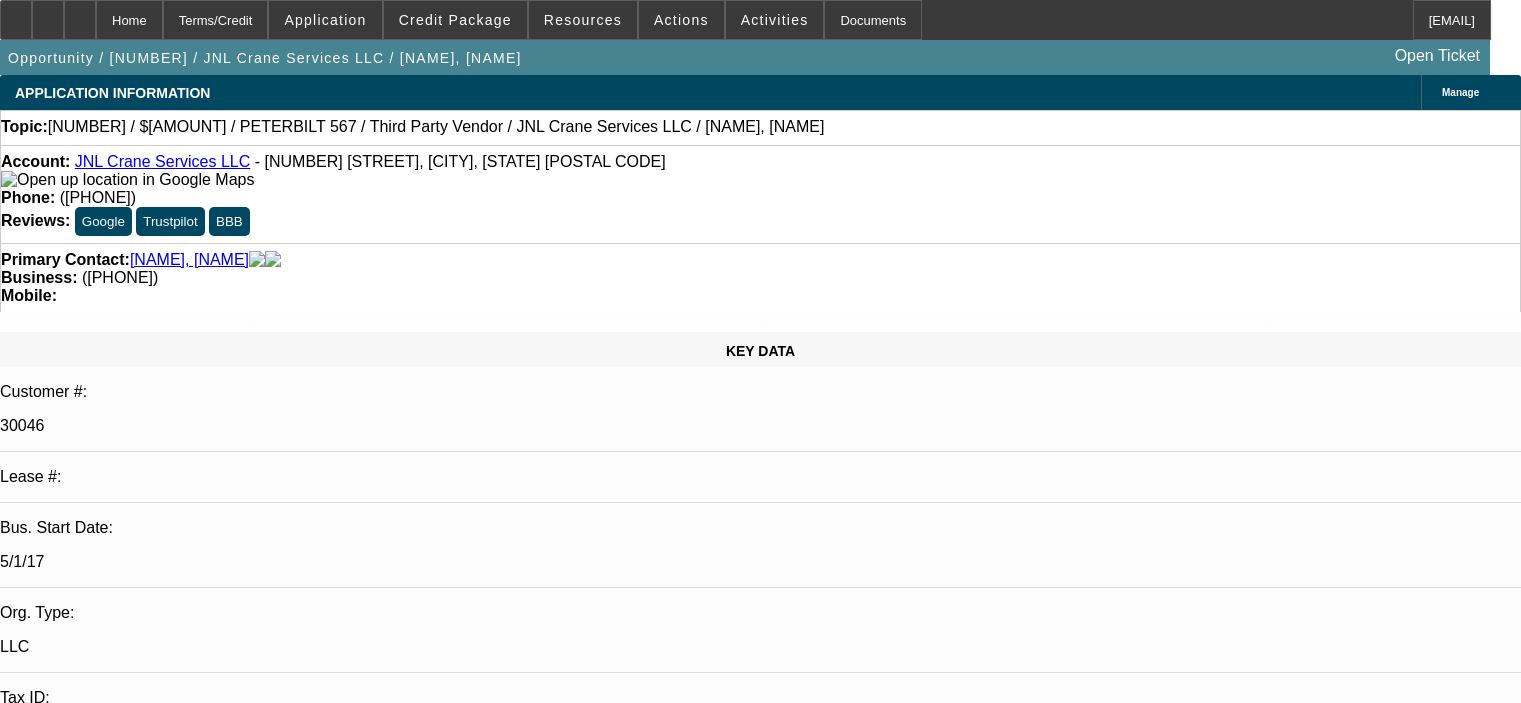 select on "0" 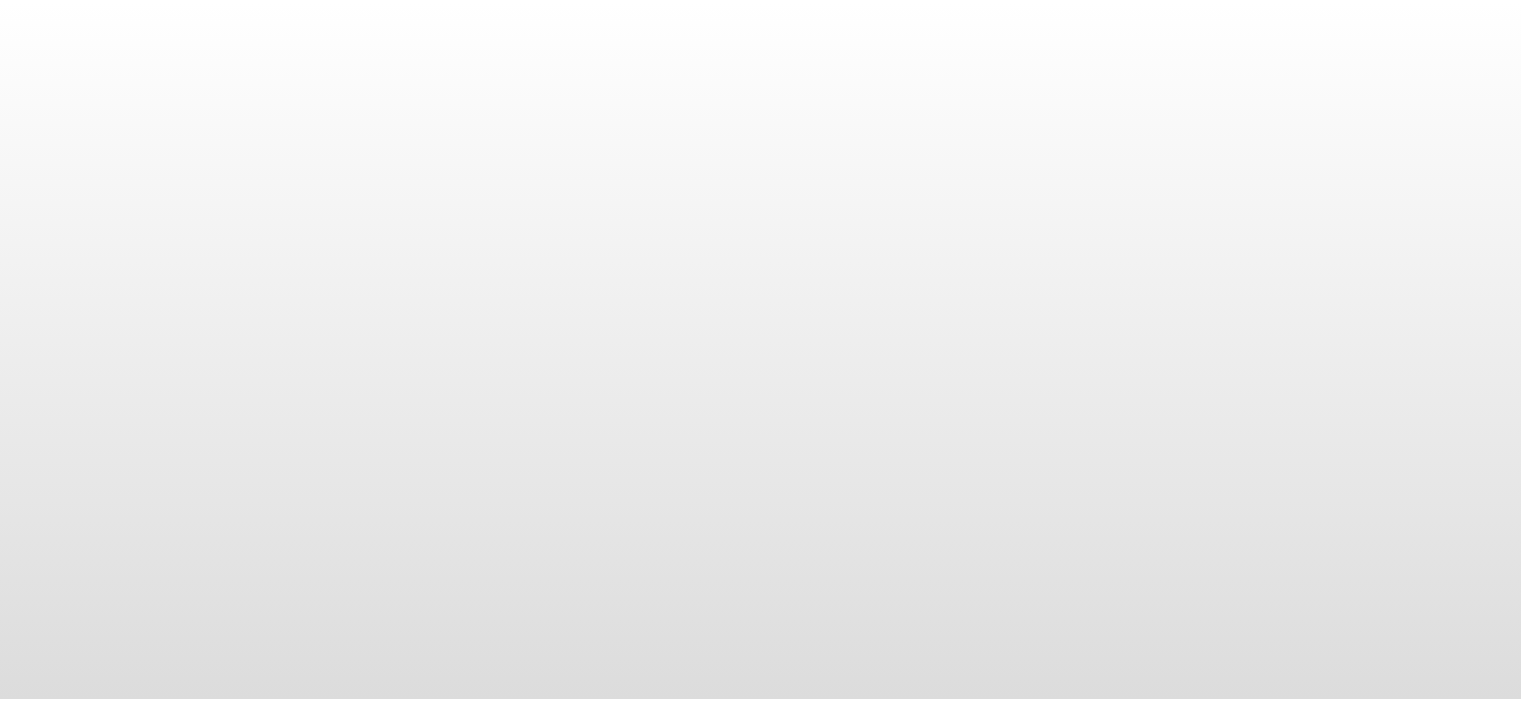 scroll, scrollTop: 0, scrollLeft: 0, axis: both 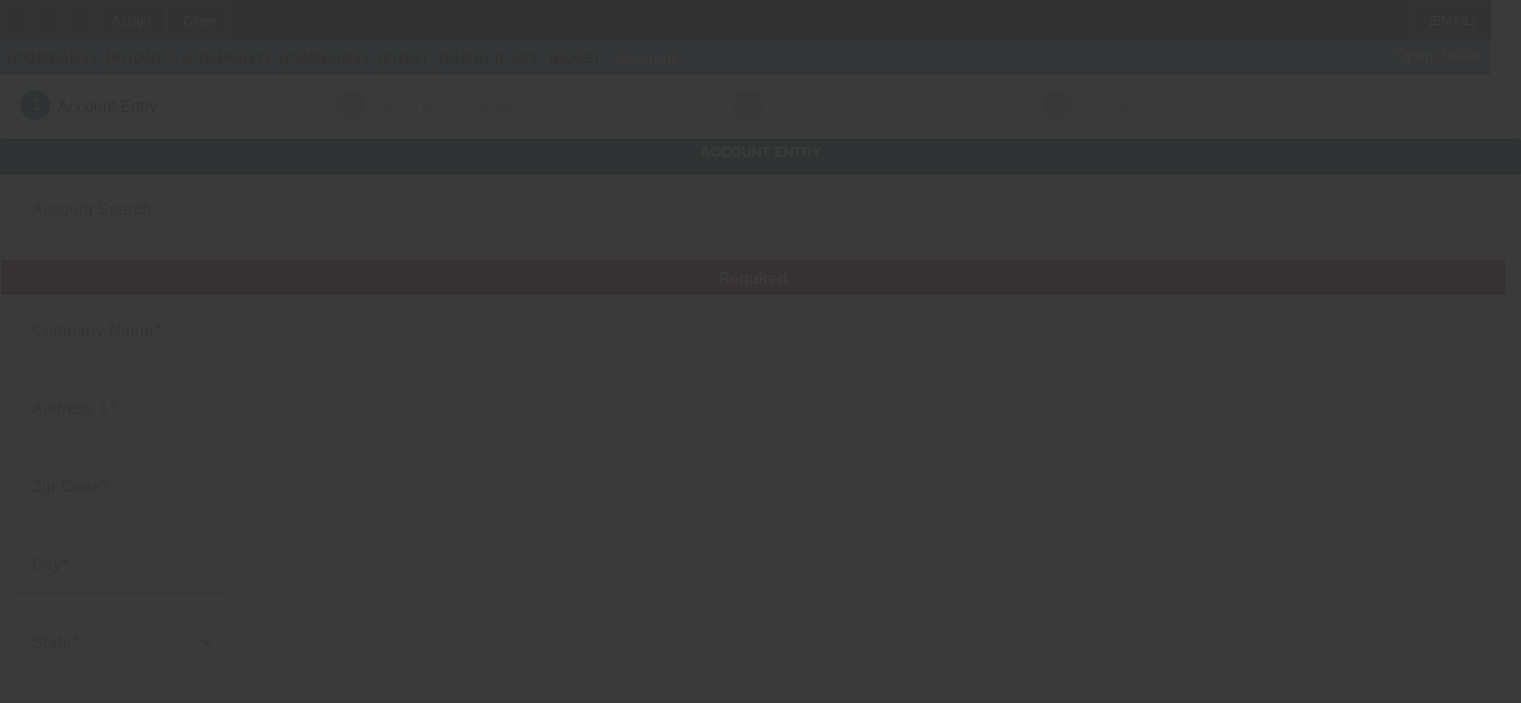 type on "Nola Electrical and Maintenance Services LLC" 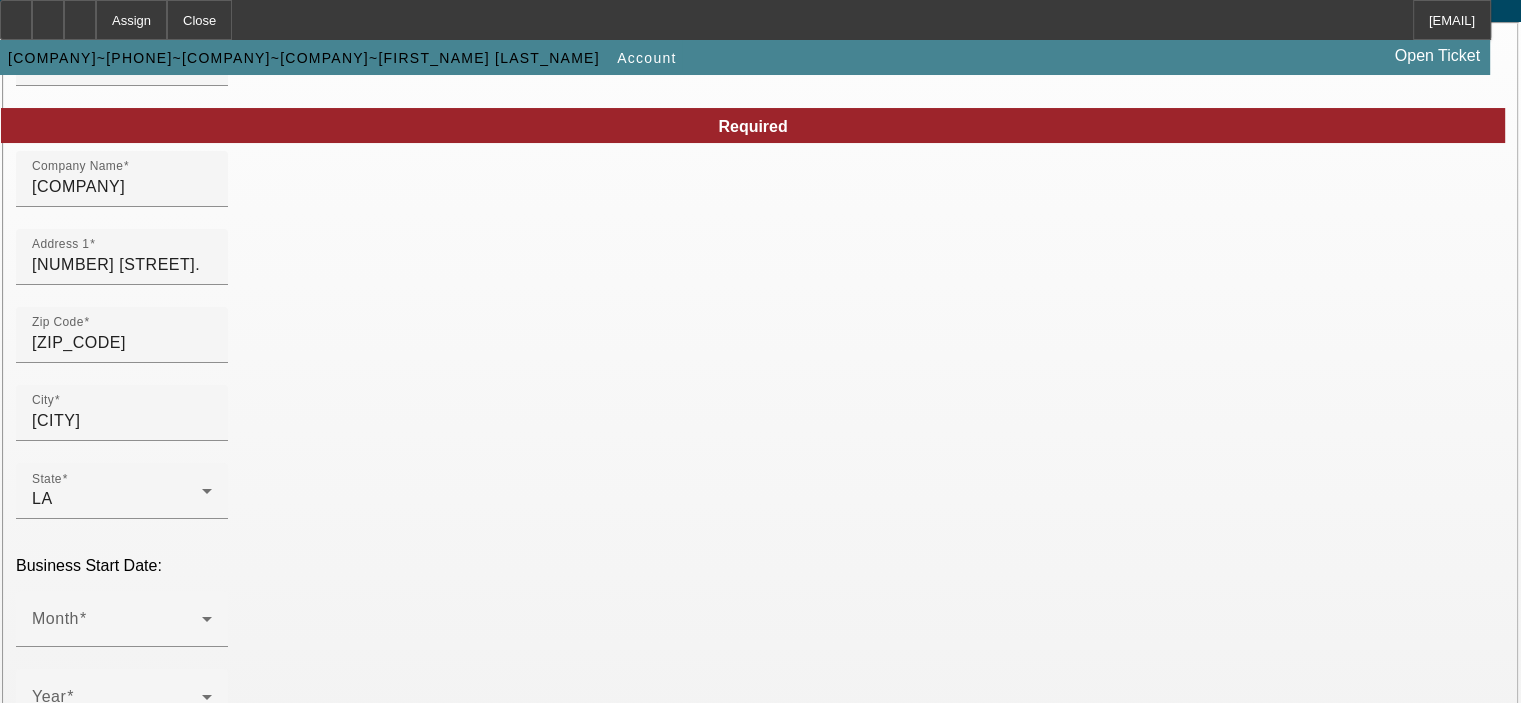 scroll, scrollTop: 200, scrollLeft: 0, axis: vertical 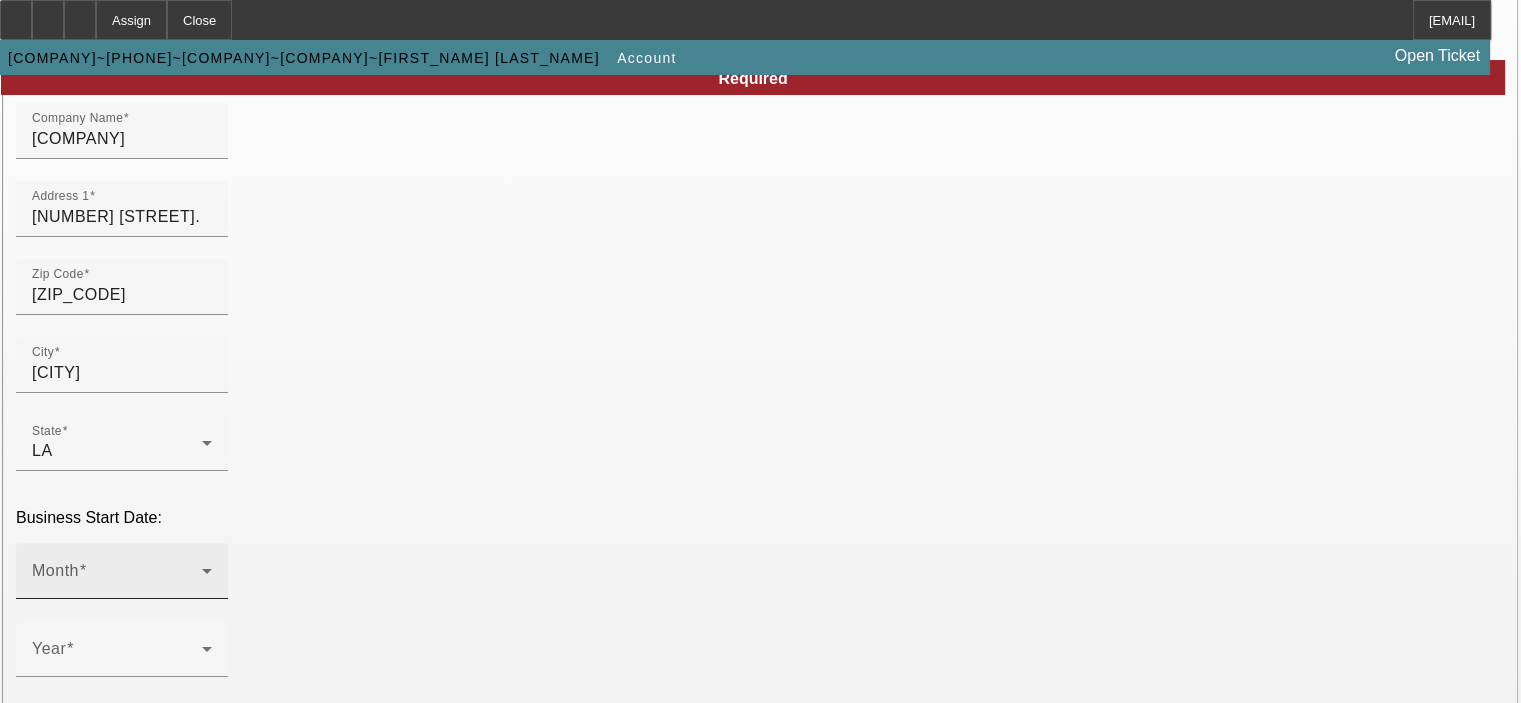 click on "Month" 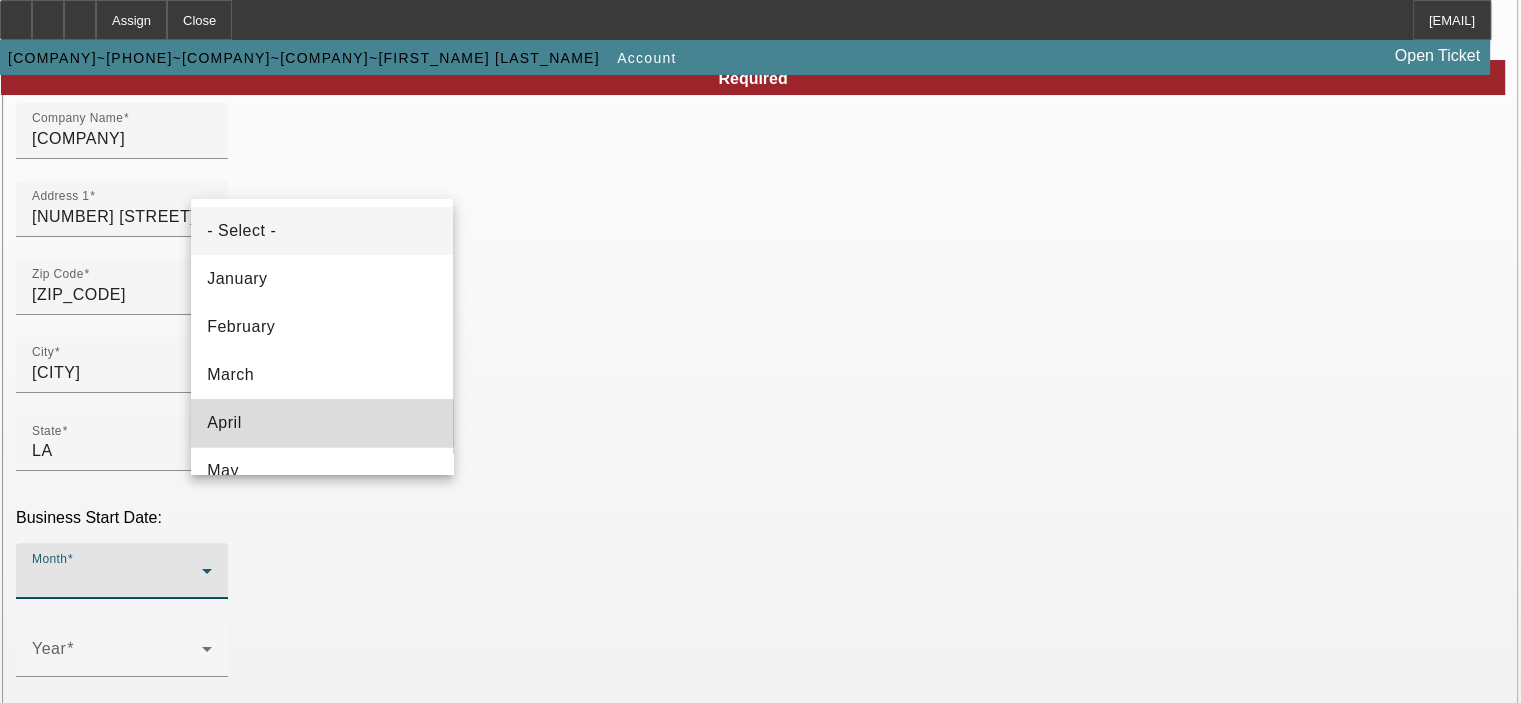 click on "April" at bounding box center [322, 423] 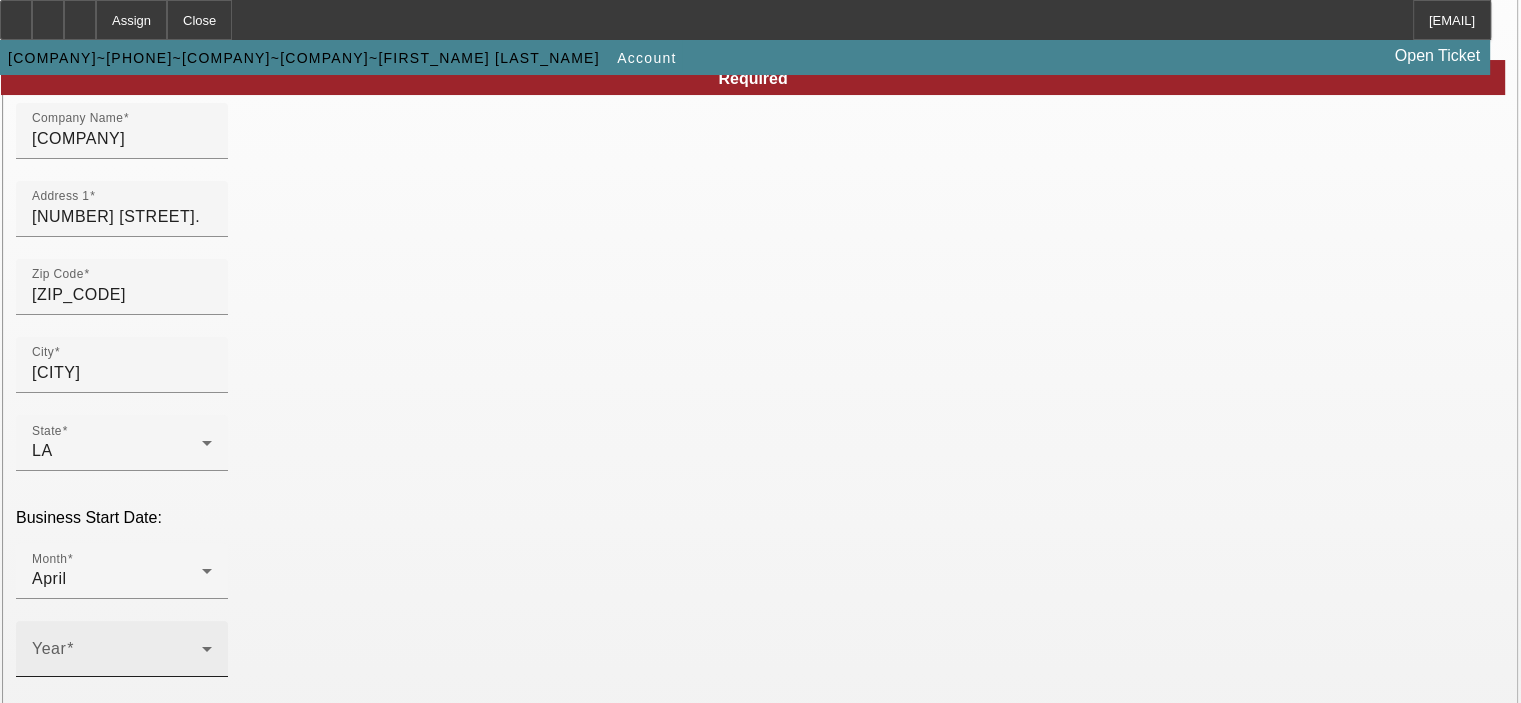 click on "Year" 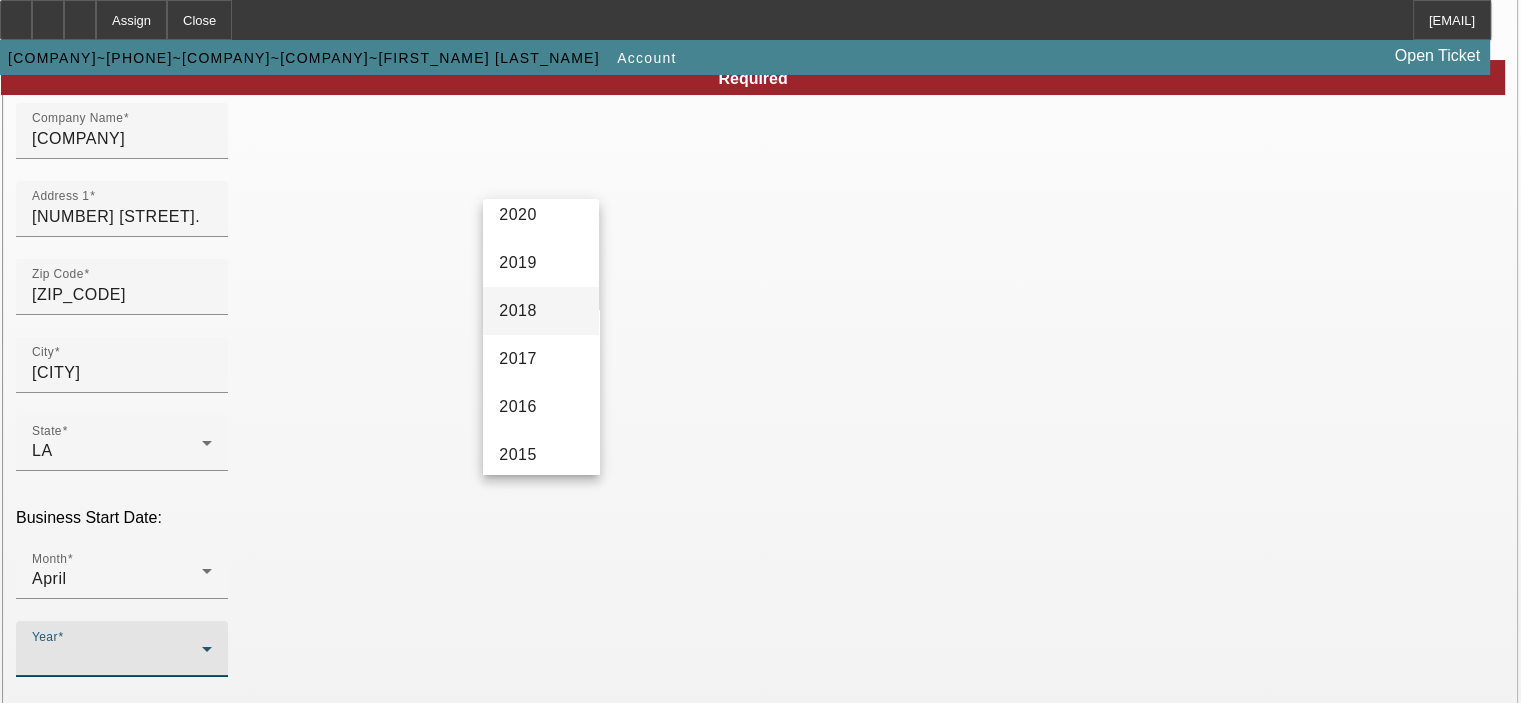 scroll, scrollTop: 500, scrollLeft: 0, axis: vertical 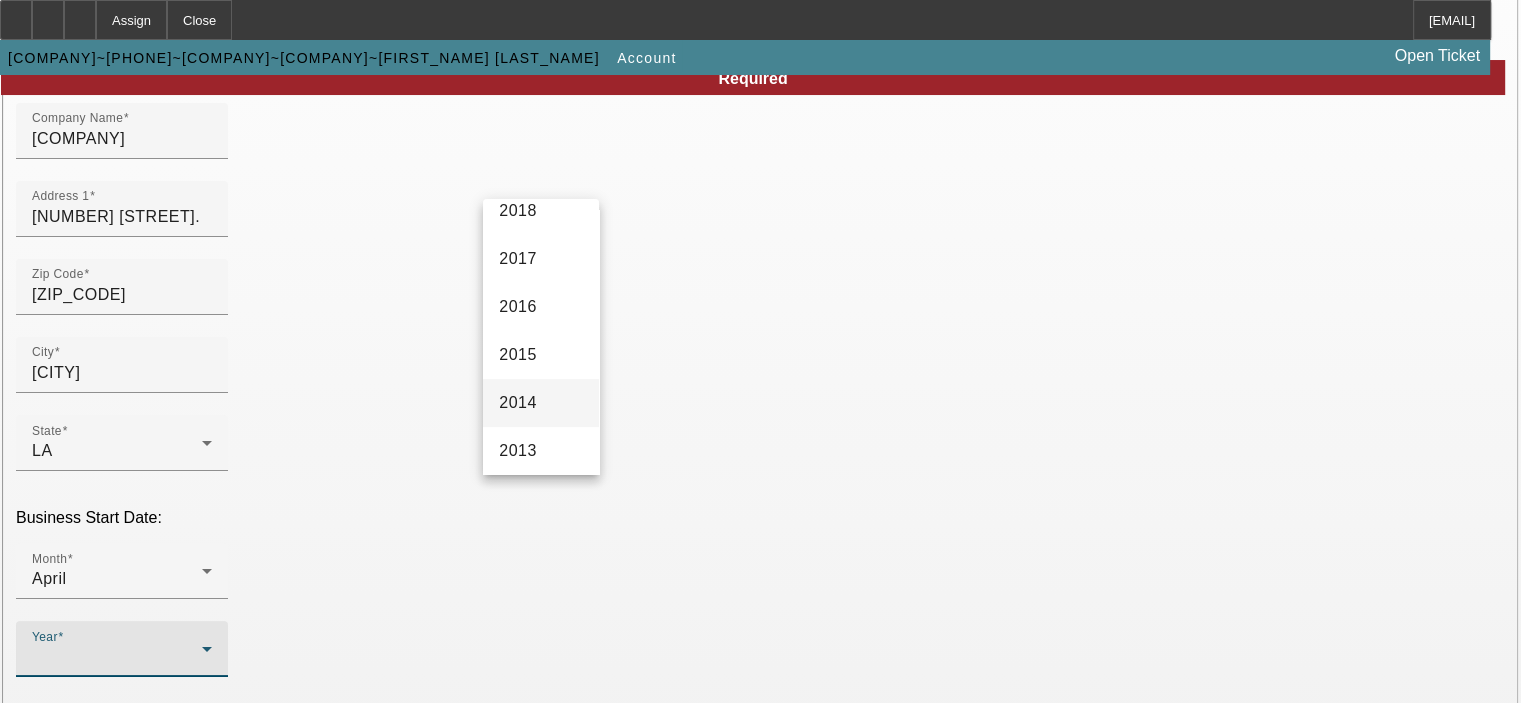 click on "2014" at bounding box center (541, 403) 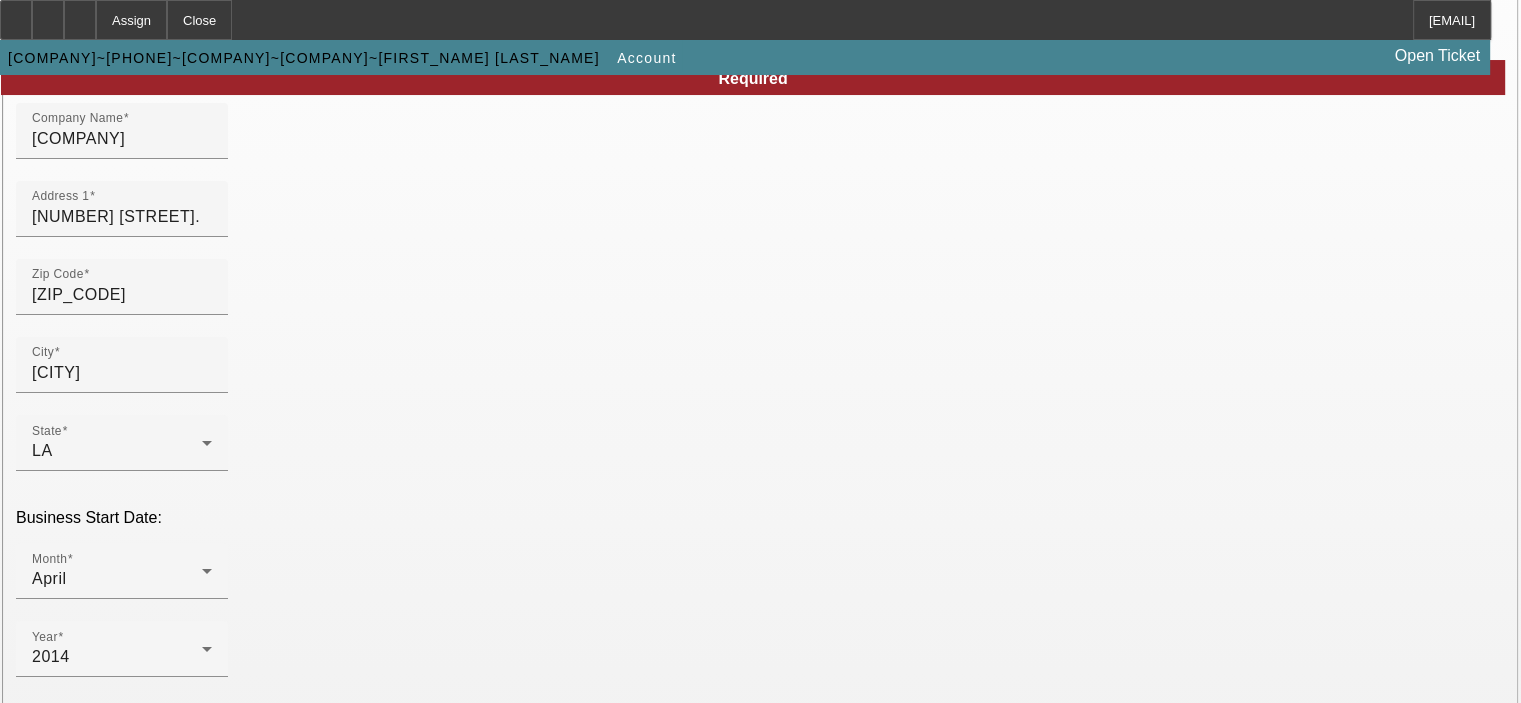 click on "Year
2014" 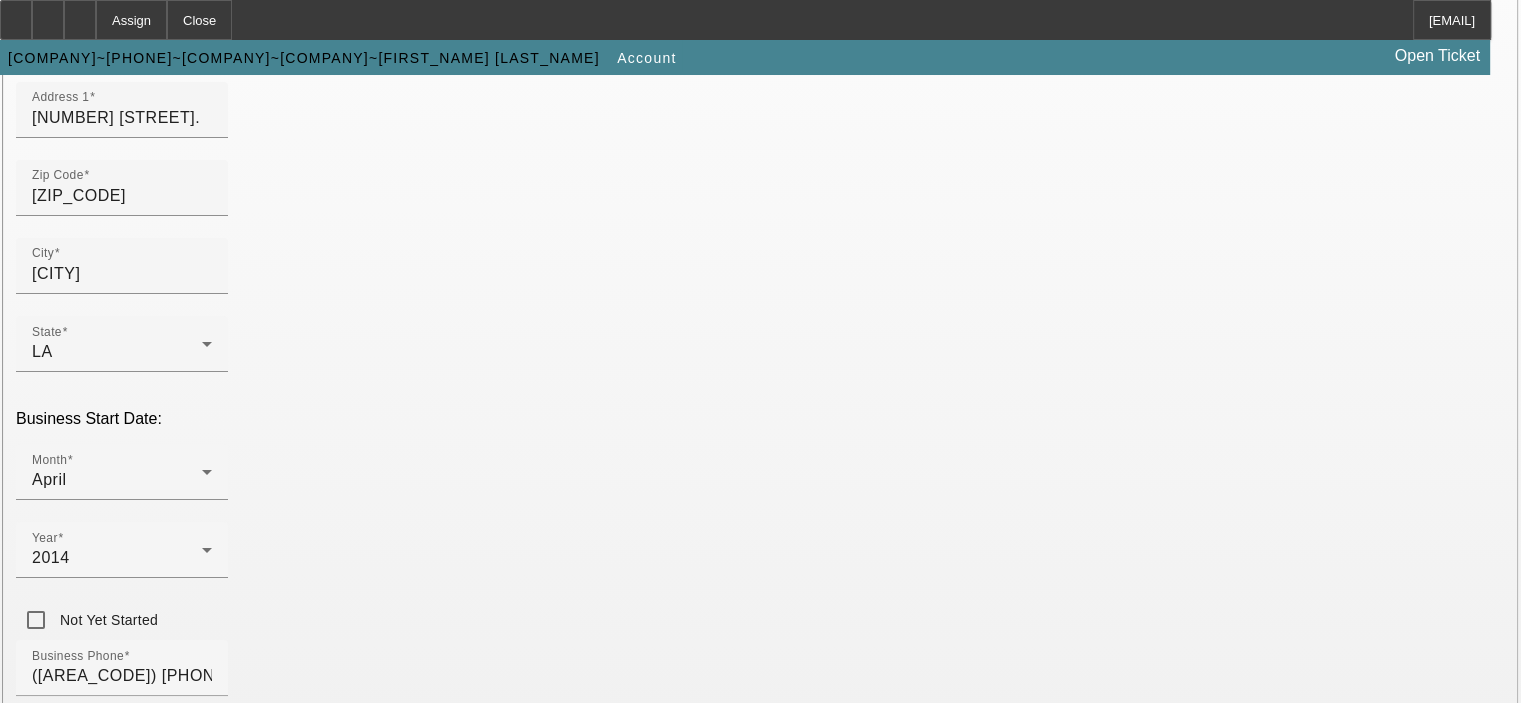 scroll, scrollTop: 300, scrollLeft: 0, axis: vertical 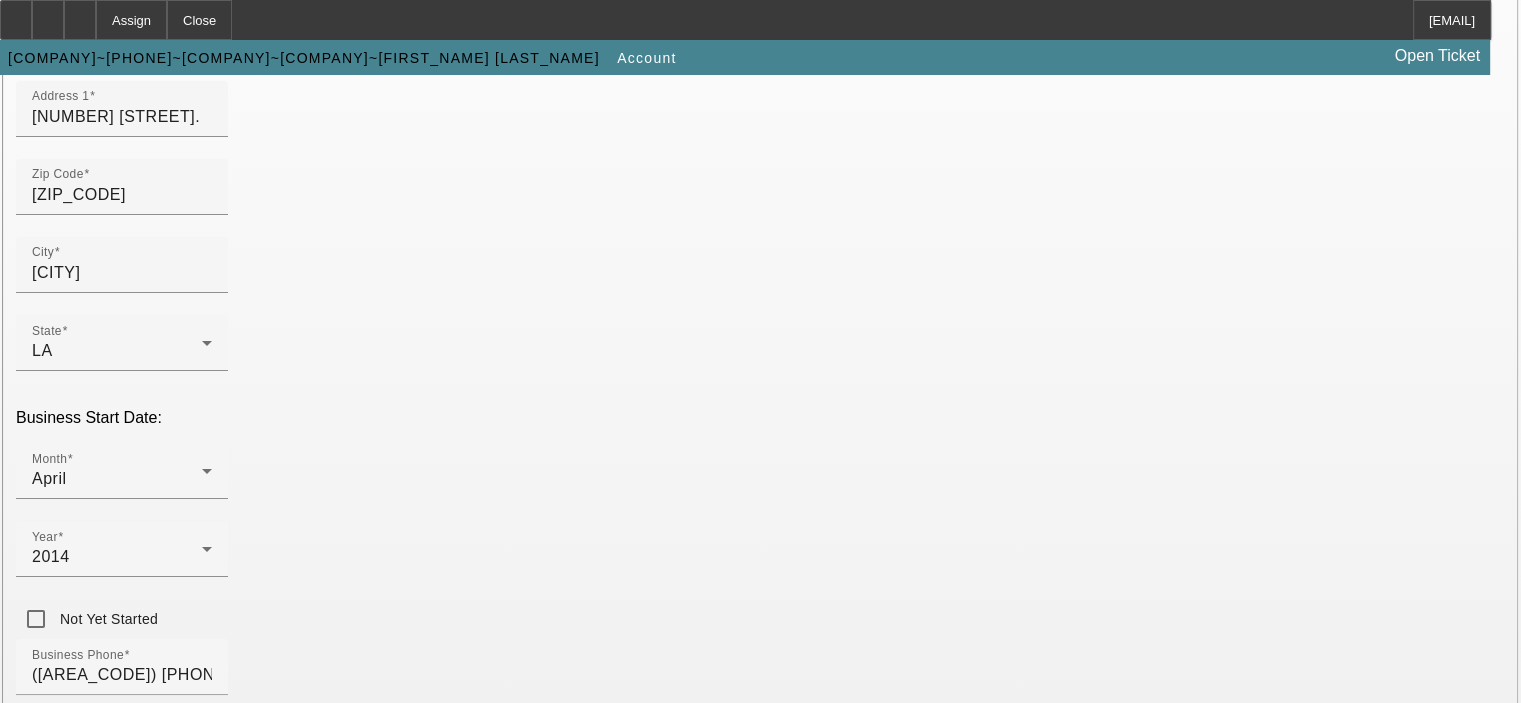 click at bounding box center (117, 1930) 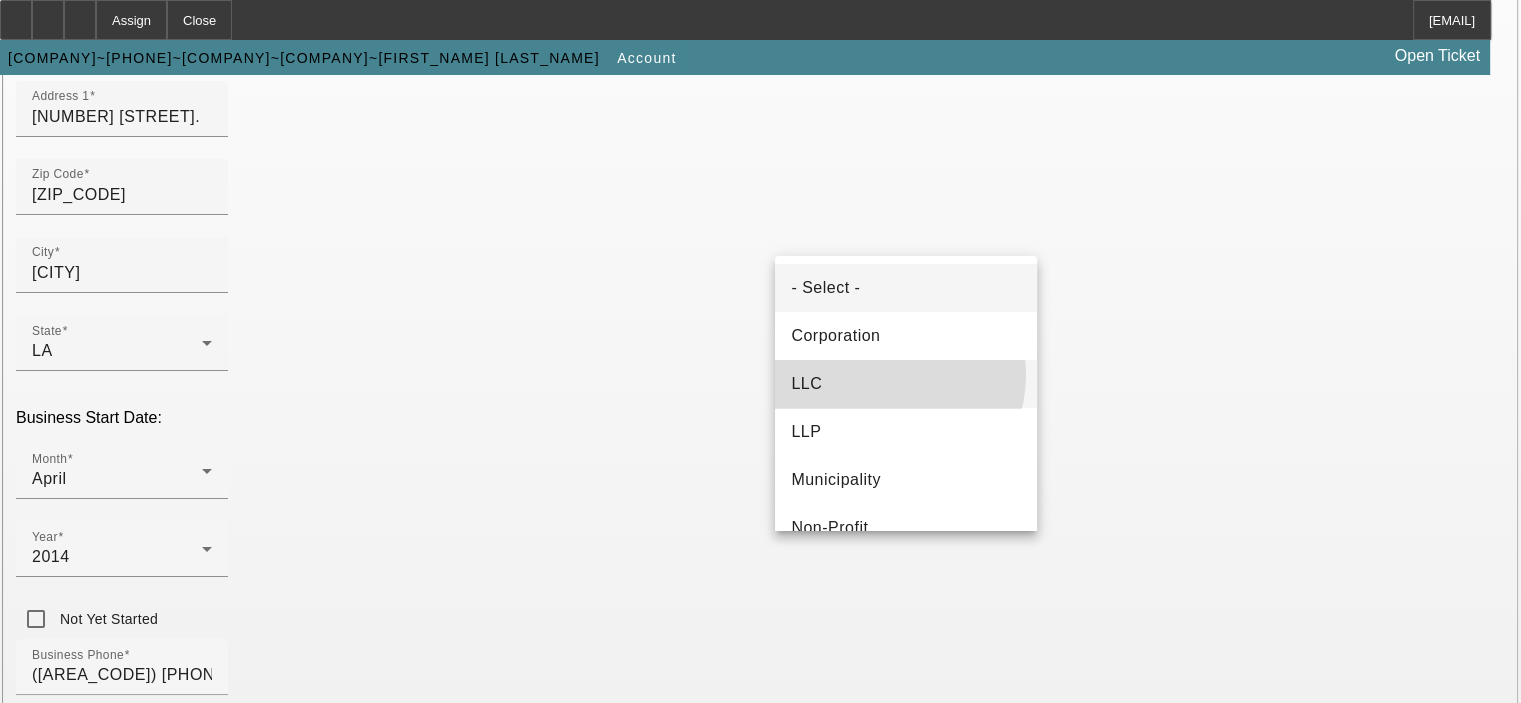click on "LLC" at bounding box center (906, 384) 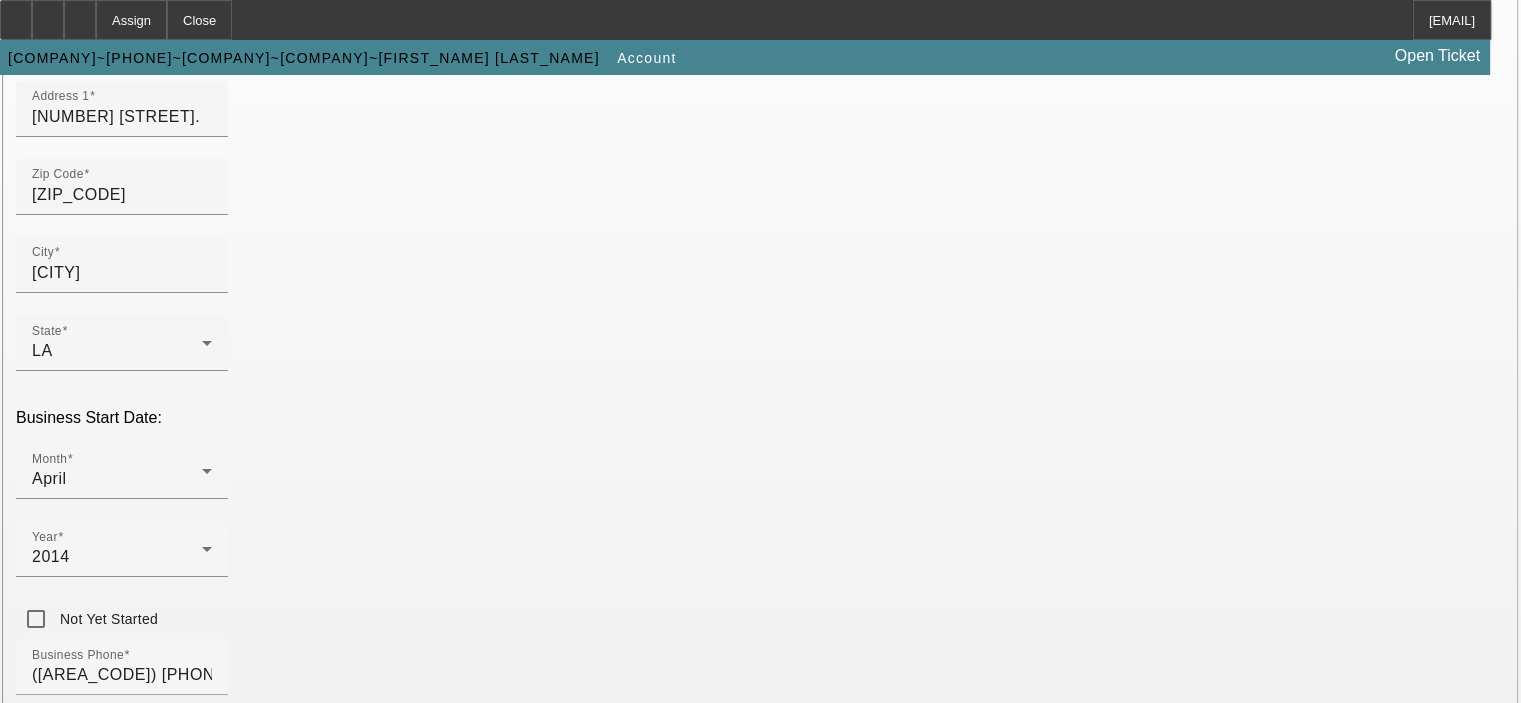 click on "Tax Id" 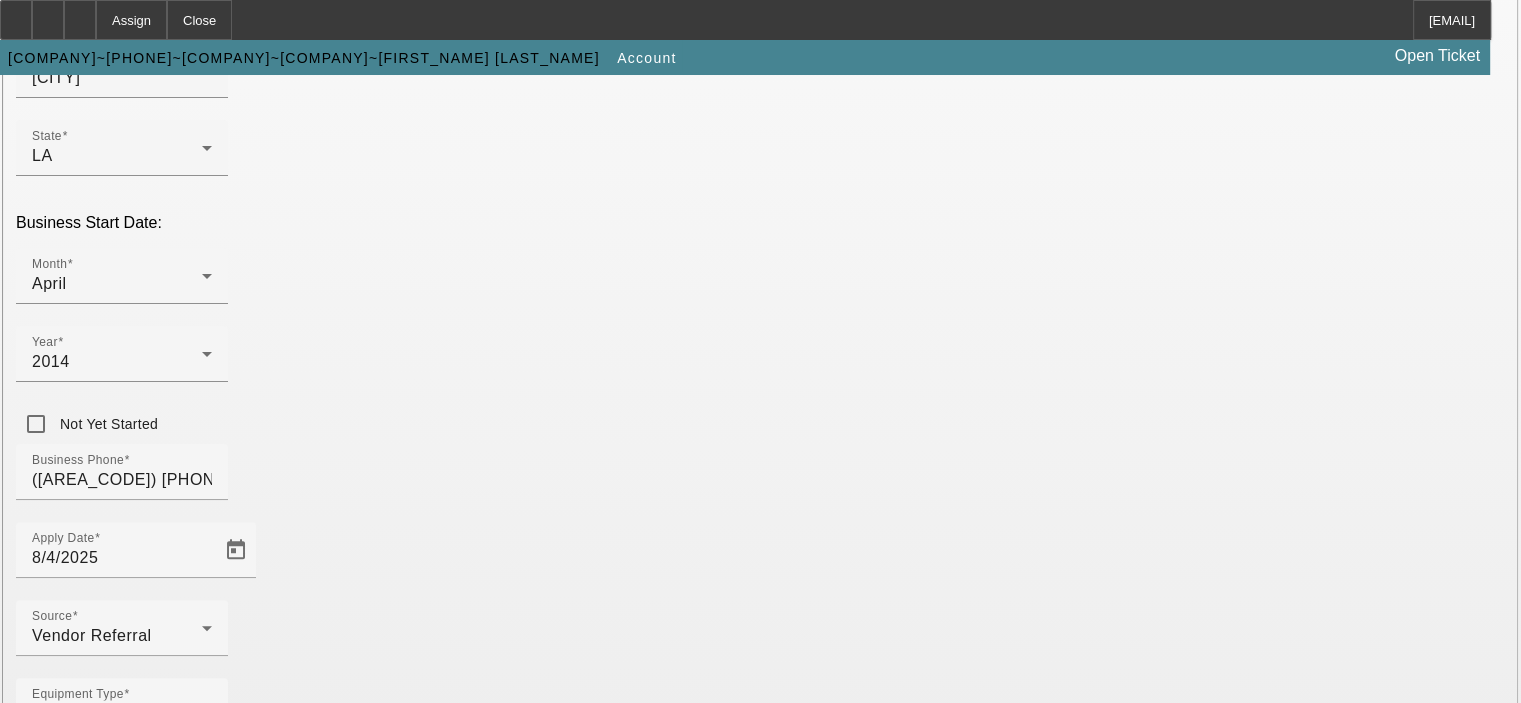 scroll, scrollTop: 500, scrollLeft: 0, axis: vertical 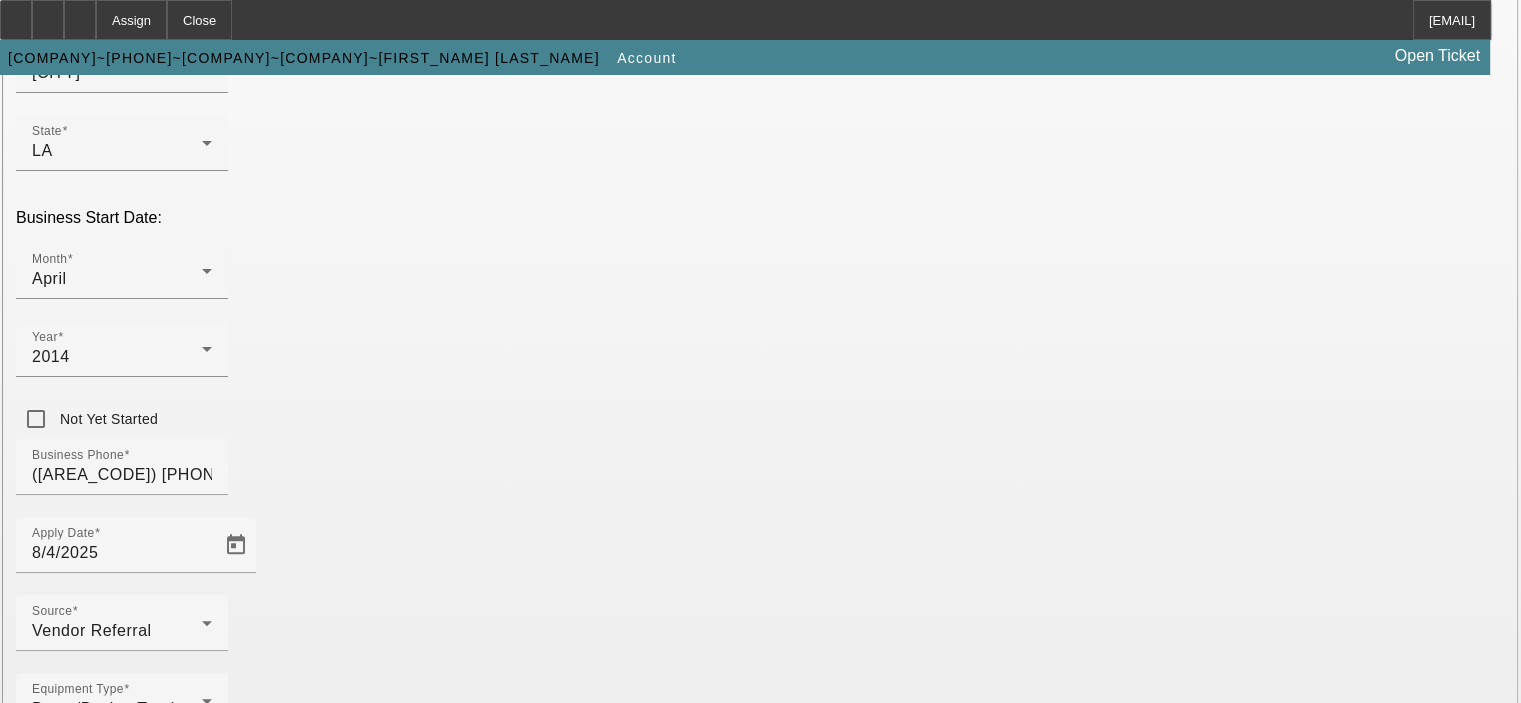 click on "Business Description" at bounding box center (111, 1878) 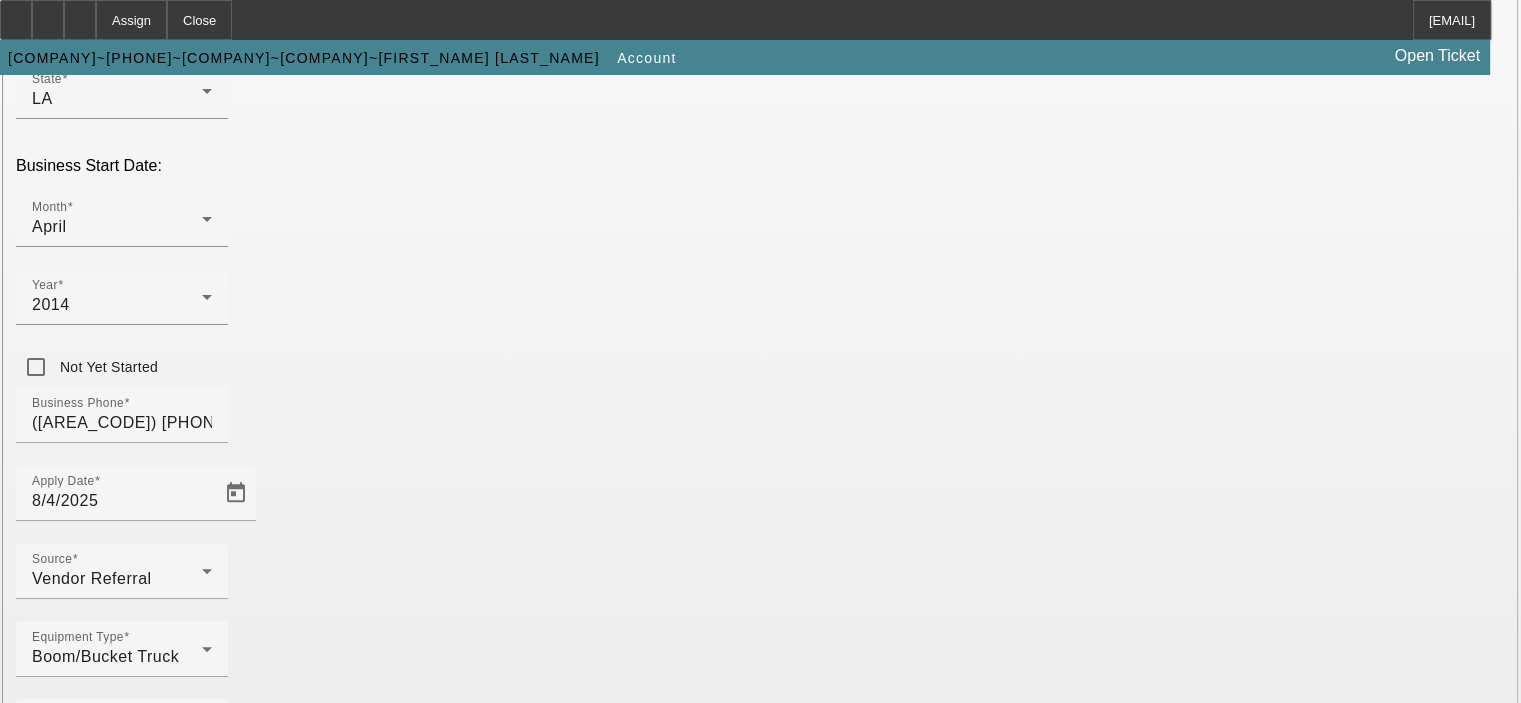 click on "Submit" at bounding box center (28, 1976) 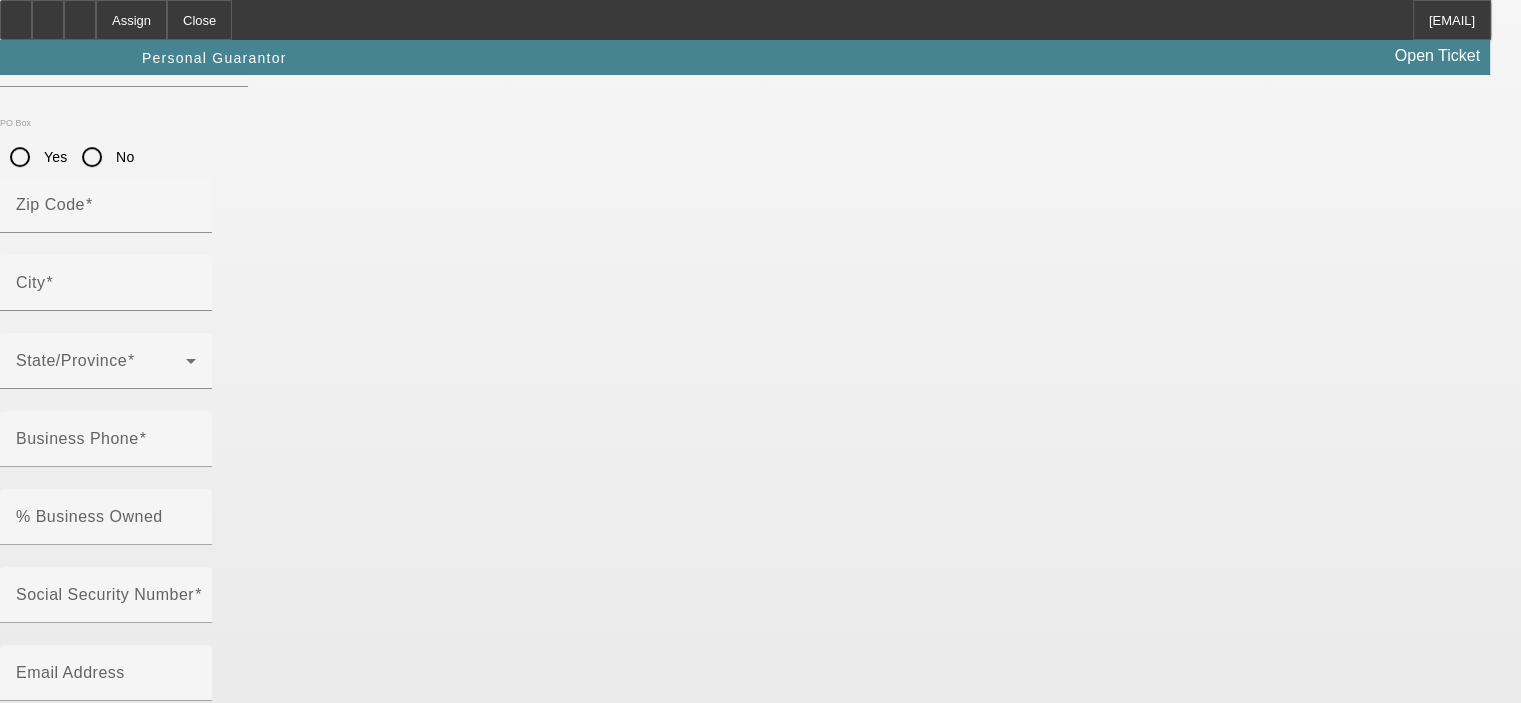 scroll, scrollTop: 0, scrollLeft: 0, axis: both 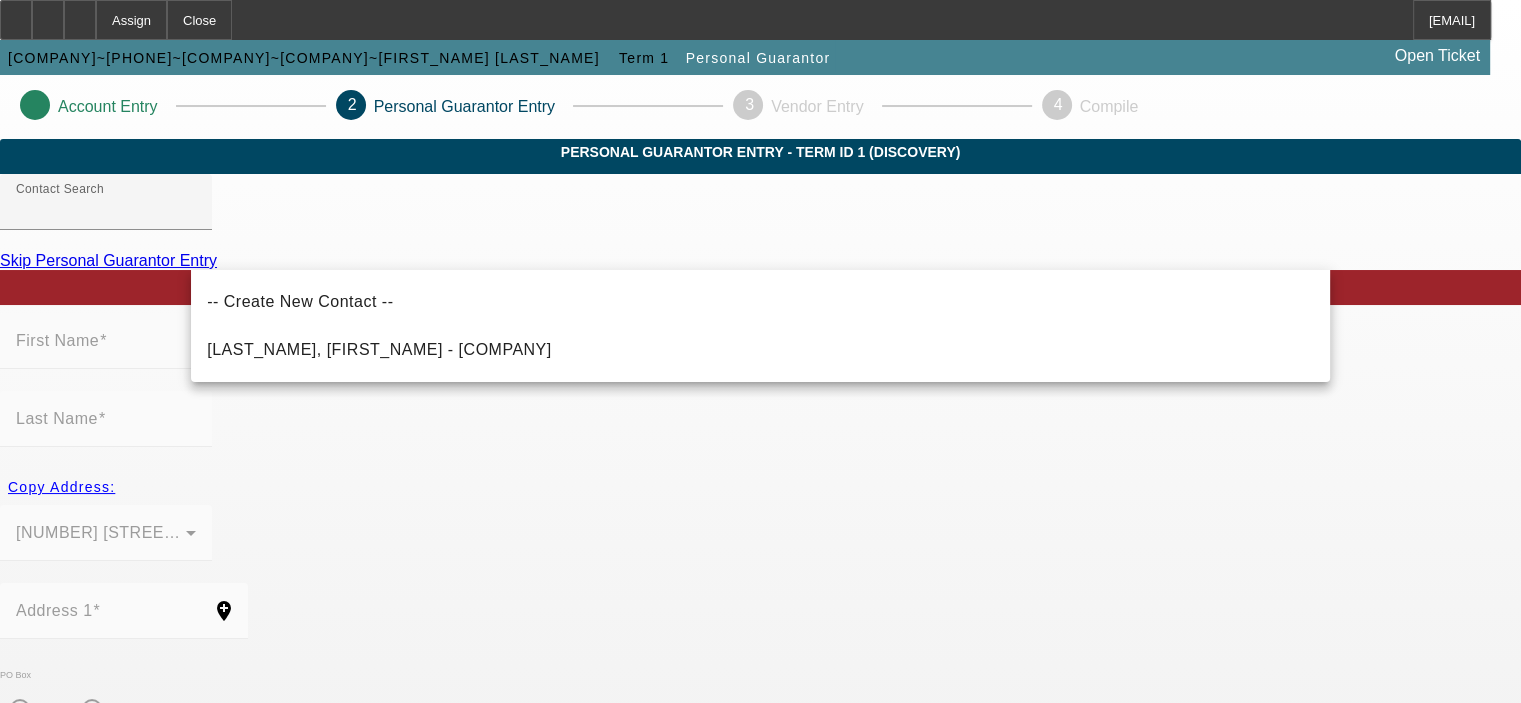 click on "Piazza, Brendan (, - Nola Electrical and Maintenance Services LLC)" at bounding box center [379, 349] 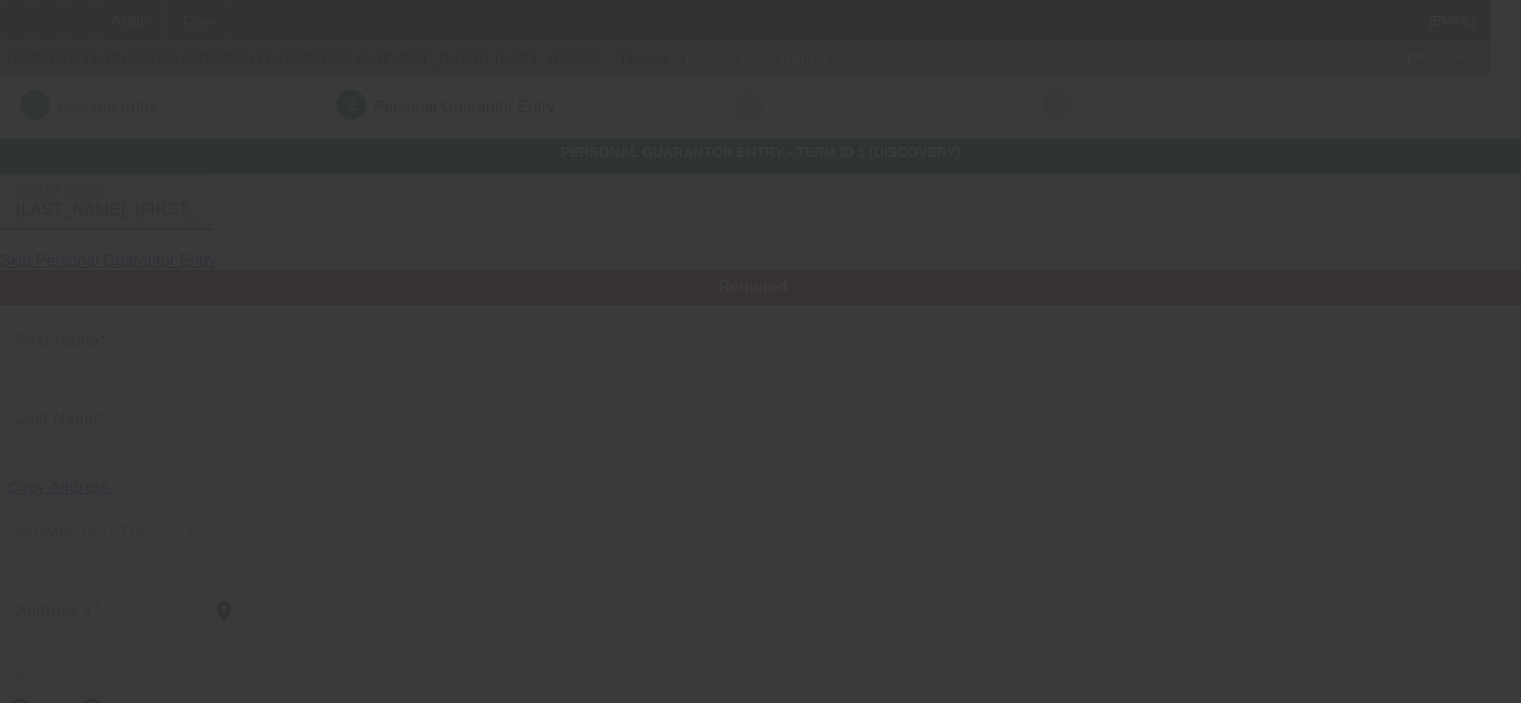 type on "Brendan" 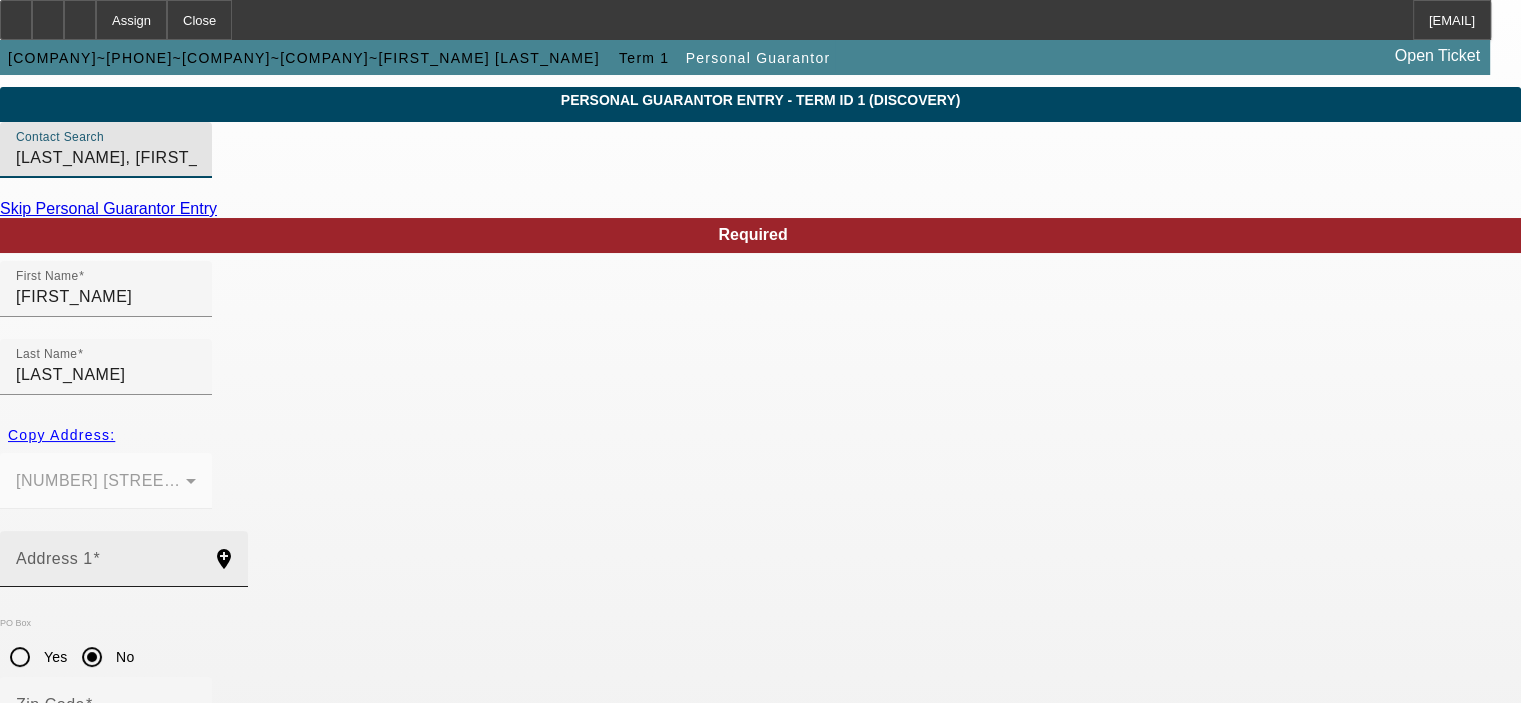 scroll, scrollTop: 100, scrollLeft: 0, axis: vertical 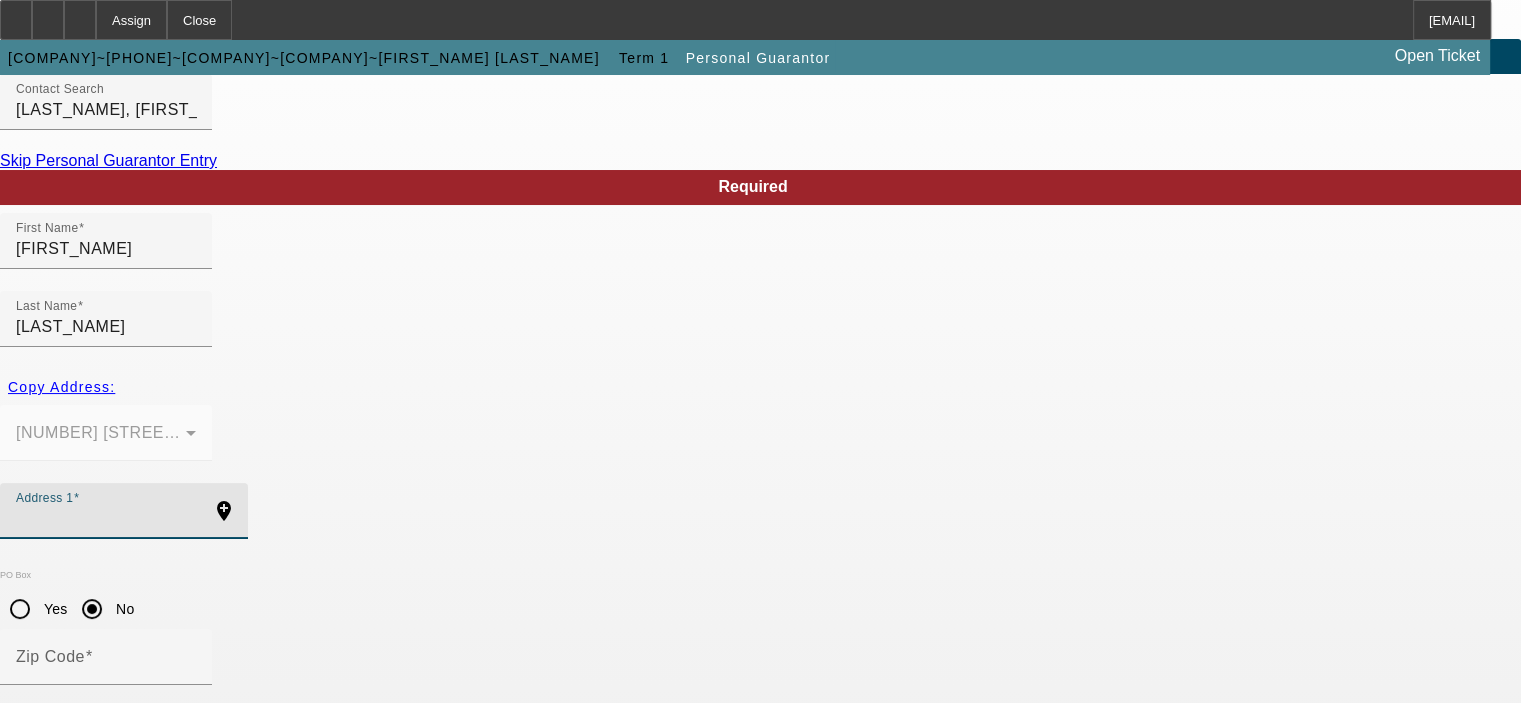 click on "Address 1" at bounding box center [106, 519] 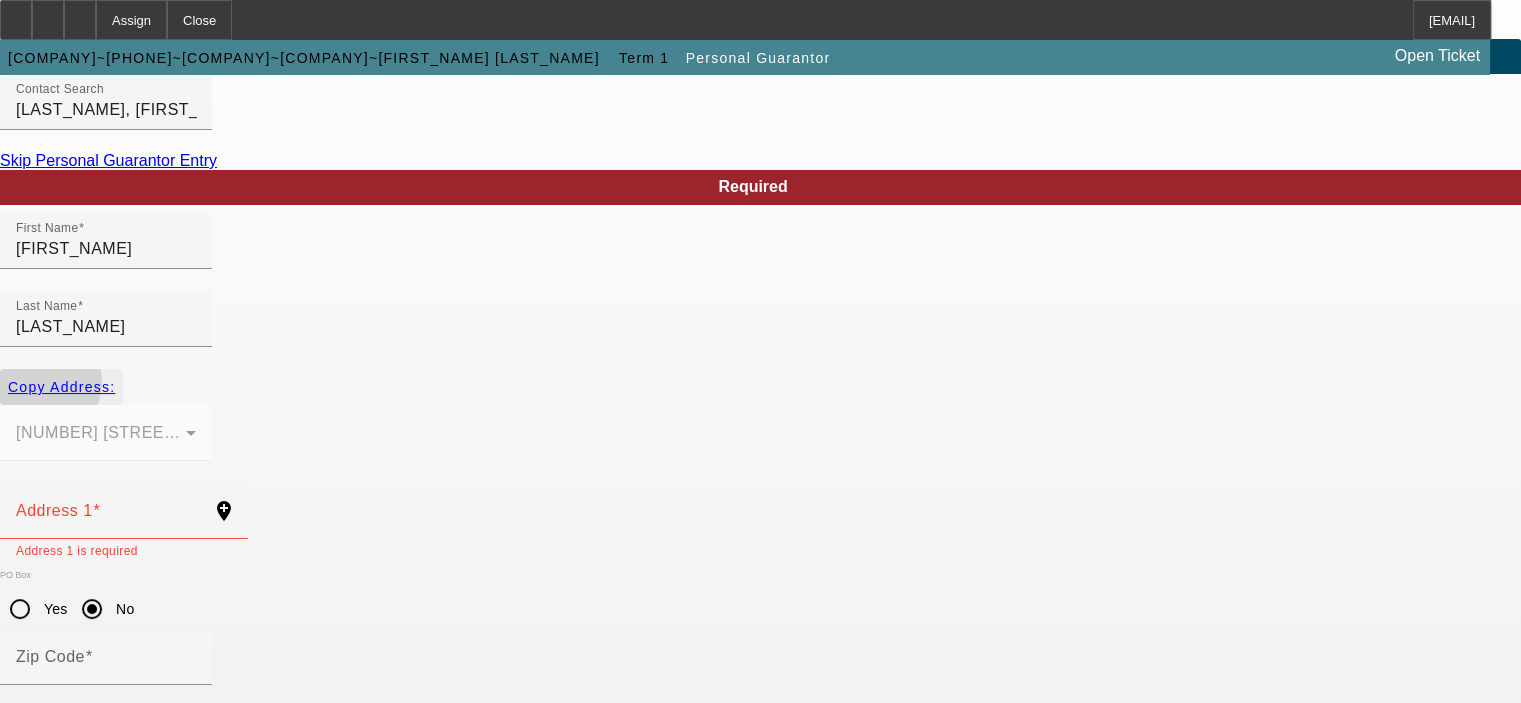 click on "Copy Address:" at bounding box center (61, 387) 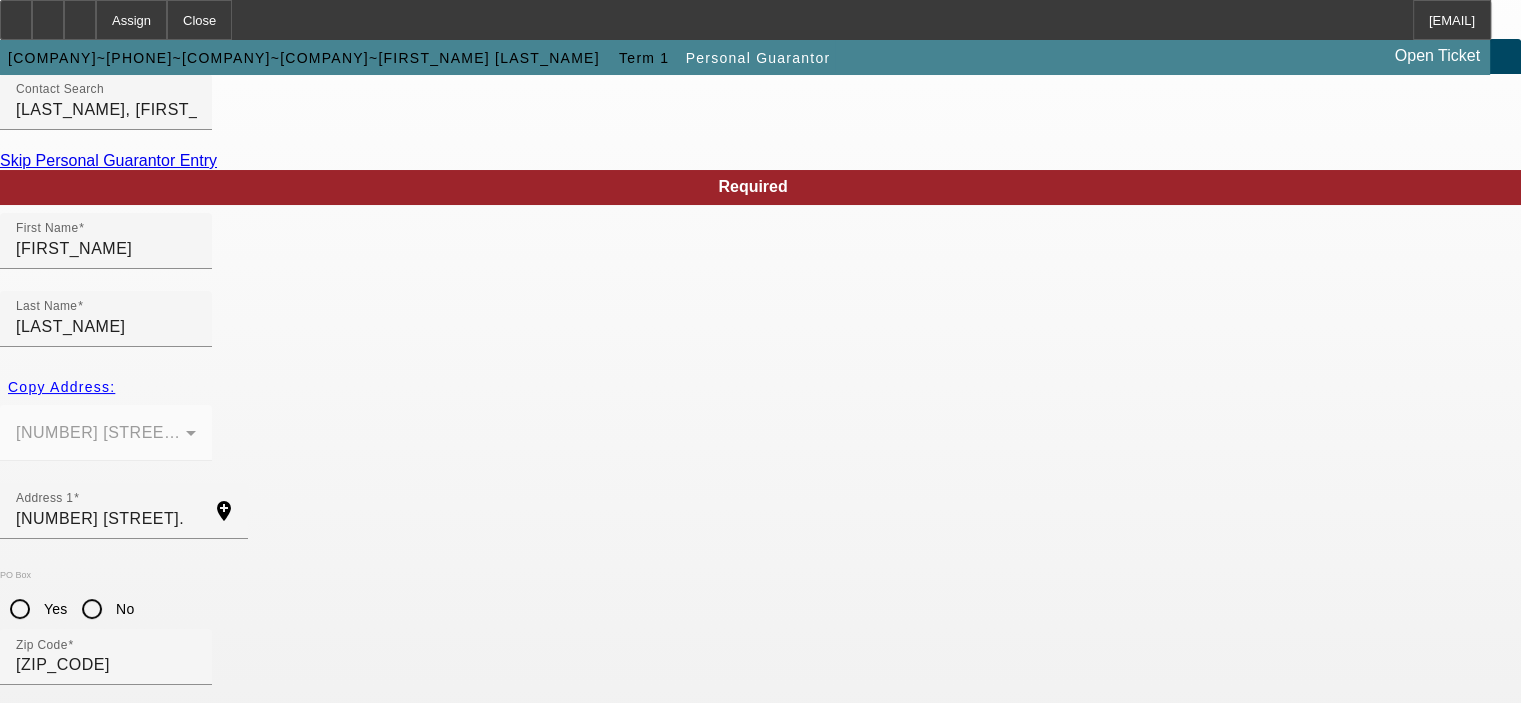 click at bounding box center [101, 1722] 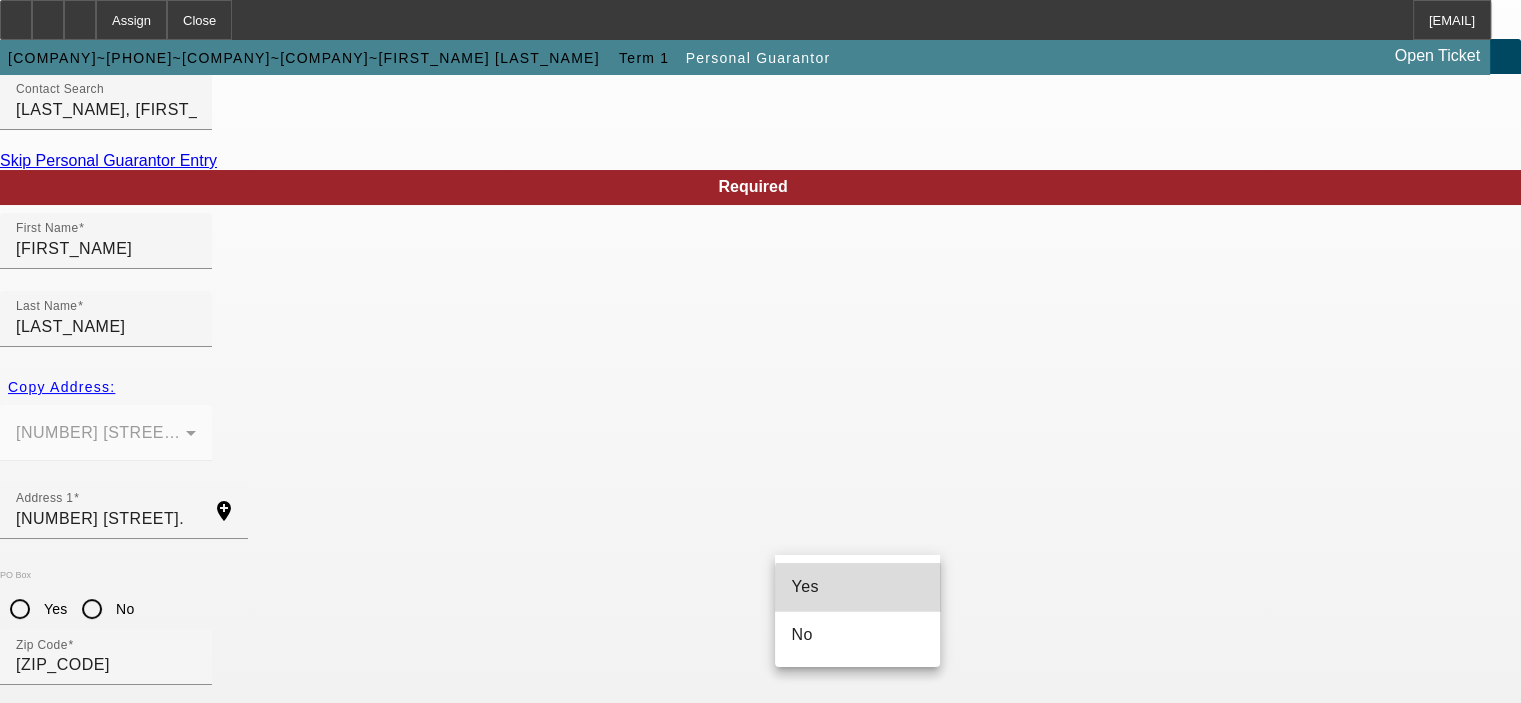 click on "Yes" at bounding box center [857, 587] 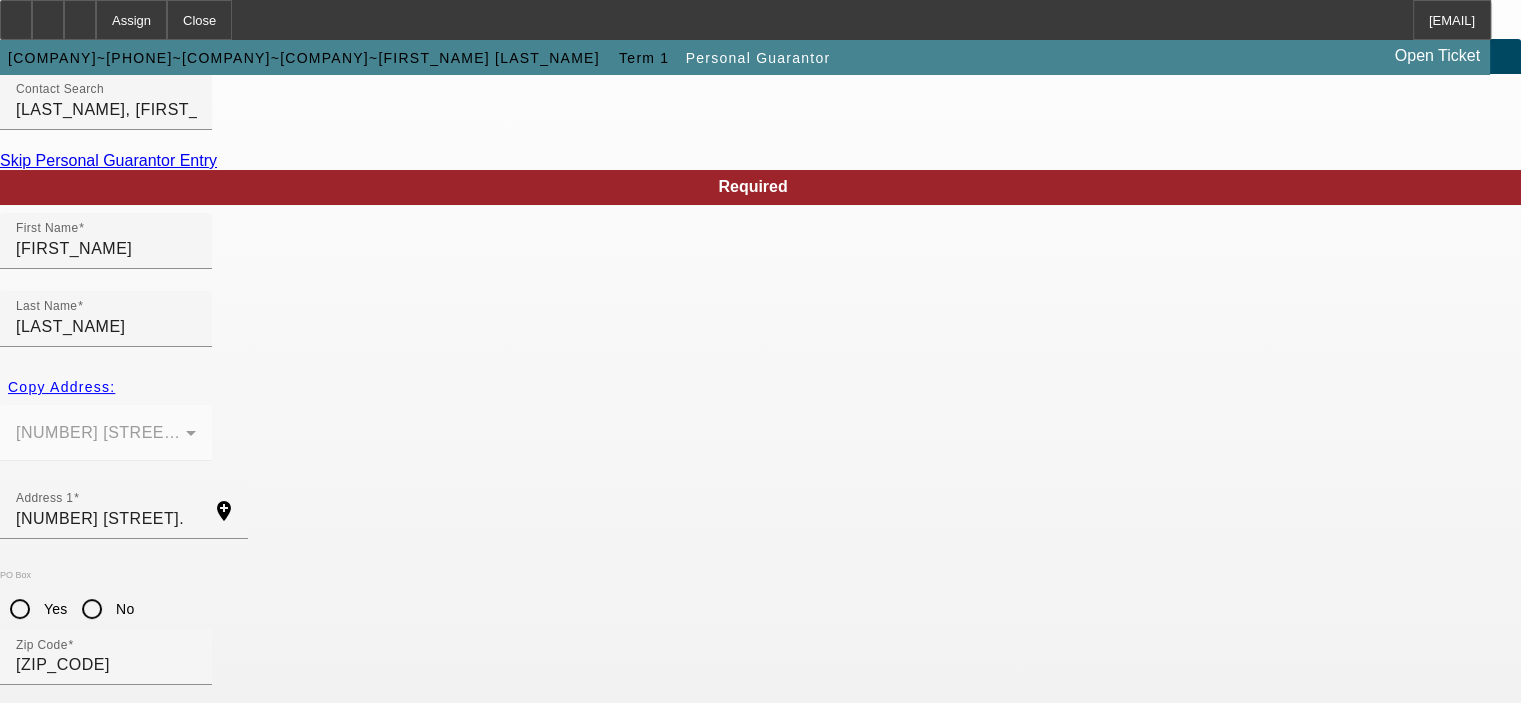 click on "Mortgage Balance" at bounding box center (85, 1869) 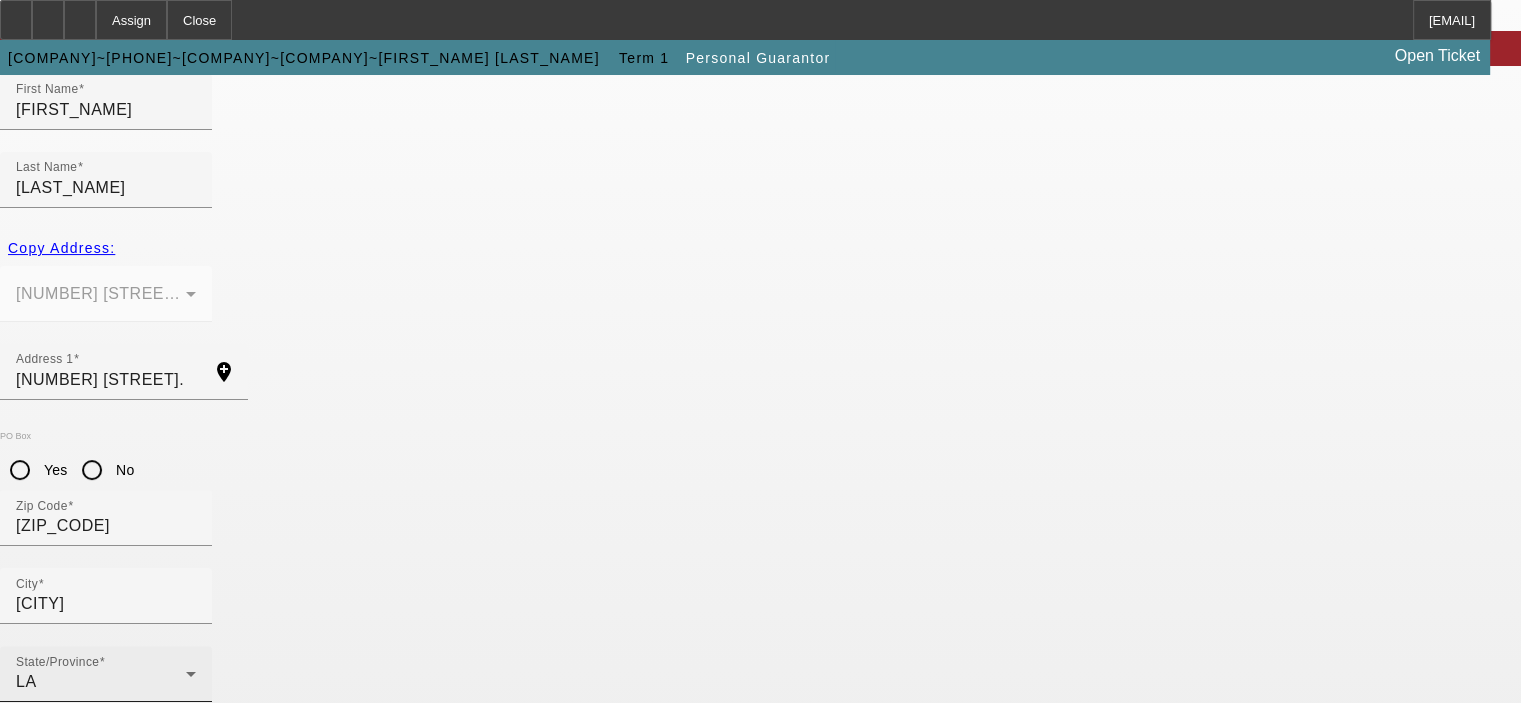 scroll, scrollTop: 269, scrollLeft: 0, axis: vertical 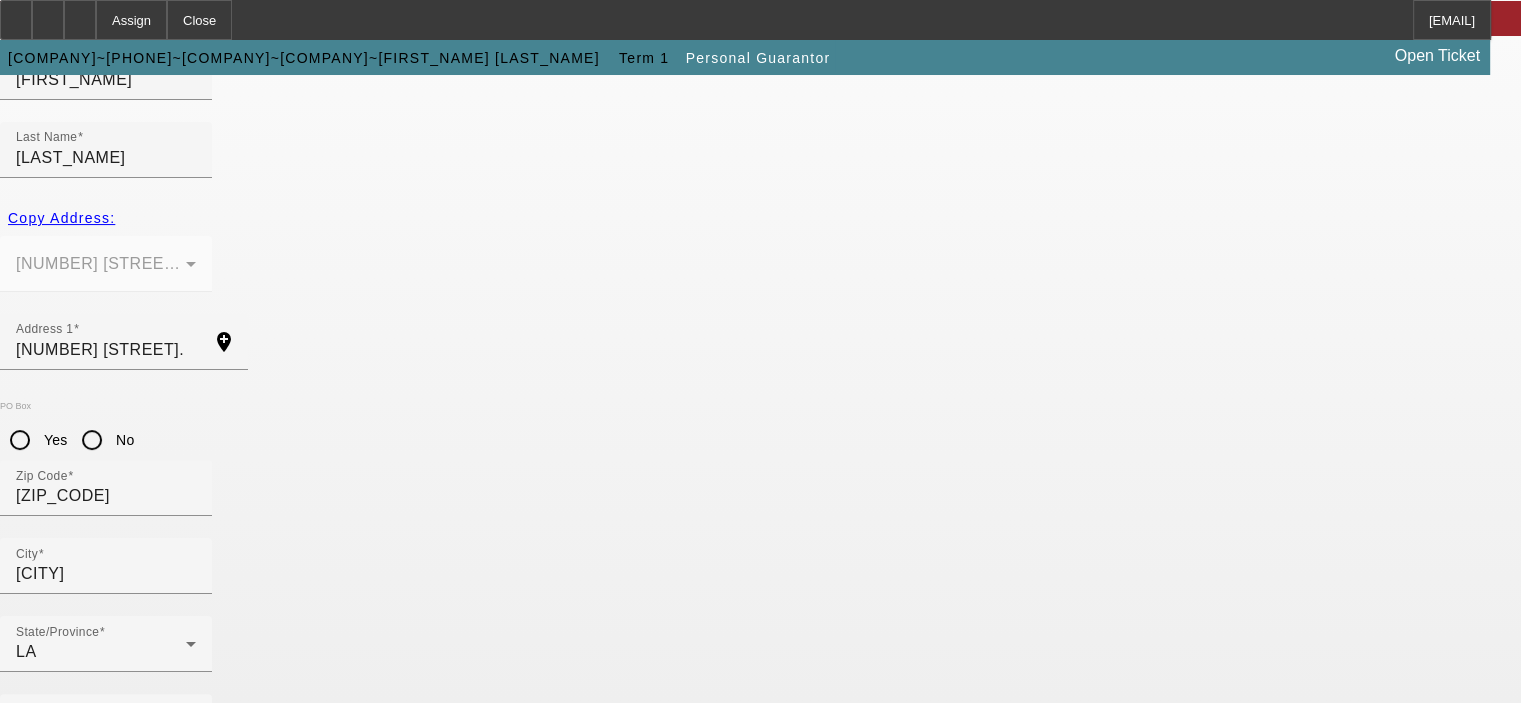type on "$0.00" 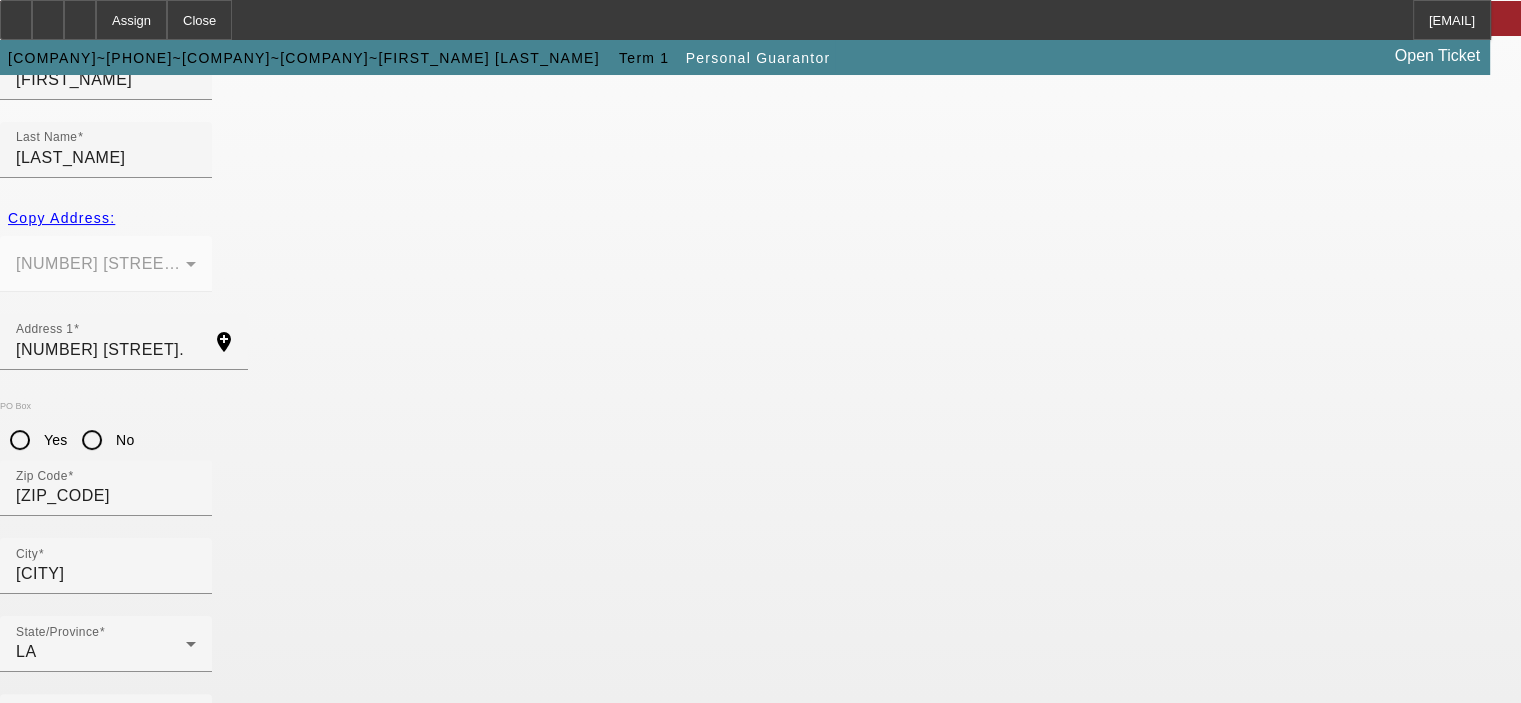 type on "100" 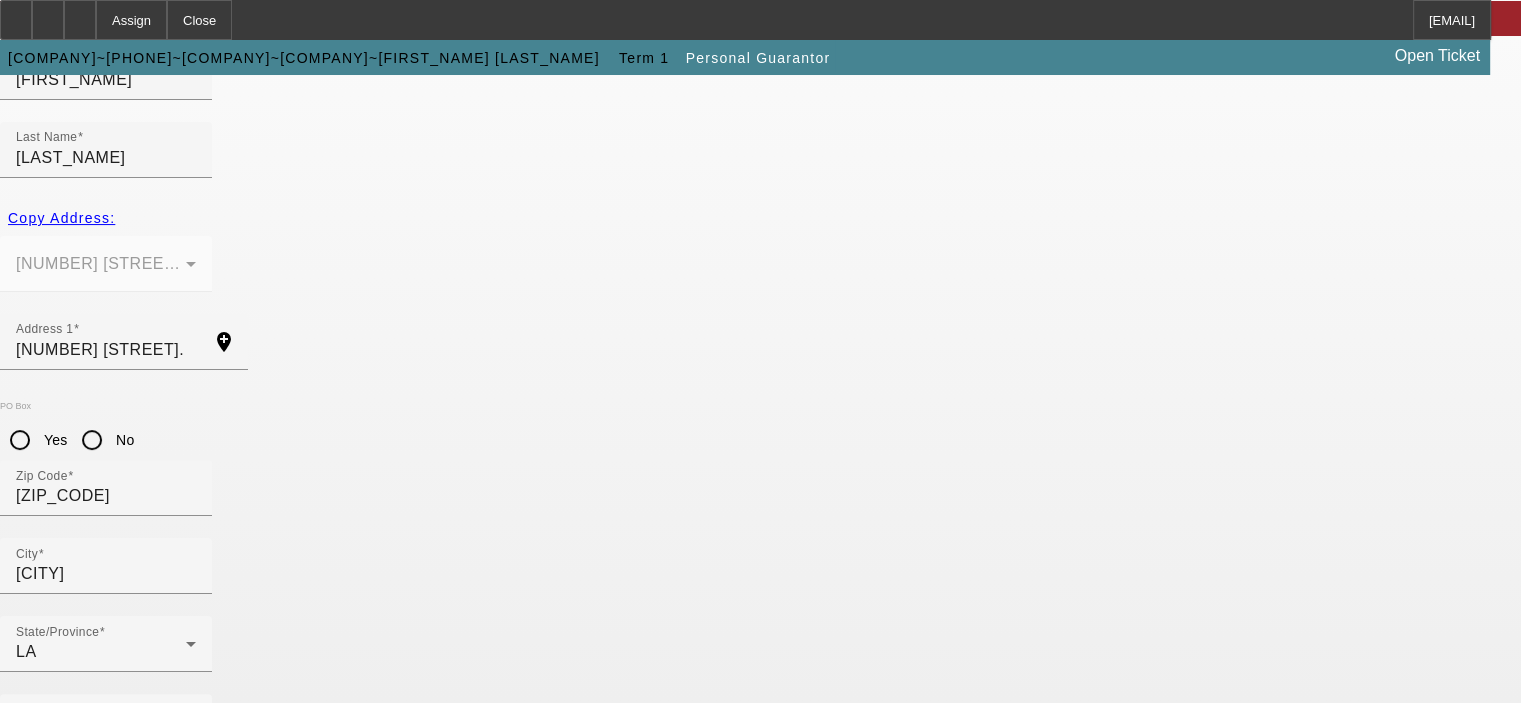 click on "Required
First Name
Brendan
Last Name
Piazza
Copy Address:
5228 Sanford St. Metairie, LA 70006
Address 1
5228 Sanford St.
add_location
PO Box
Yes
No
Zip Code
70006
City LA" 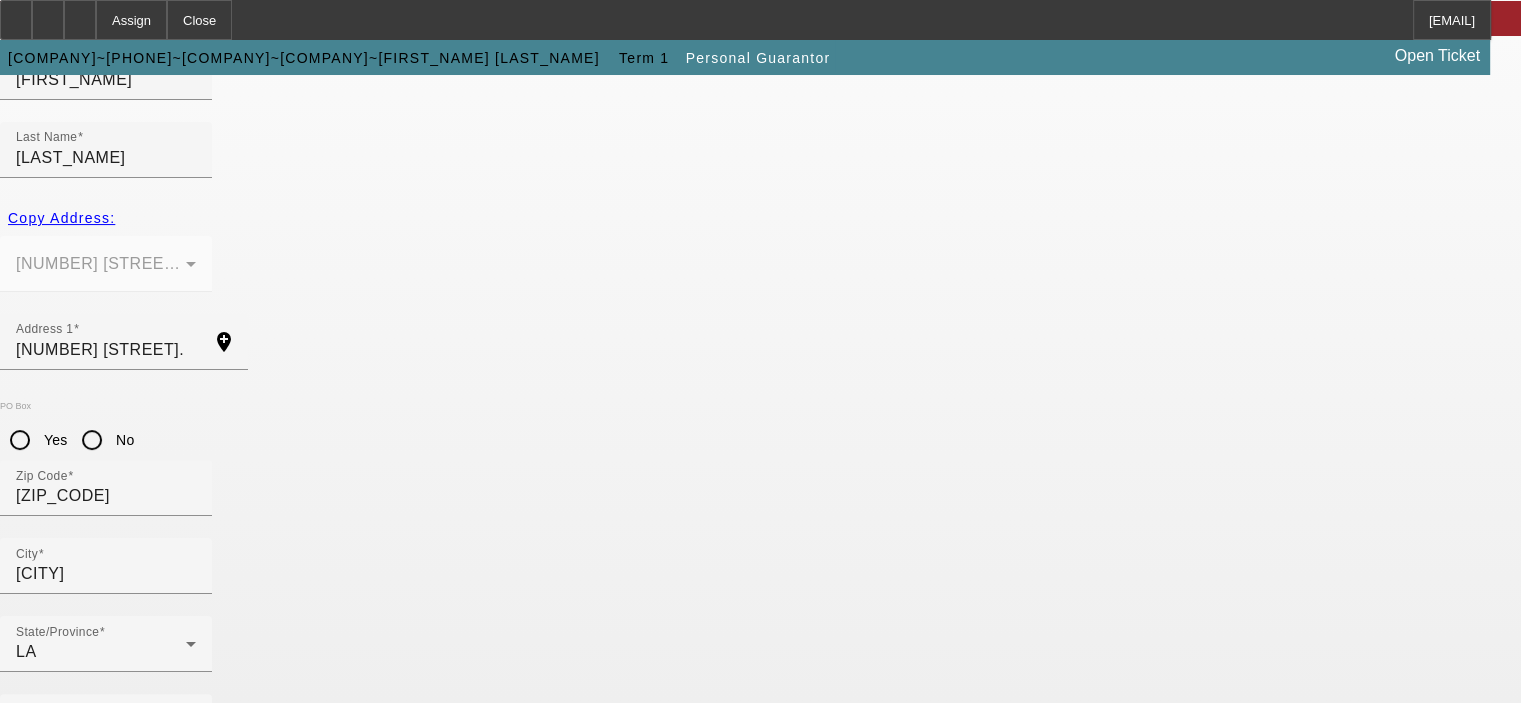 click at bounding box center [198, 877] 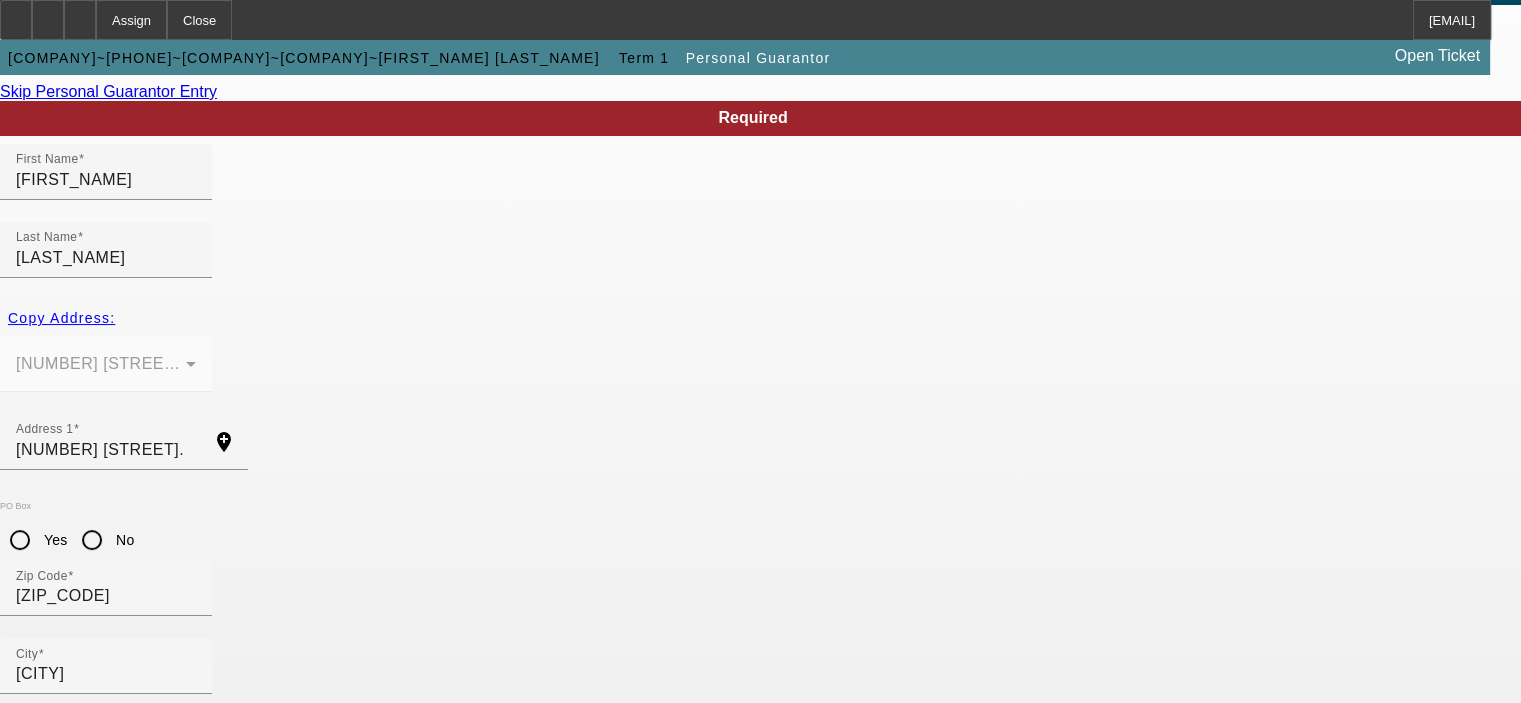 scroll, scrollTop: 269, scrollLeft: 0, axis: vertical 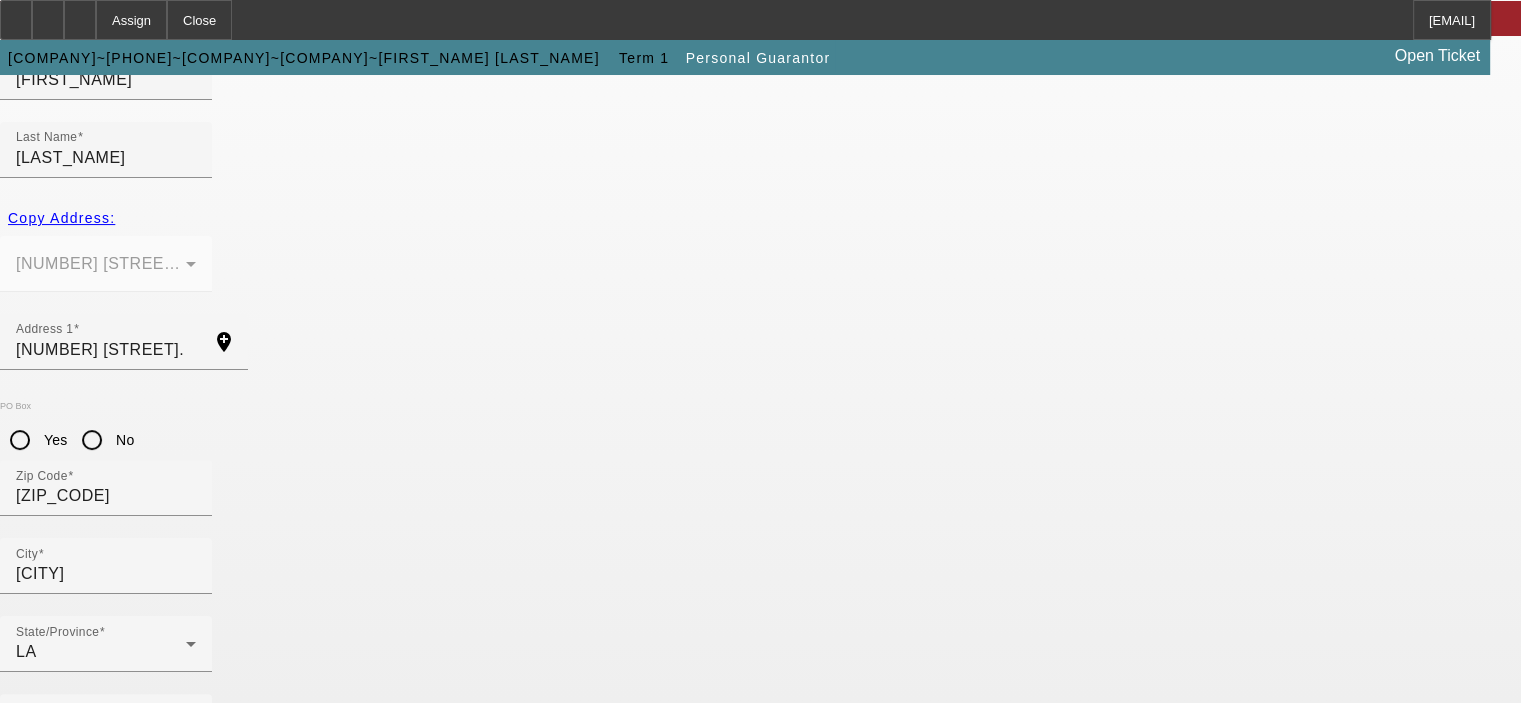click on "Submit" at bounding box center (28, 1839) 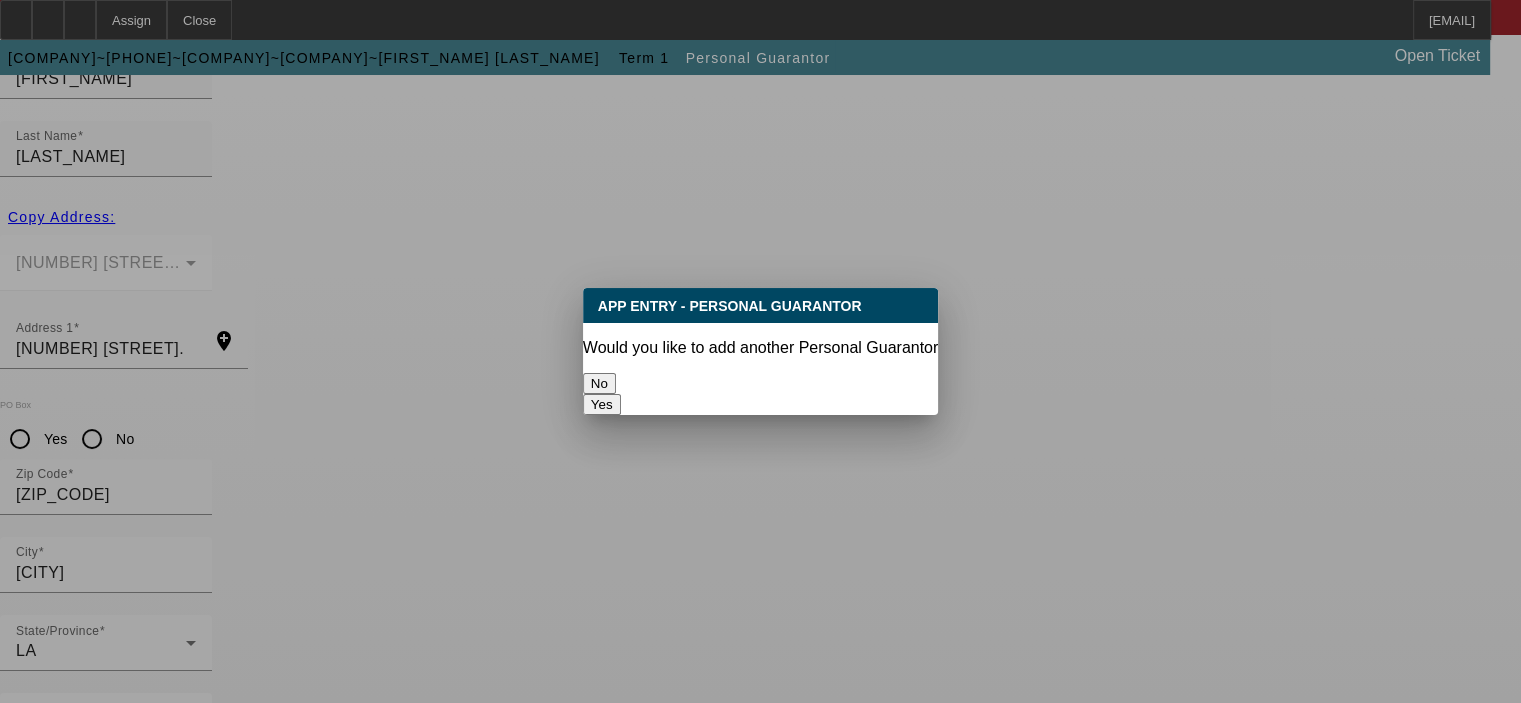 scroll, scrollTop: 0, scrollLeft: 0, axis: both 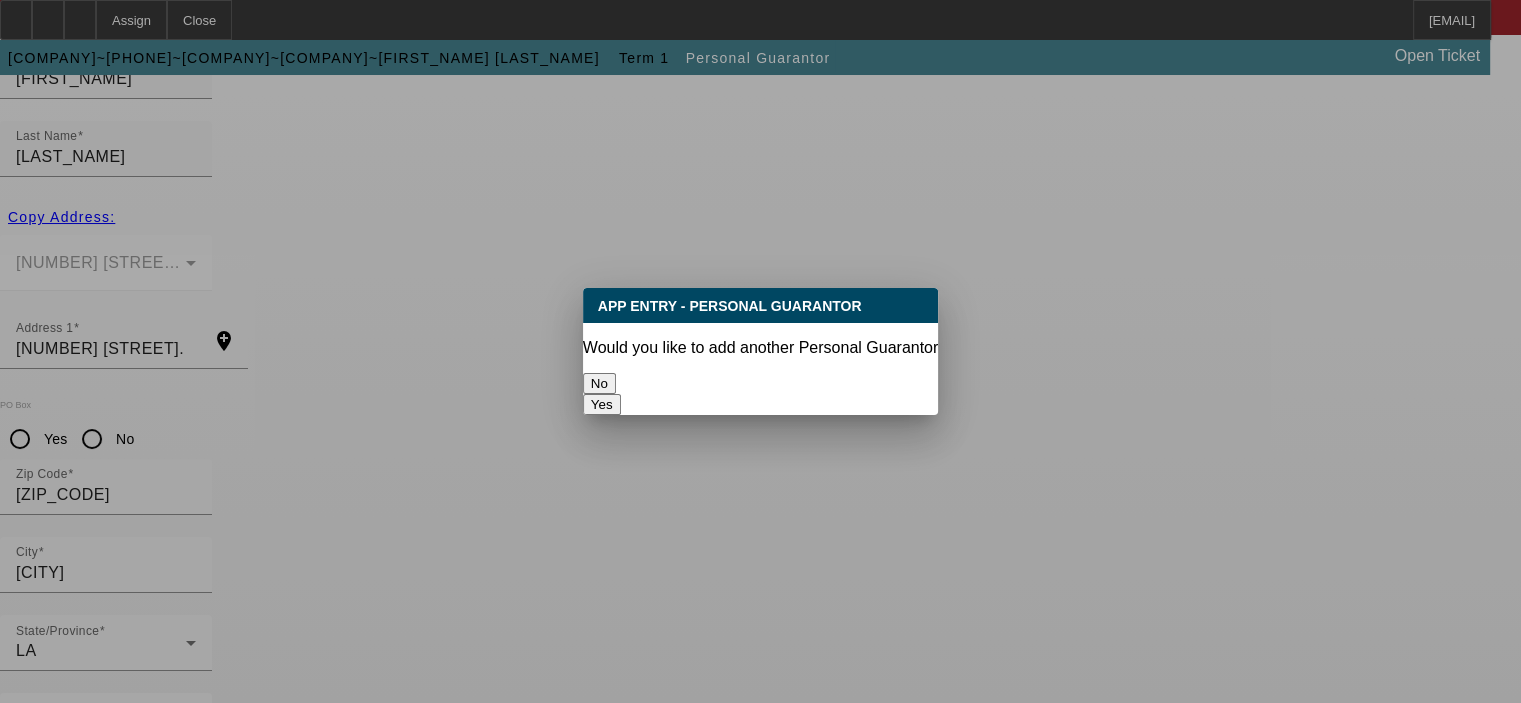 click on "No" at bounding box center [599, 383] 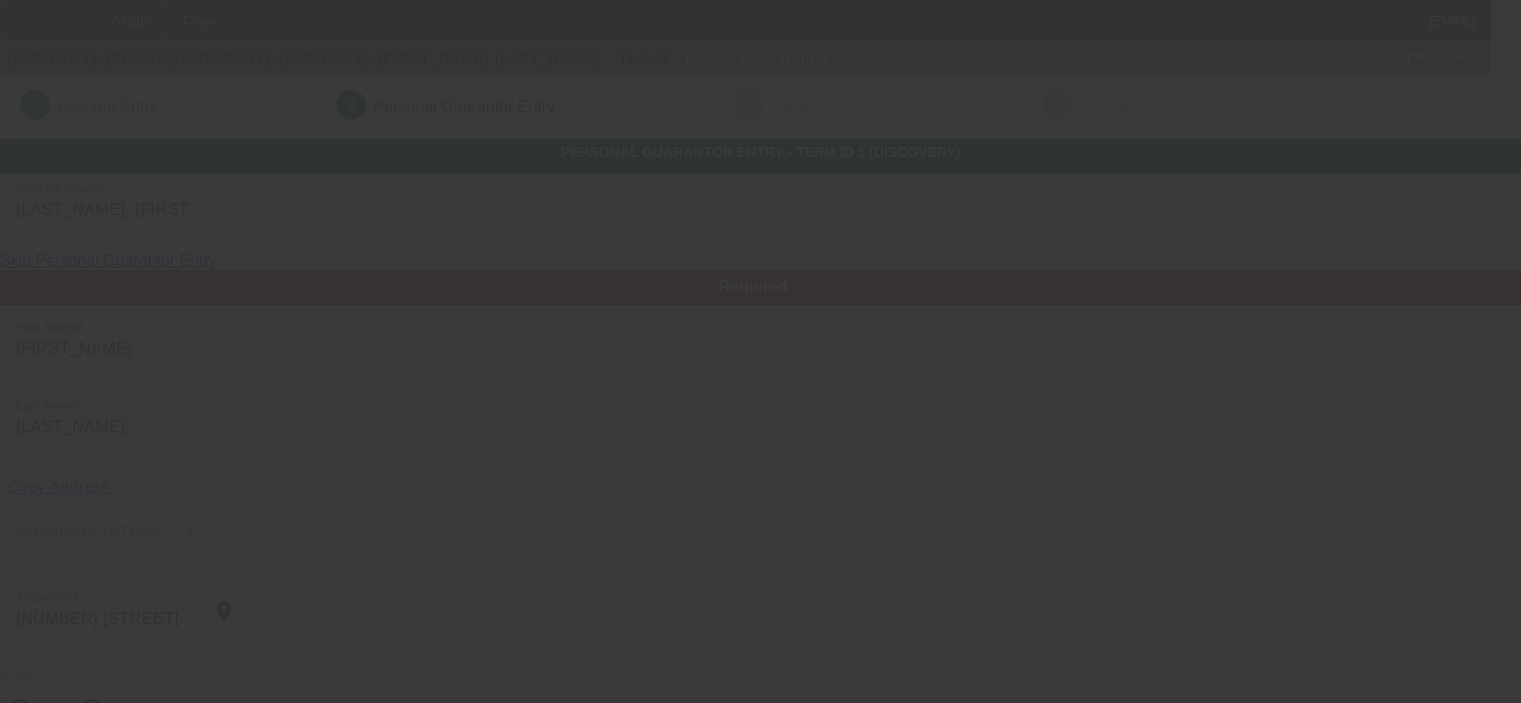scroll, scrollTop: 269, scrollLeft: 0, axis: vertical 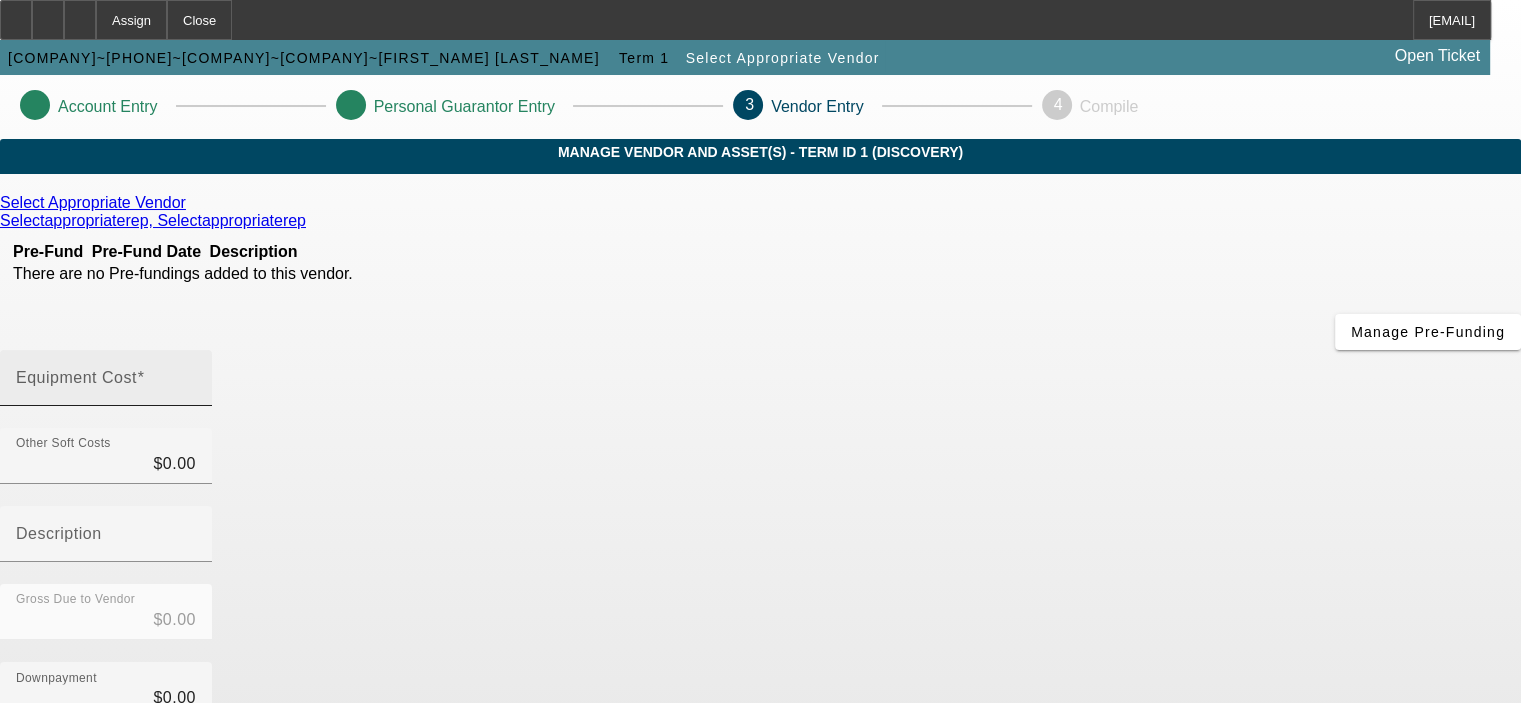 click on "Equipment Cost" at bounding box center [106, 386] 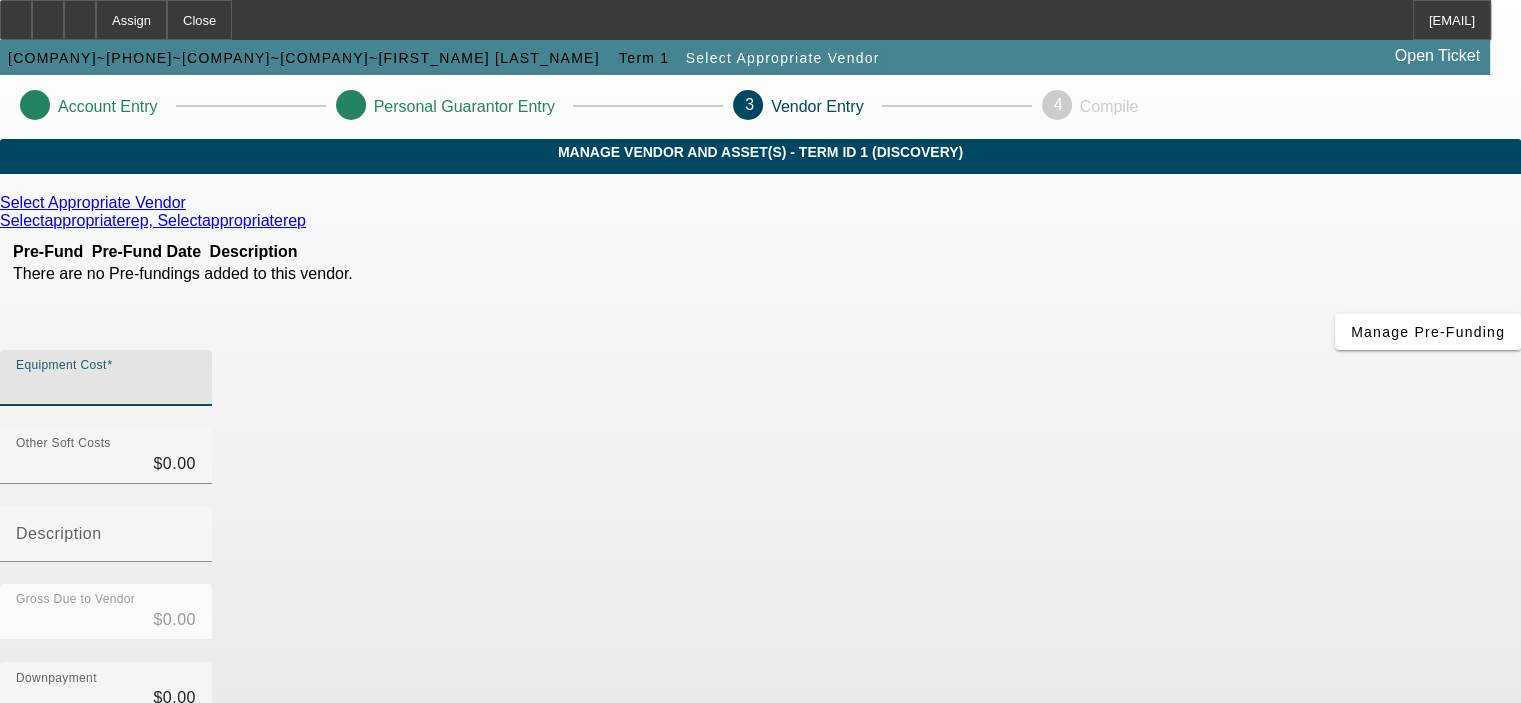 type on "6" 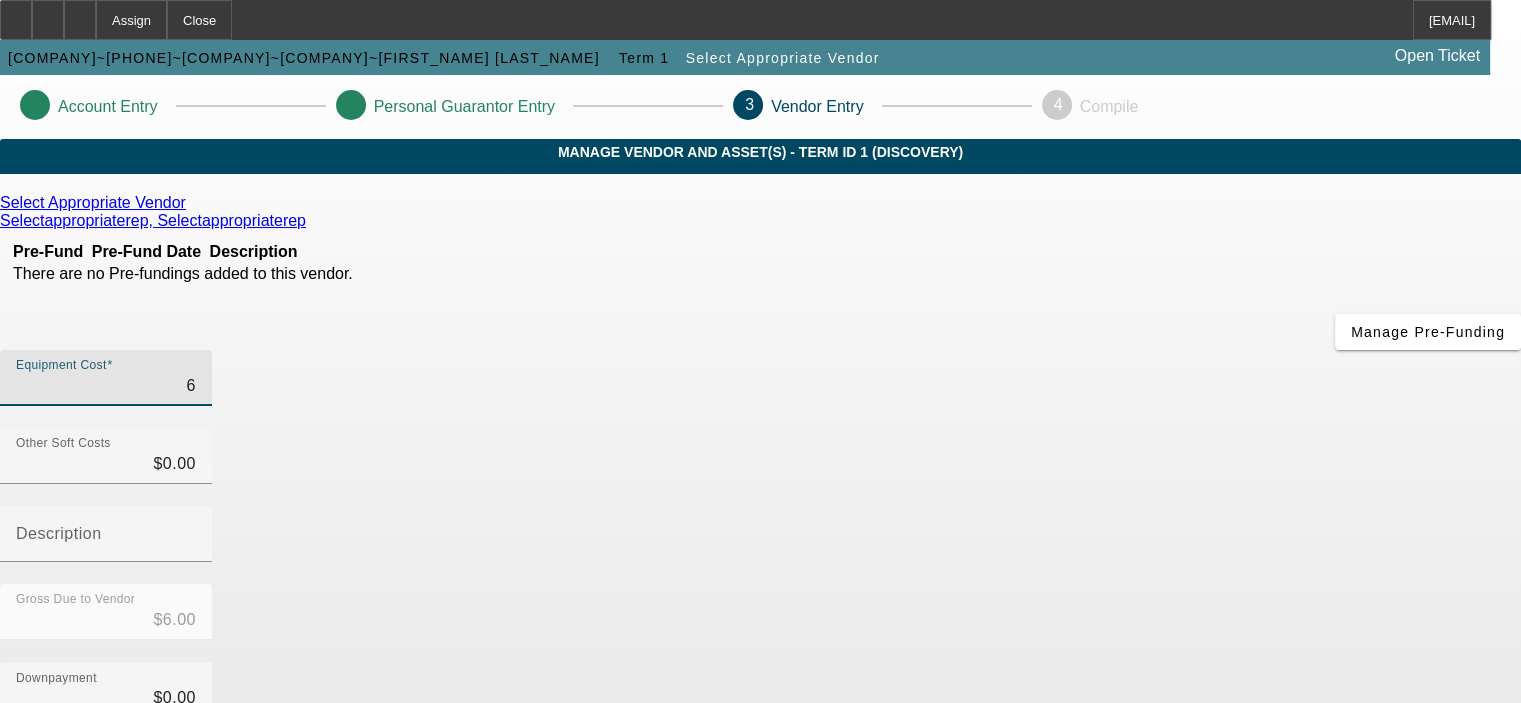 type on "67" 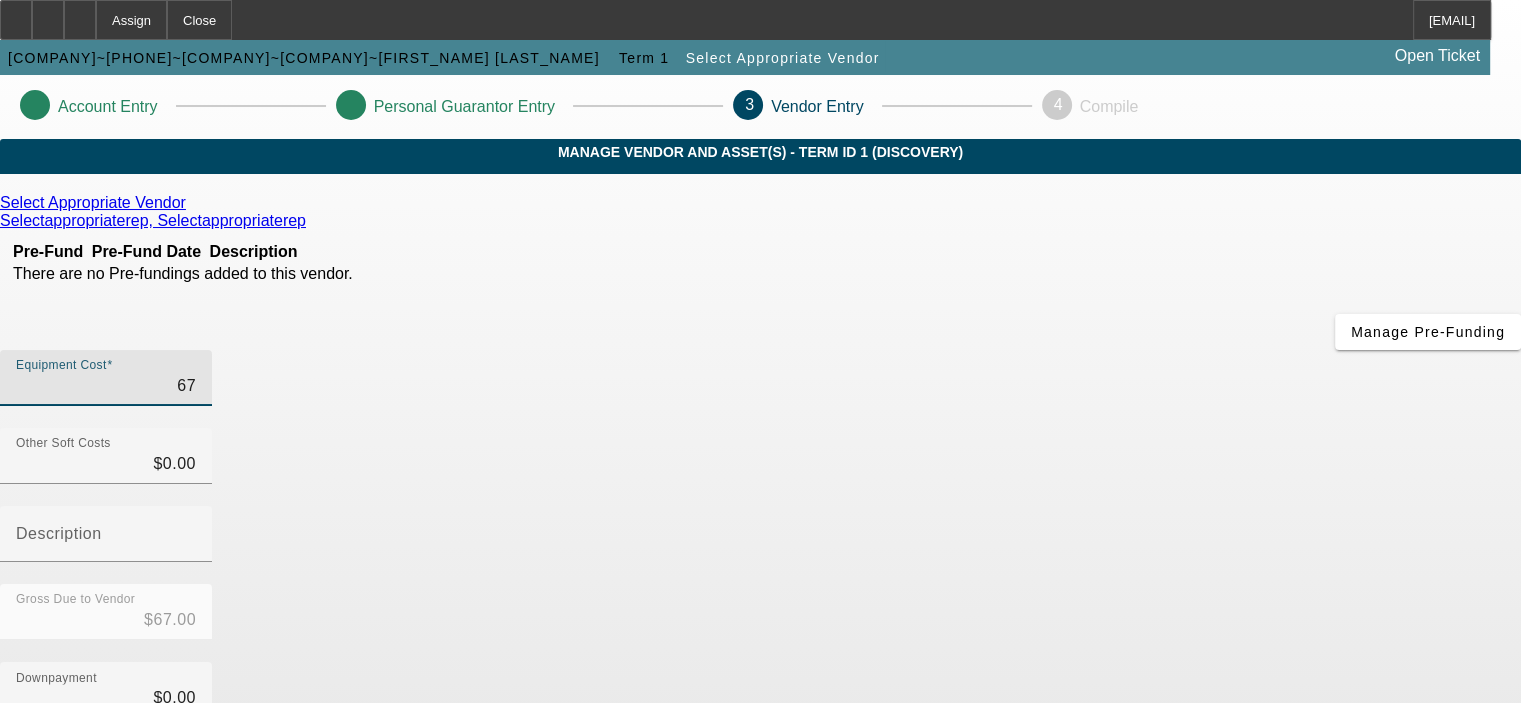 type on "670" 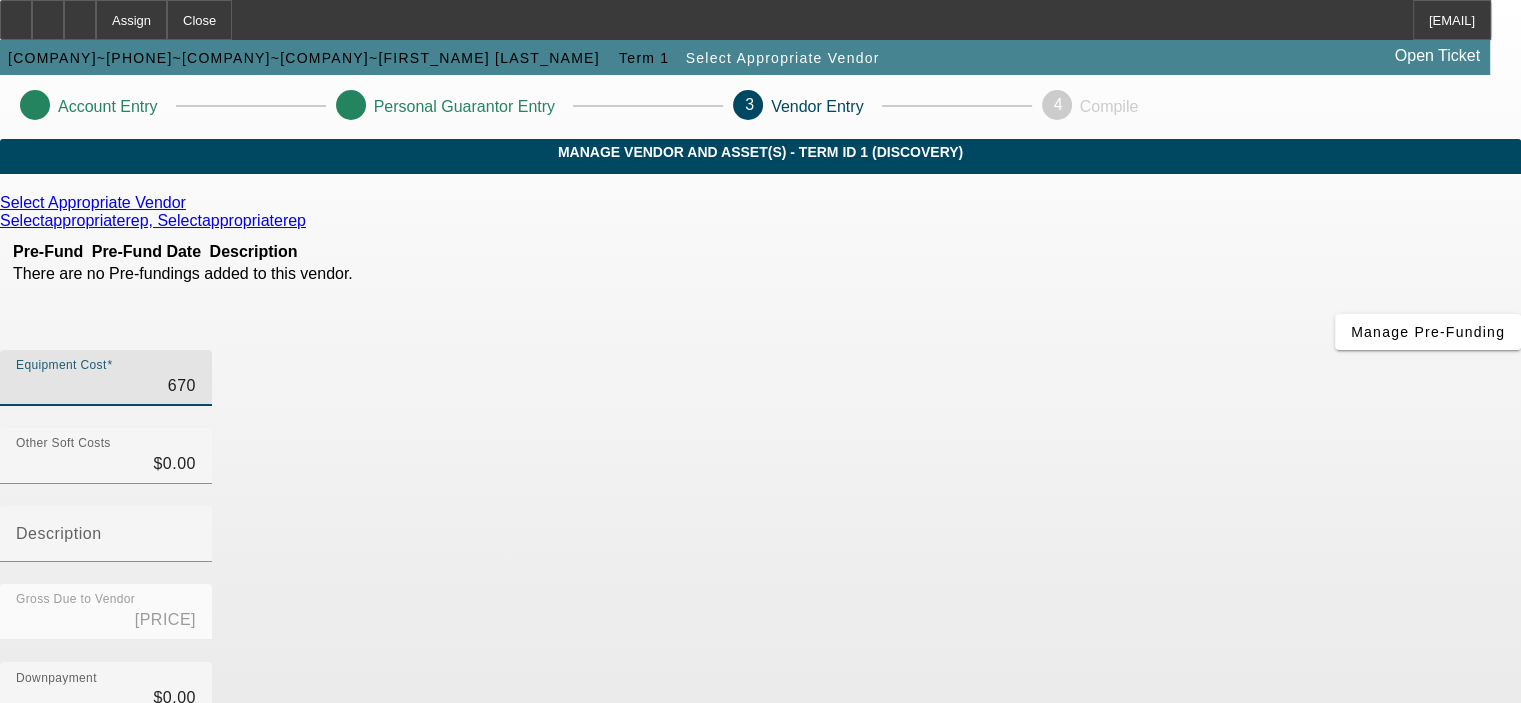 type on "67" 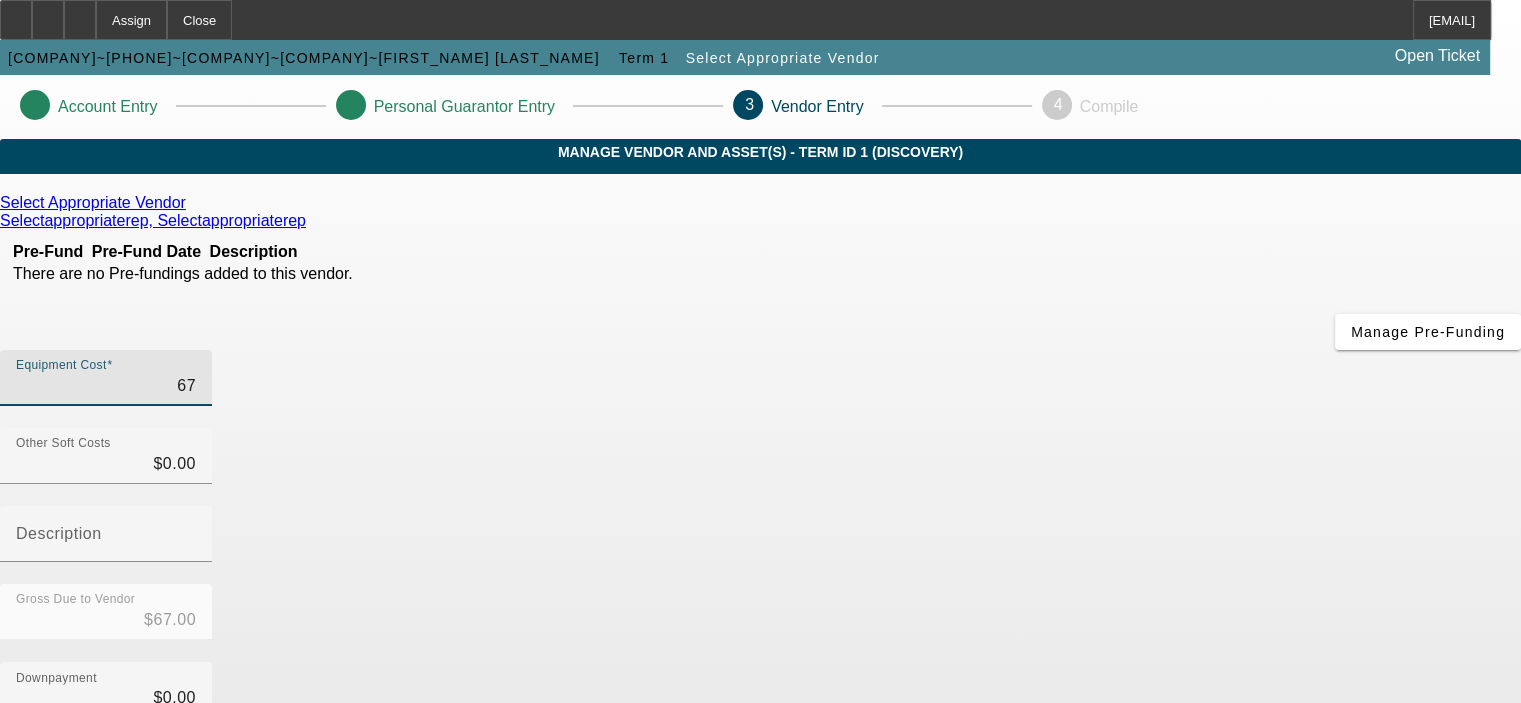 type on "679" 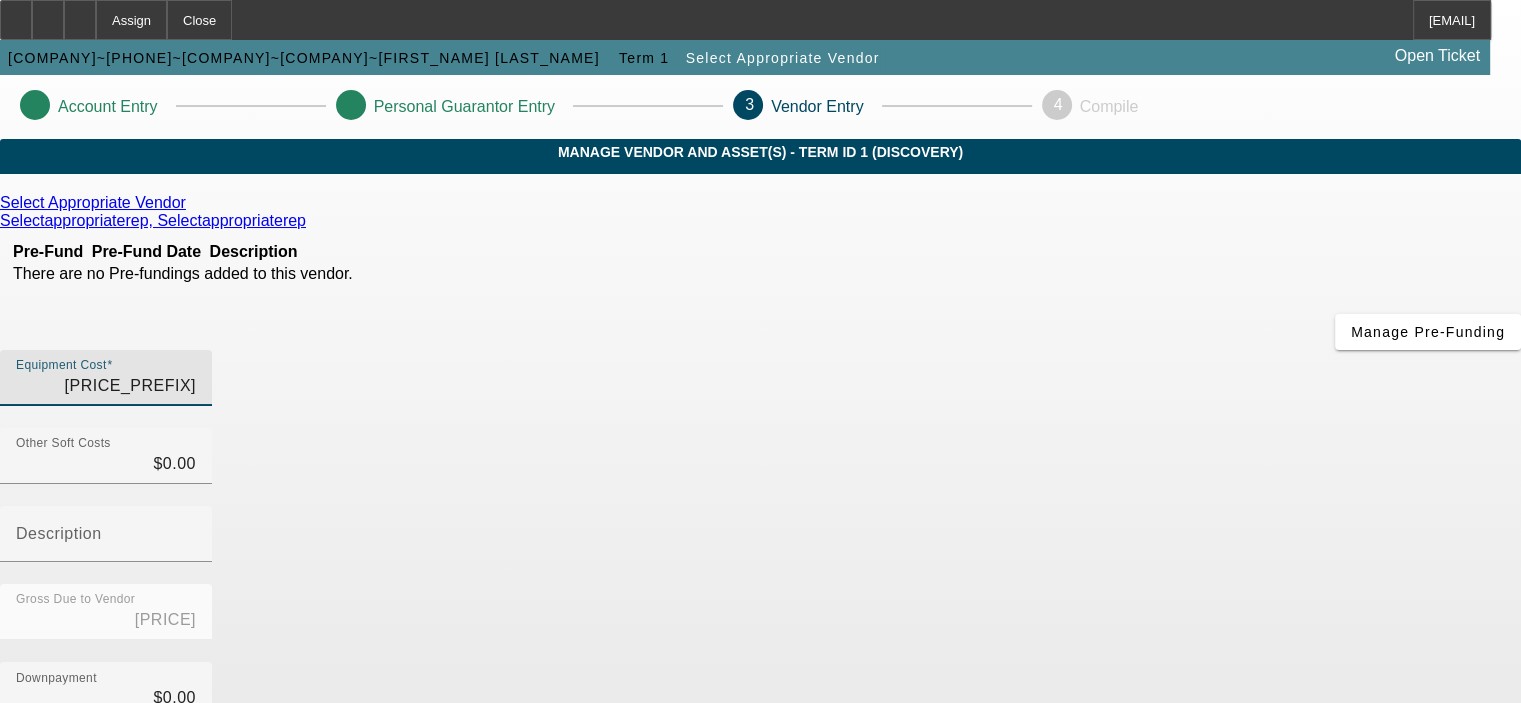 type on "6790" 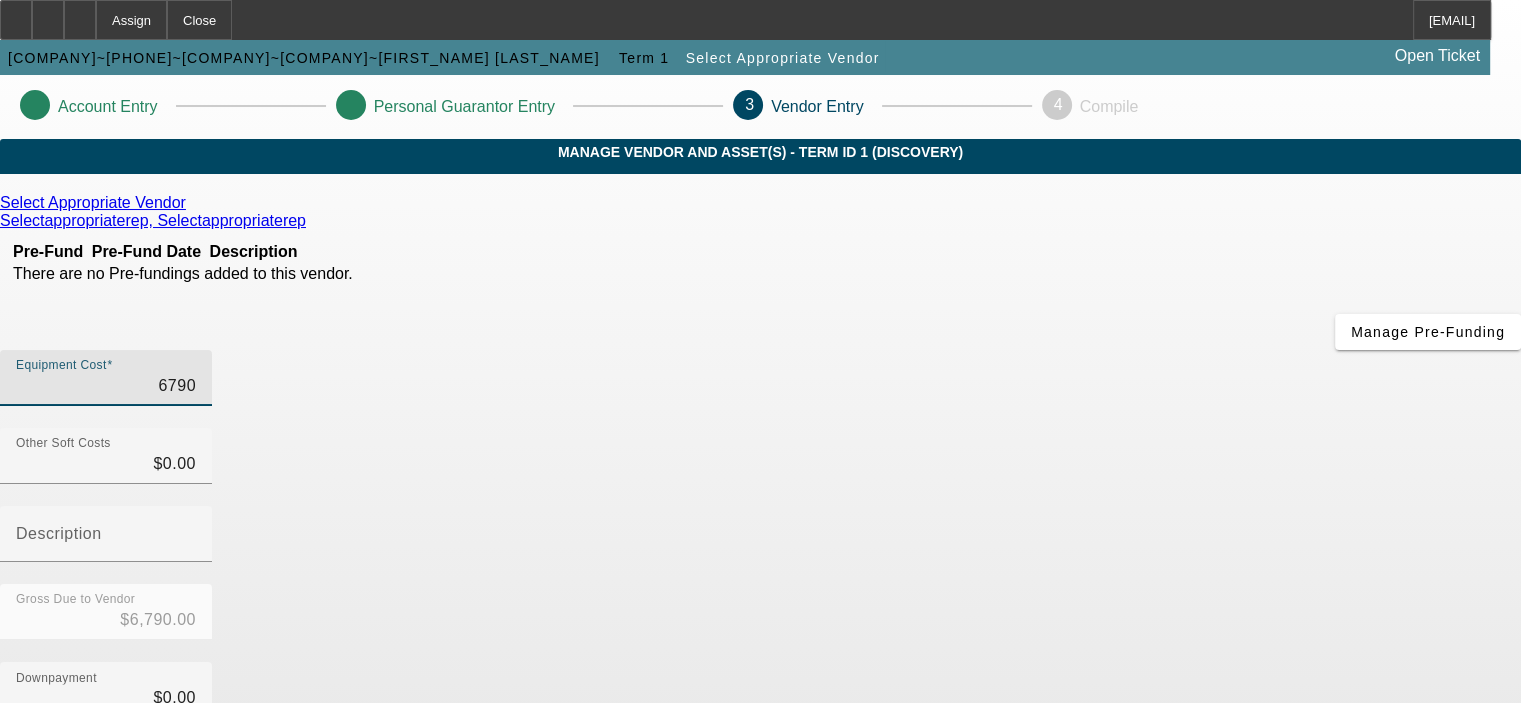 type on "67900" 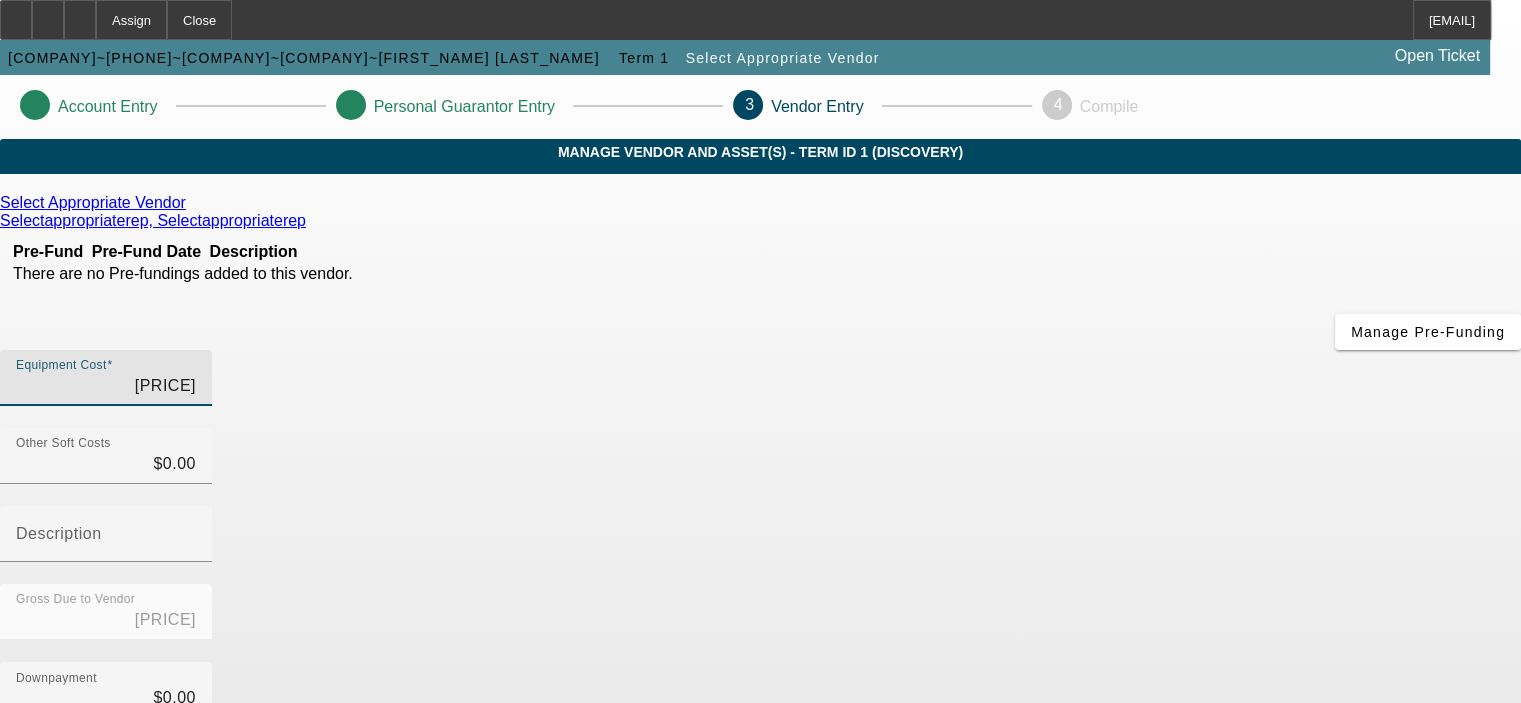 type on "$67,900.00" 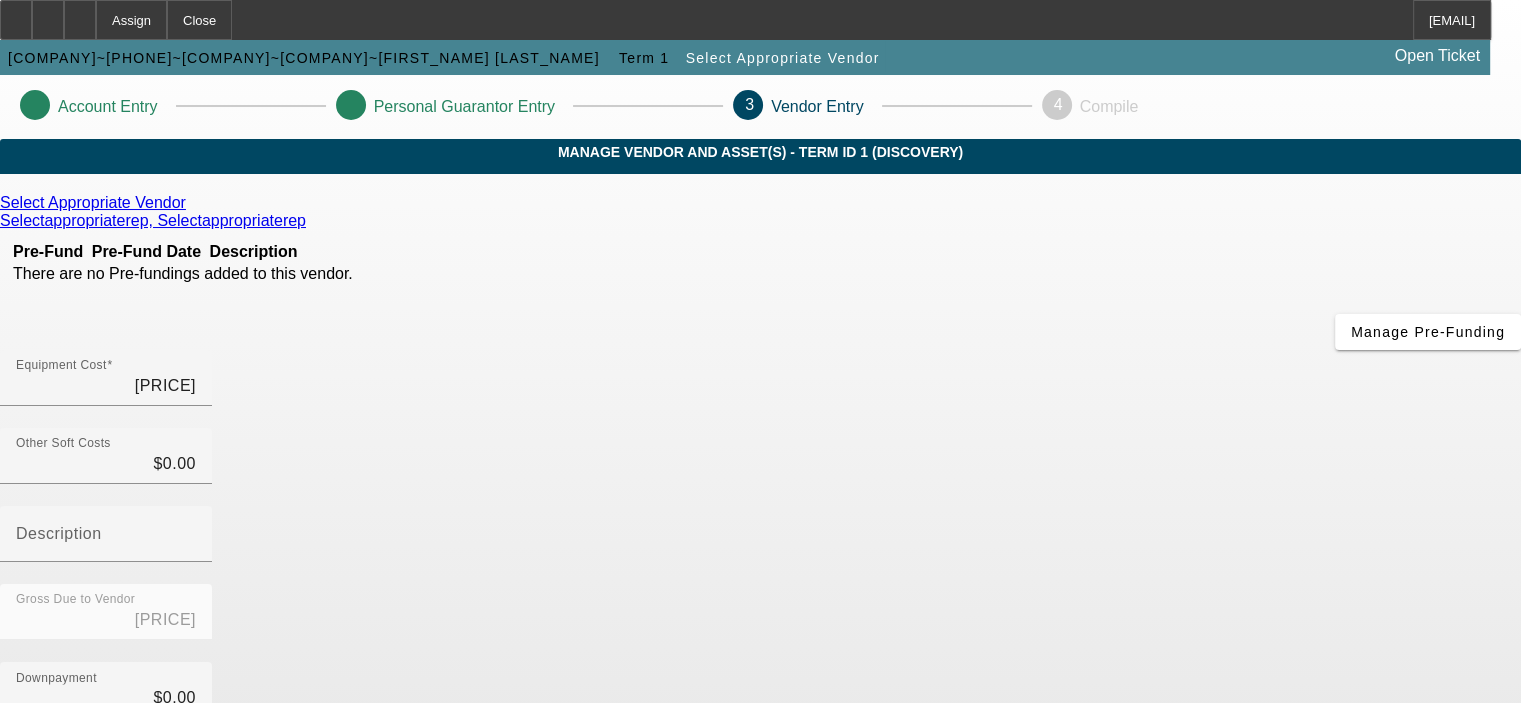 click on "Select Appropriate Vendor
Selectappropriaterep, Selectappropriaterep
Pre-Fund
Pre-Fund Date
Description
There are no Pre-fundings added to this vendor.
Manage Pre-Funding
Equipment Cost
$67,900.00
$0.00" at bounding box center (760, 633) 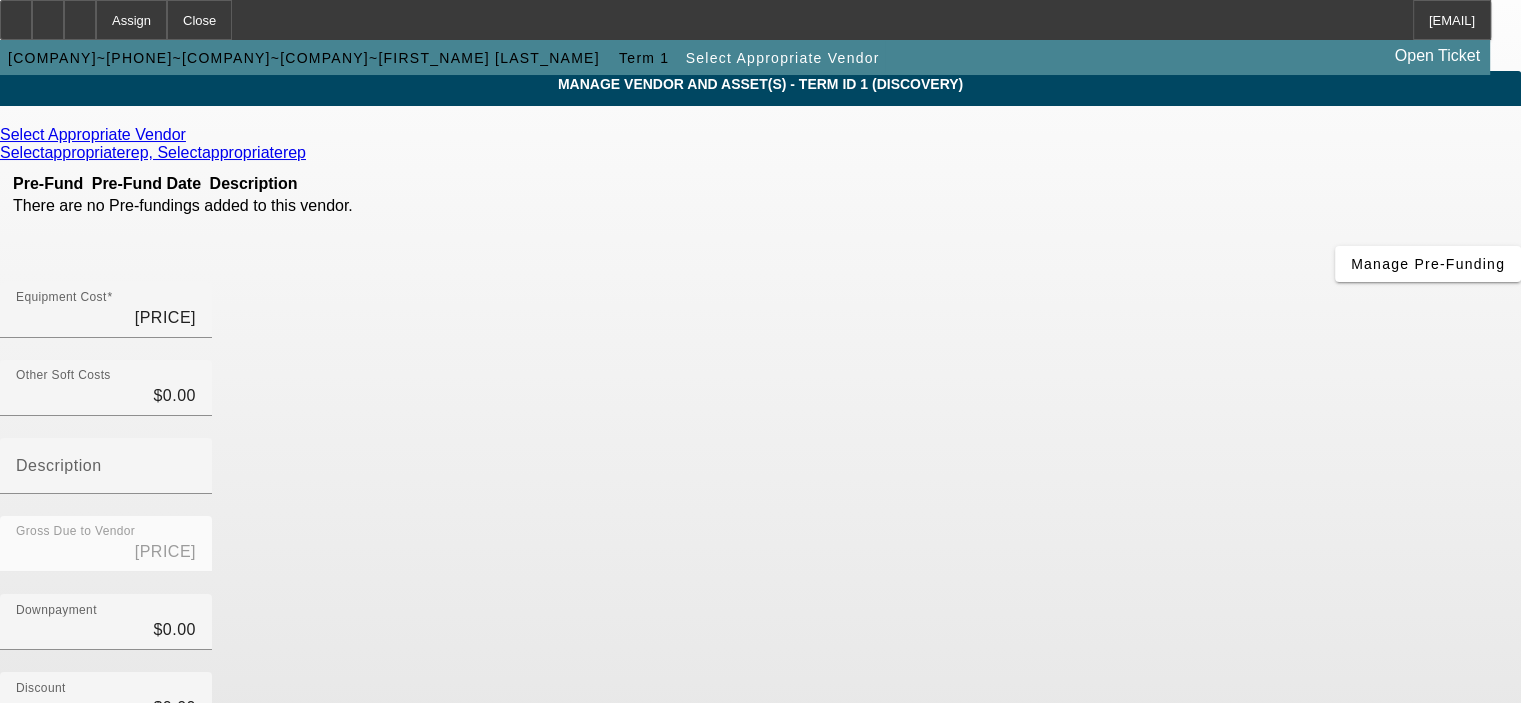 scroll, scrollTop: 300, scrollLeft: 0, axis: vertical 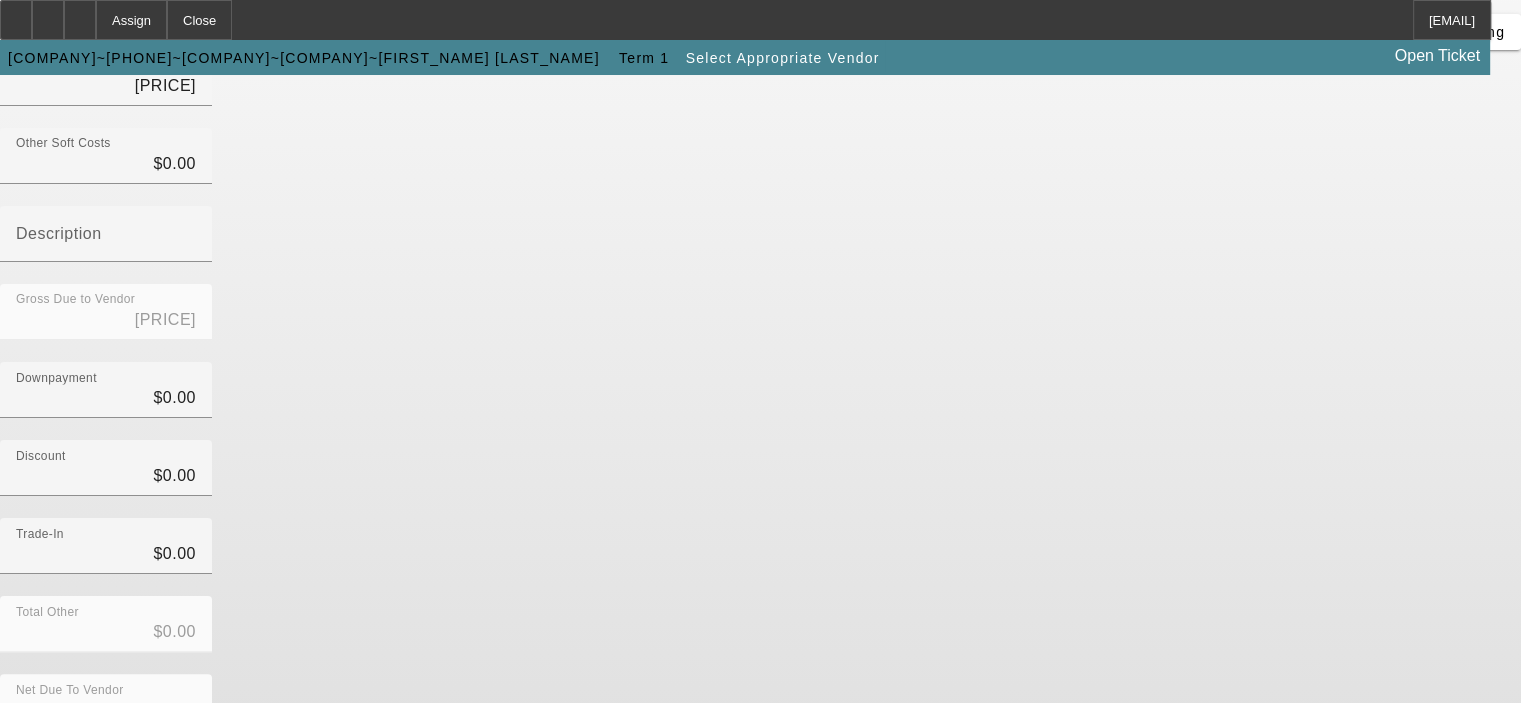 click on "Submit" at bounding box center [28, 762] 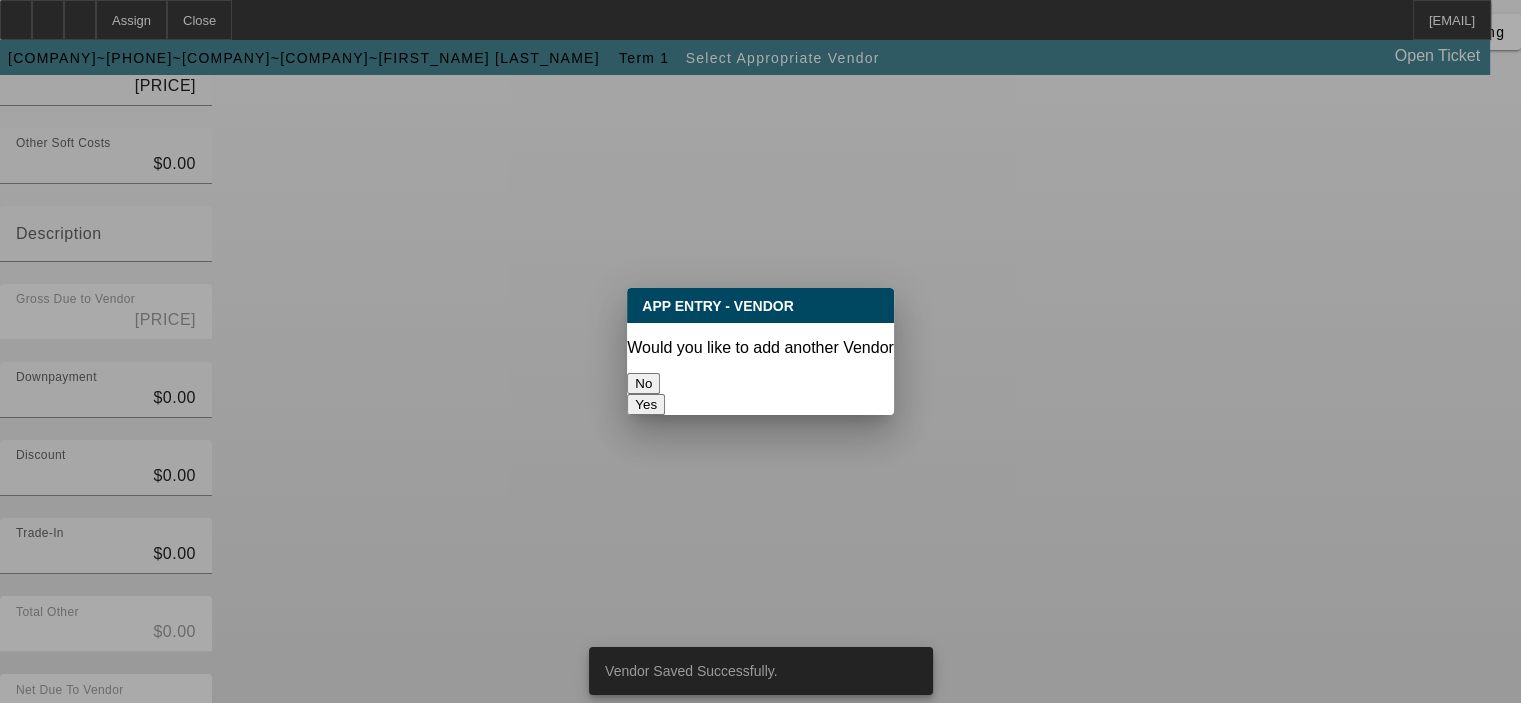 scroll, scrollTop: 0, scrollLeft: 0, axis: both 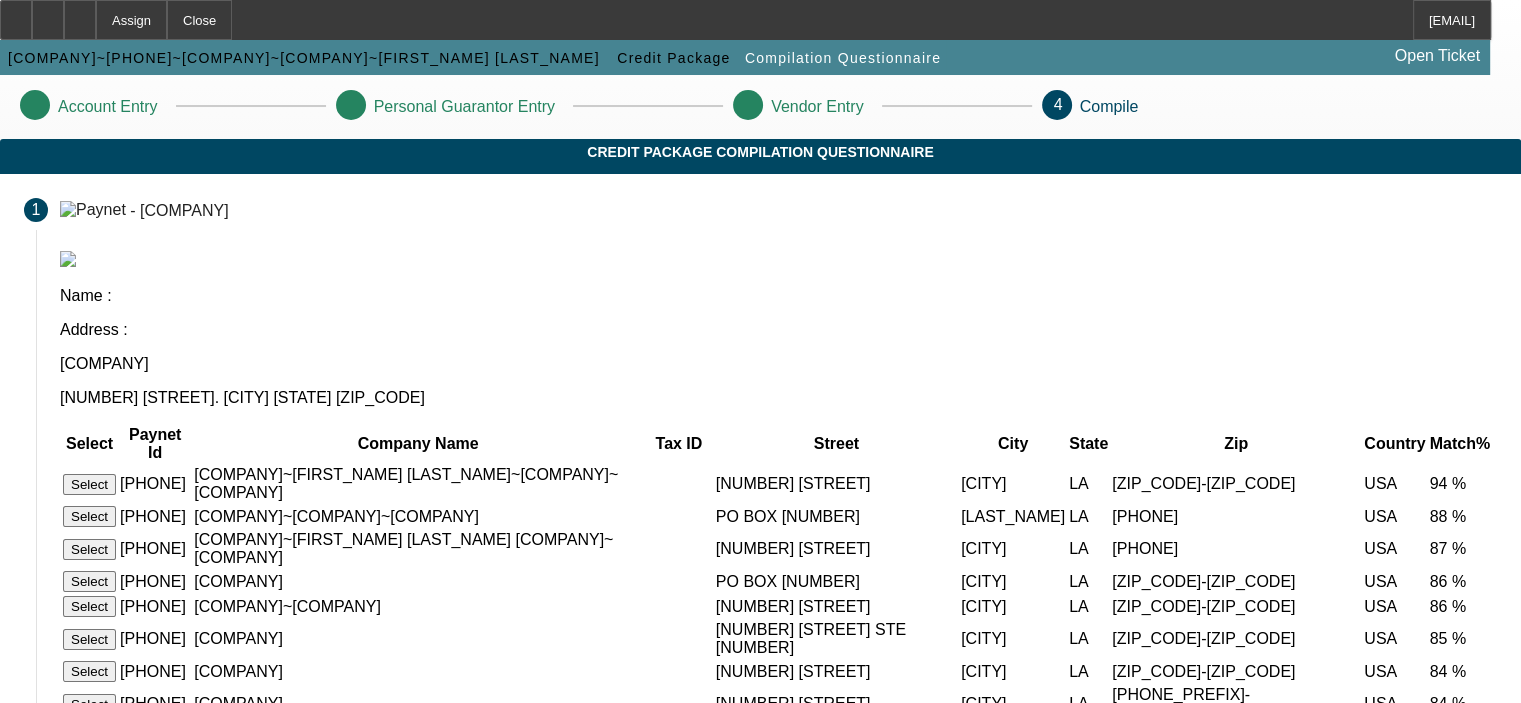 click on "Select" at bounding box center (89, 484) 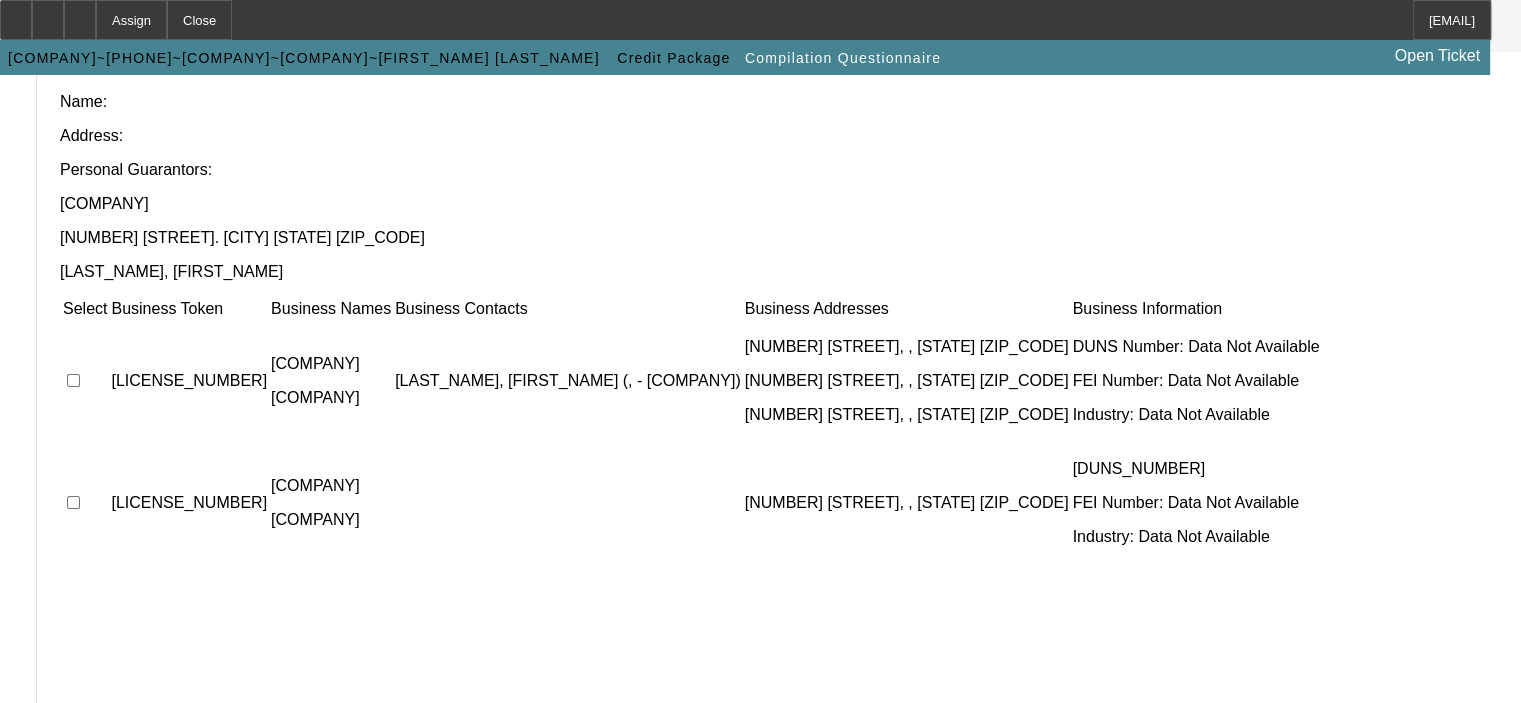 scroll, scrollTop: 52, scrollLeft: 0, axis: vertical 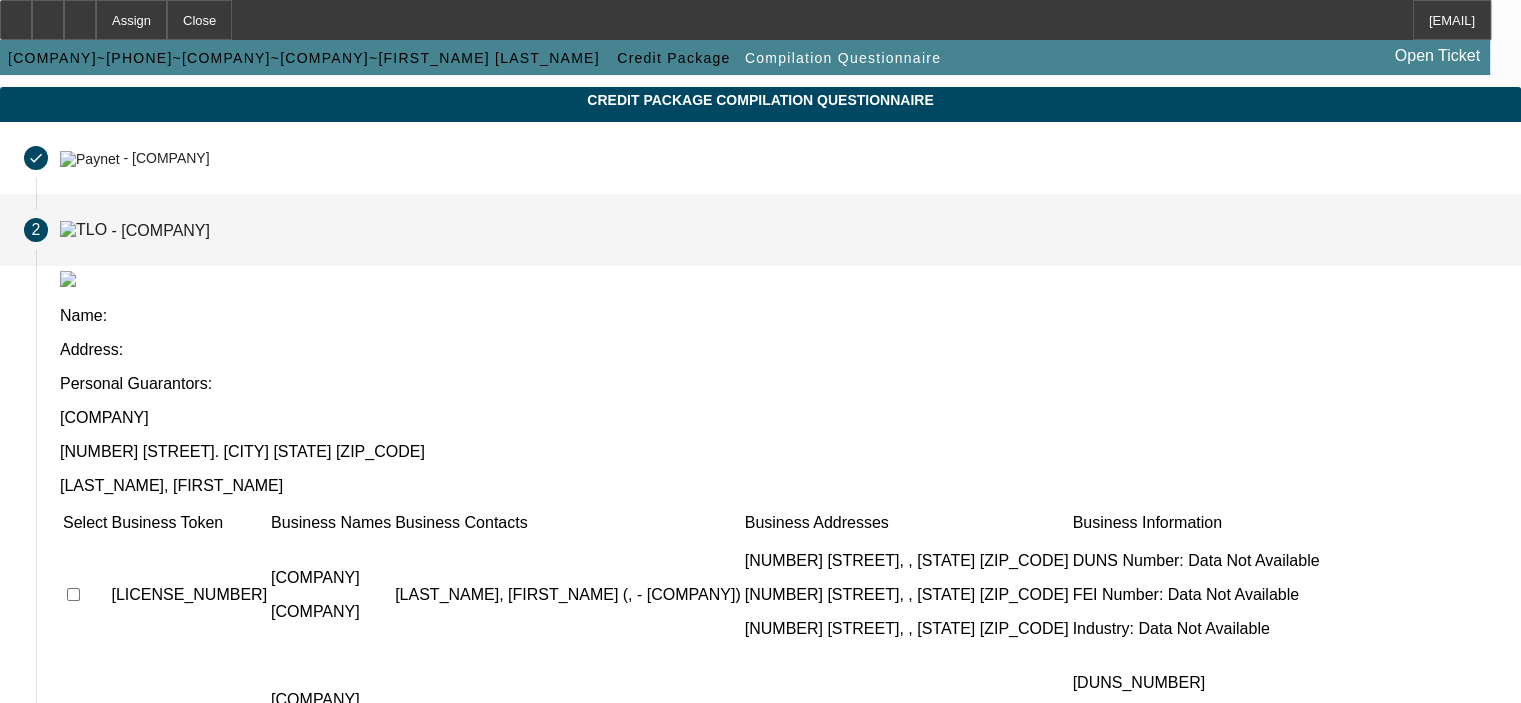 click at bounding box center (73, 594) 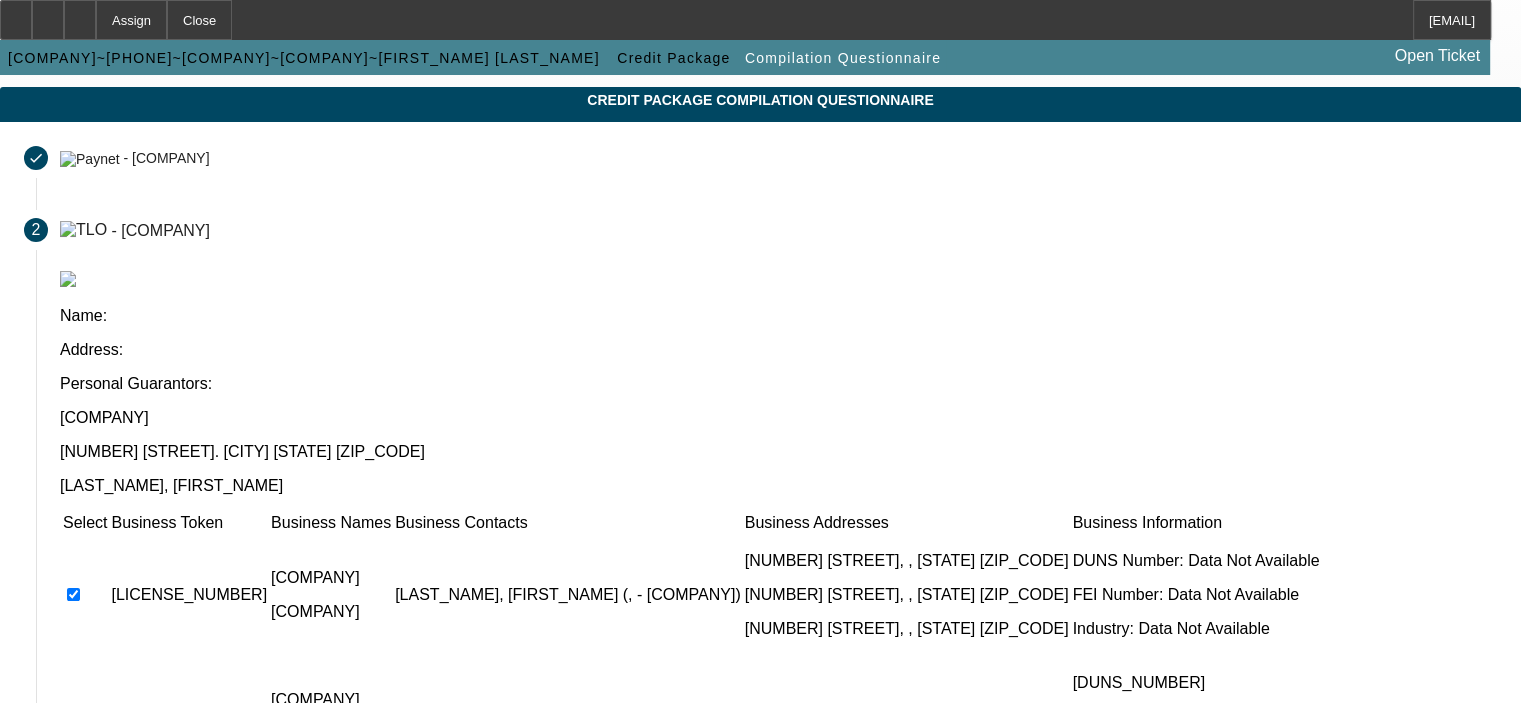 click at bounding box center (73, 716) 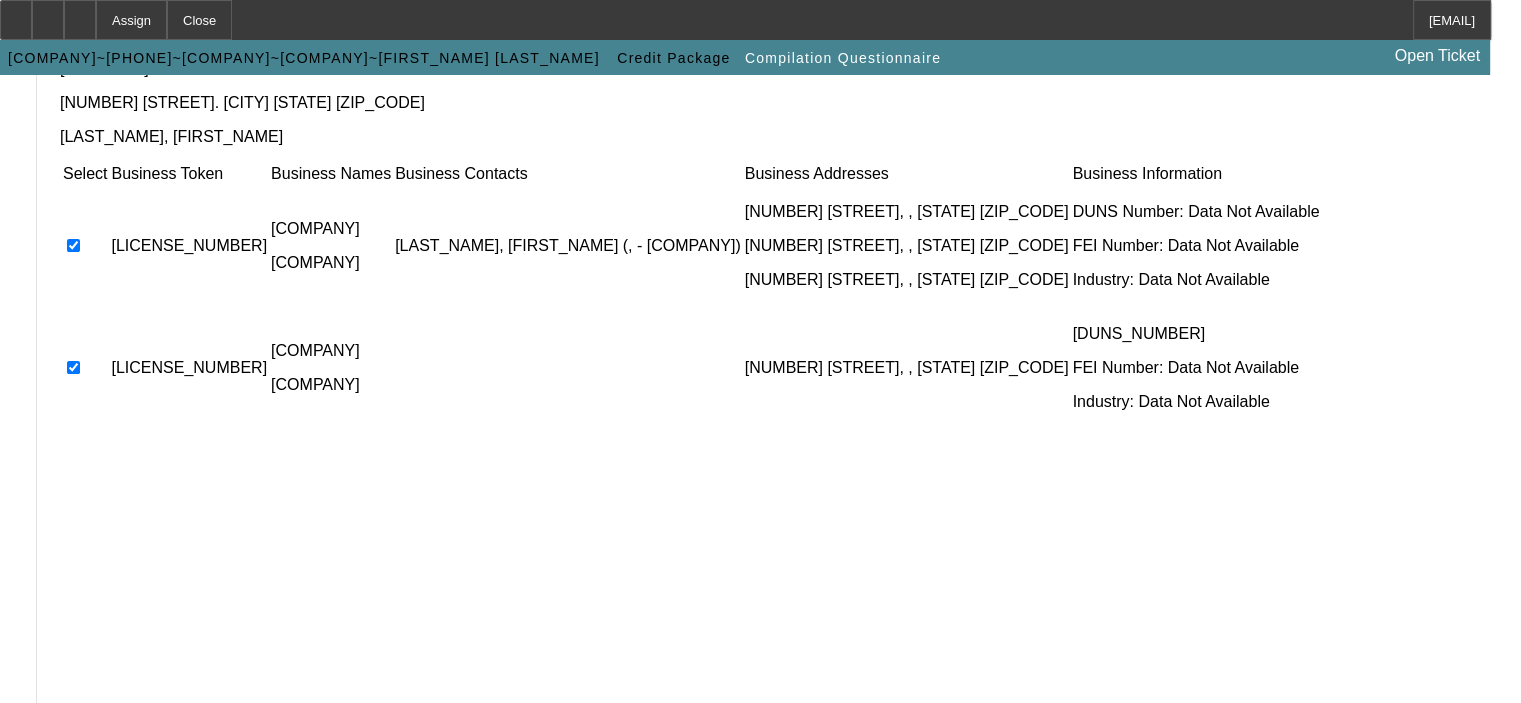 scroll, scrollTop: 403, scrollLeft: 0, axis: vertical 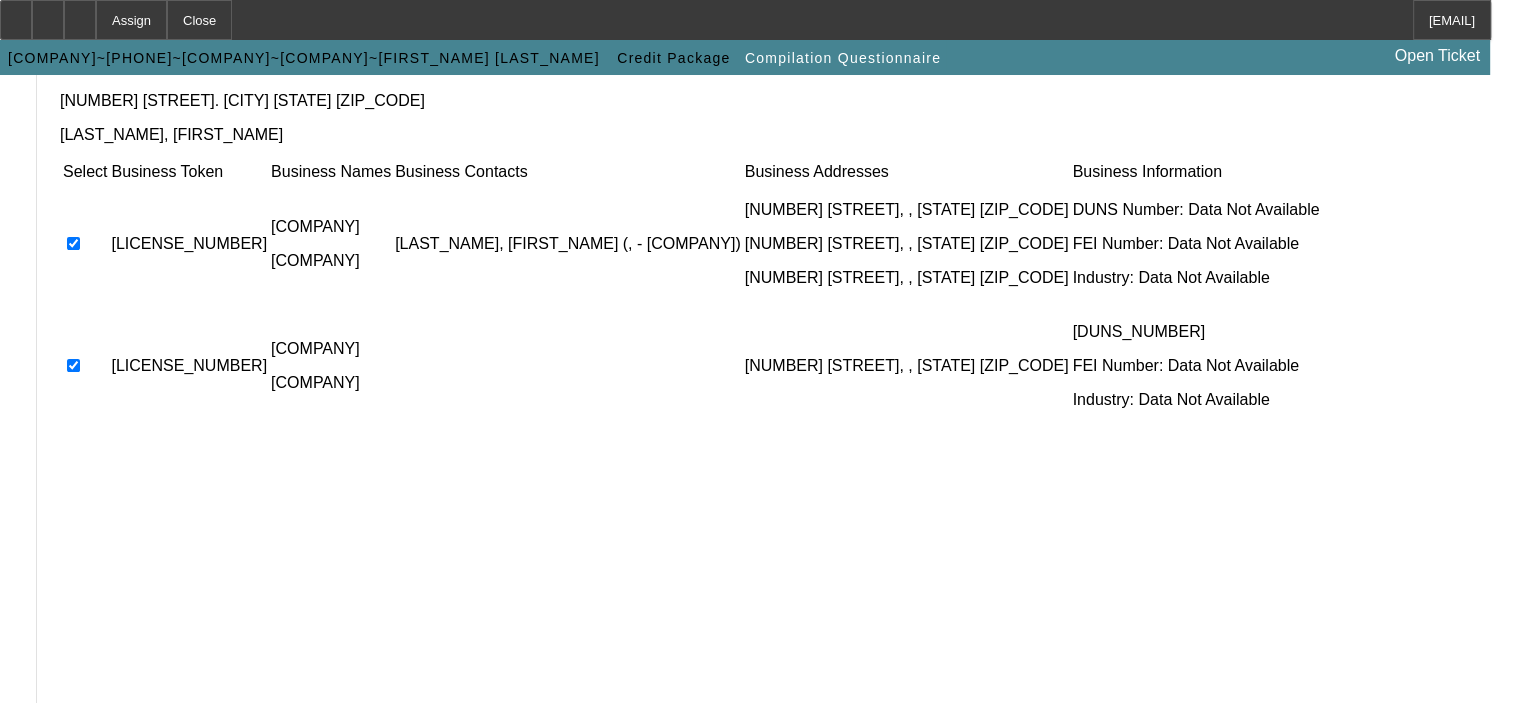 click on "Submit" at bounding box center [93, 728] 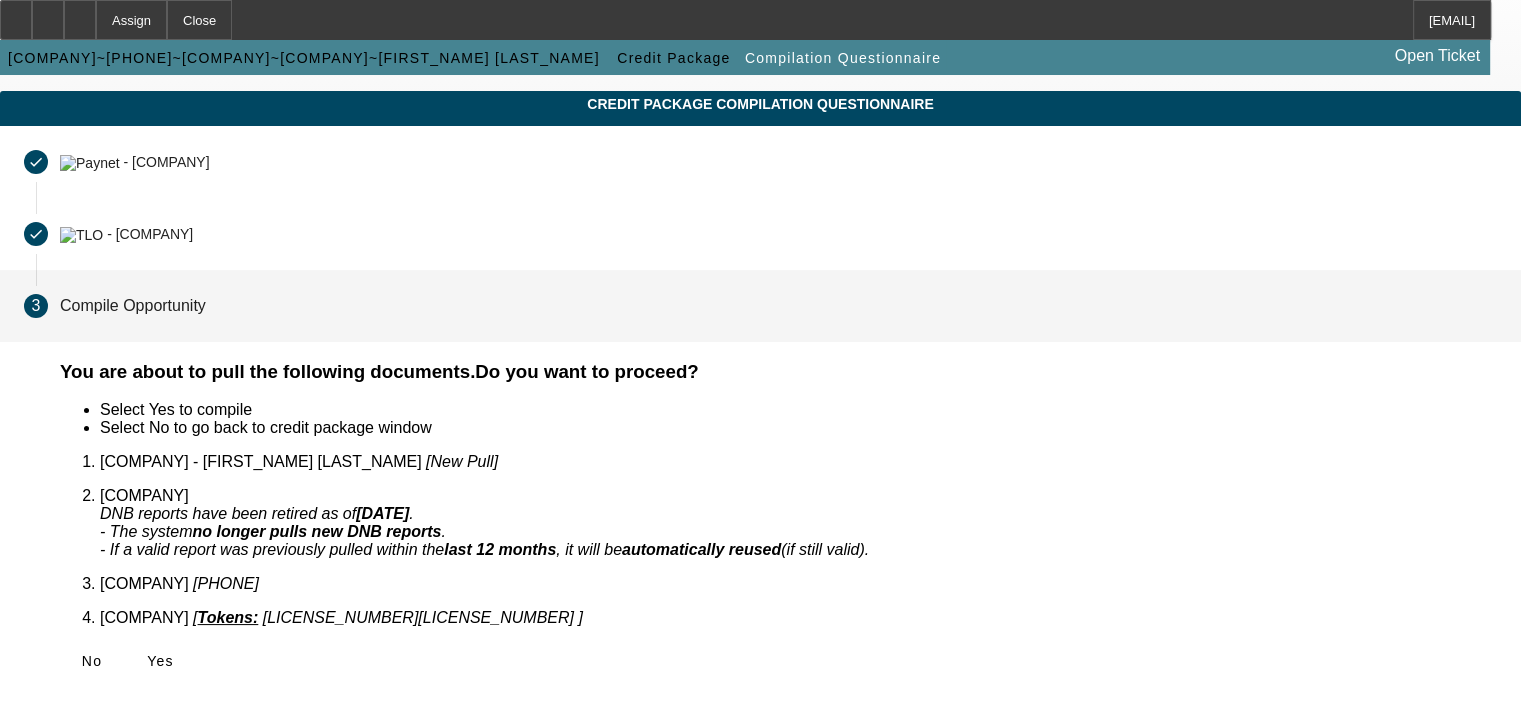 scroll, scrollTop: 20, scrollLeft: 0, axis: vertical 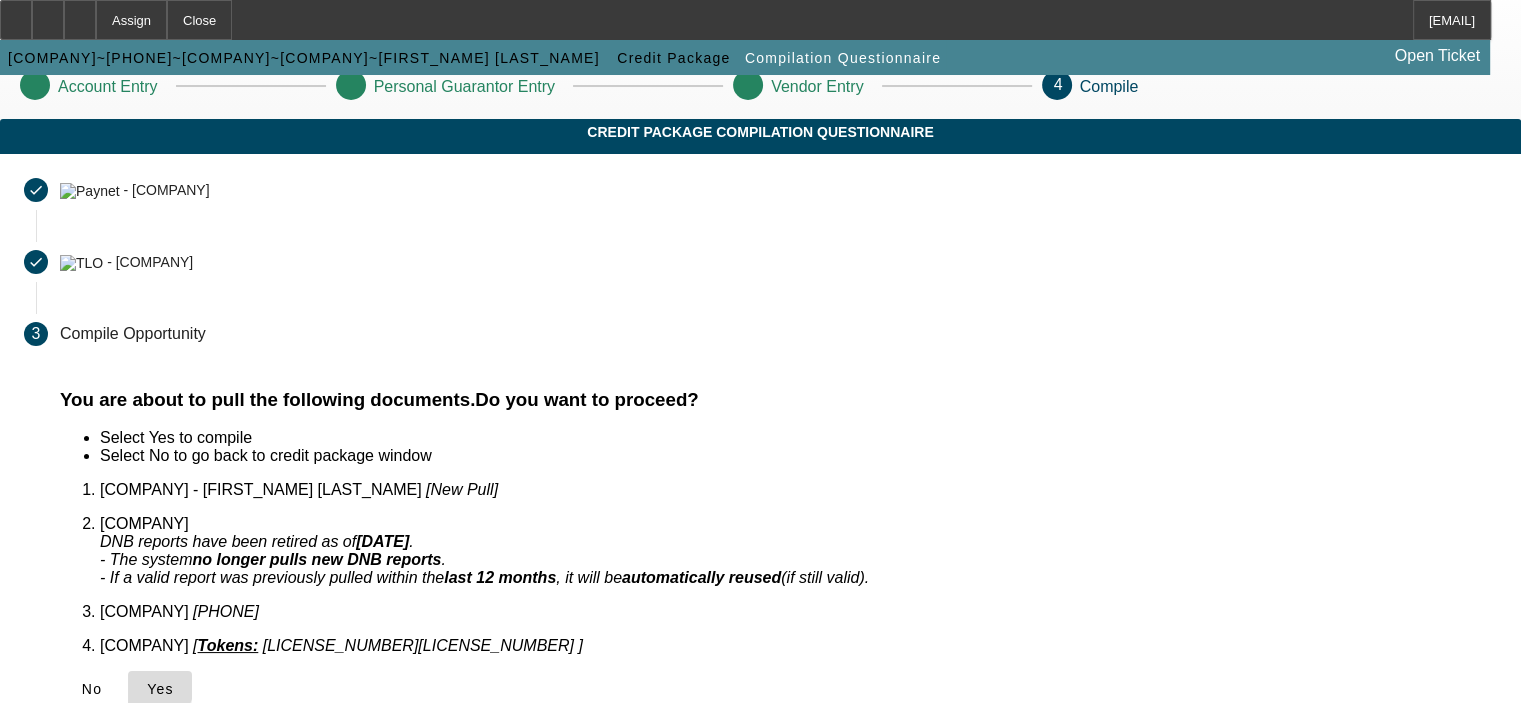 click at bounding box center (147, 689) 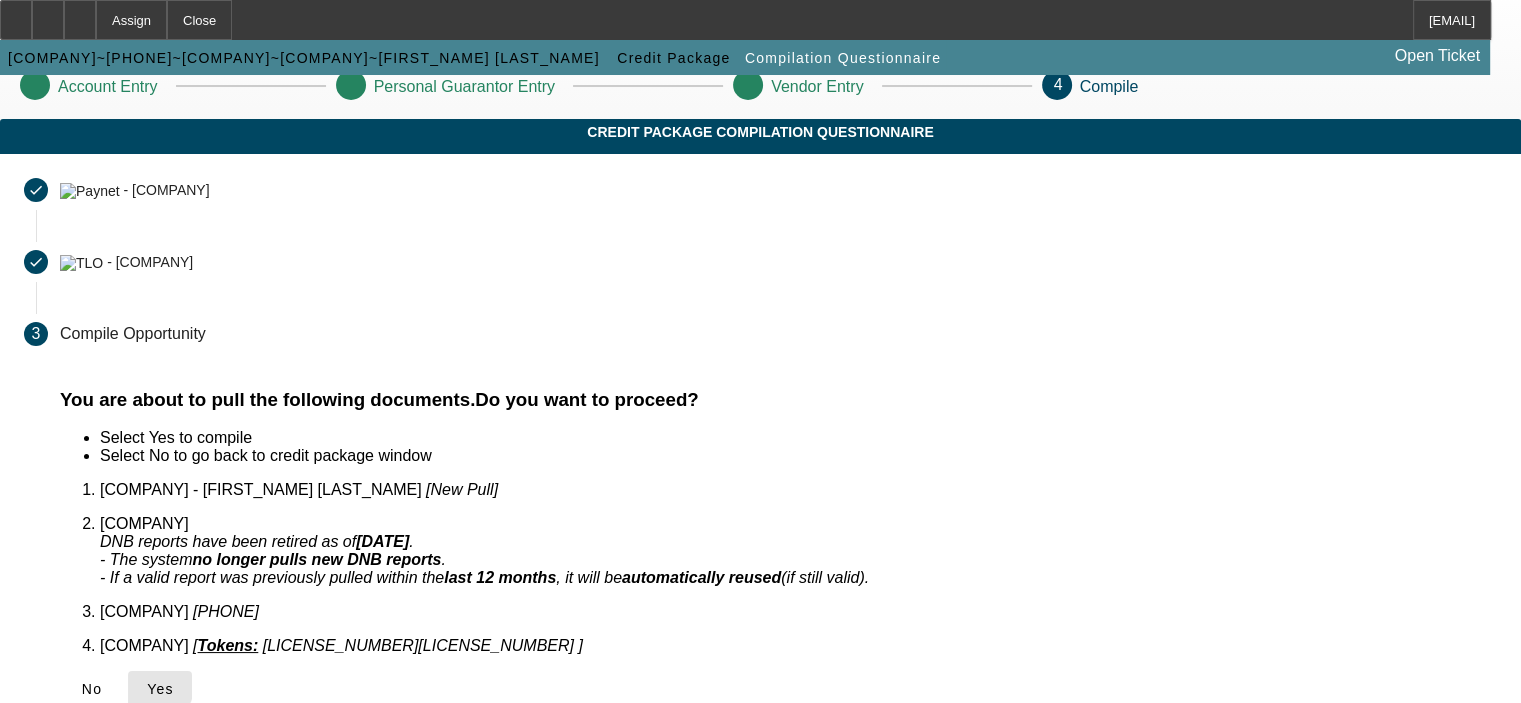 scroll, scrollTop: 0, scrollLeft: 0, axis: both 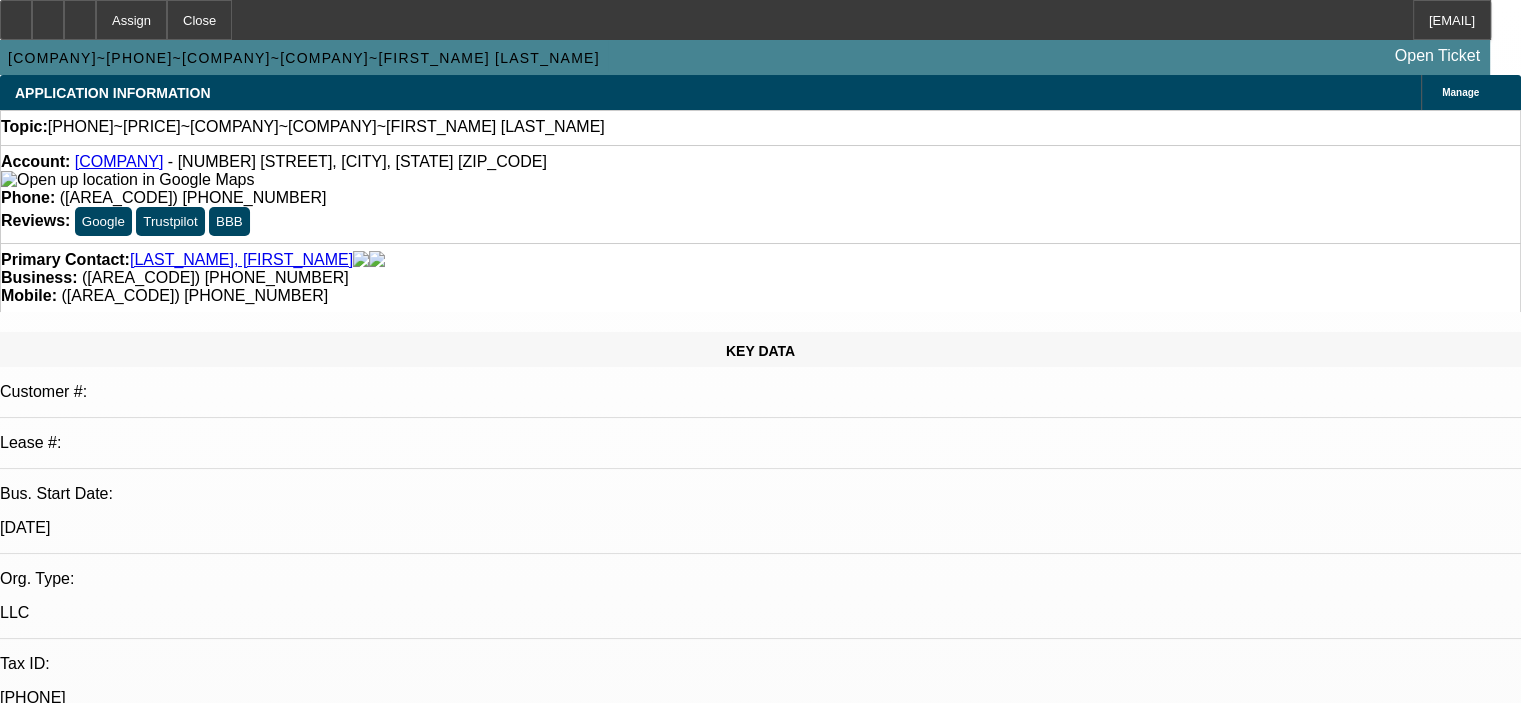 select on "0" 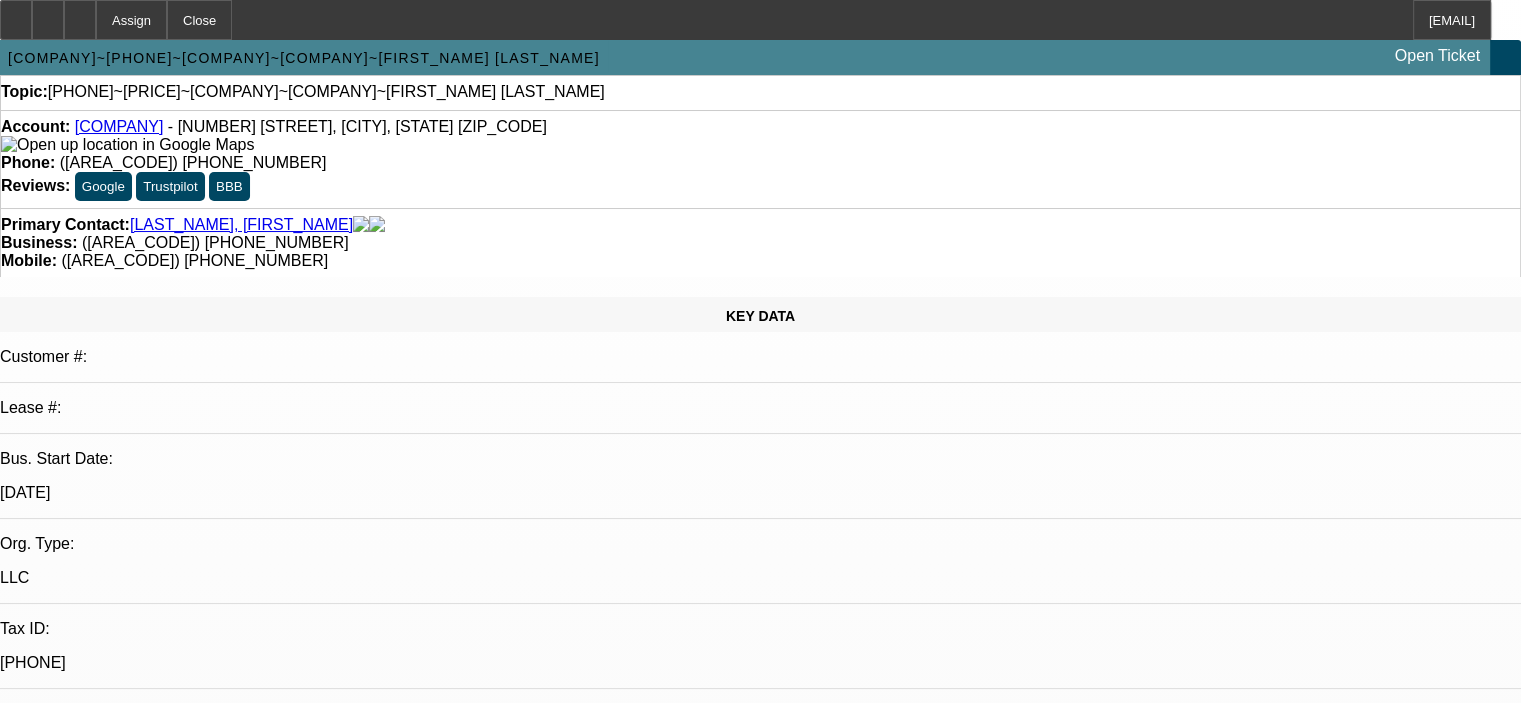 scroll, scrollTop: 0, scrollLeft: 0, axis: both 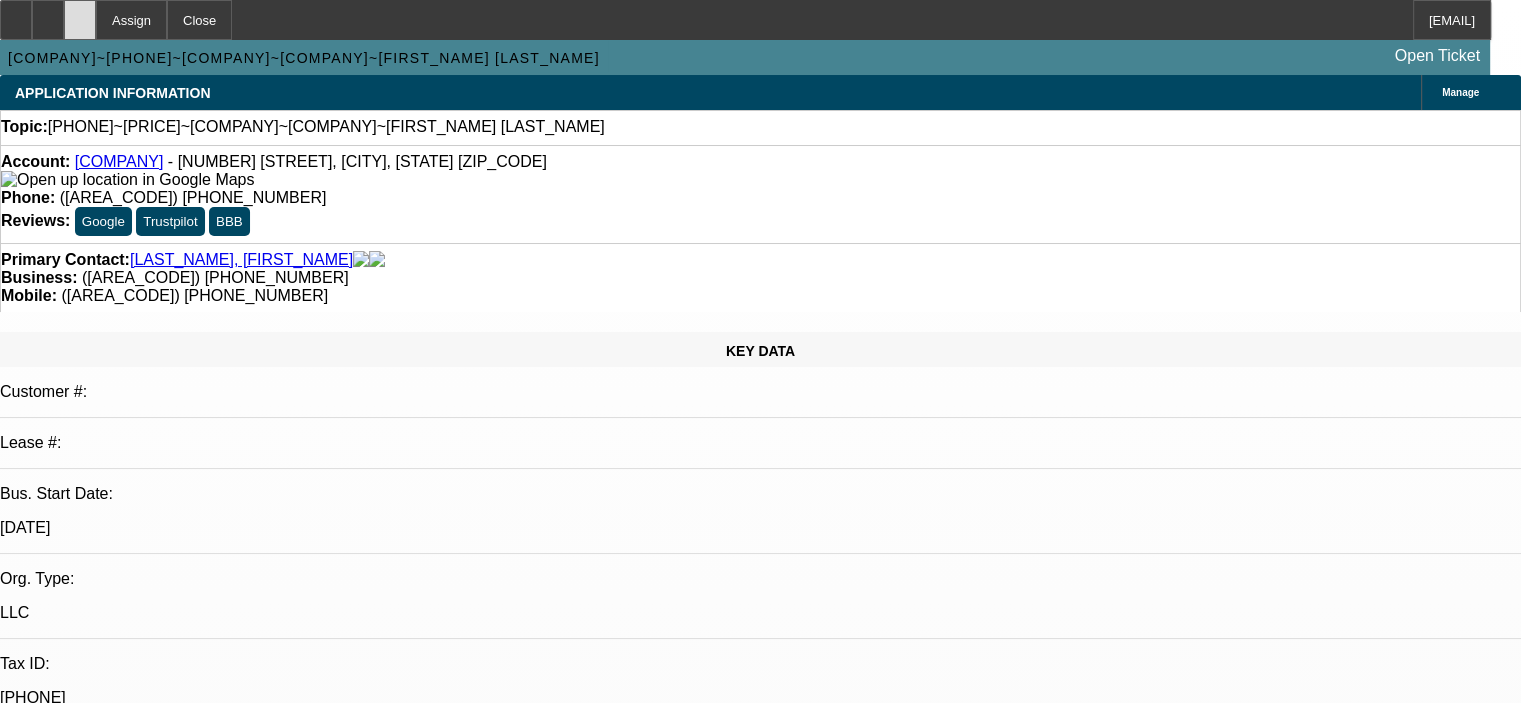 click at bounding box center (80, 20) 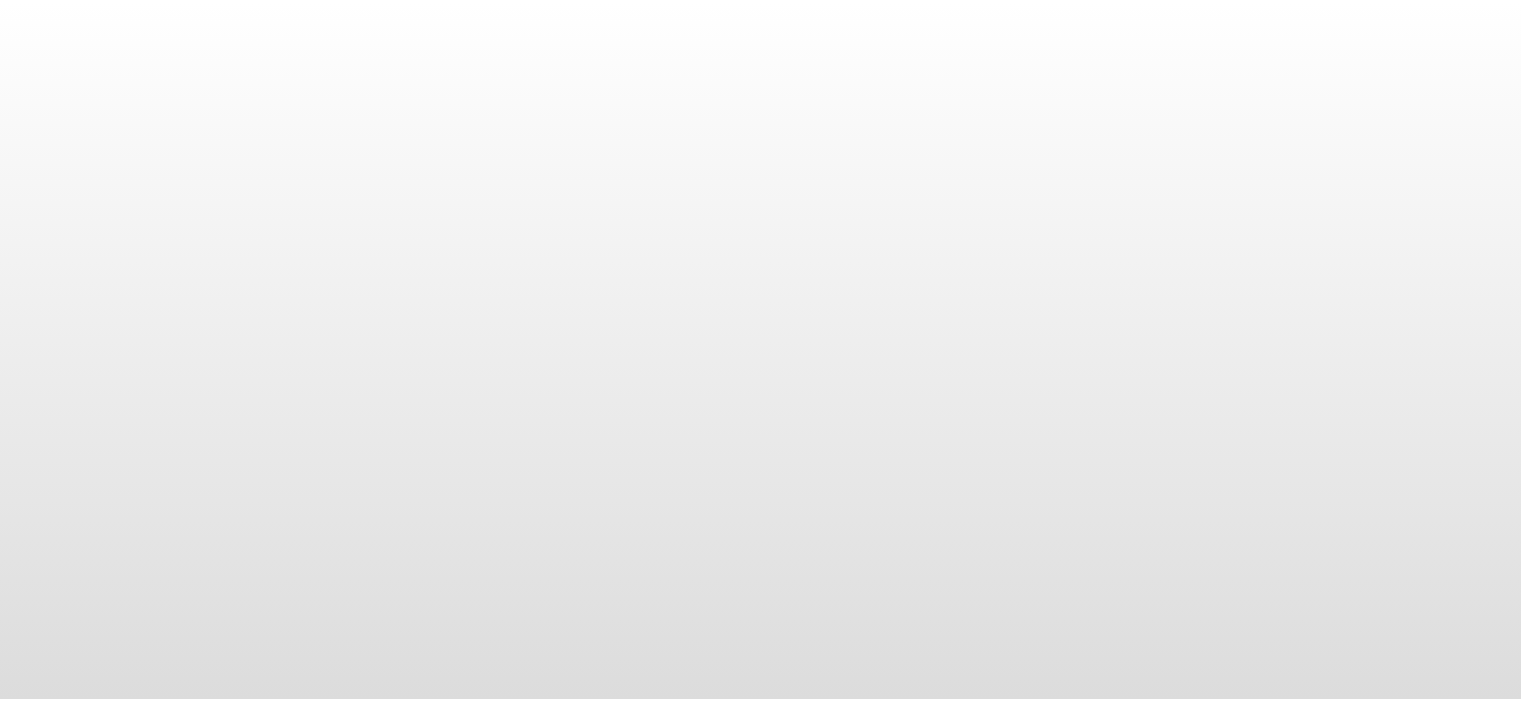 scroll, scrollTop: 0, scrollLeft: 0, axis: both 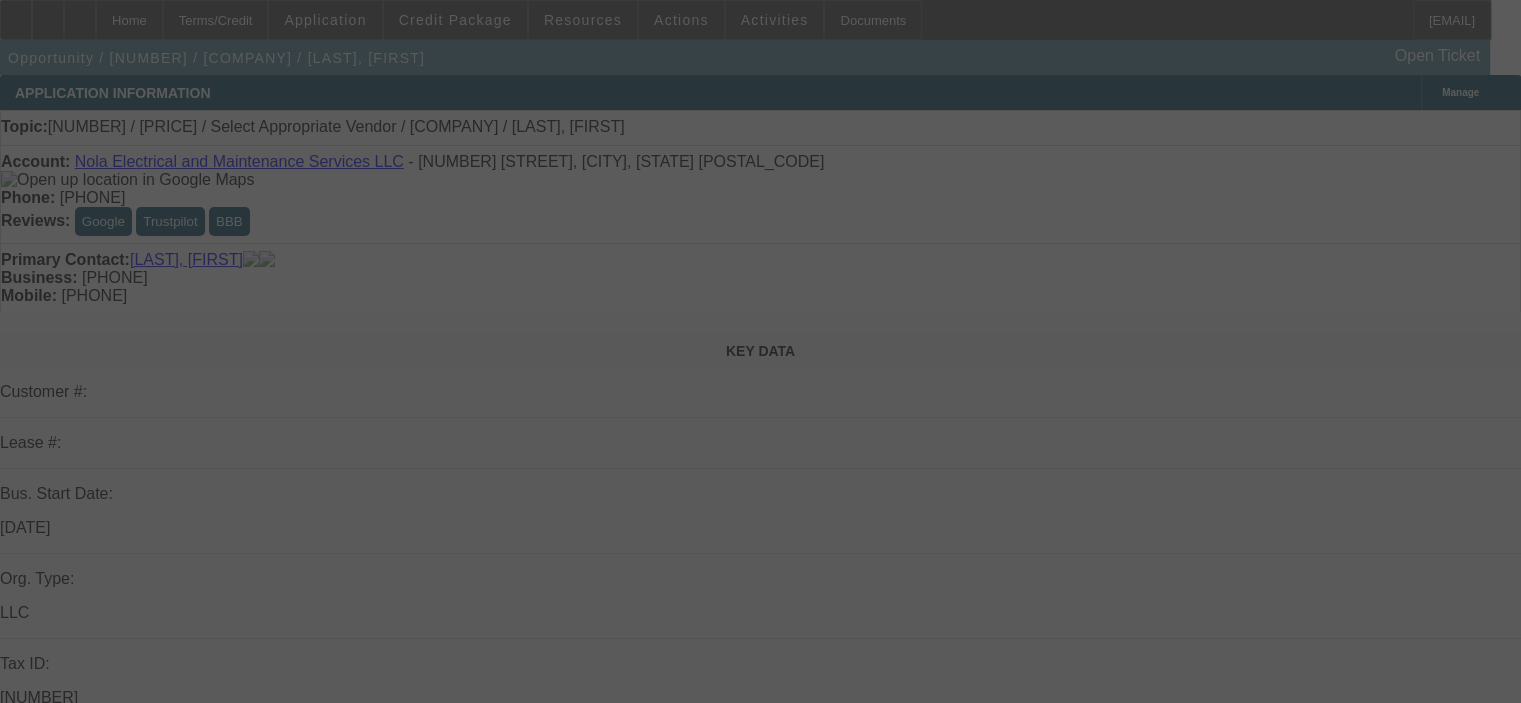 select on "0" 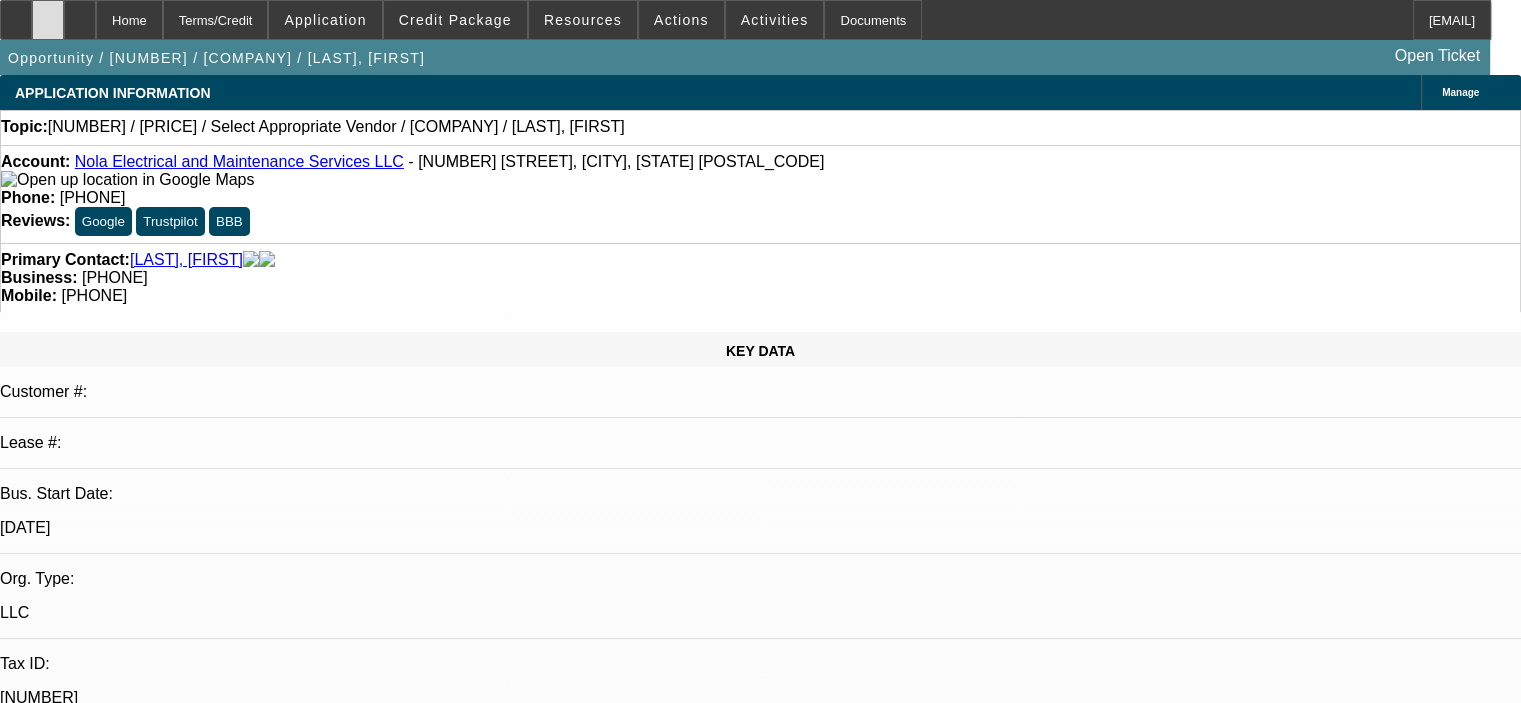 click at bounding box center [48, 13] 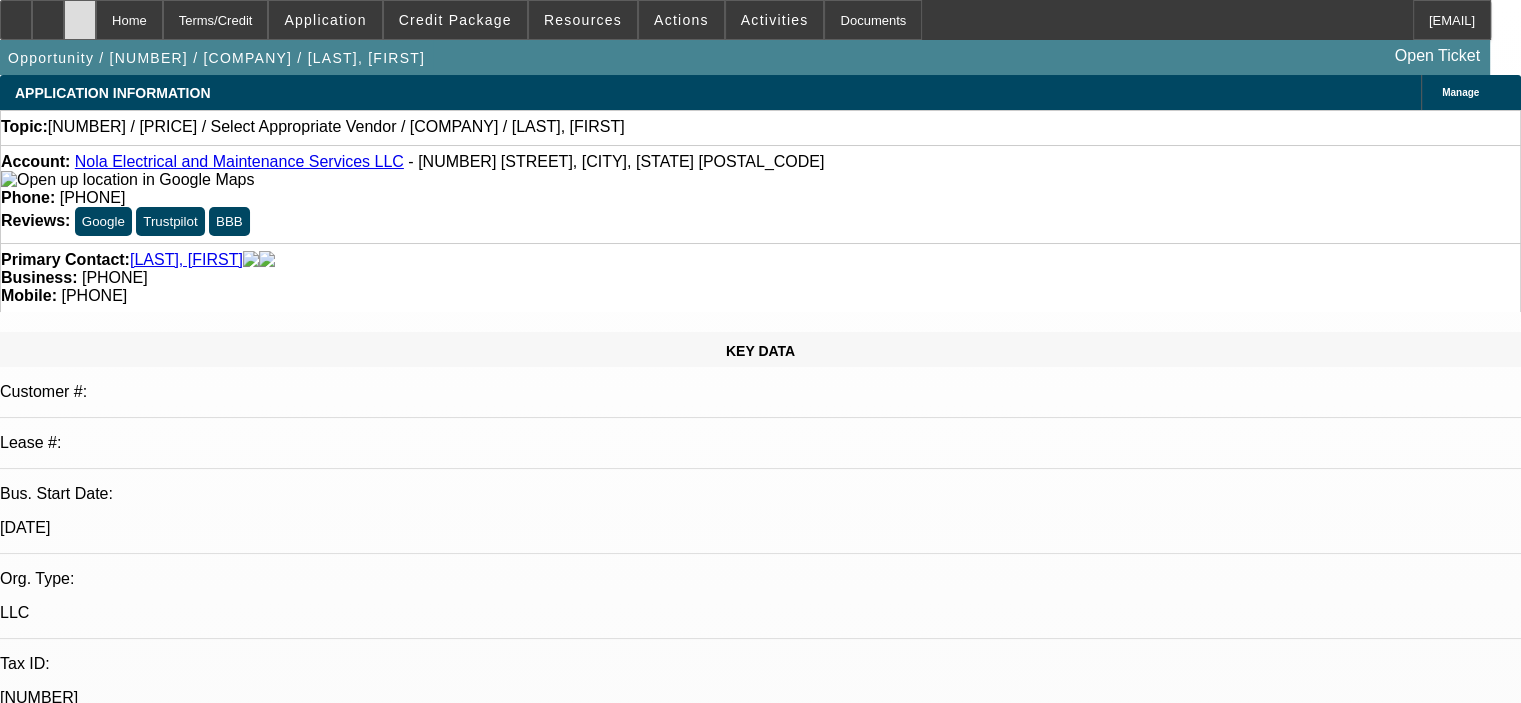 click at bounding box center [80, 20] 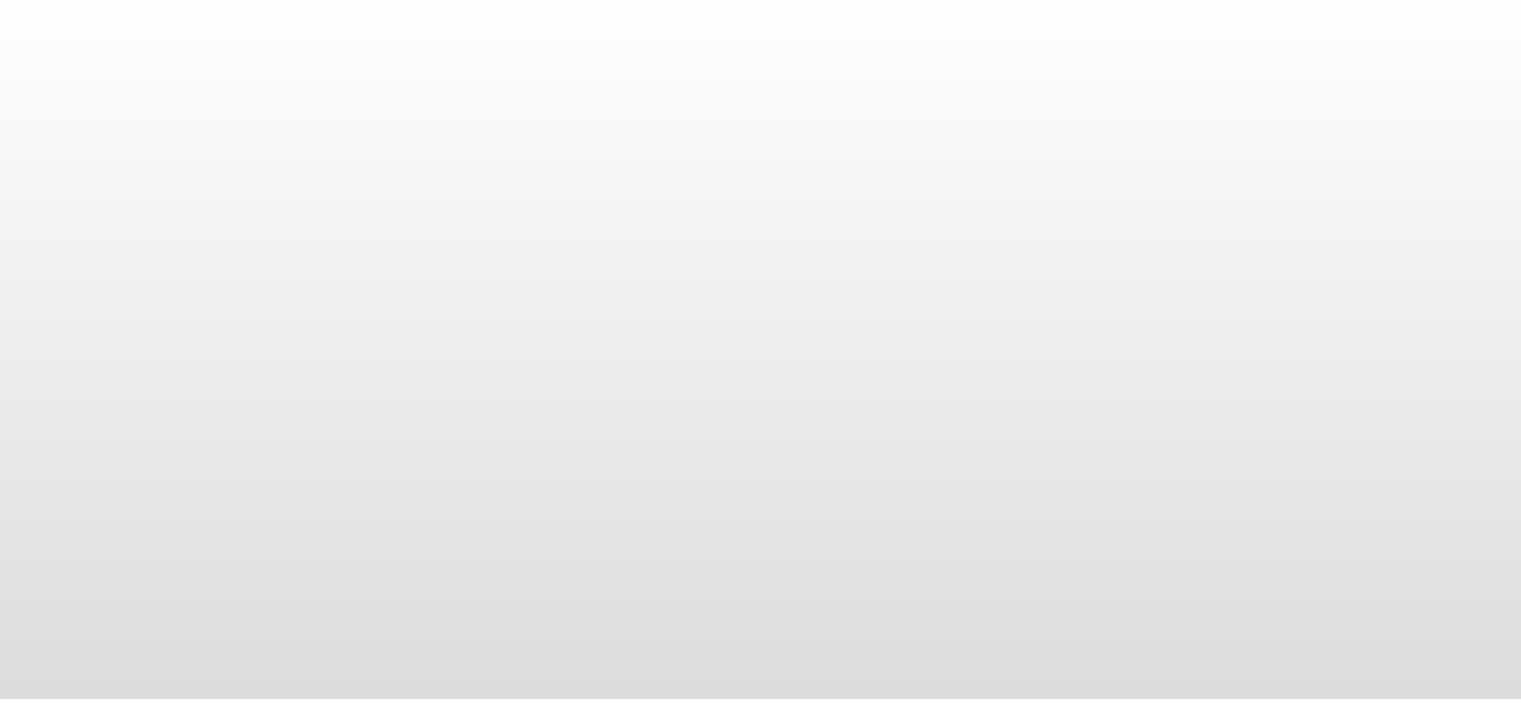 scroll, scrollTop: 0, scrollLeft: 0, axis: both 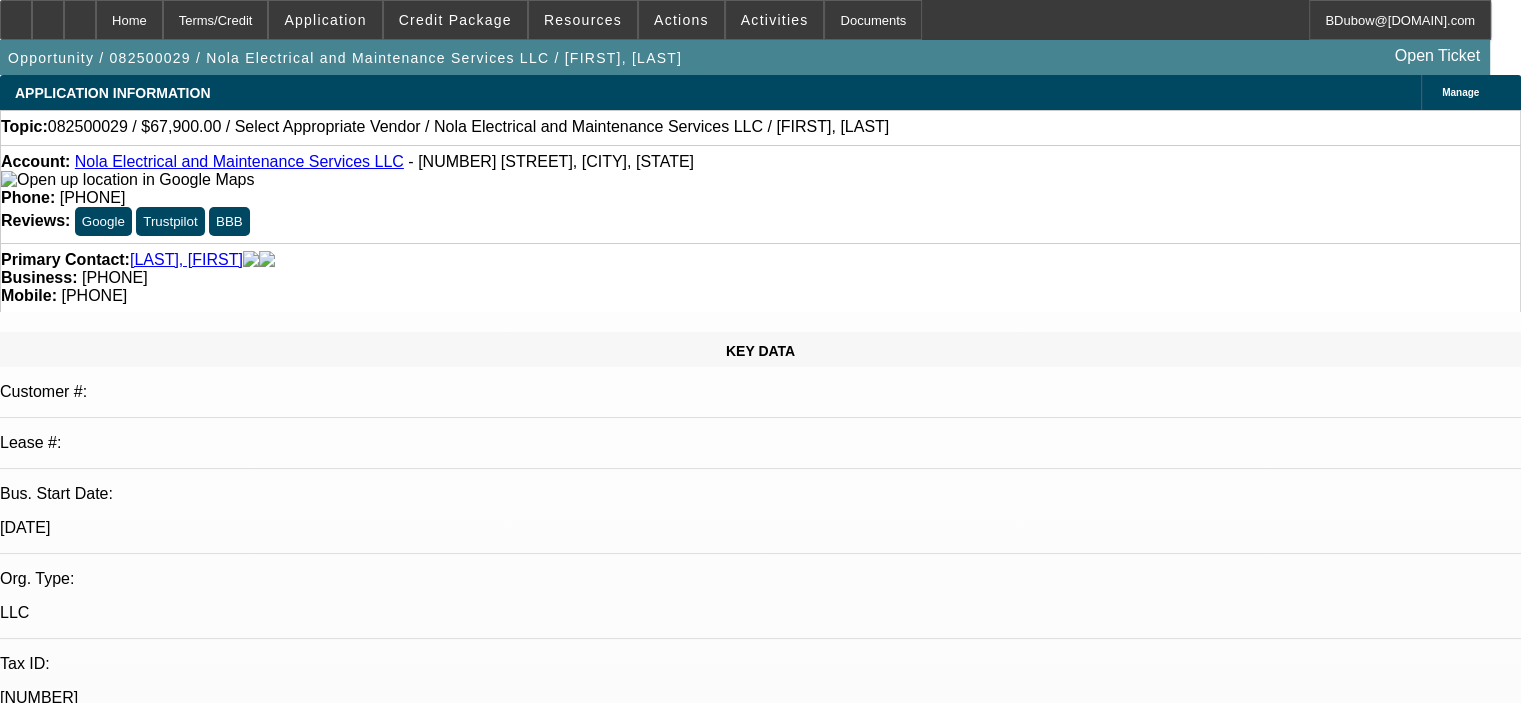 select on "0" 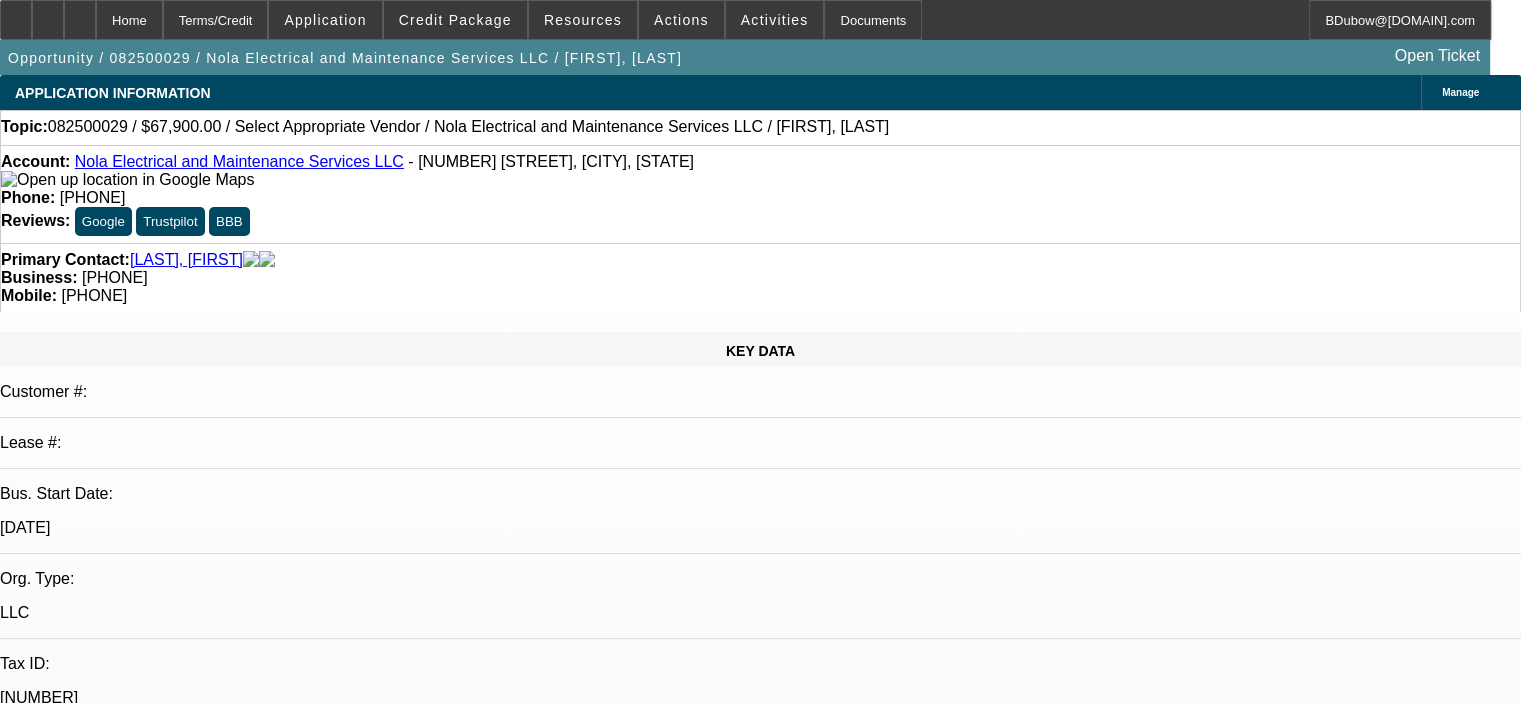 select on "1" 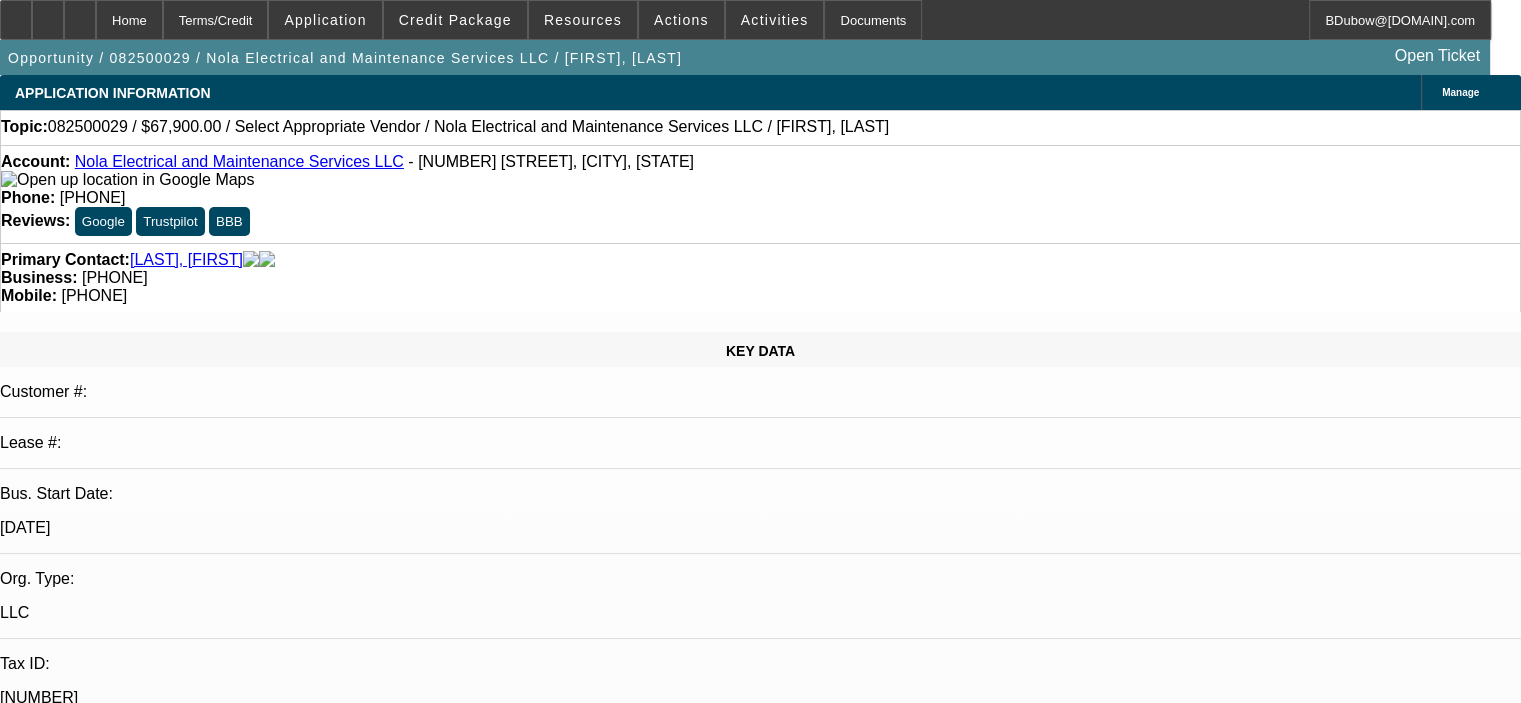 click on "APPLICATION INFORMATION
Manage
Topic:
082500029 / $67,900.00 / Select Appropriate Vendor / Nola Electrical and Maintenance Services LLC / [FIRST], [LAST]
Account:
Nola Electrical and Maintenance Services LLC
- [NUMBER] [STREET], [CITY], [STATE]
Phone:
[PHONE]
Reviews:
Google
Trustpilot
BBB
Primary Contact:
[LAST], [FIRST]
Business:
[PHONE]
Mobile:
[PHONE]
KEY DATA LLC" 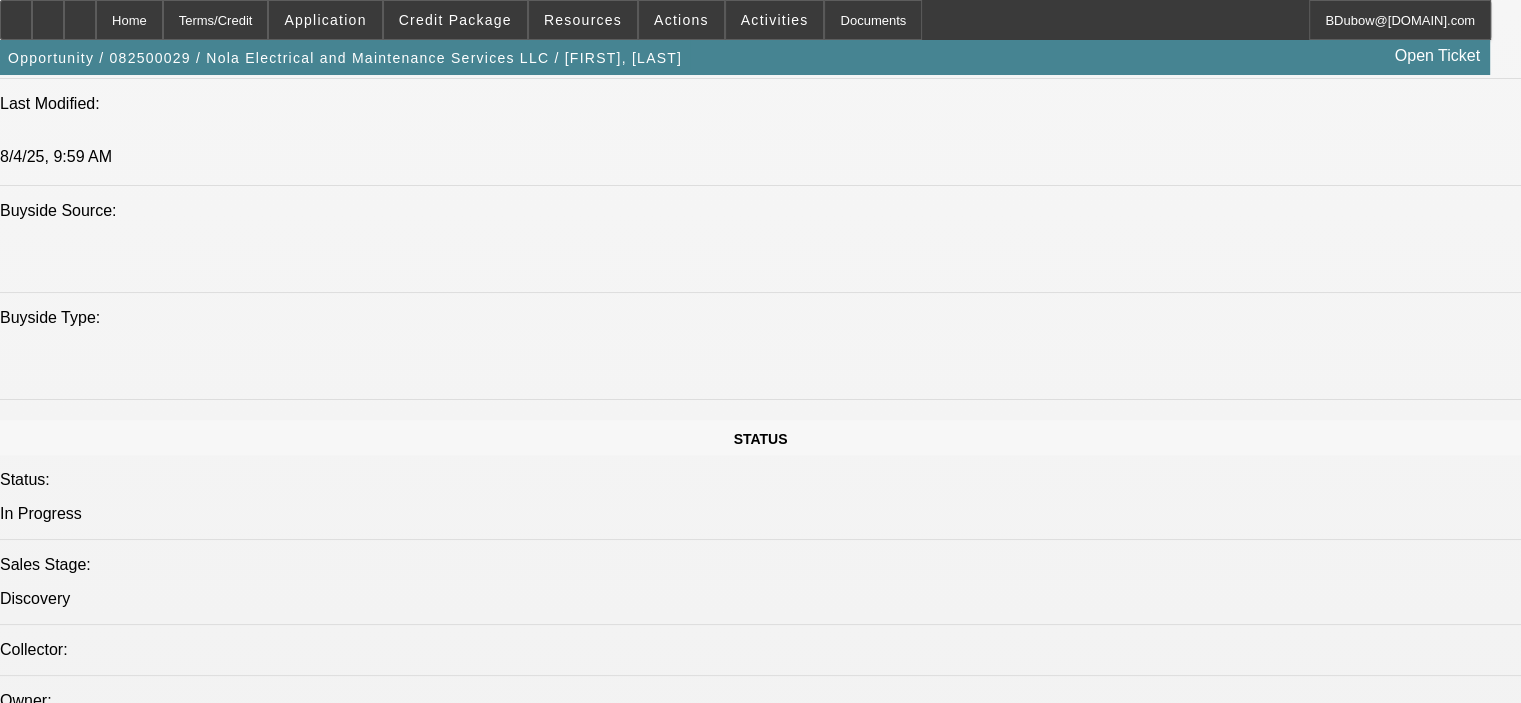 scroll, scrollTop: 1800, scrollLeft: 0, axis: vertical 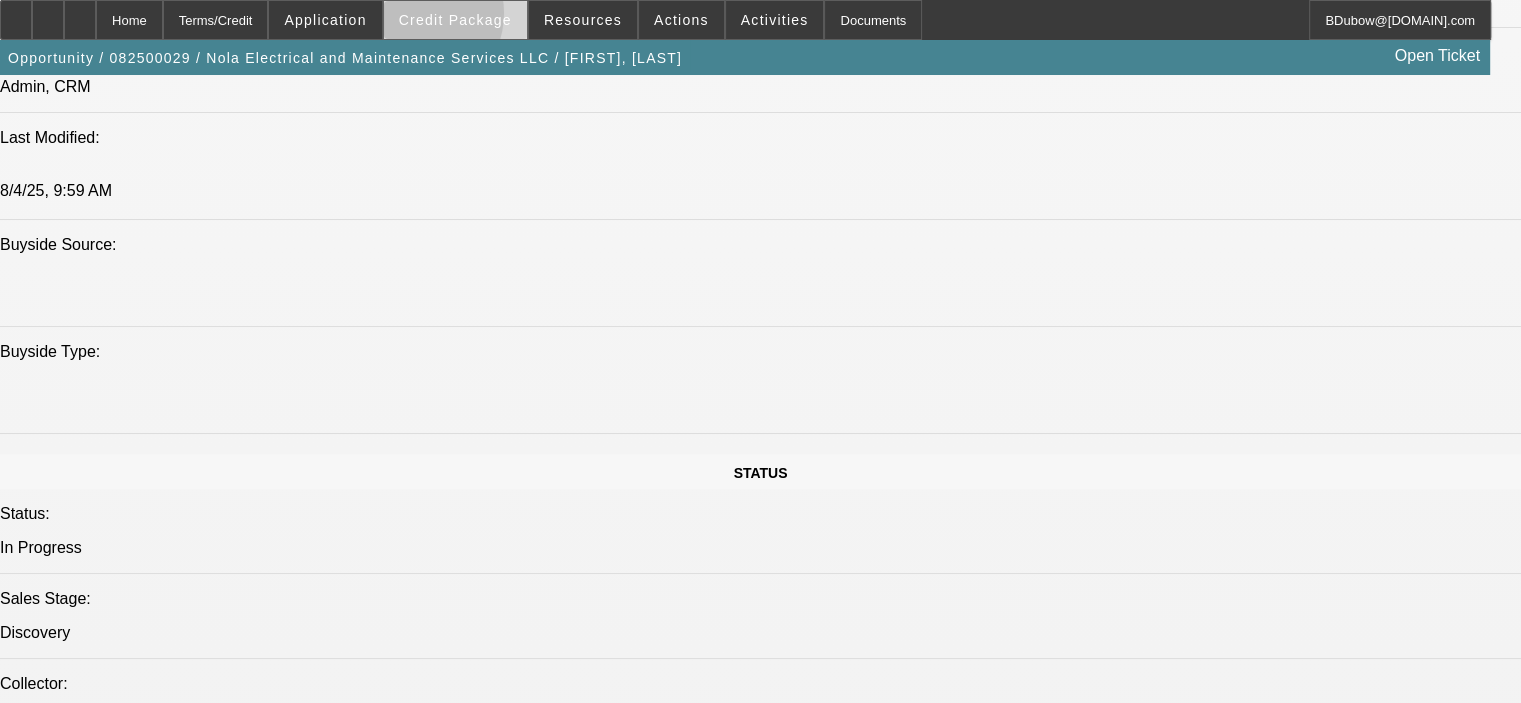 click on "Credit Package" at bounding box center (455, 20) 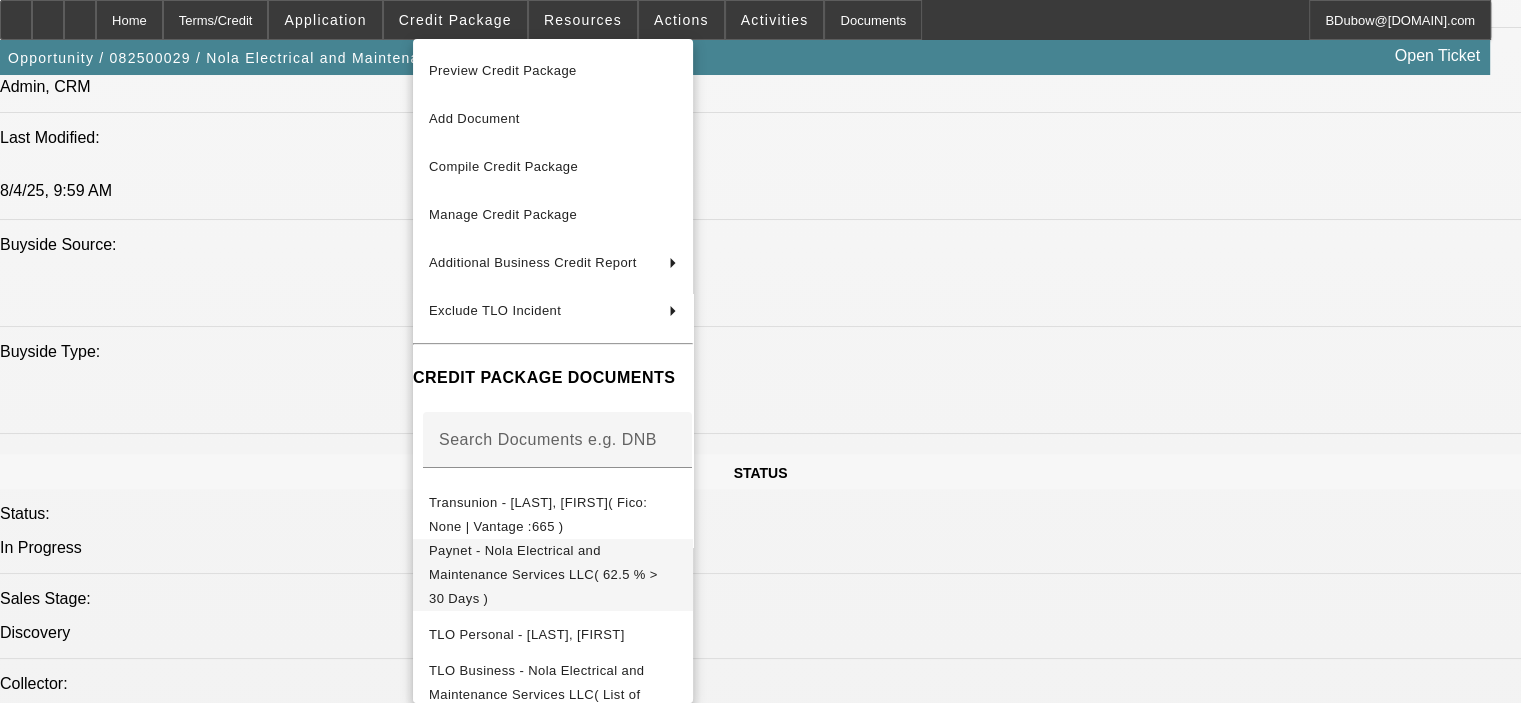 scroll, scrollTop: 85, scrollLeft: 0, axis: vertical 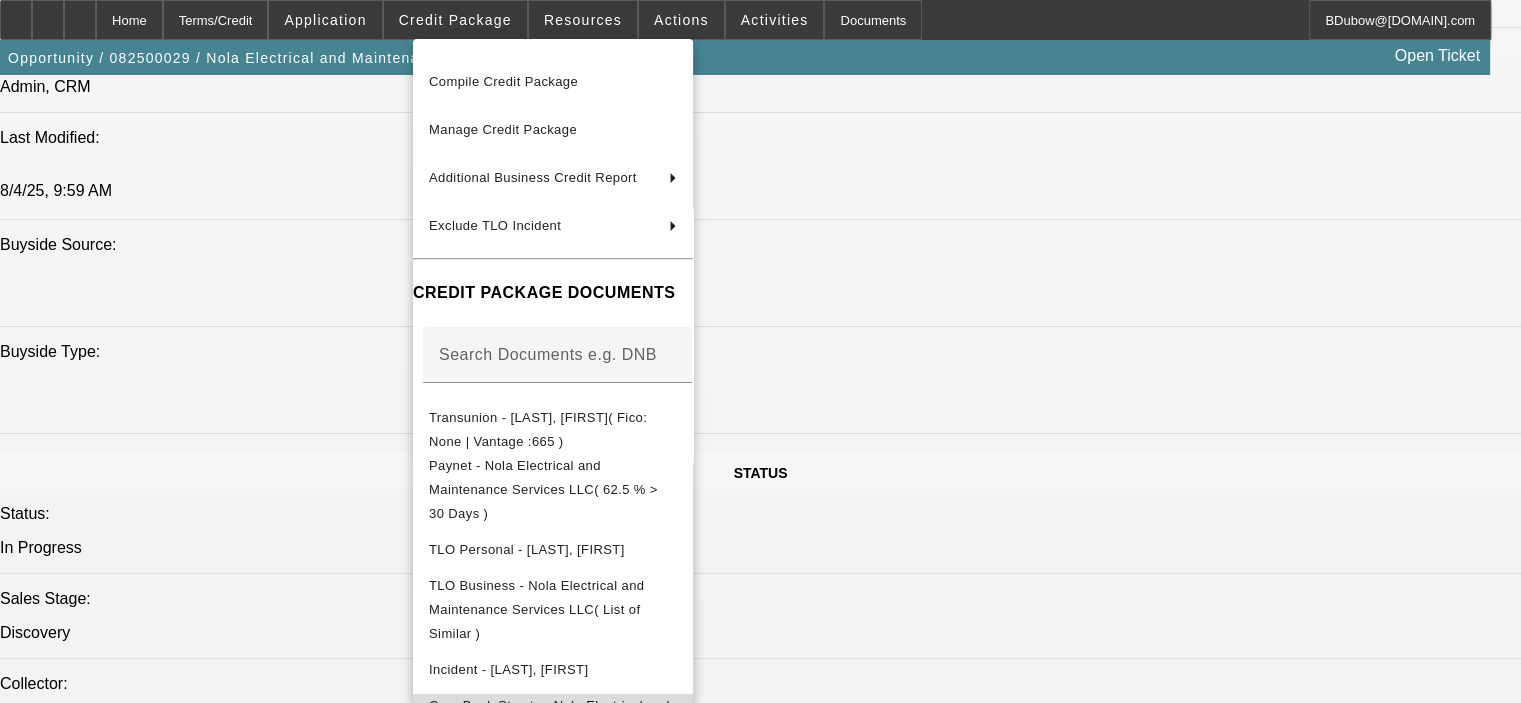 click on "Corp Bank Stmnts - Nola Electrical and Maintenance Services LLC( (Acct) Nola Electrical and Maintenance Services LLC )" at bounding box center [550, 741] 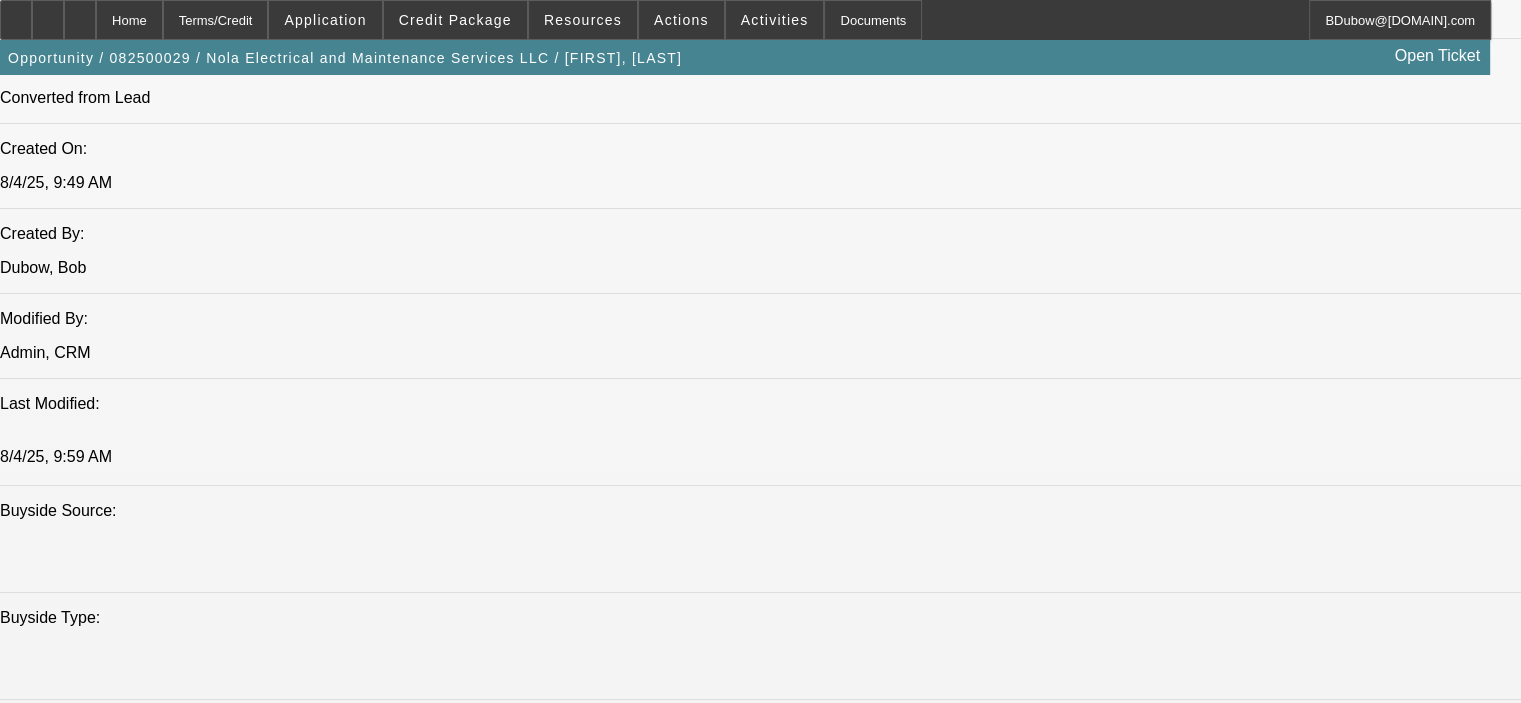 scroll, scrollTop: 1500, scrollLeft: 0, axis: vertical 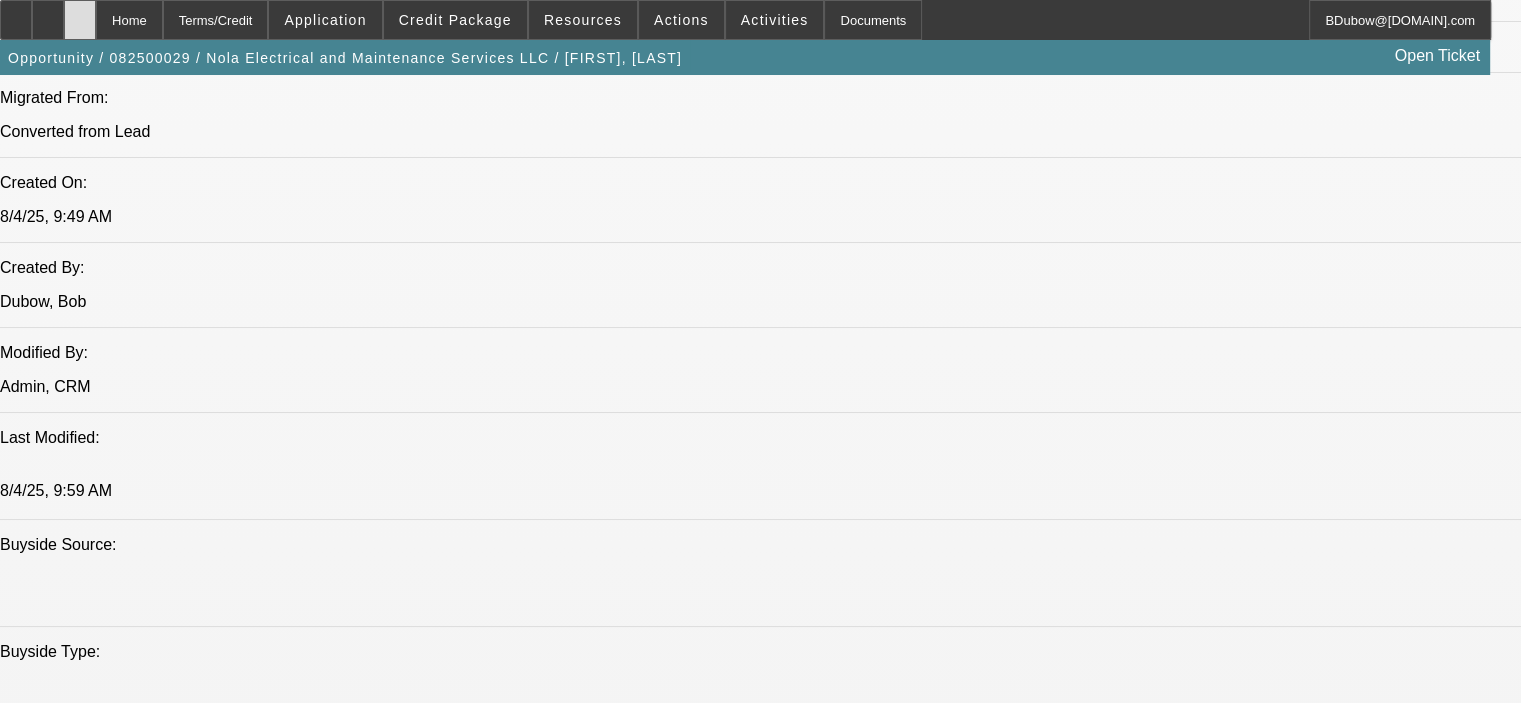 click at bounding box center [80, 20] 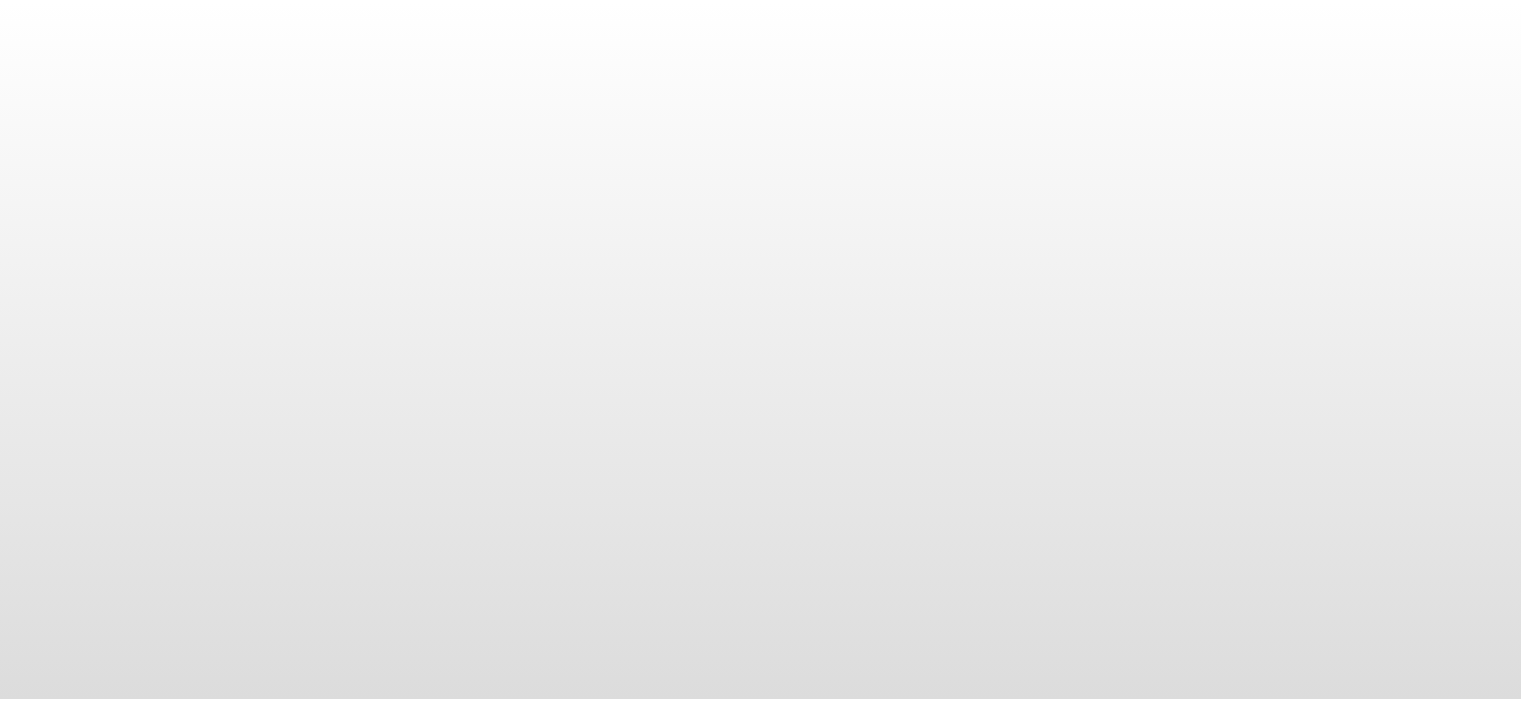 scroll, scrollTop: 0, scrollLeft: 0, axis: both 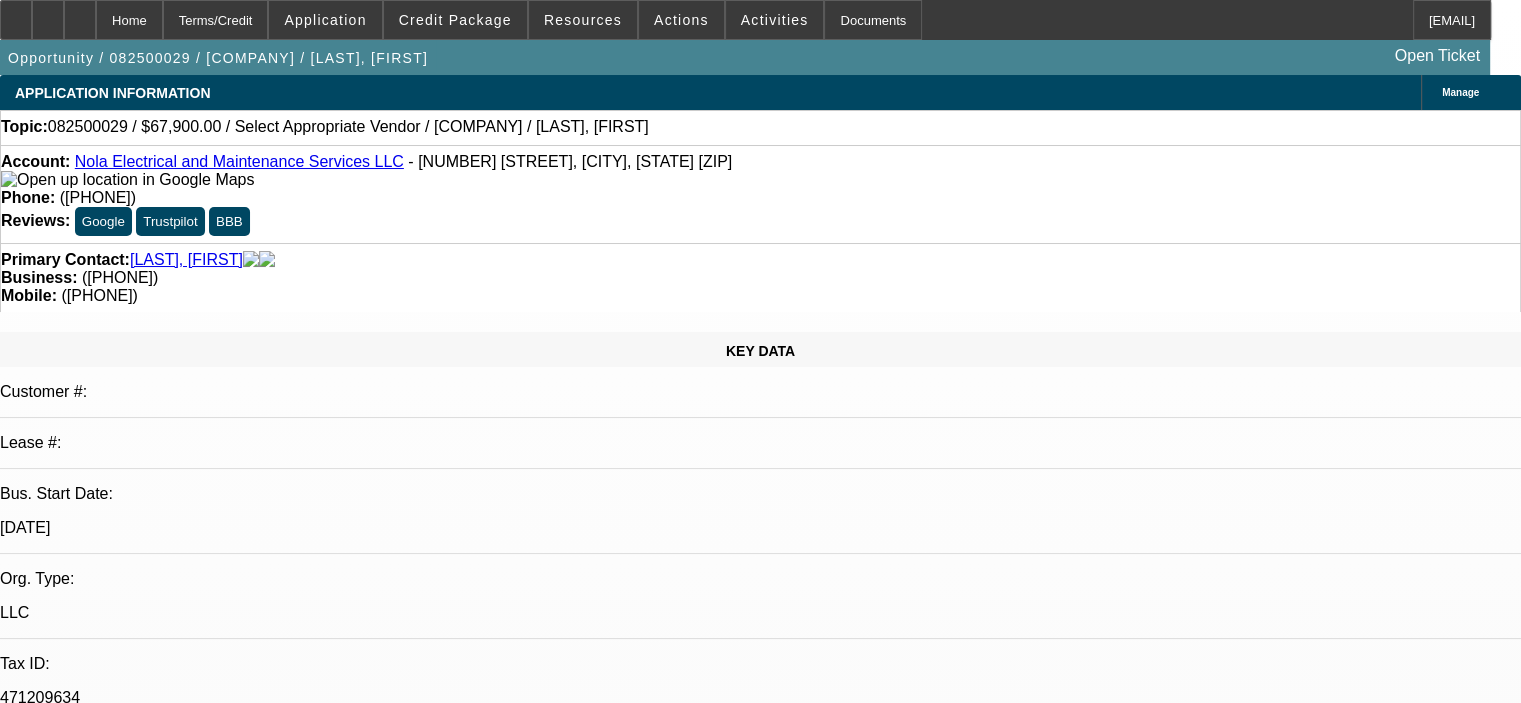 select on "0" 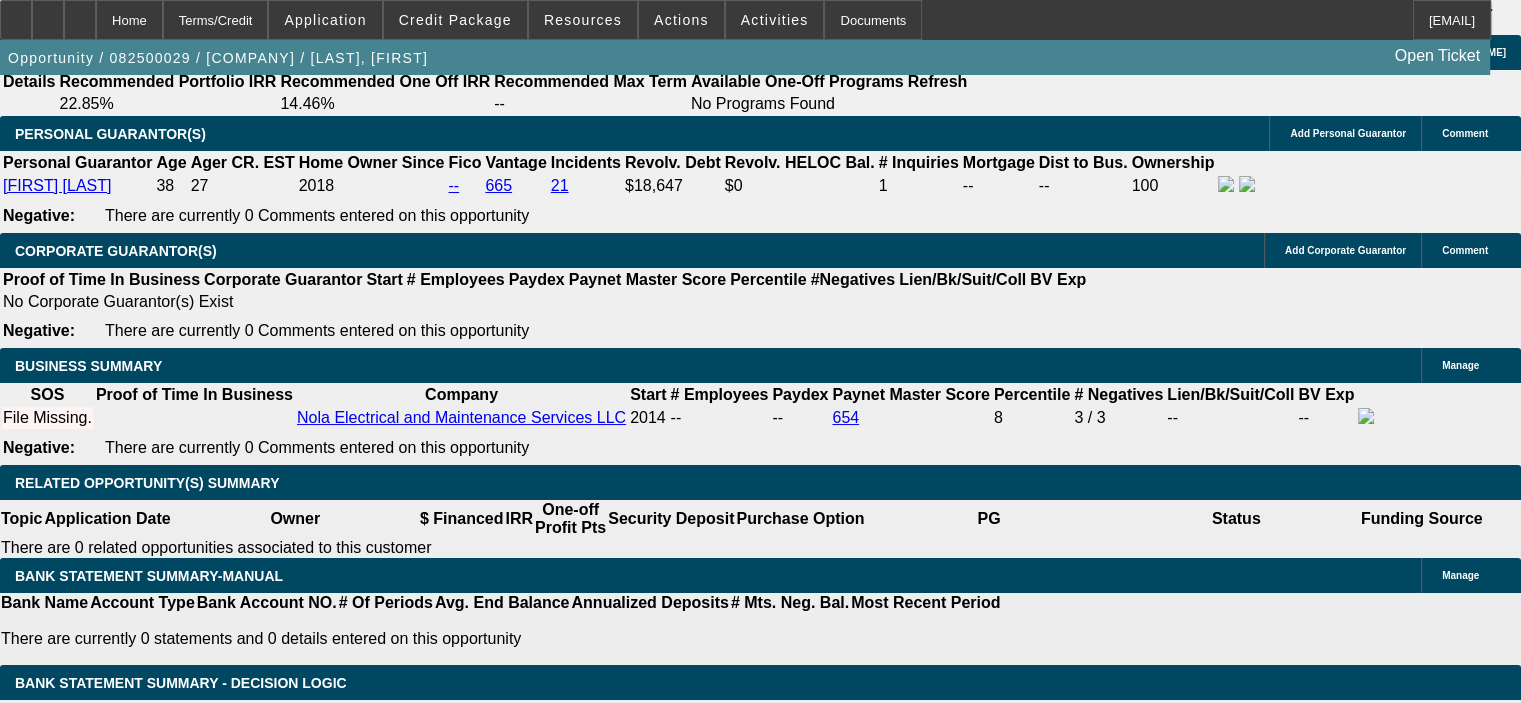 scroll, scrollTop: 3000, scrollLeft: 0, axis: vertical 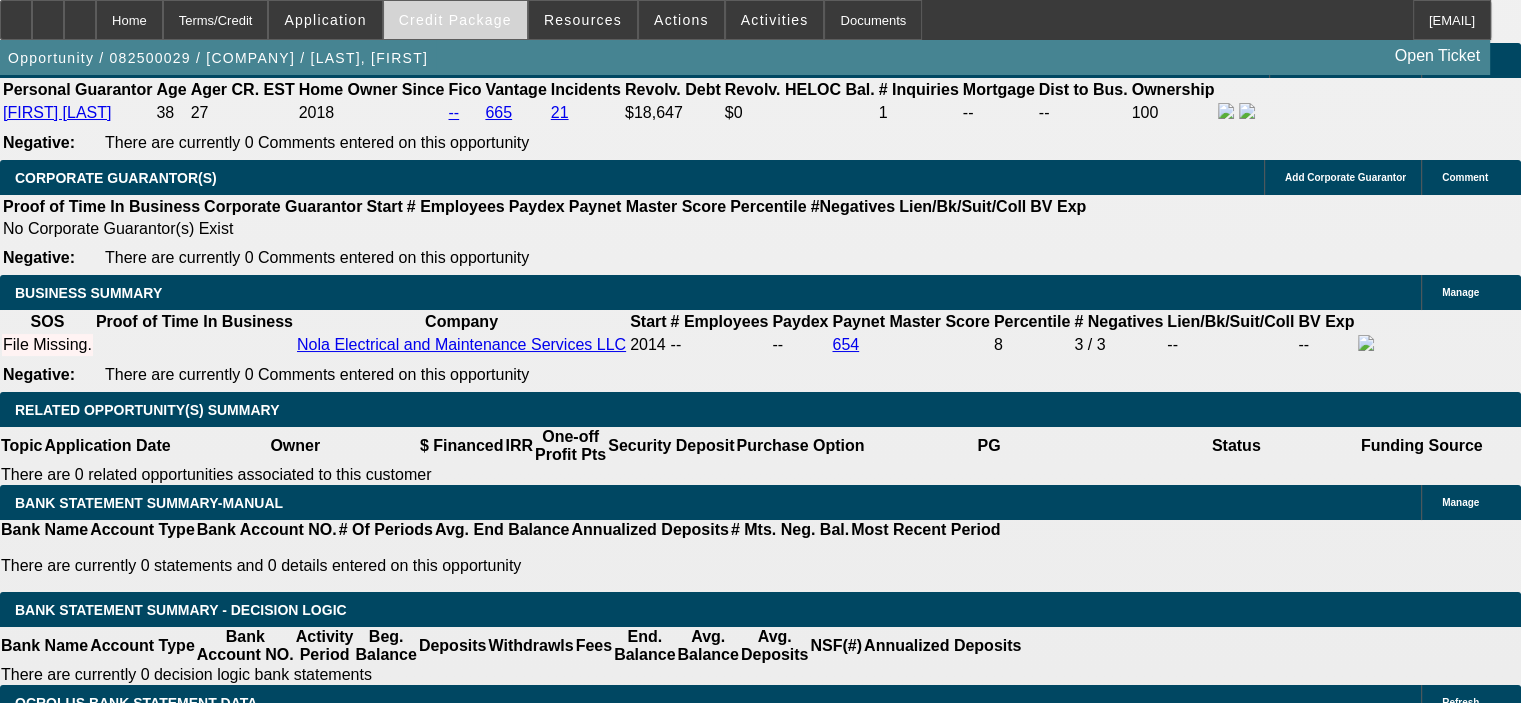 click on "Credit Package" at bounding box center (455, 20) 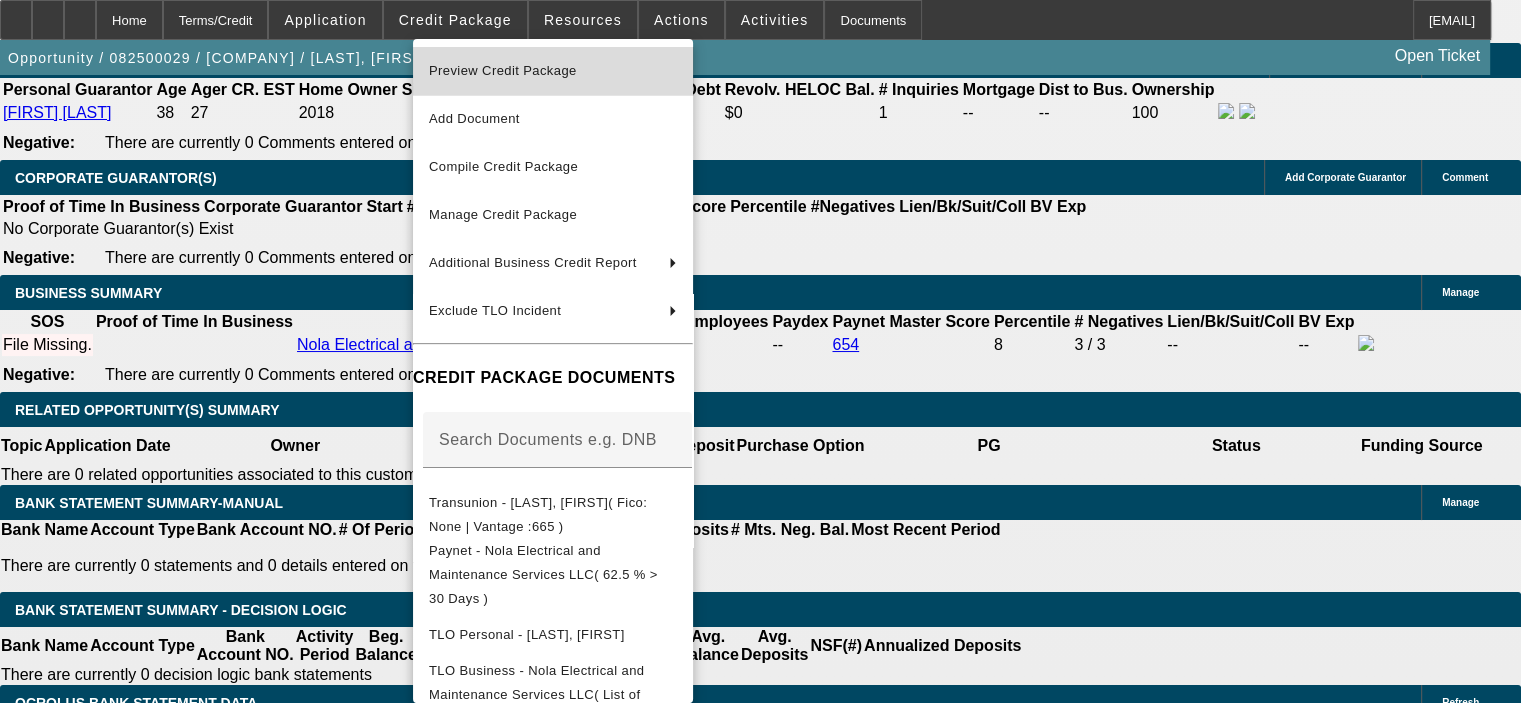 click on "Preview Credit Package" at bounding box center (503, 70) 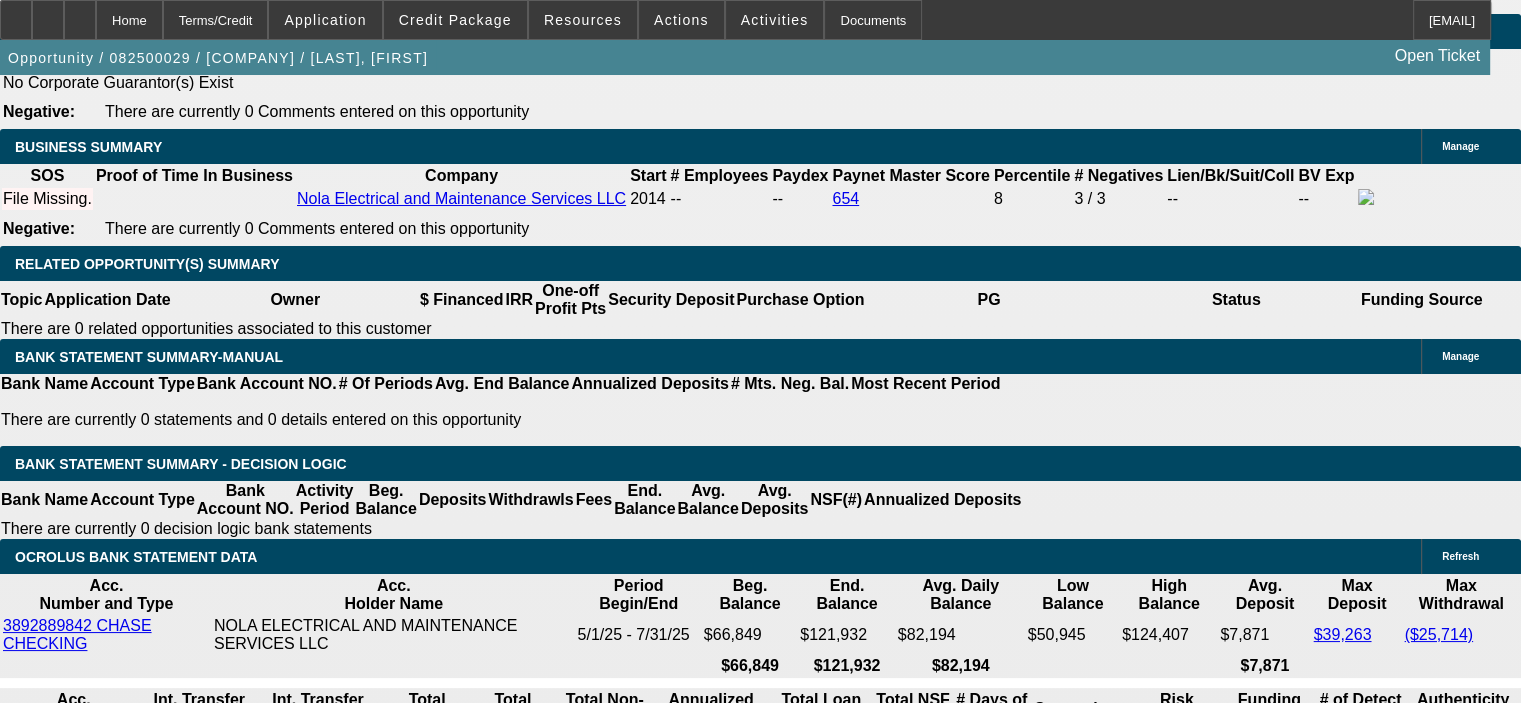 scroll, scrollTop: 3100, scrollLeft: 0, axis: vertical 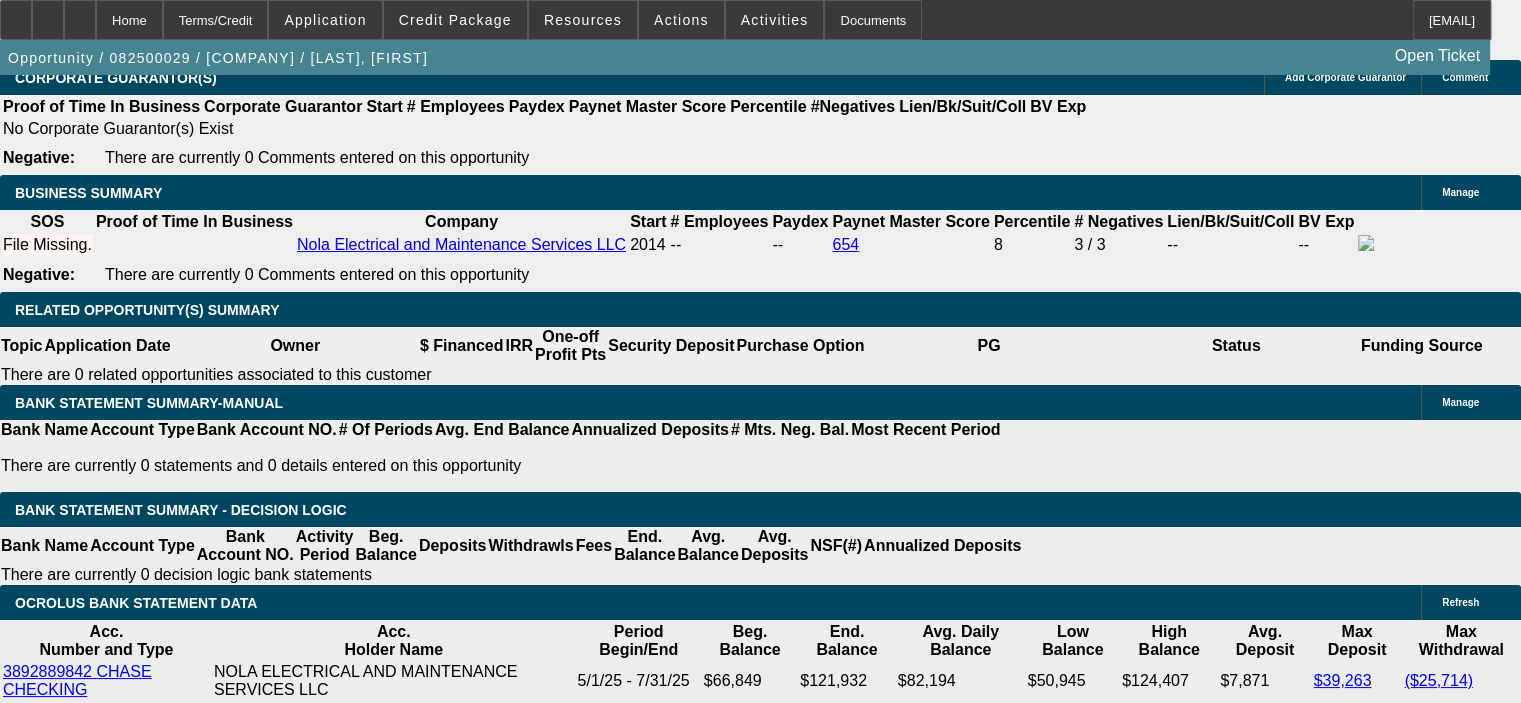 click on "Select Appropriate Vendor" 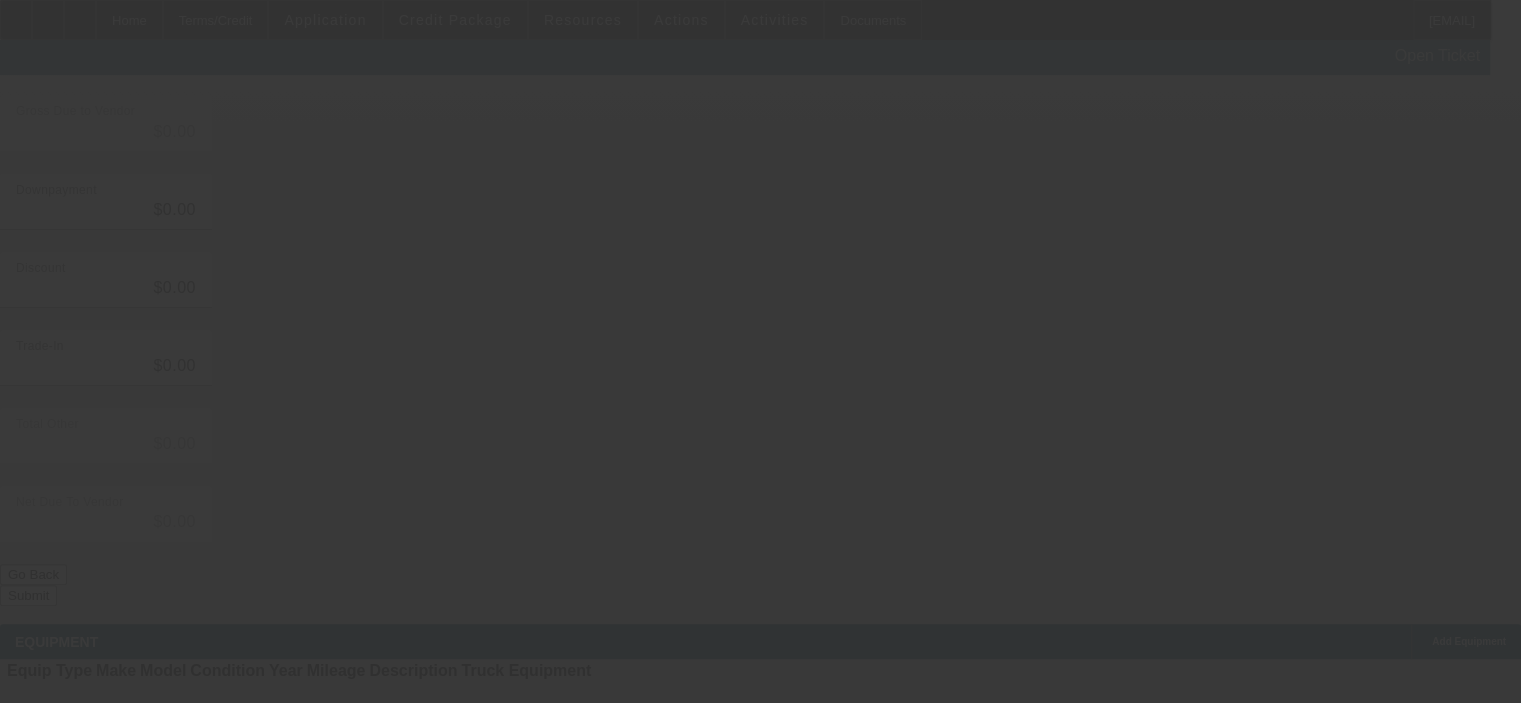 scroll, scrollTop: 0, scrollLeft: 0, axis: both 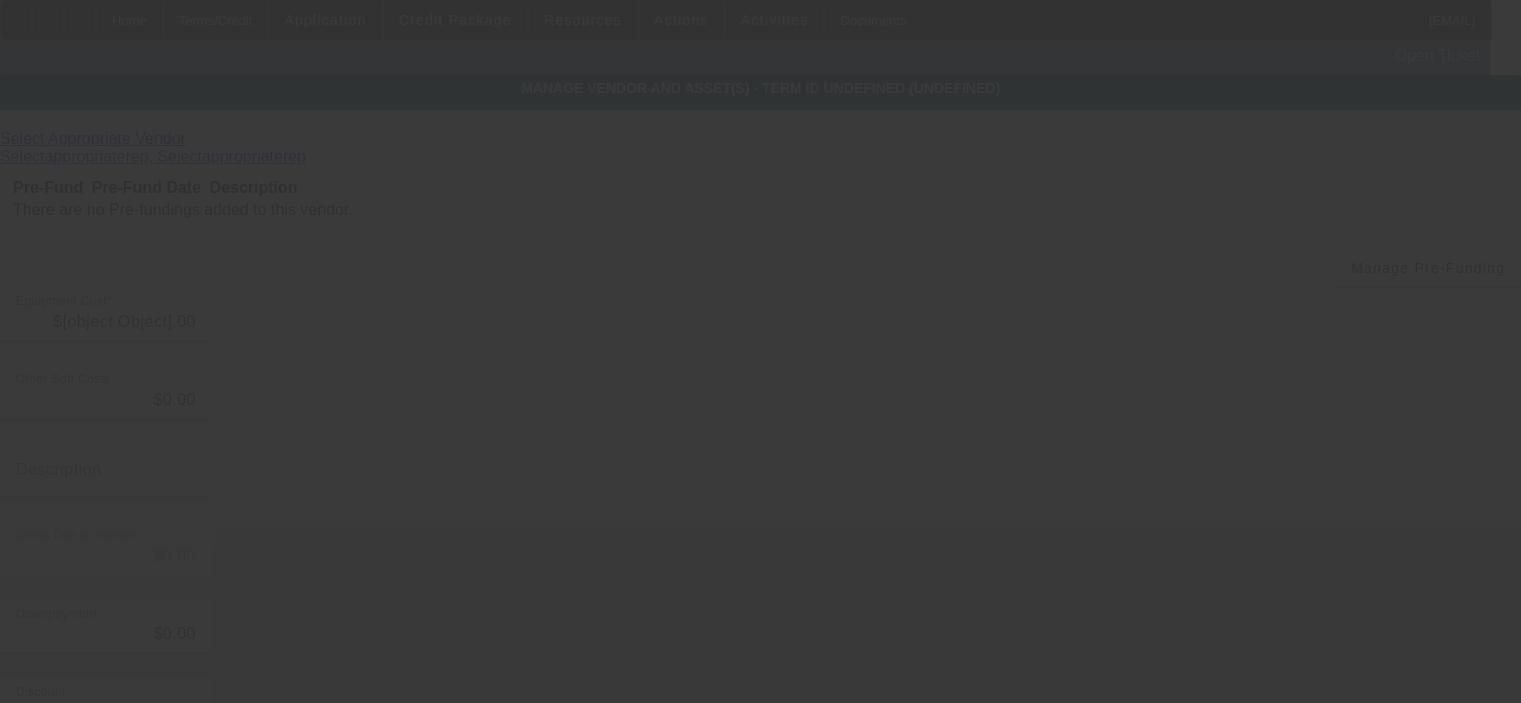 type on "$67,900.00" 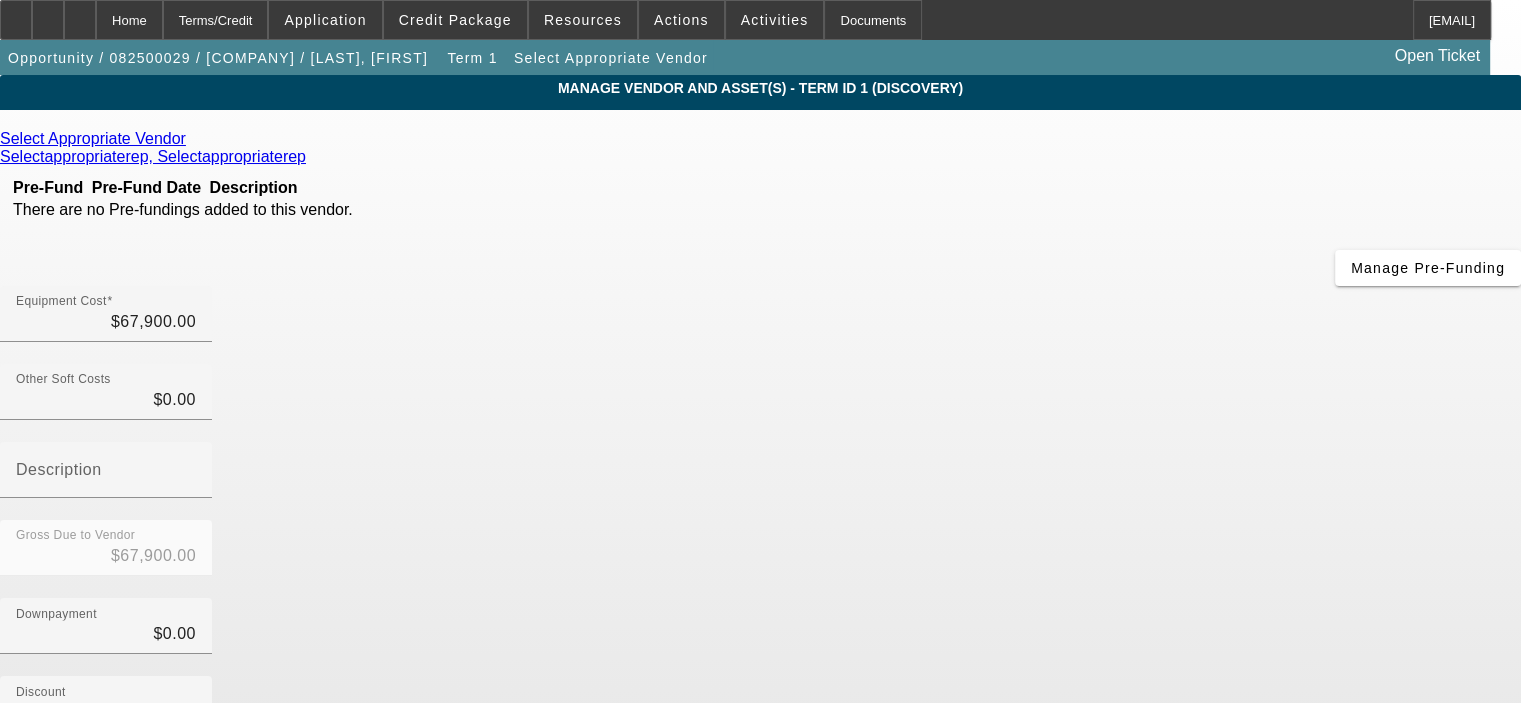 click at bounding box center (191, 138) 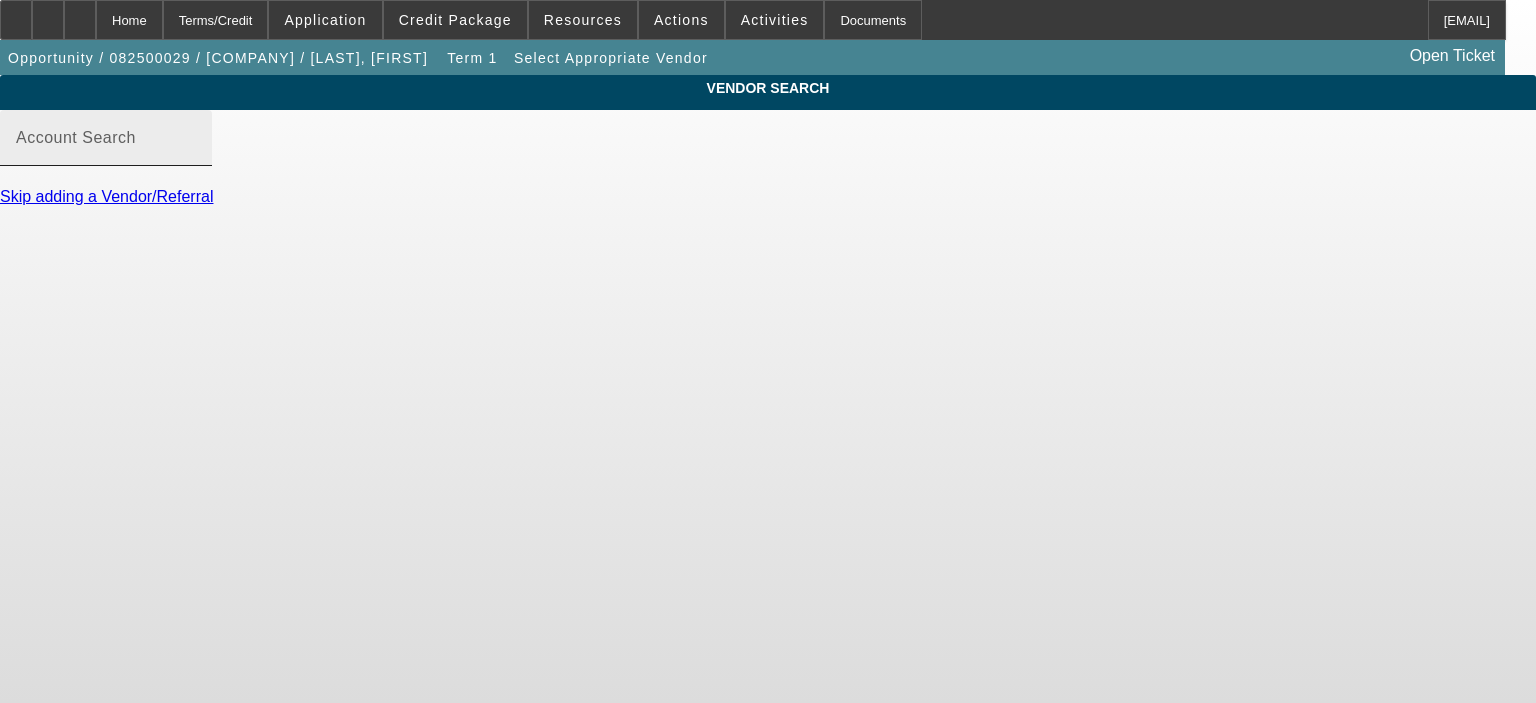 click on "Account Search" at bounding box center [106, 146] 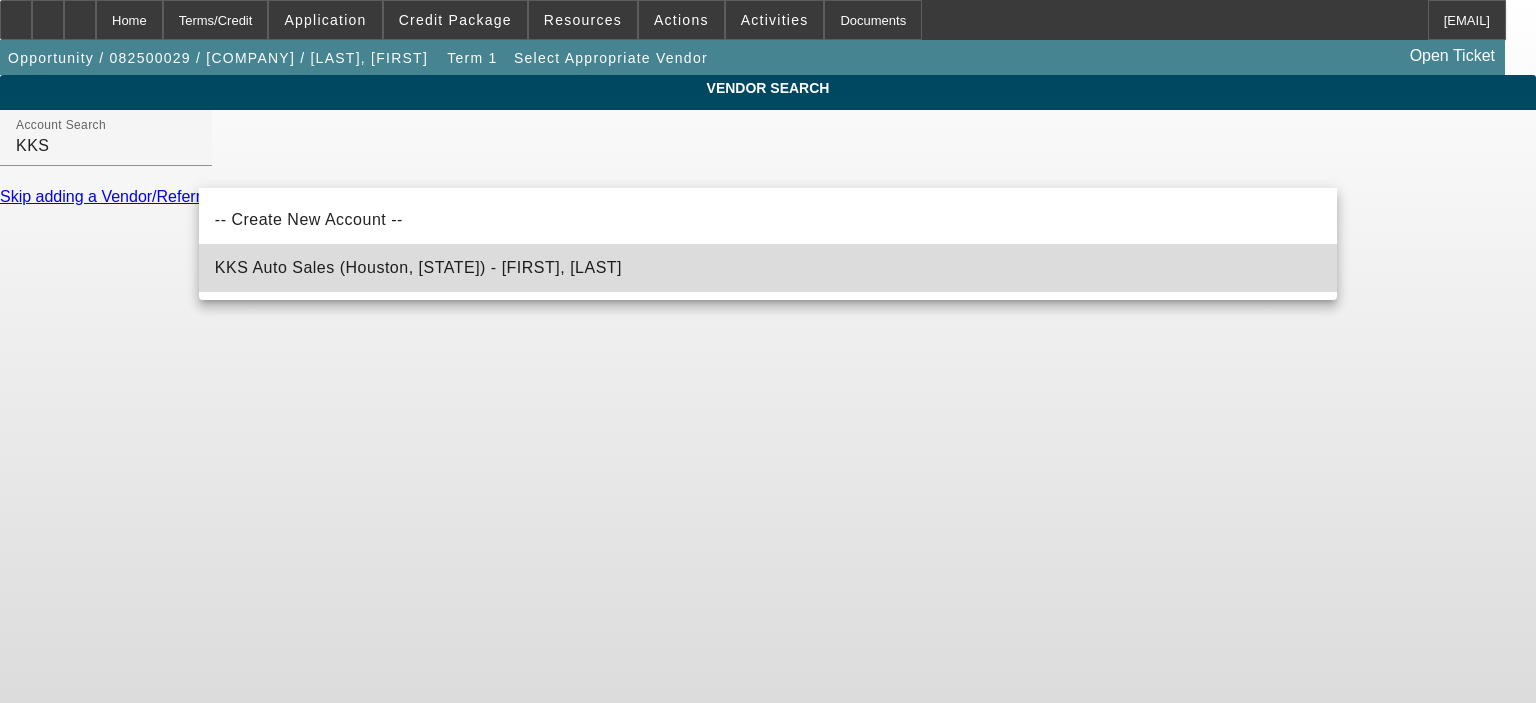 click on "KKS Auto Sales (Houston, TX) - Babaahmadi, Sean" at bounding box center (418, 267) 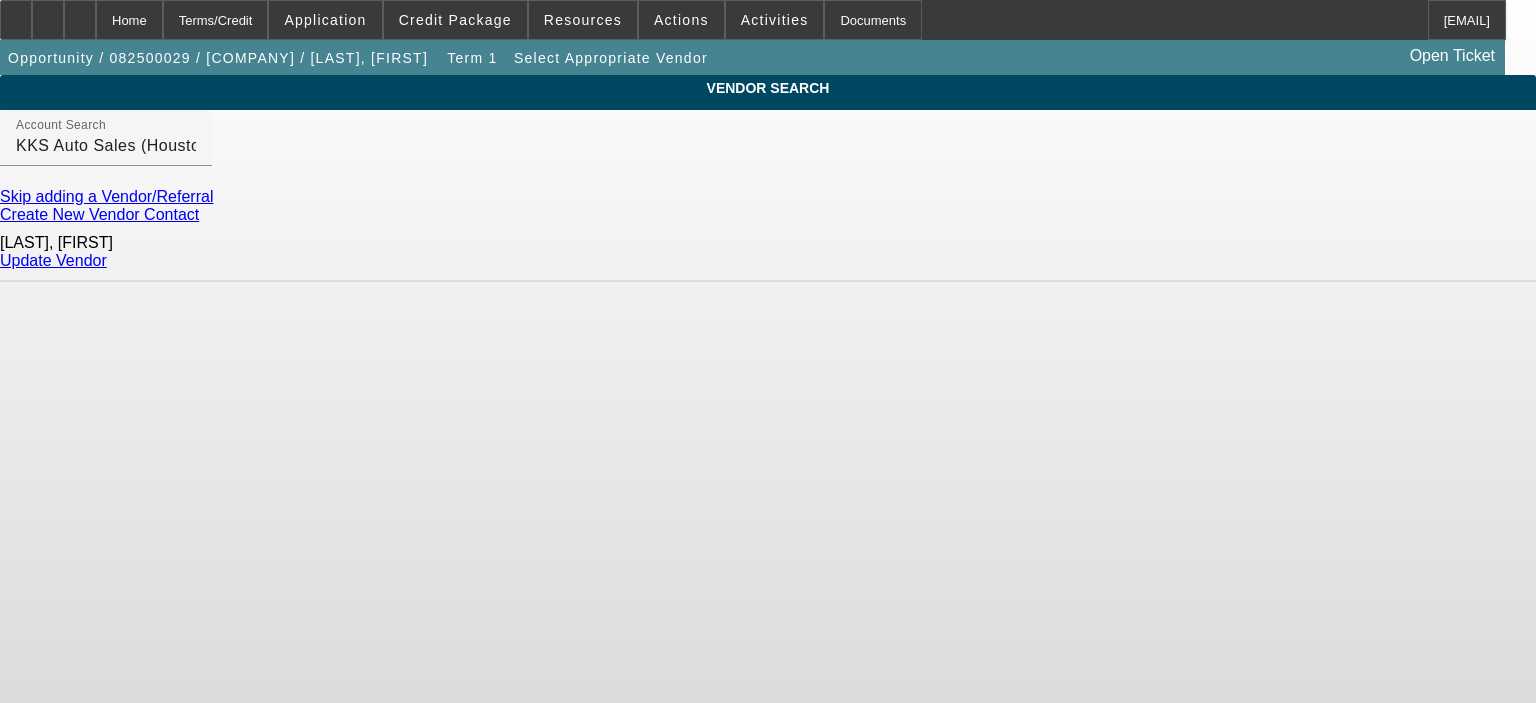 click on "Update Vendor" 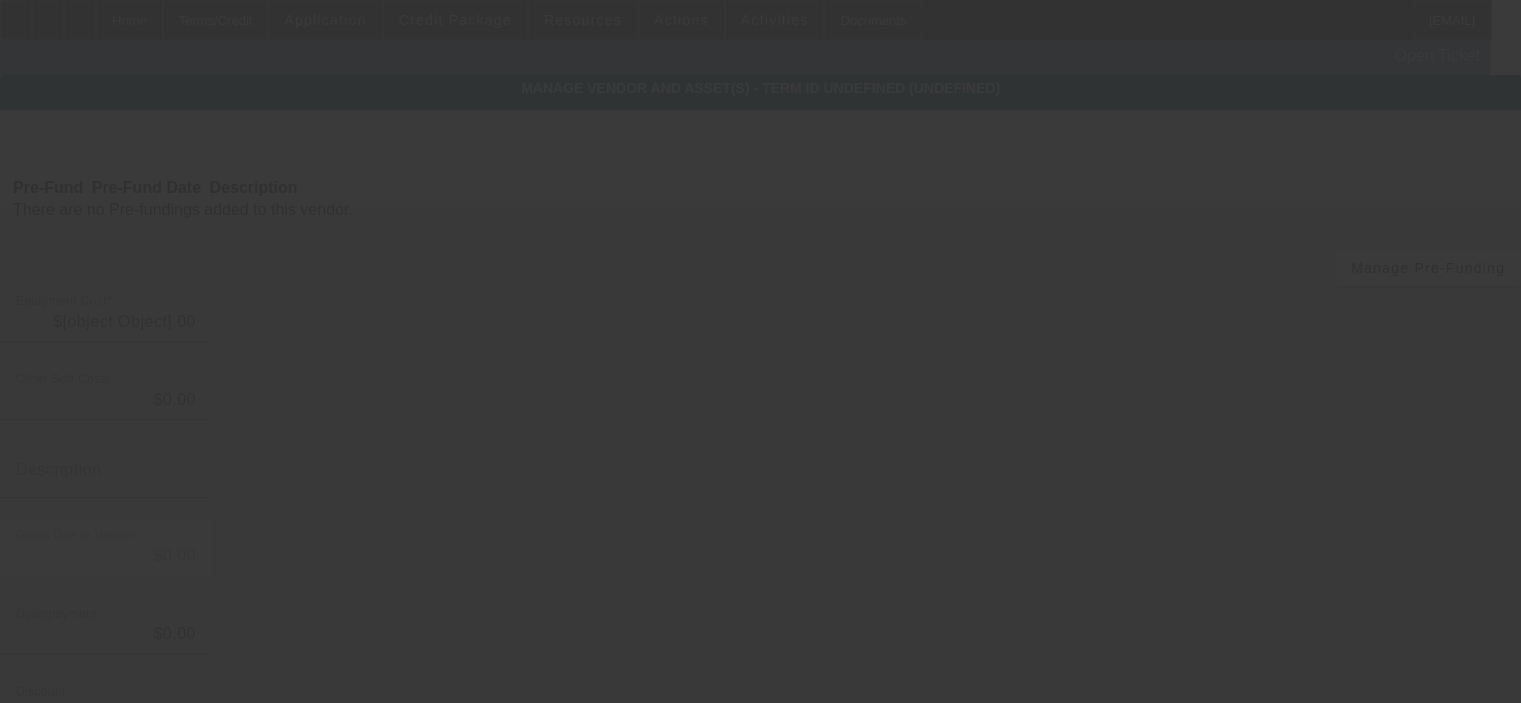 type on "$67,900.00" 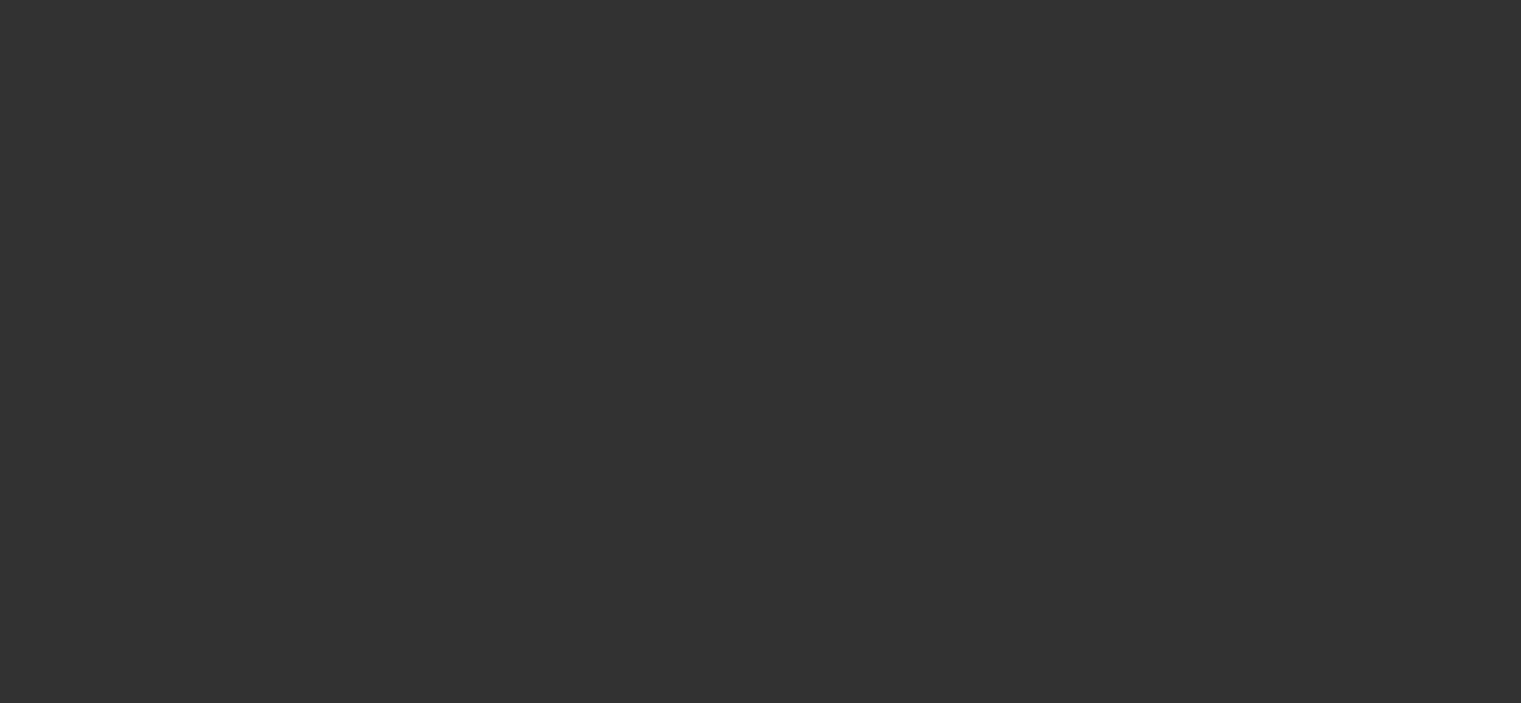 type on "$67,900.00" 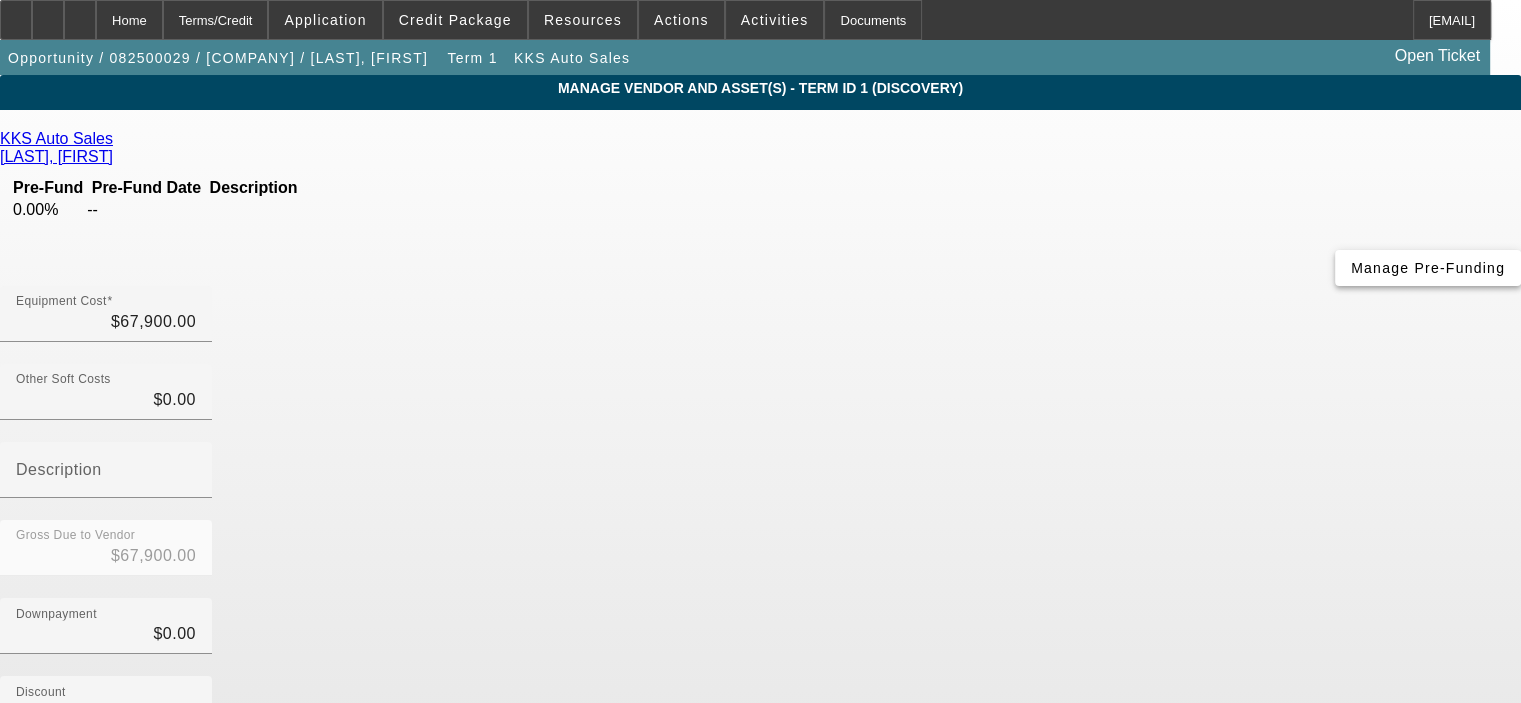 click on "Manage Pre-Funding" at bounding box center [1428, 268] 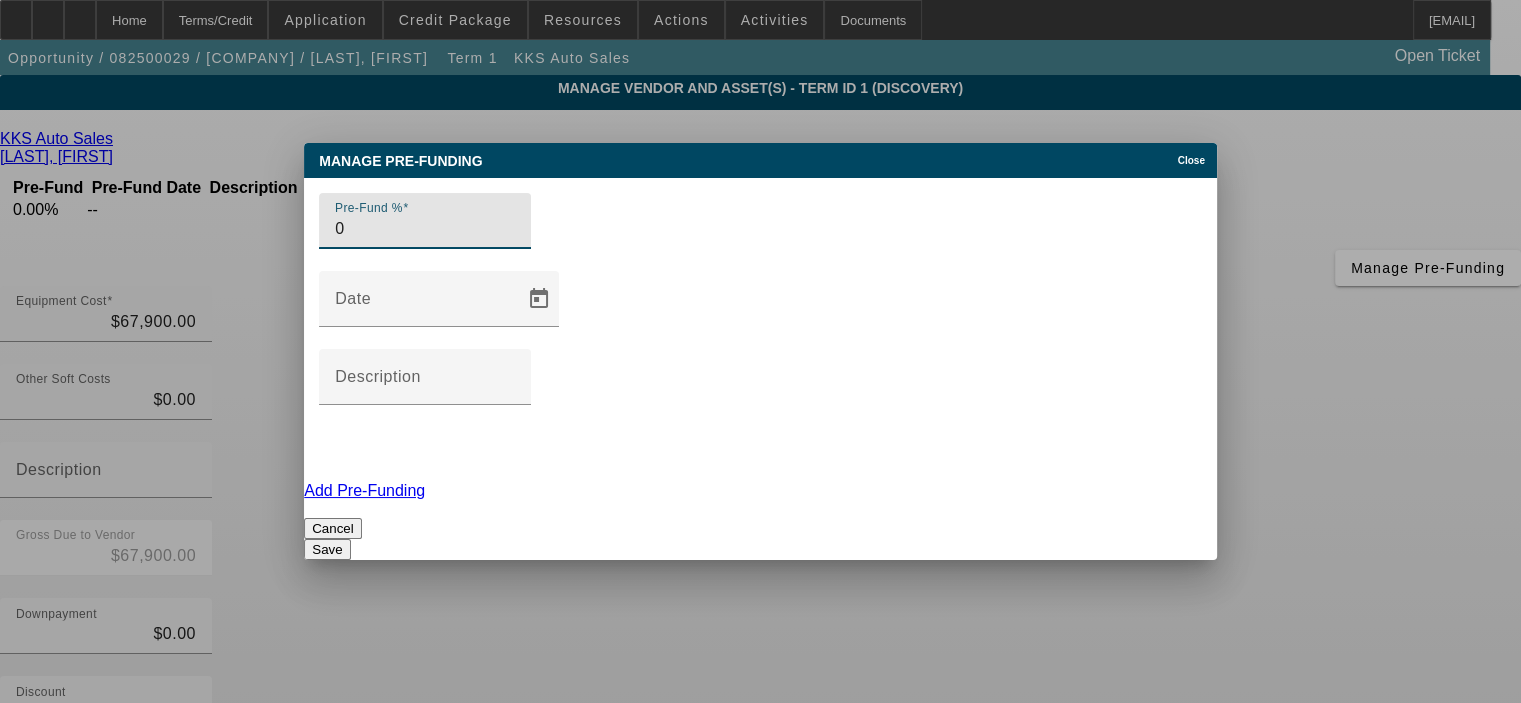 drag, startPoint x: 388, startPoint y: 323, endPoint x: 350, endPoint y: 323, distance: 38 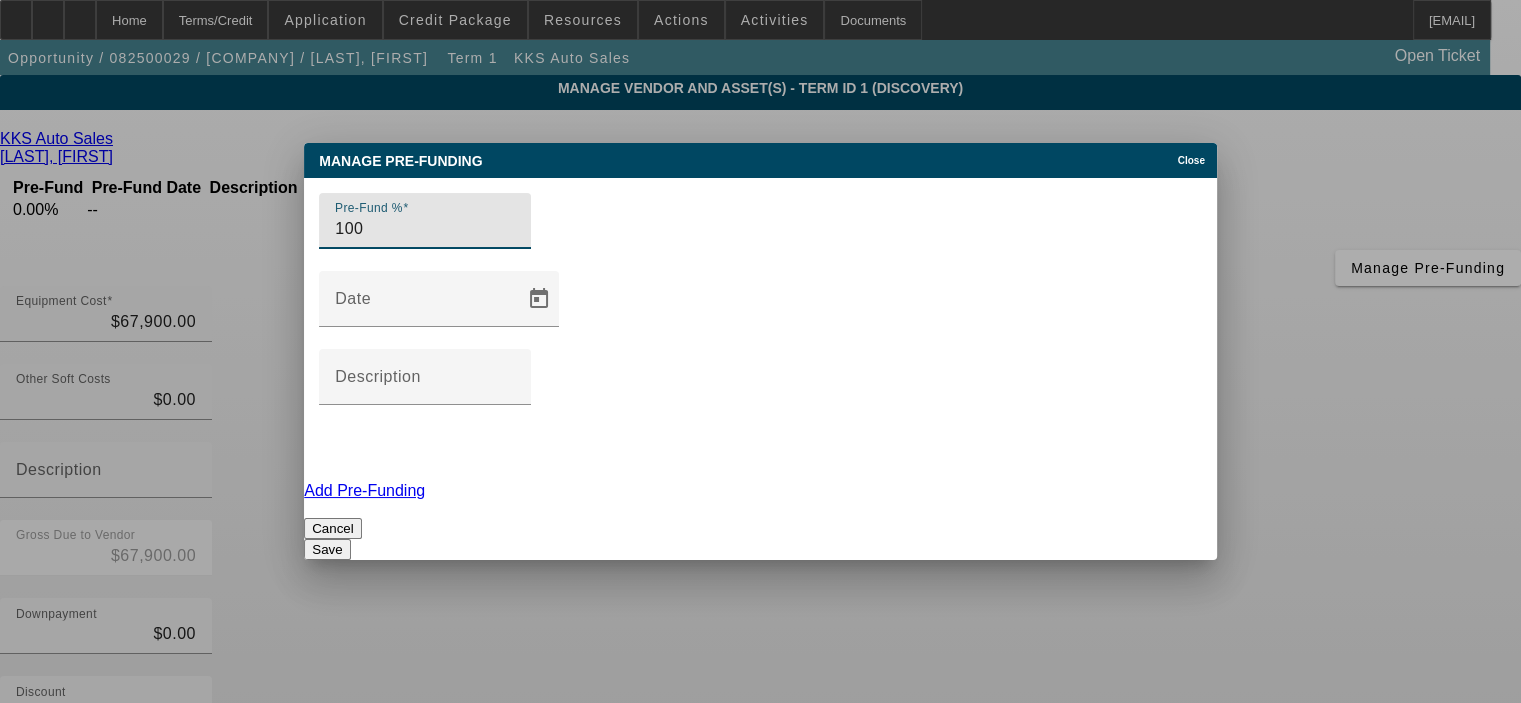 type on "100" 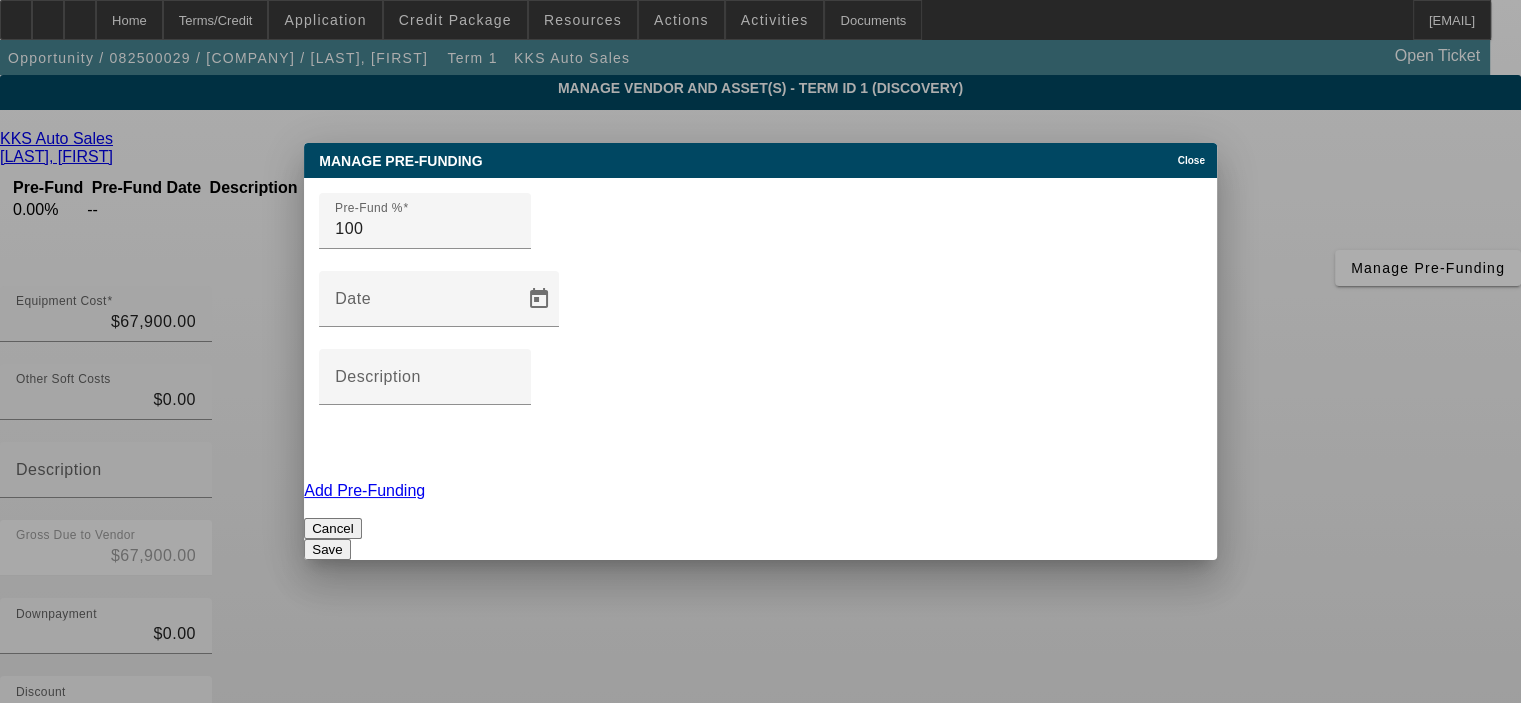 click on "Save" at bounding box center (327, 549) 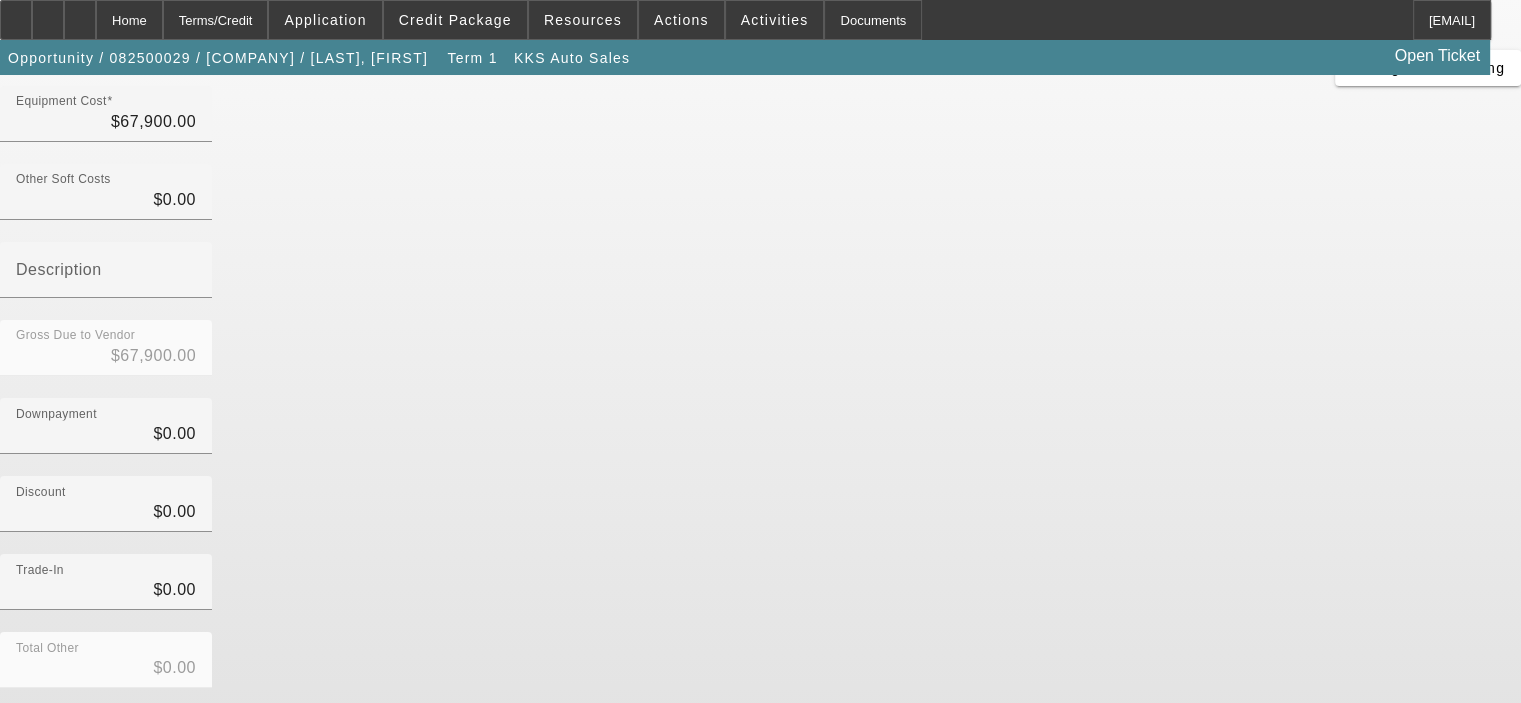 scroll, scrollTop: 221, scrollLeft: 0, axis: vertical 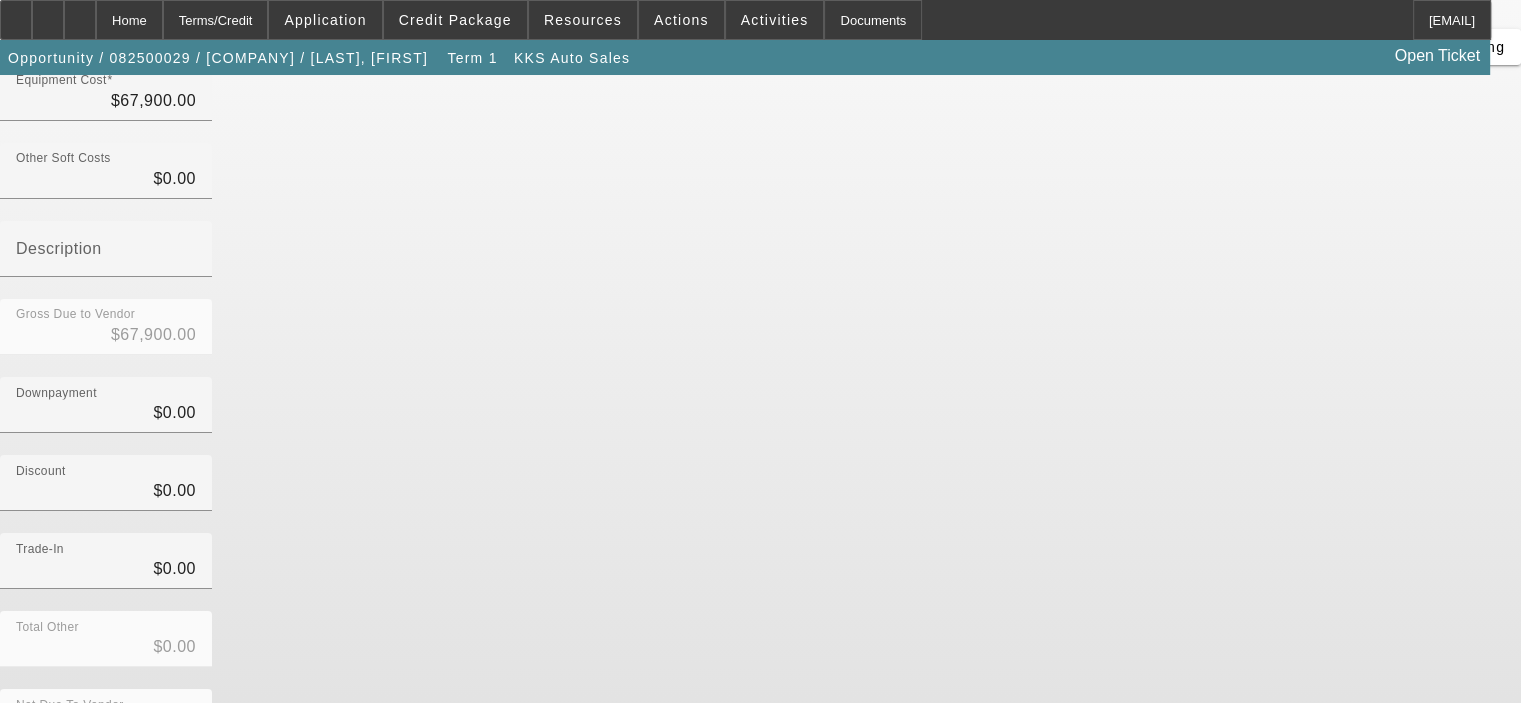click on "Add Equipment" at bounding box center [1469, 844] 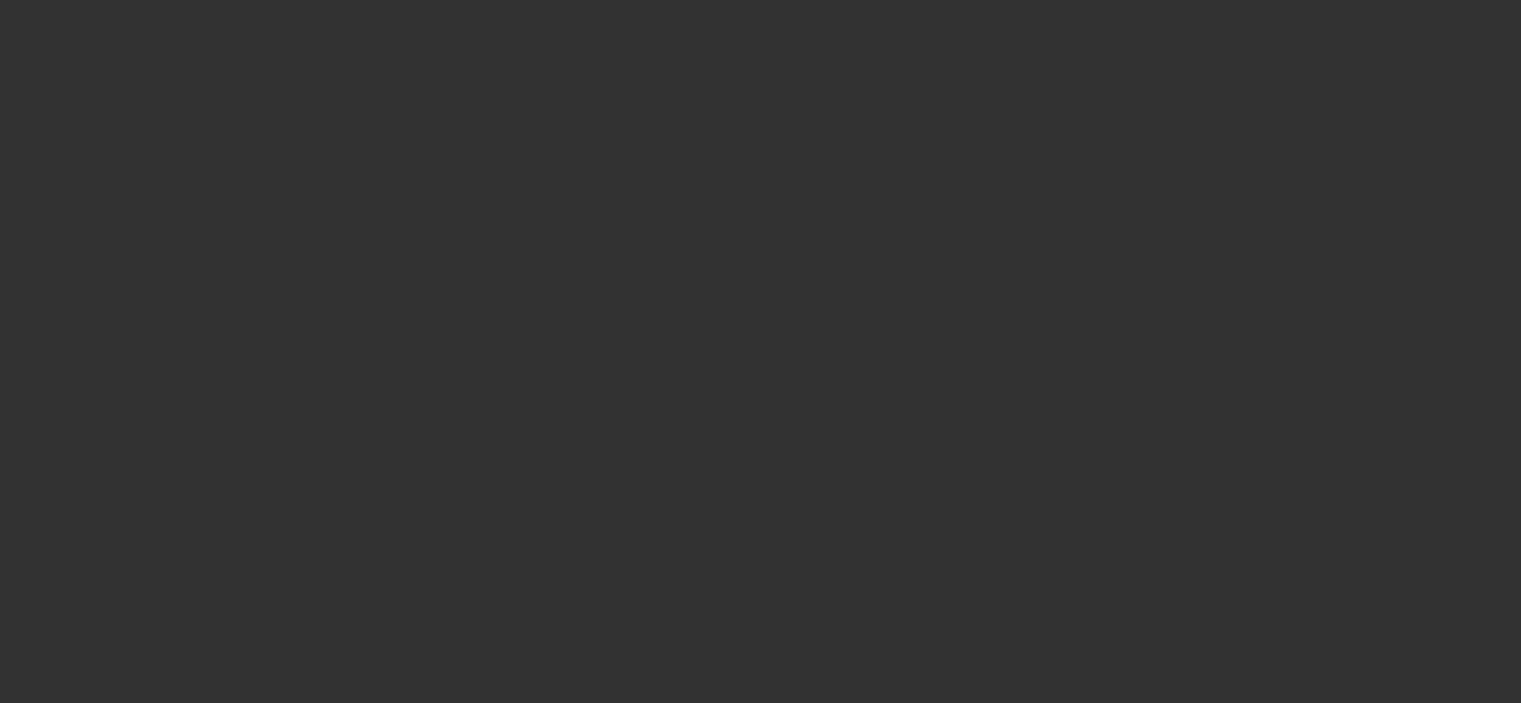 scroll, scrollTop: 0, scrollLeft: 0, axis: both 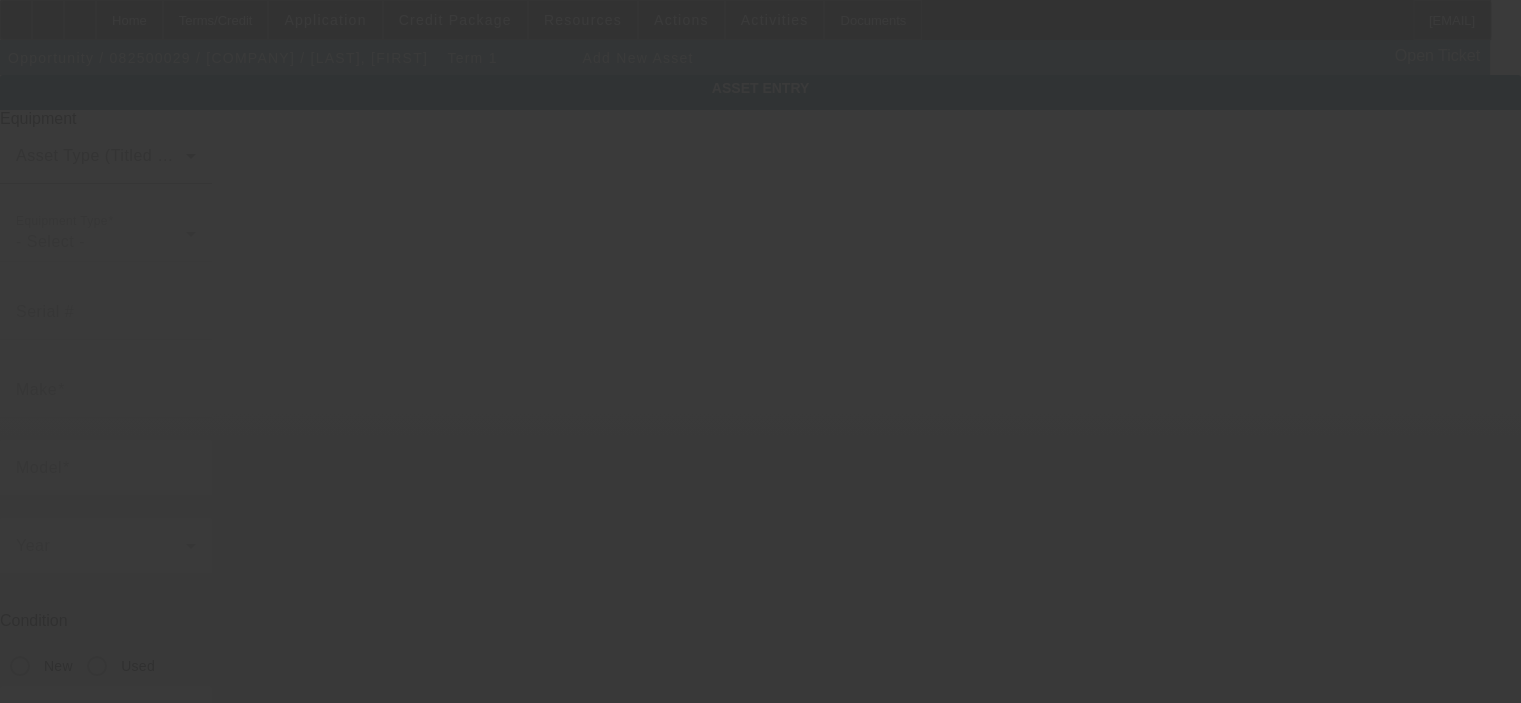 type on "5228 Sanford St." 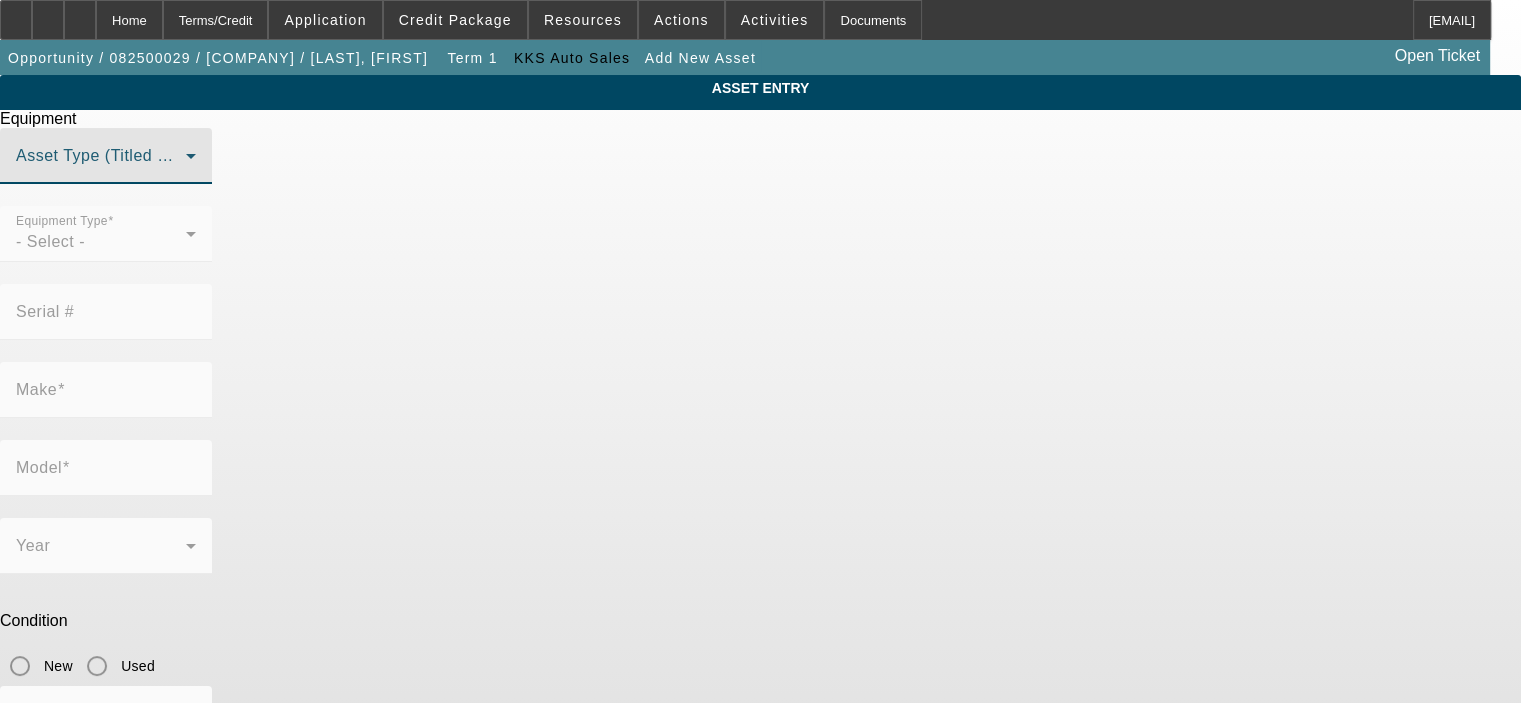 click at bounding box center [101, 164] 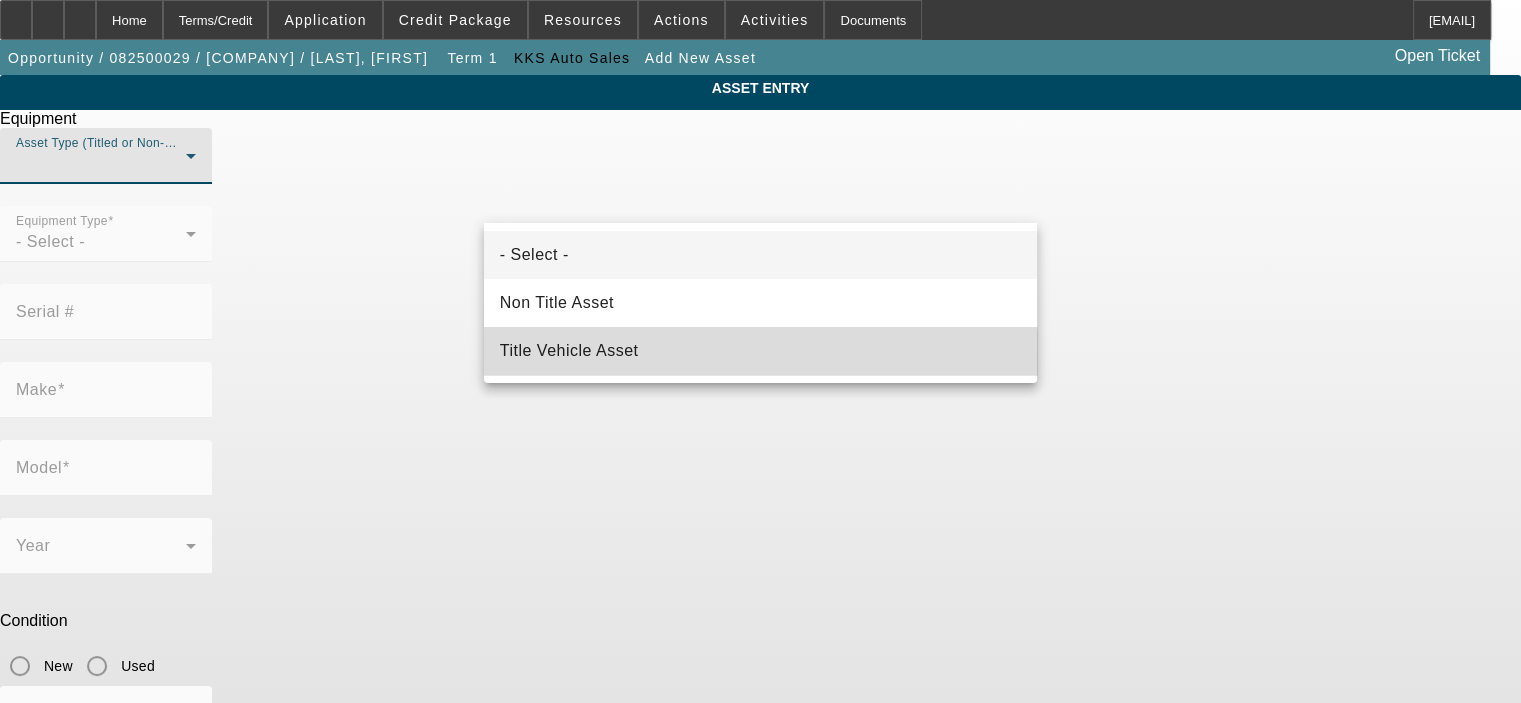 click on "Title Vehicle Asset" at bounding box center [760, 351] 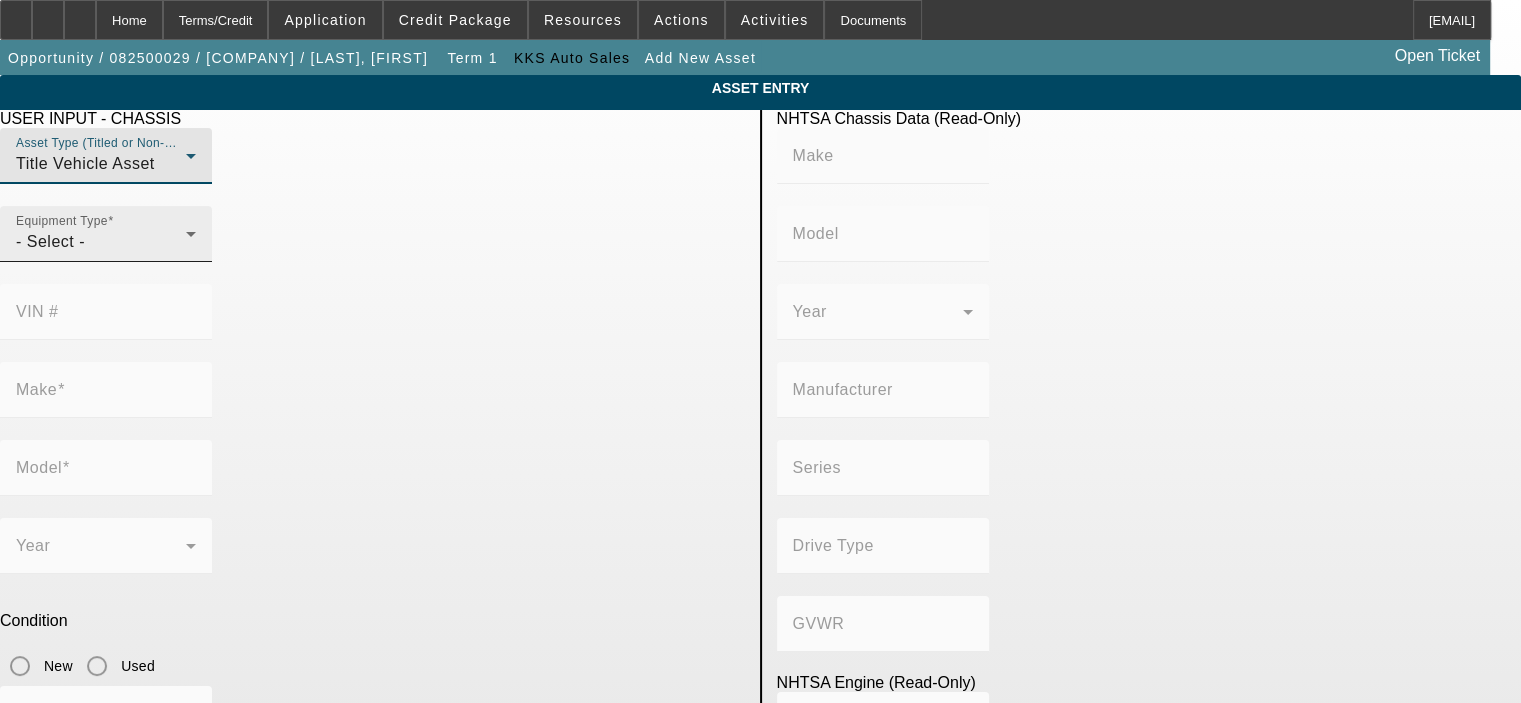 click on "- Select -" at bounding box center (106, 242) 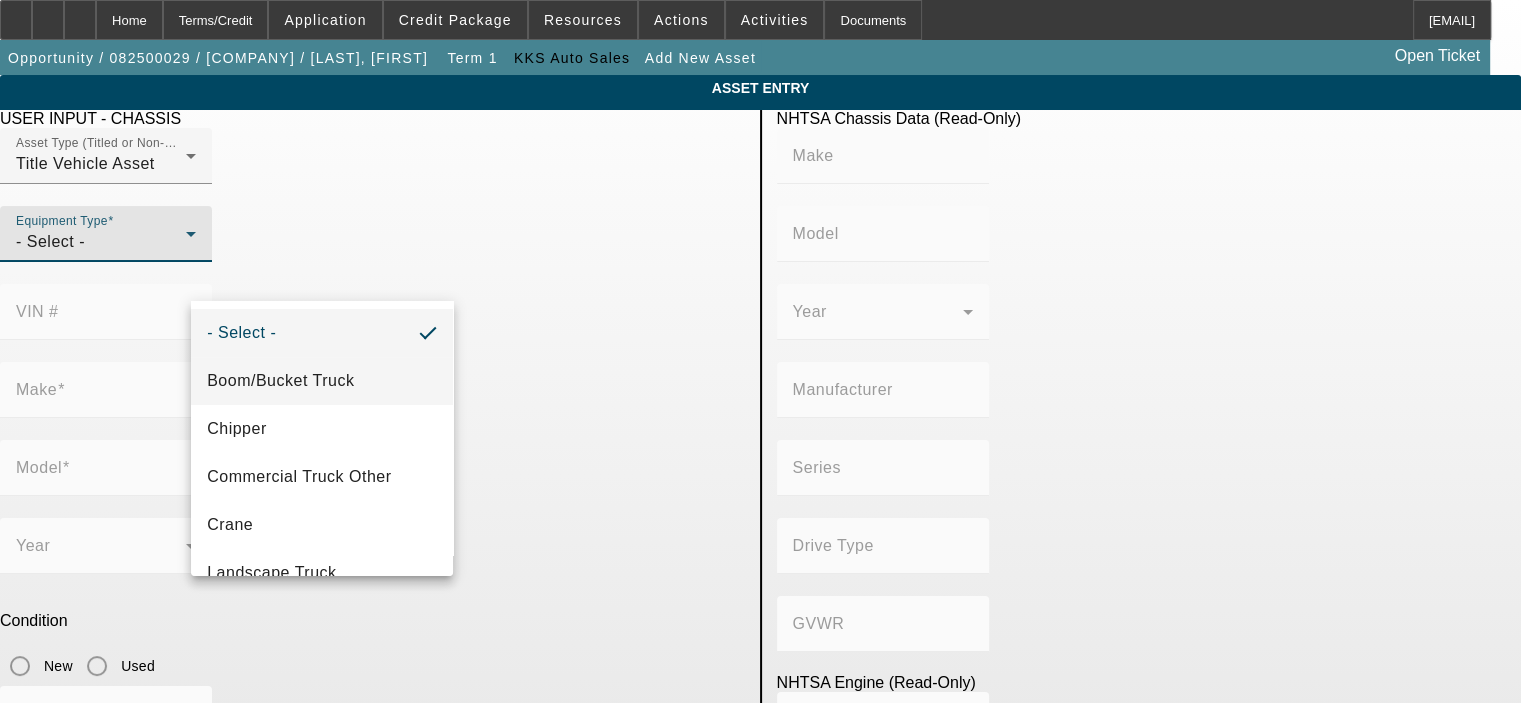 drag, startPoint x: 369, startPoint y: 379, endPoint x: 384, endPoint y: 364, distance: 21.213203 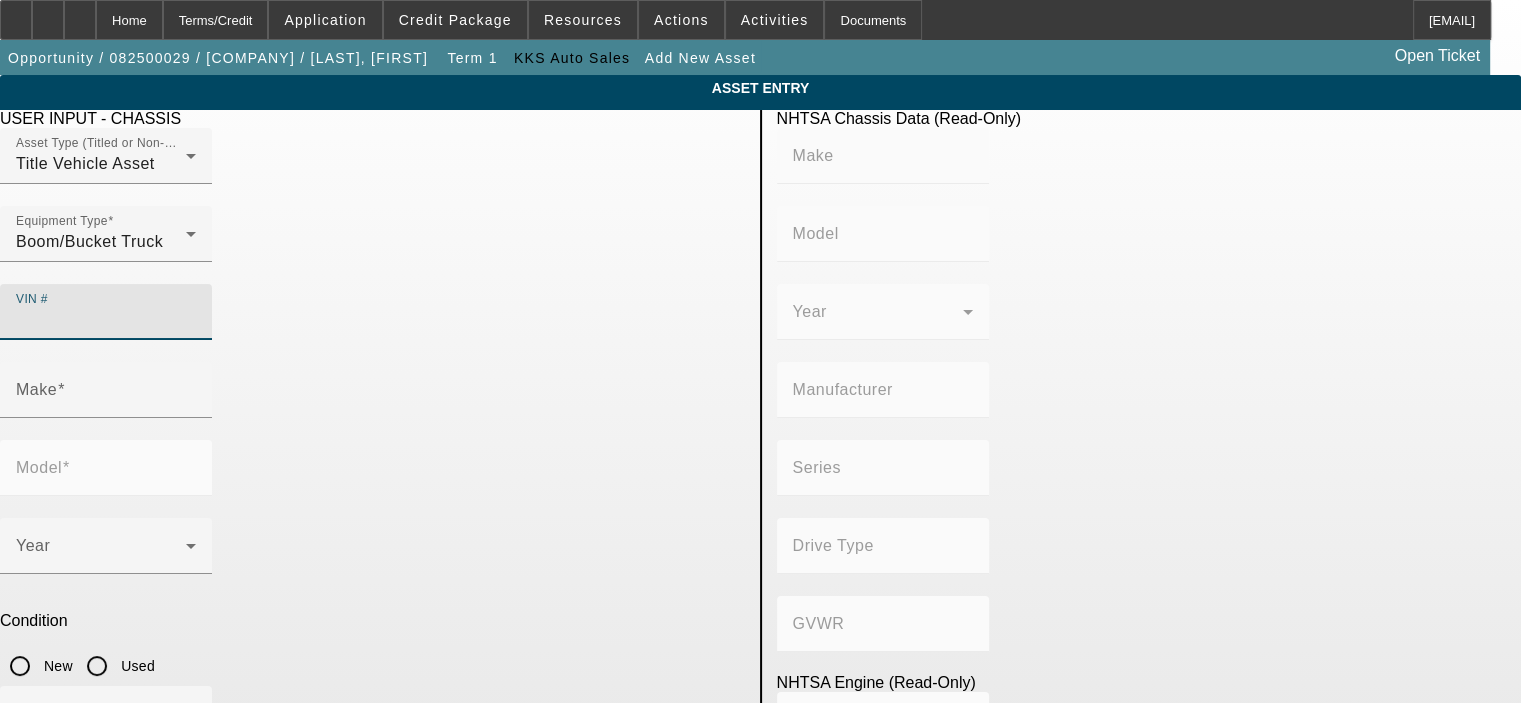 click on "VIN #" at bounding box center (106, 320) 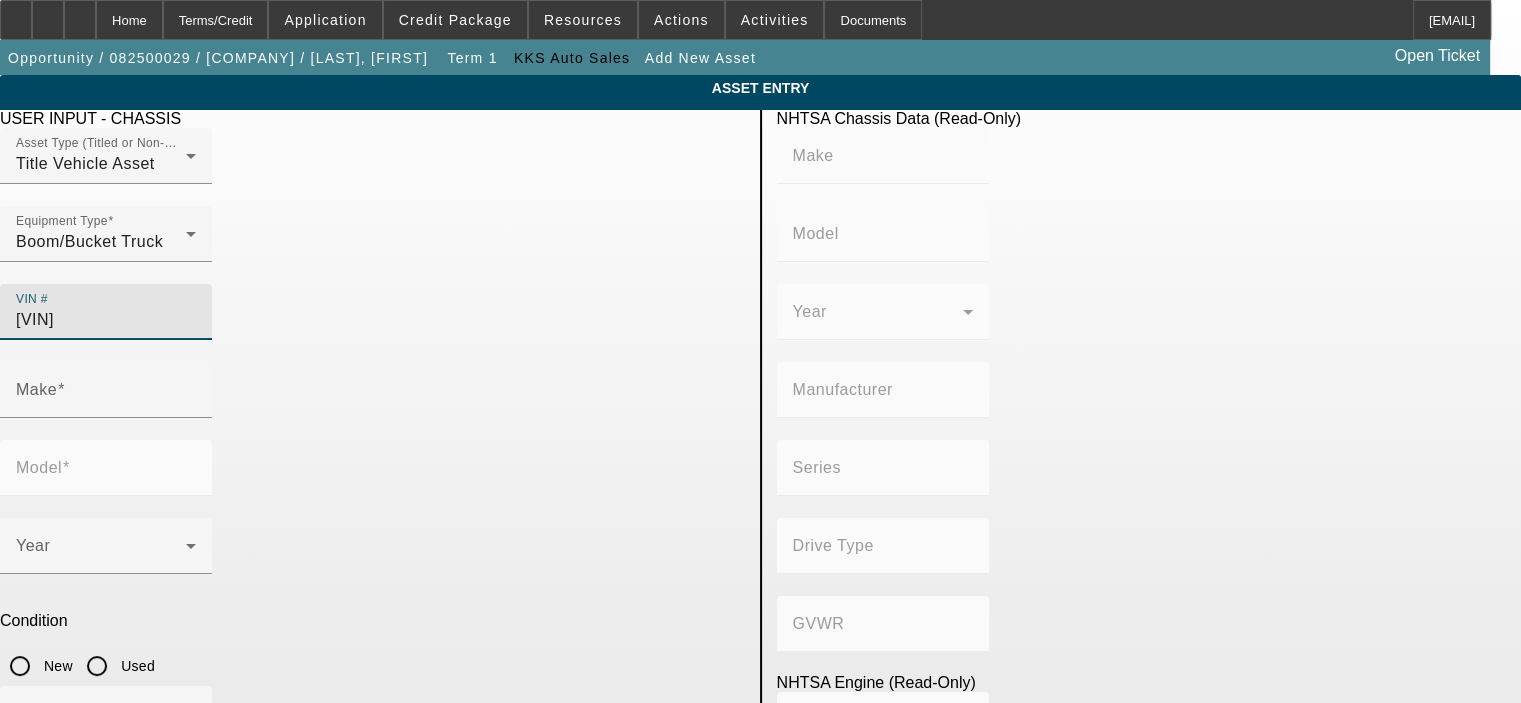 type on "RAM" 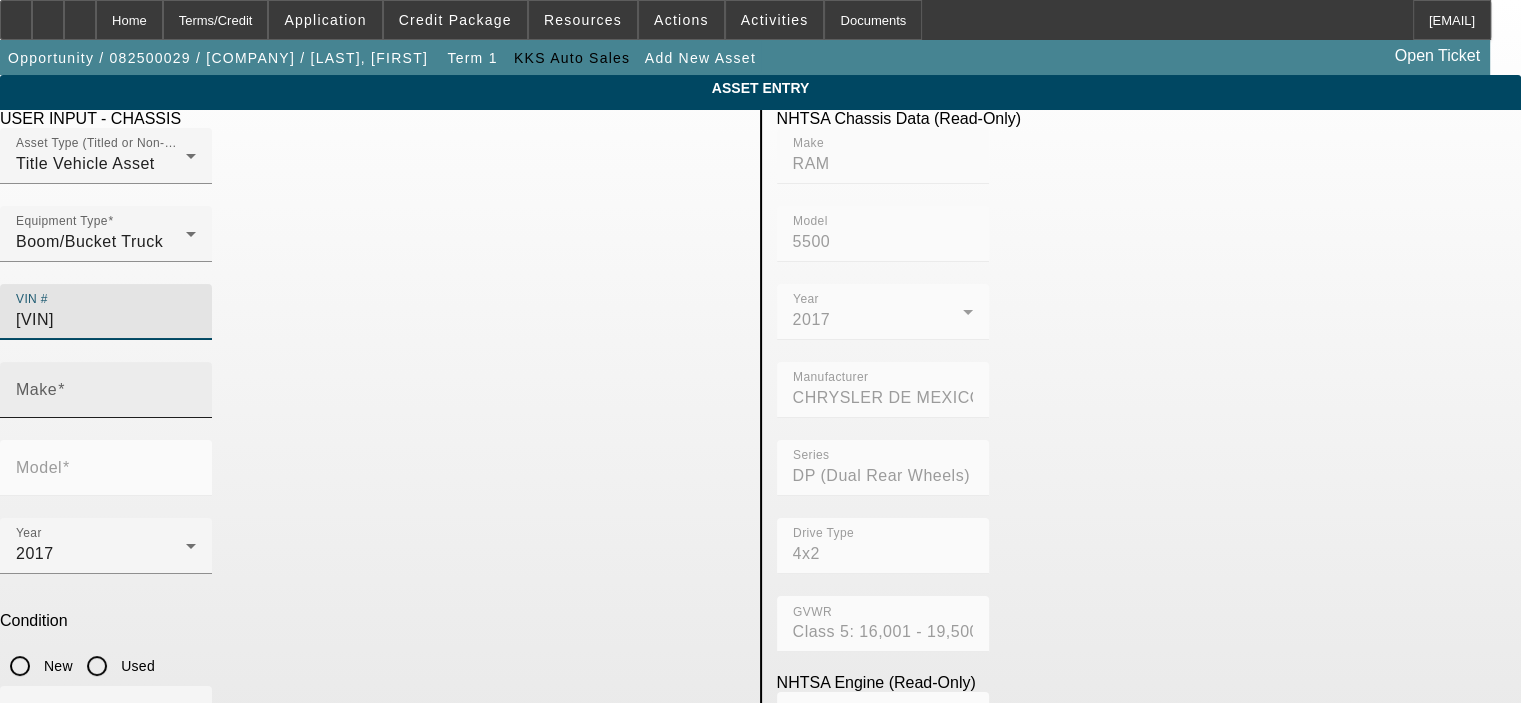 type on "RAM" 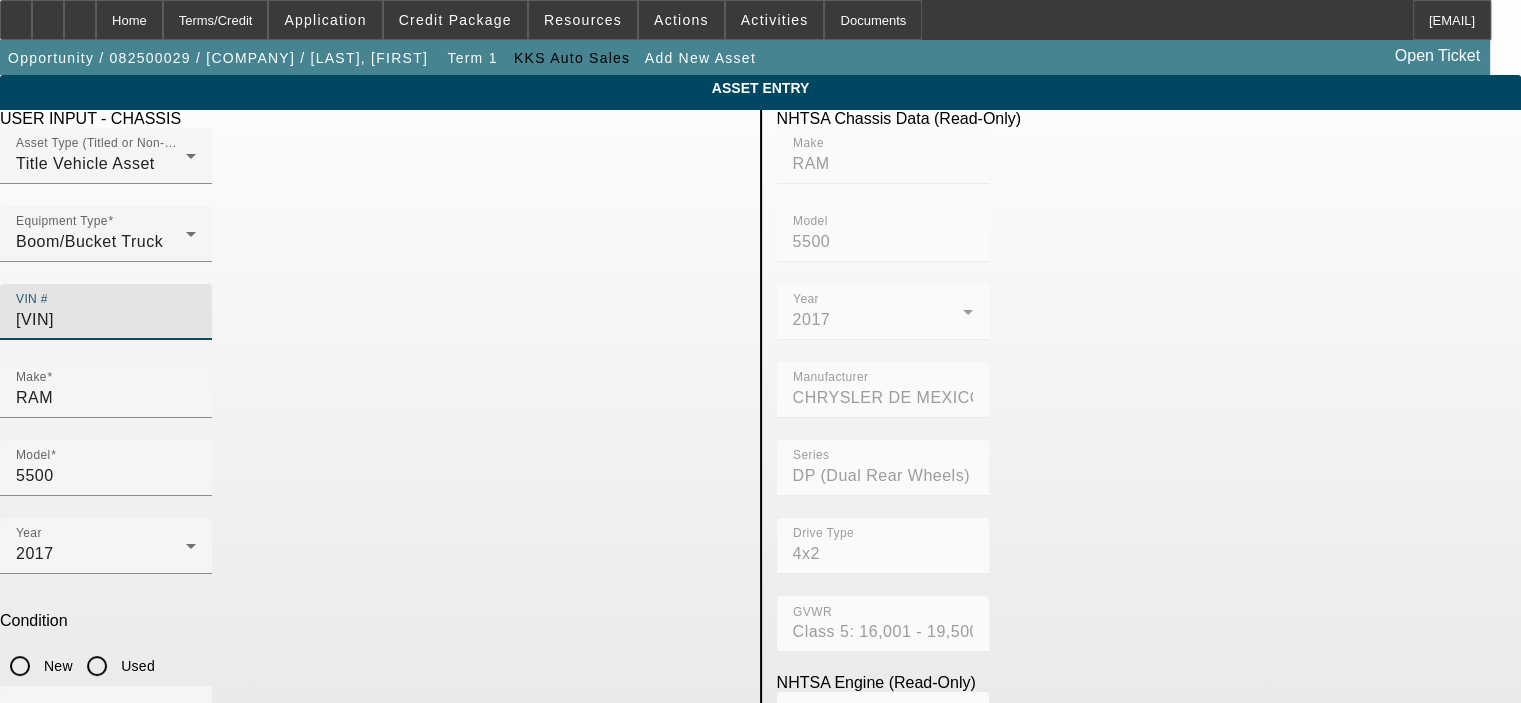 type on "3C7WRMBL7HG753856" 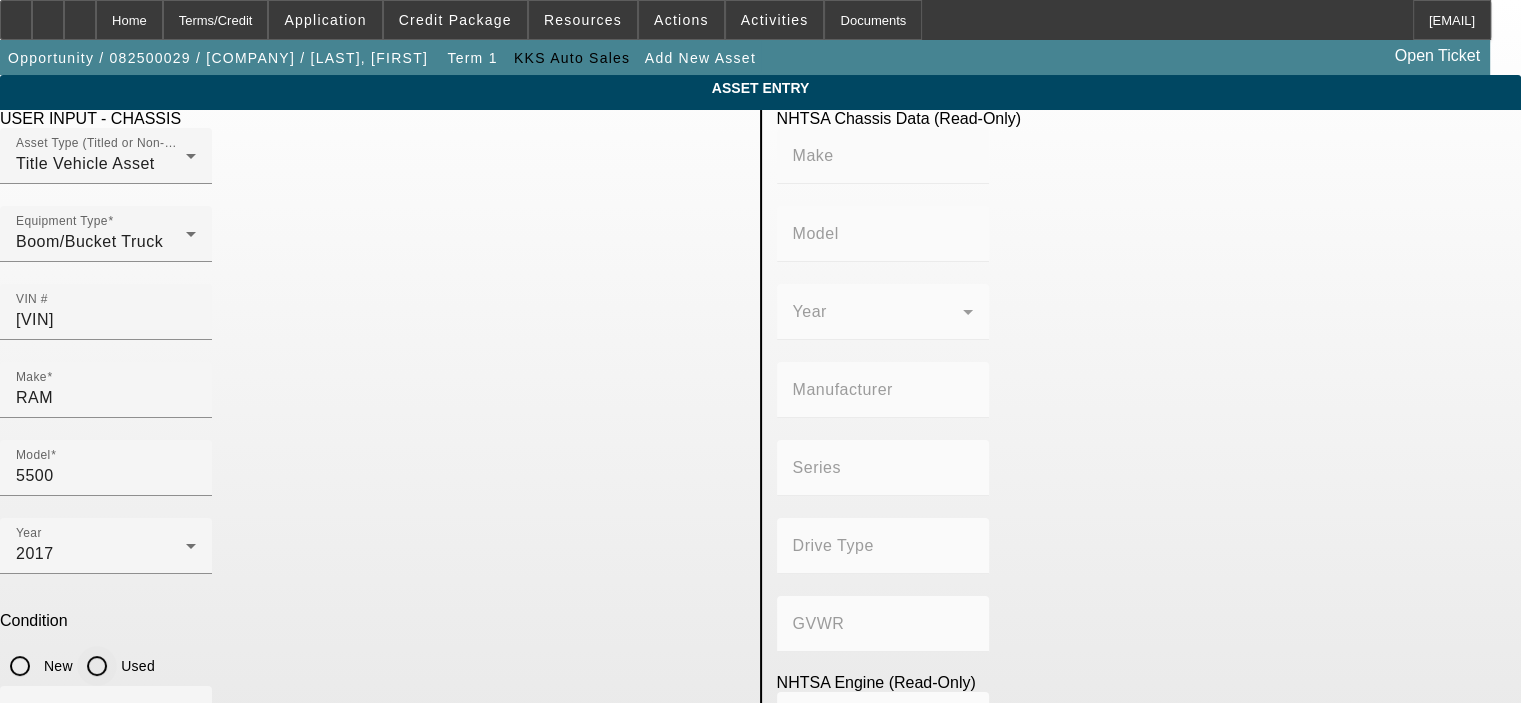 click on "Used" at bounding box center (97, 666) 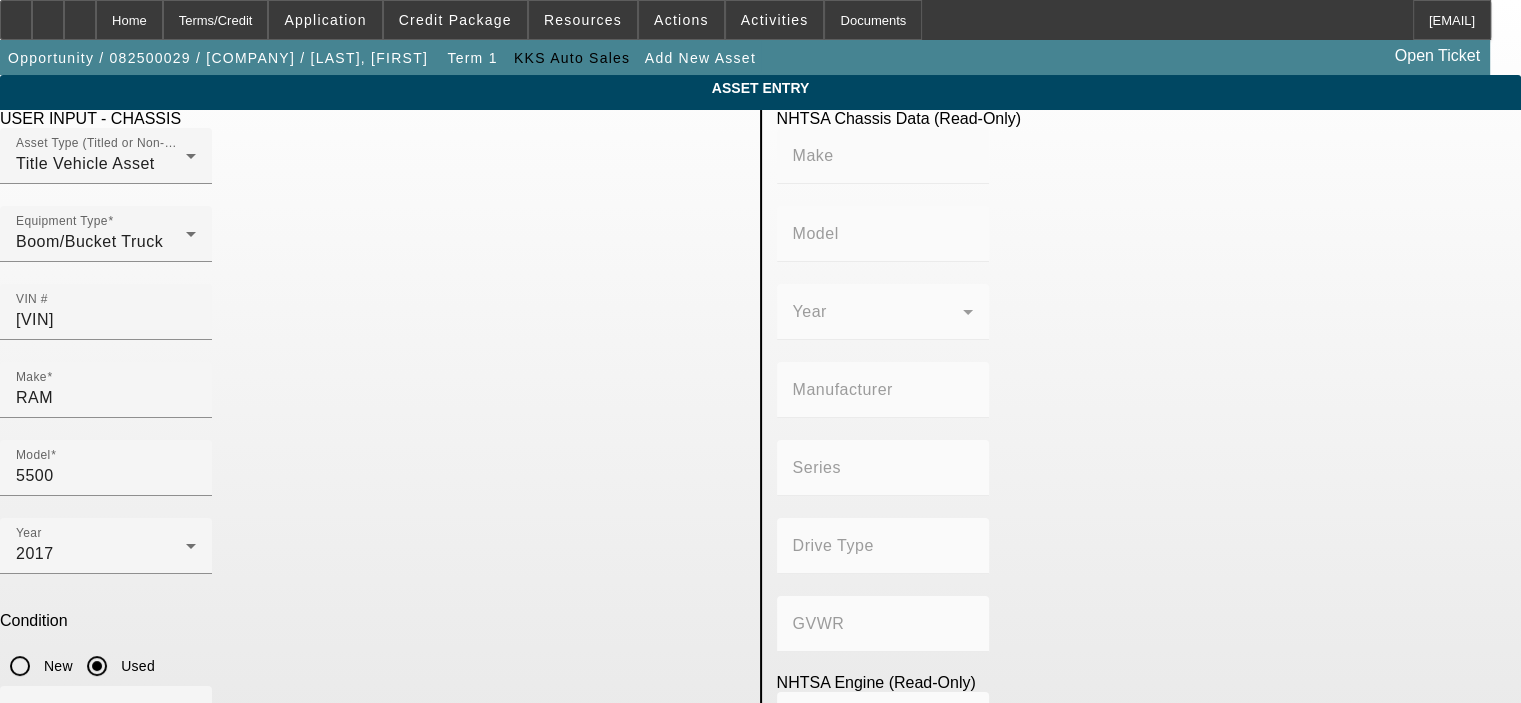 type on "RAM" 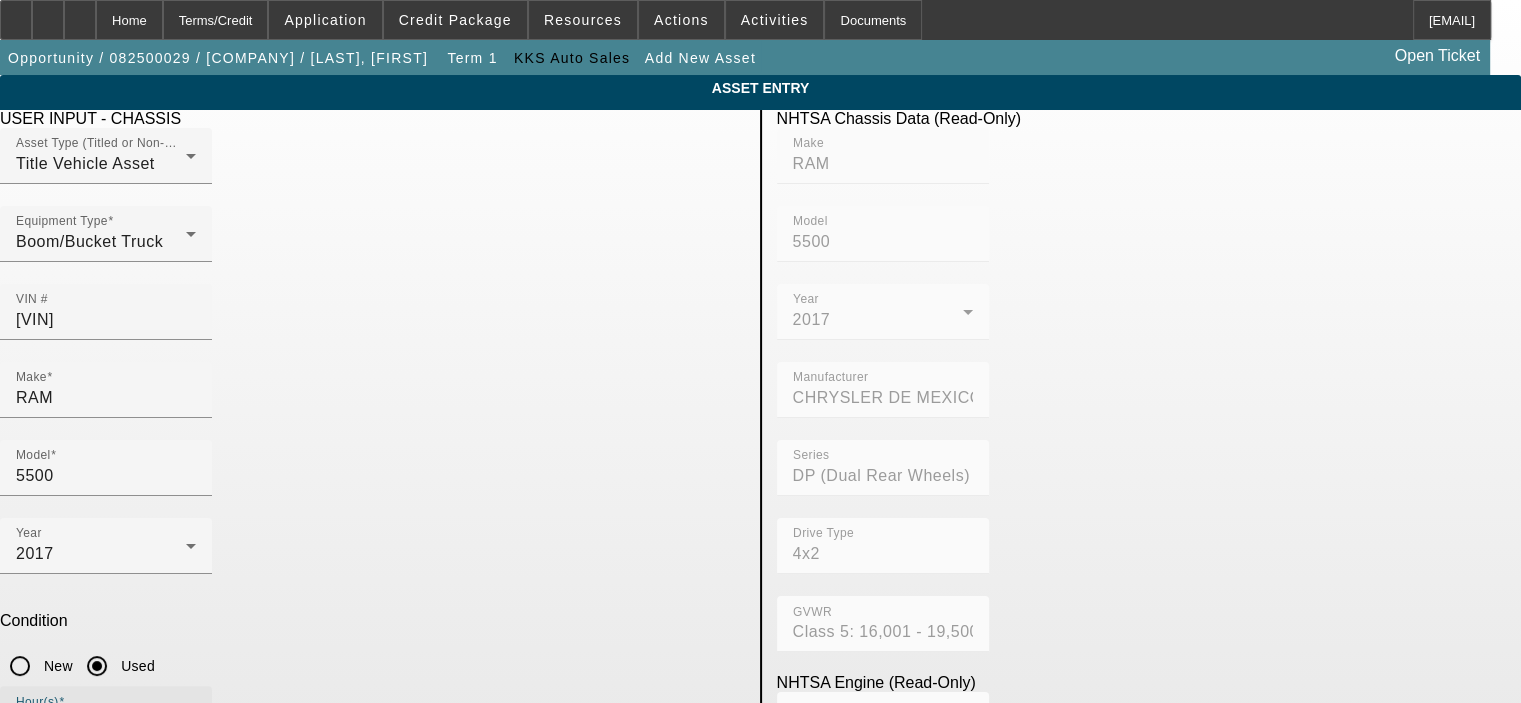 click on "Hour(s)" at bounding box center (106, 722) 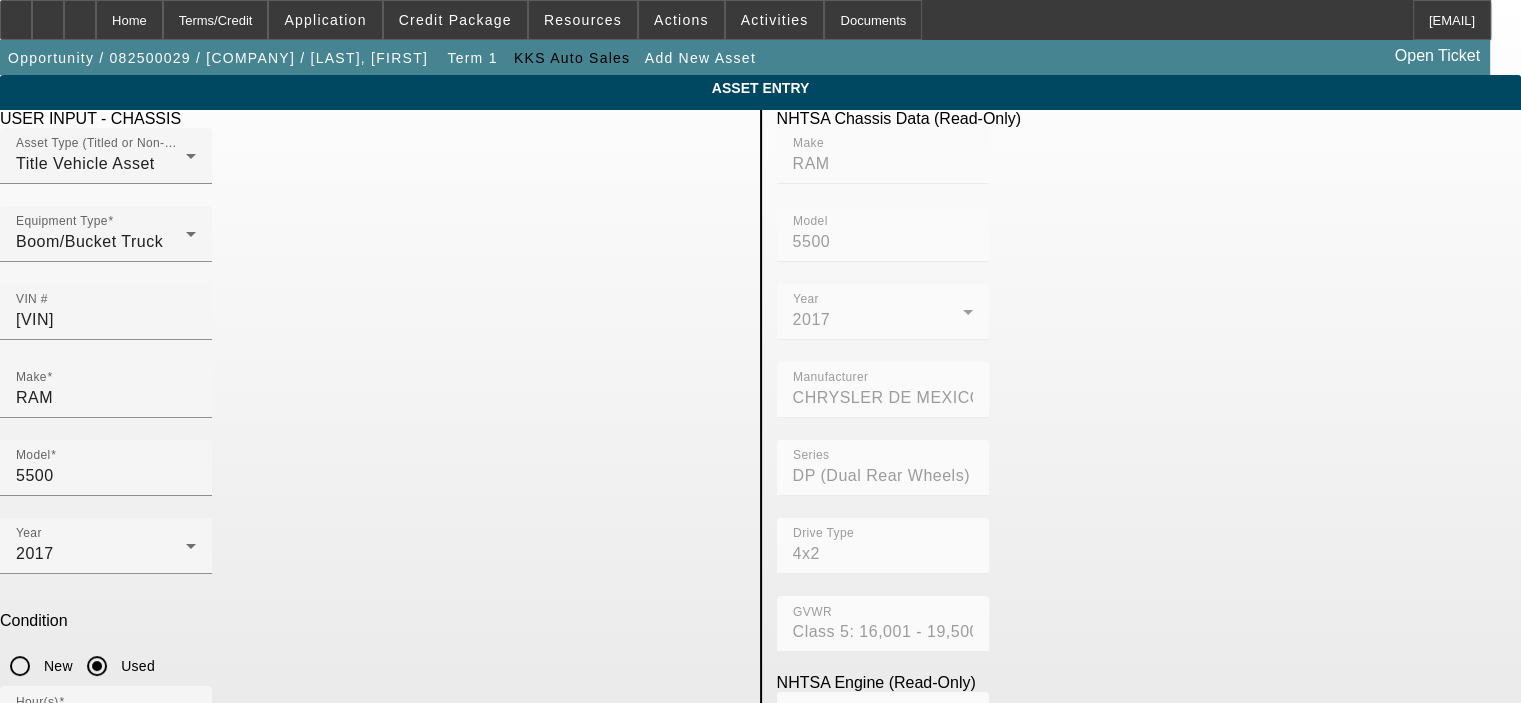 type on "133766" 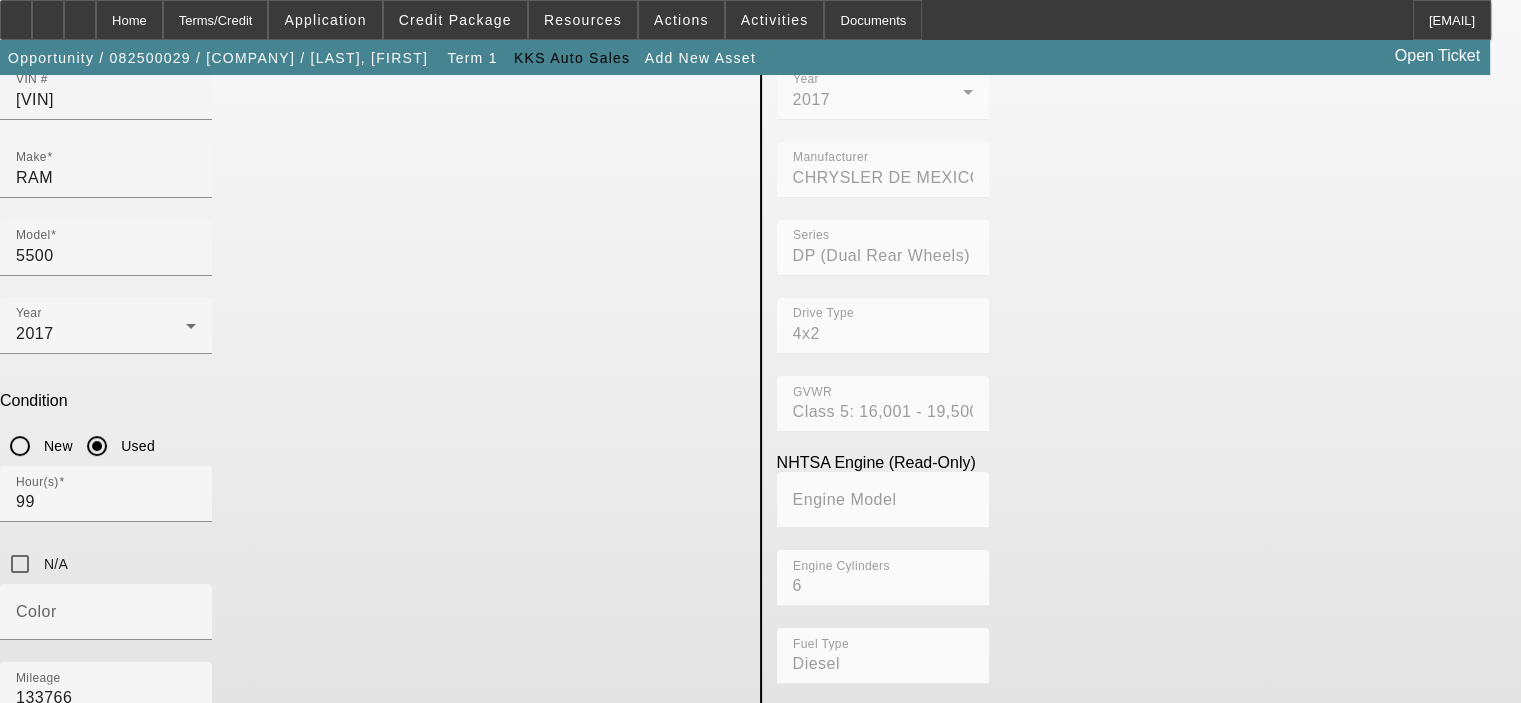 scroll, scrollTop: 241, scrollLeft: 0, axis: vertical 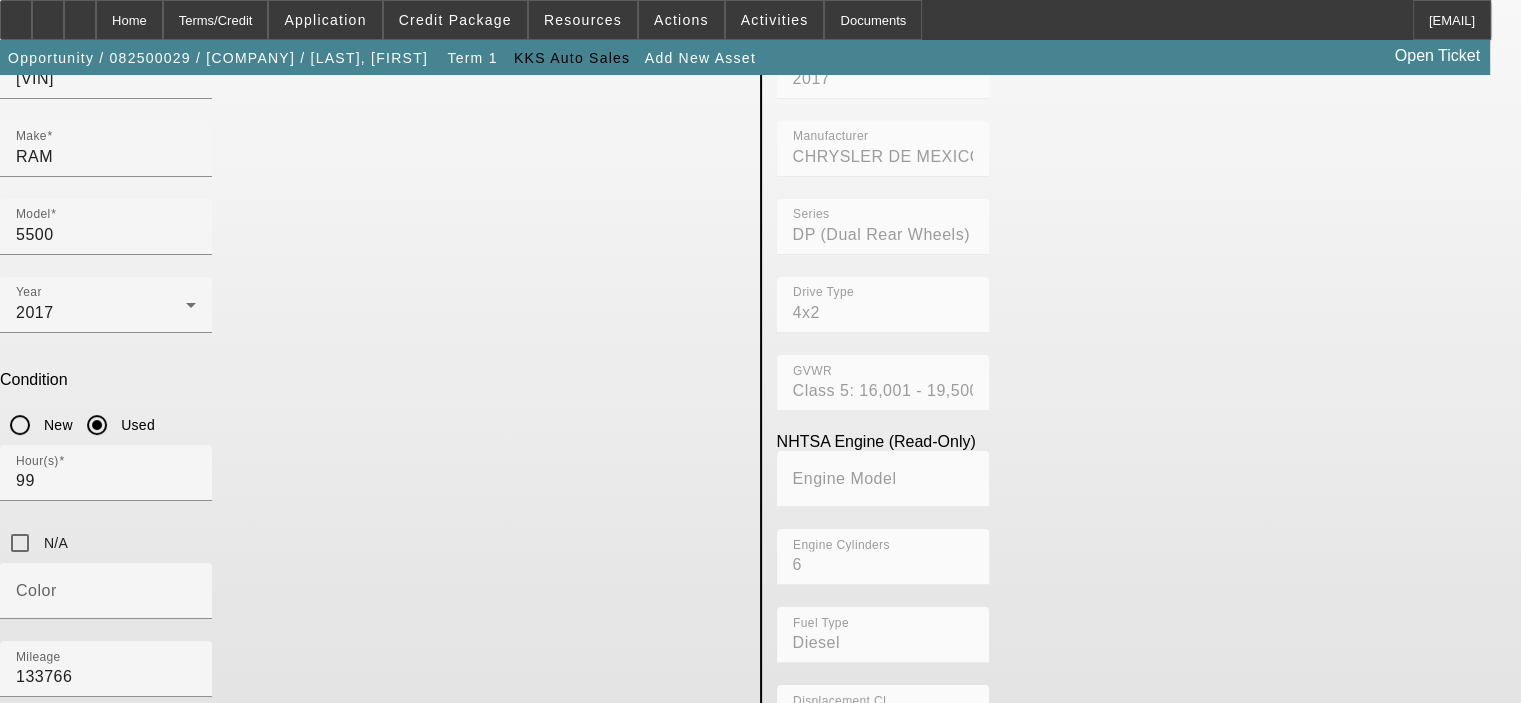 type on "6.7L Cummins diesel, auto trans" 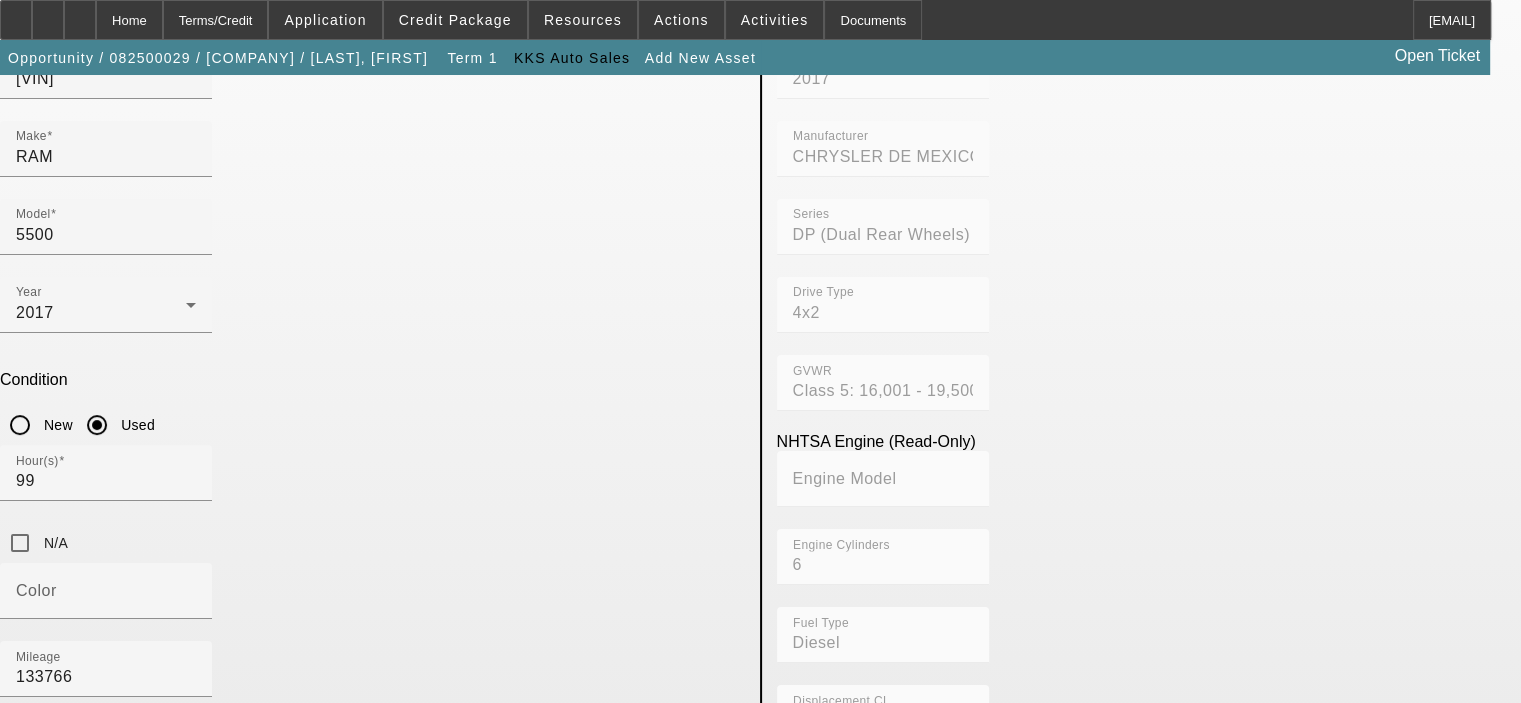 click on "Make" at bounding box center (106, 918) 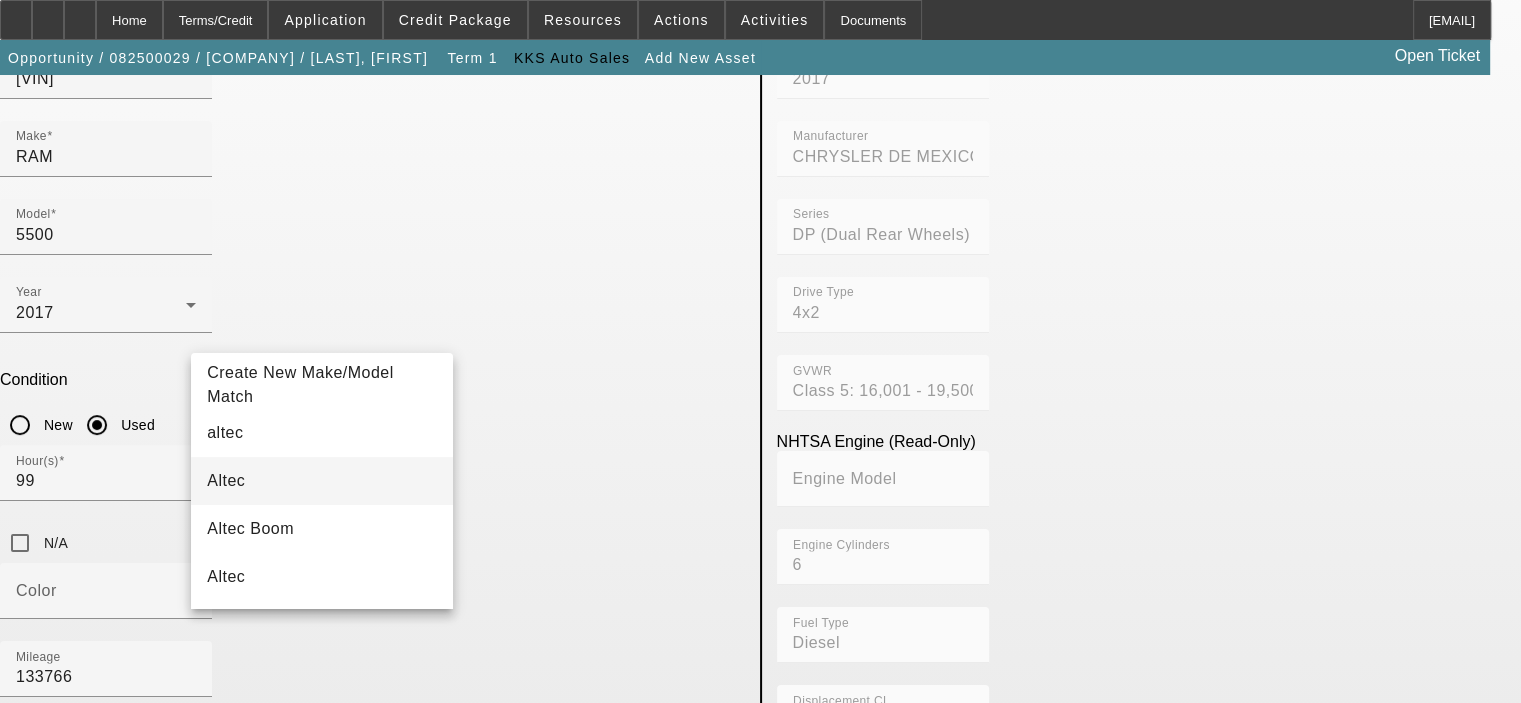 type on "Altec" 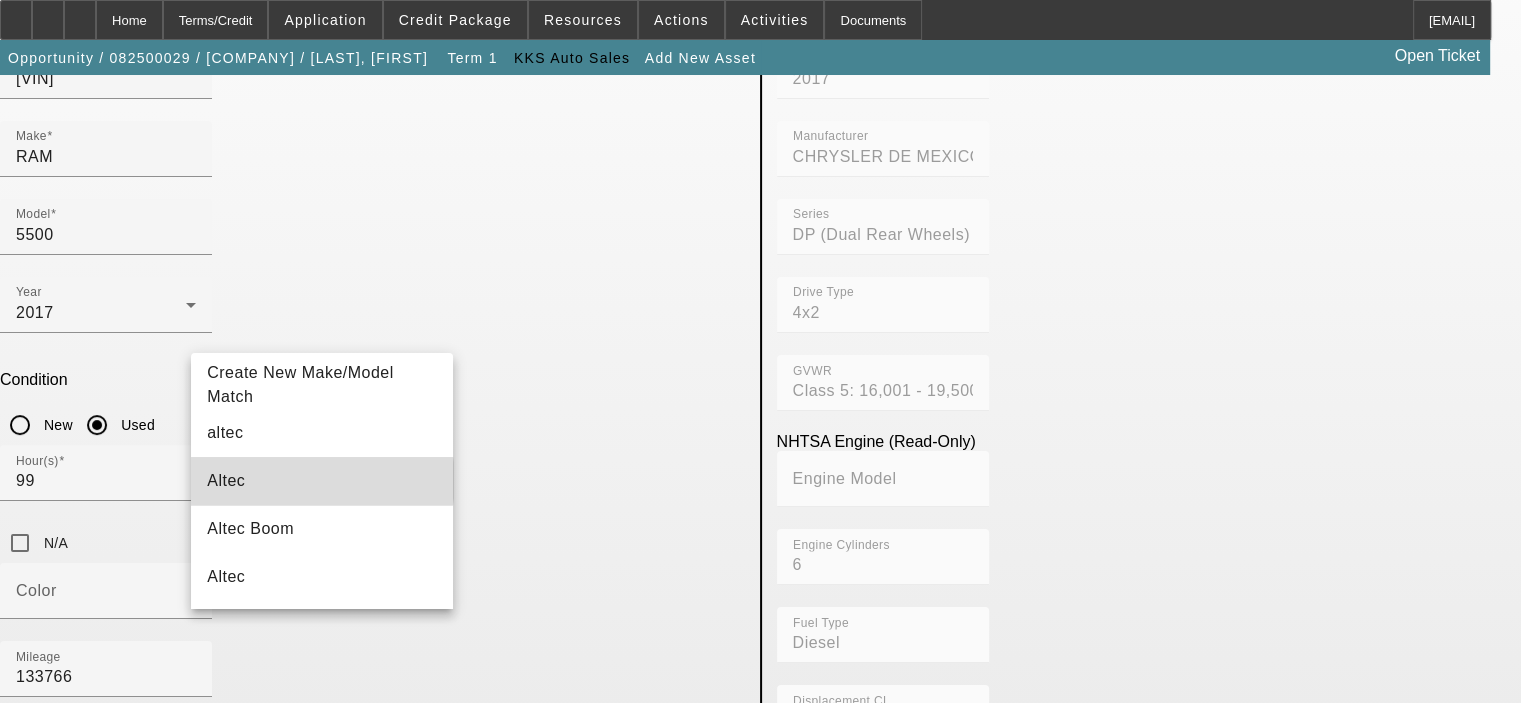click on "Altec" at bounding box center (322, 481) 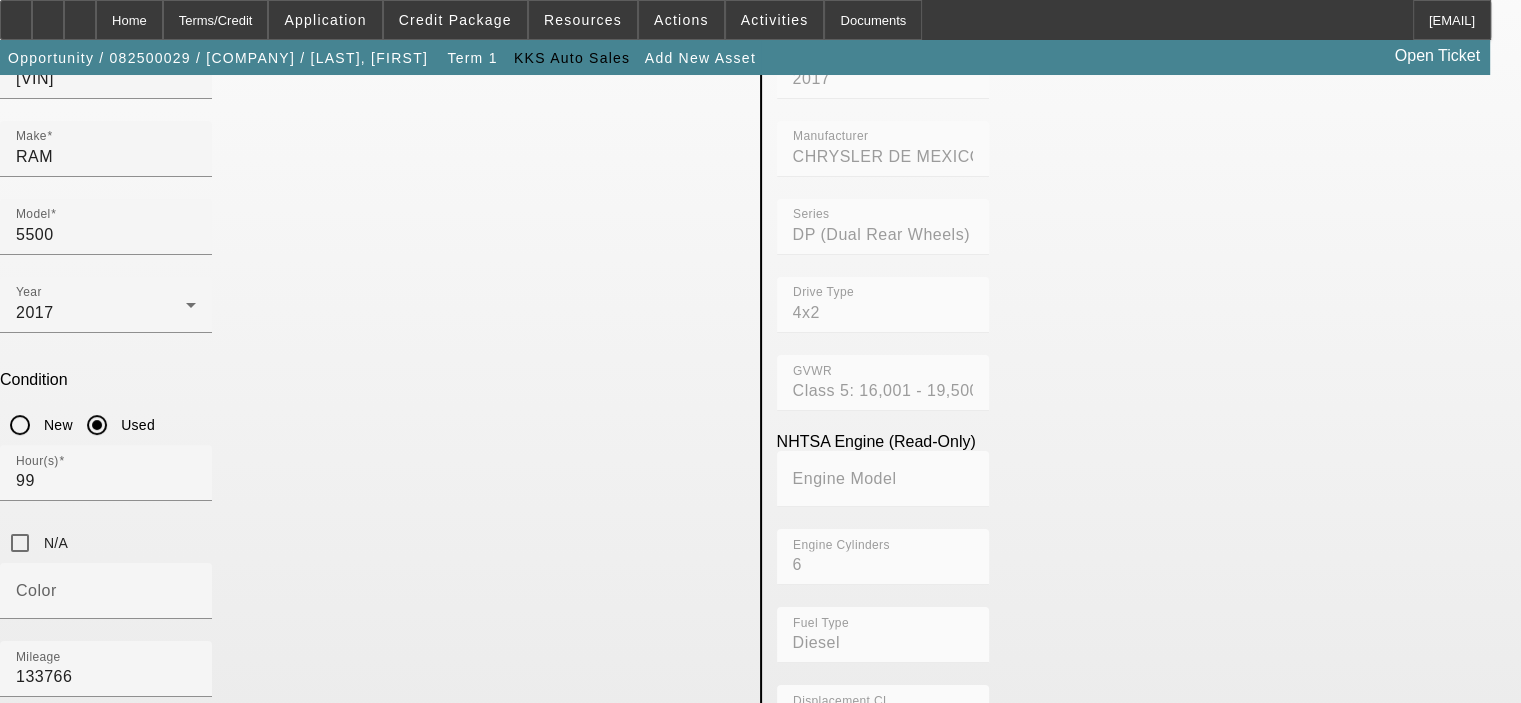 click at bounding box center [66, 987] 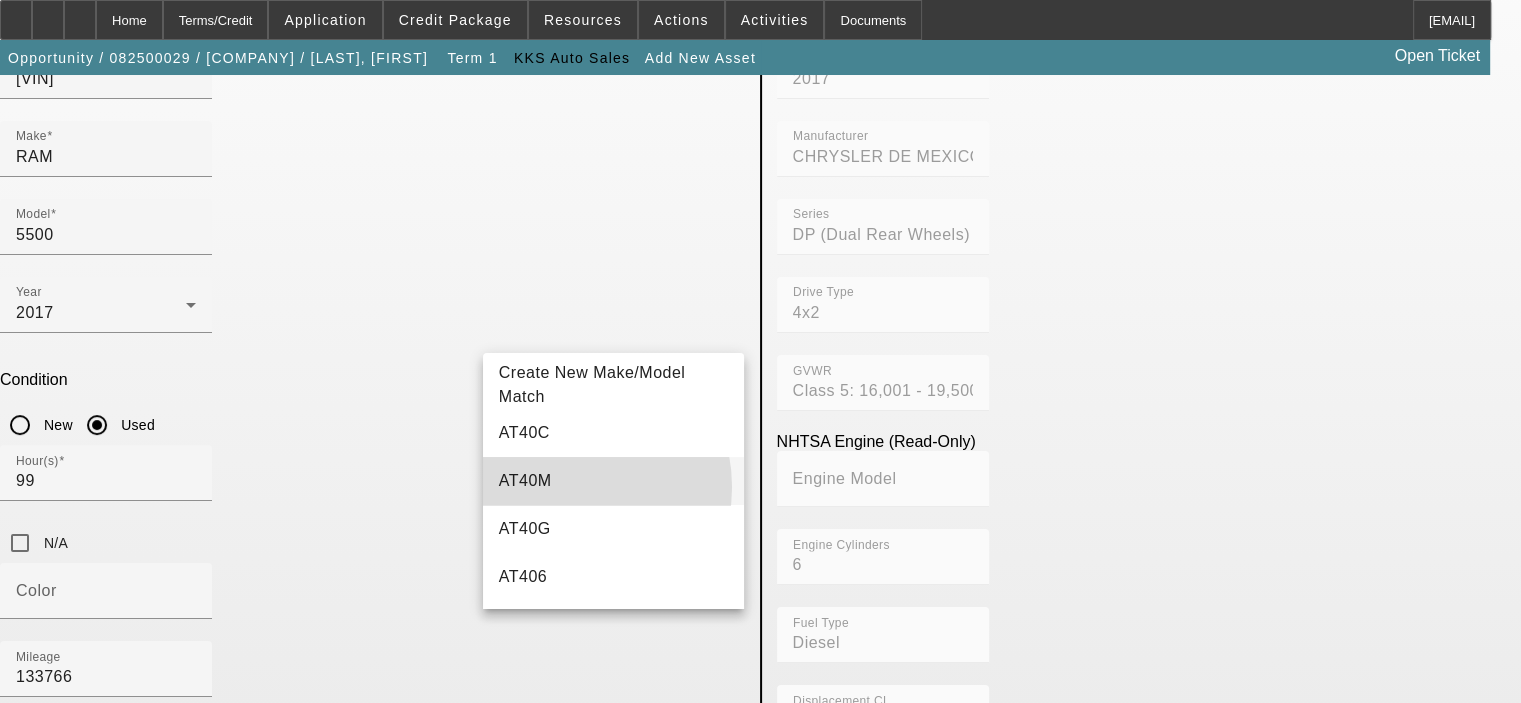 click on "AT40M" at bounding box center [614, 481] 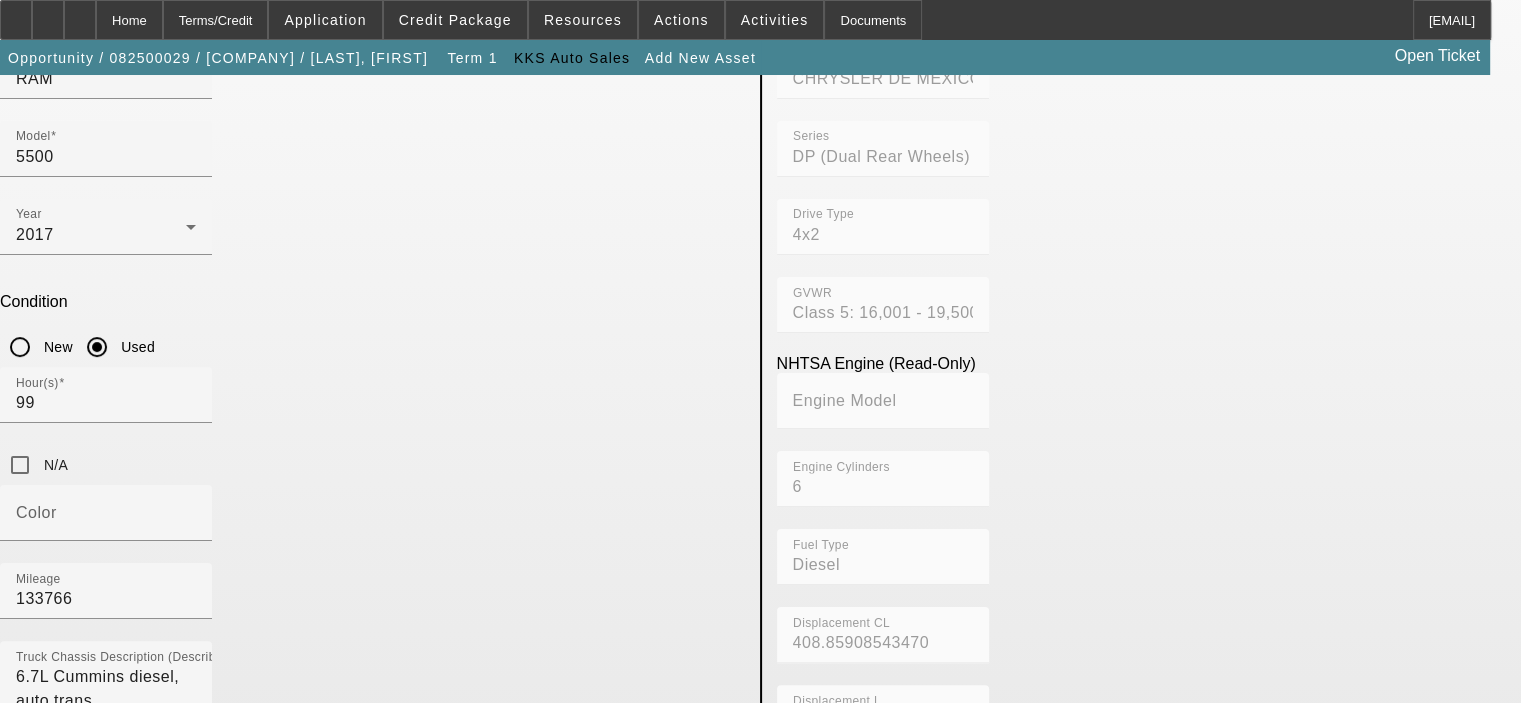scroll, scrollTop: 441, scrollLeft: 0, axis: vertical 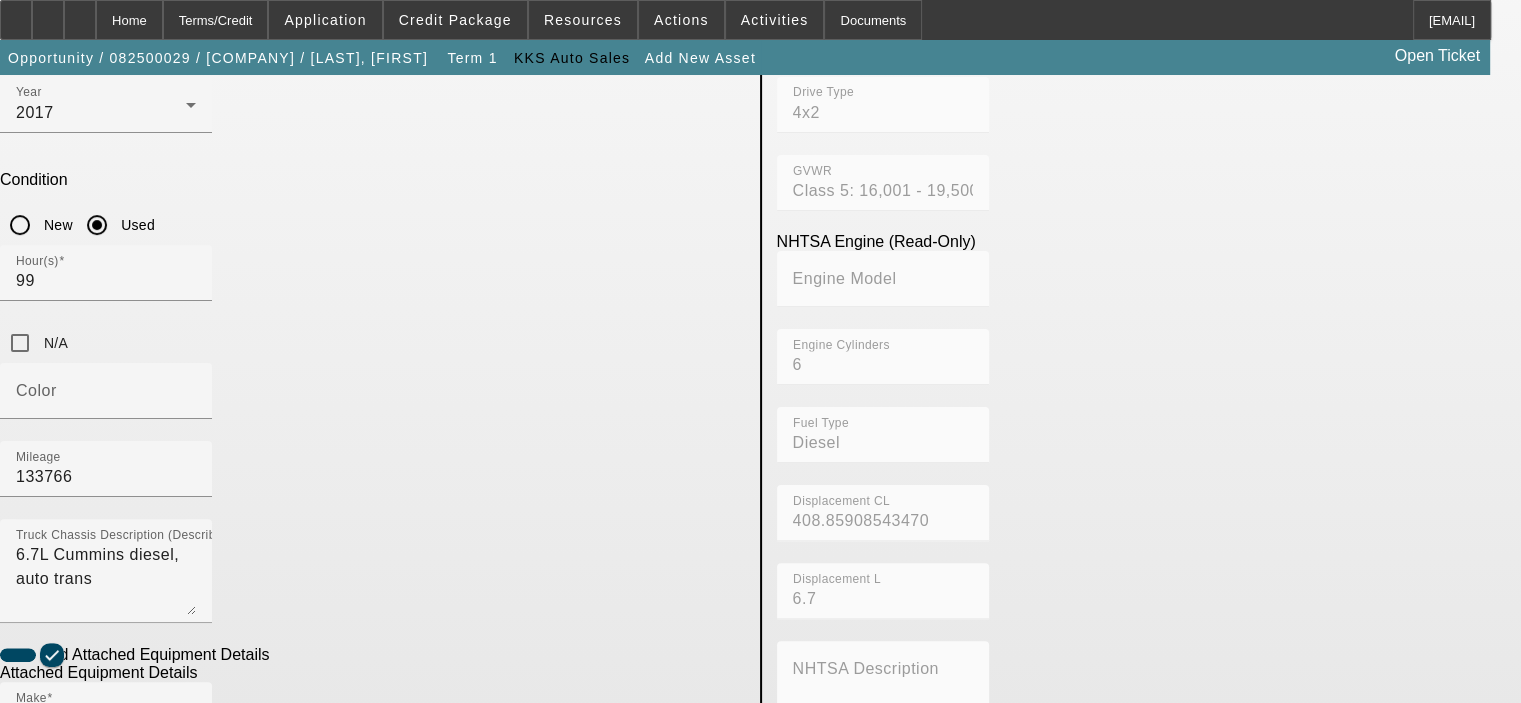 click at bounding box center (101, 874) 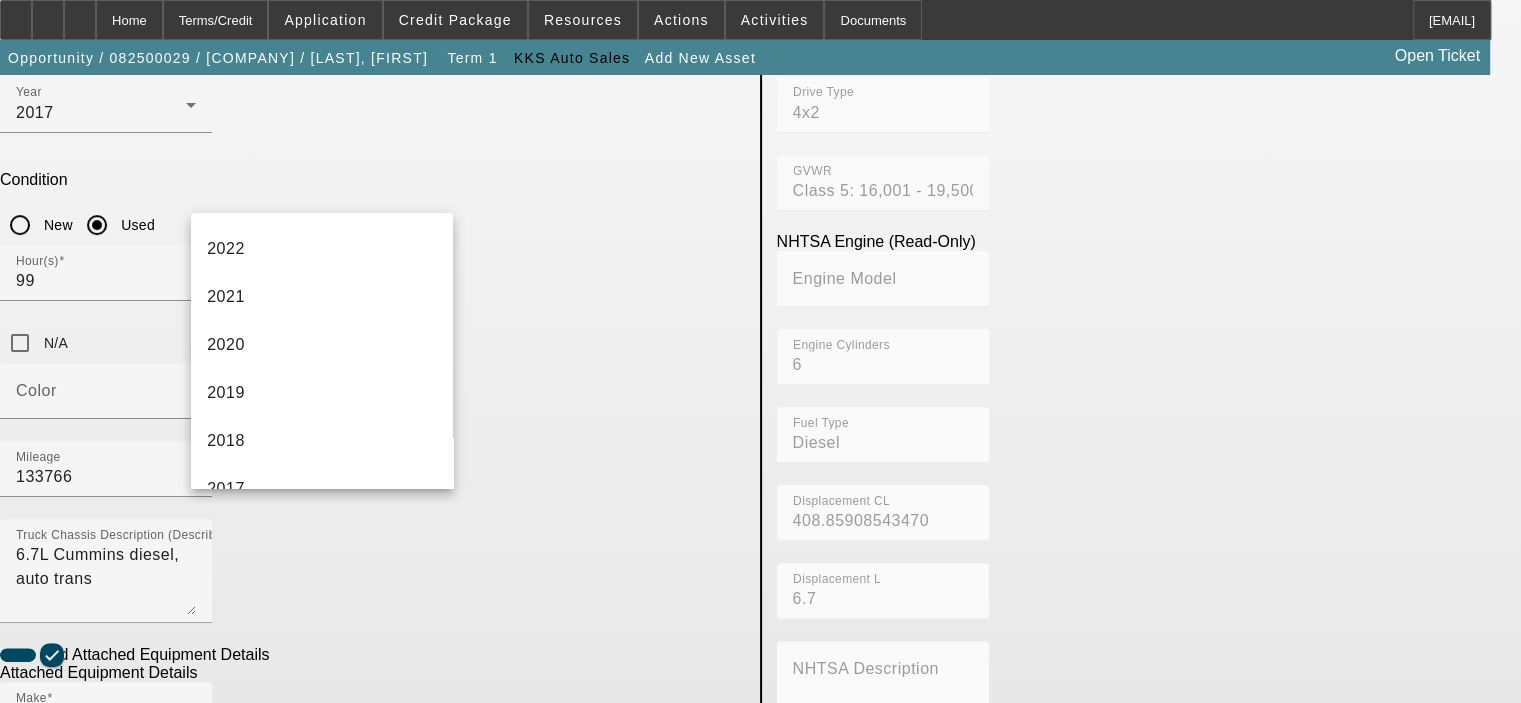 scroll, scrollTop: 300, scrollLeft: 0, axis: vertical 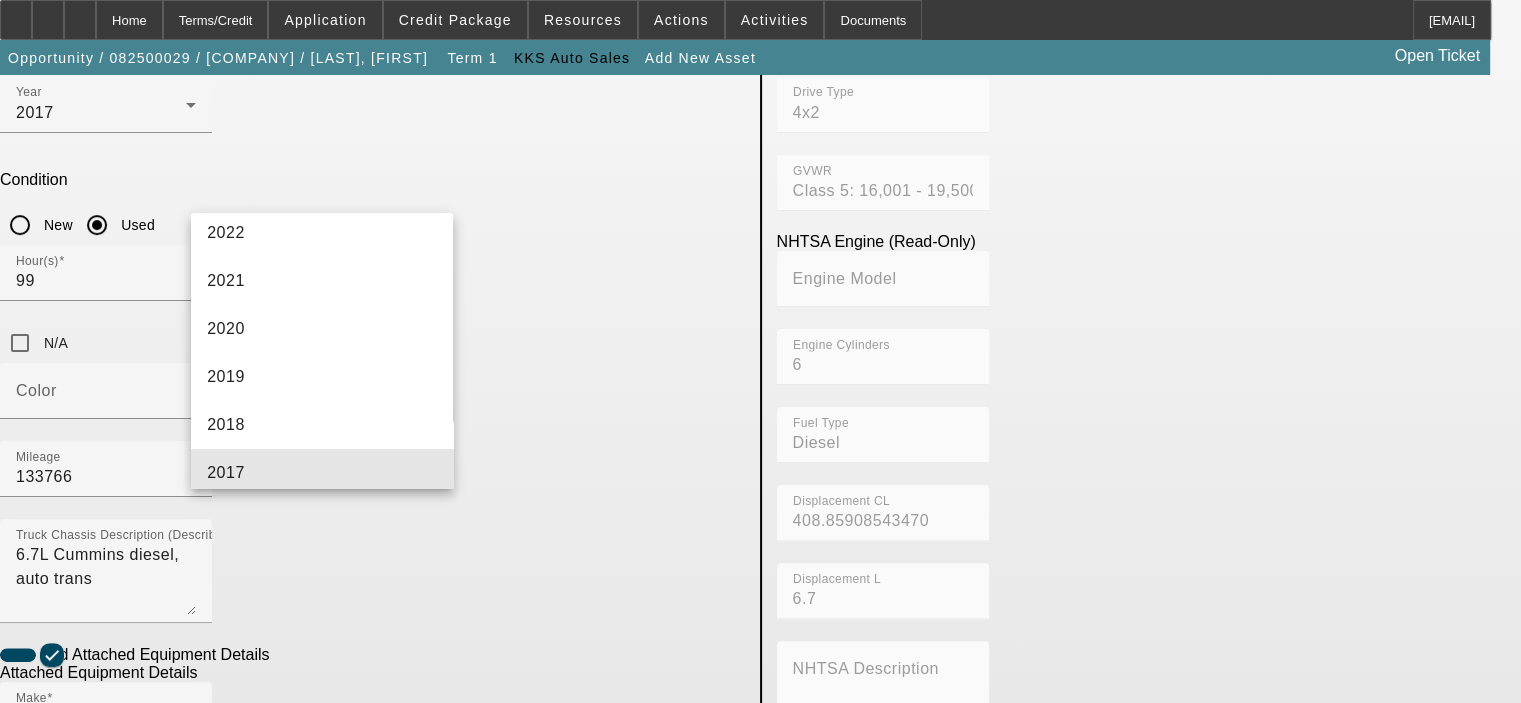 click on "2017" at bounding box center [322, 473] 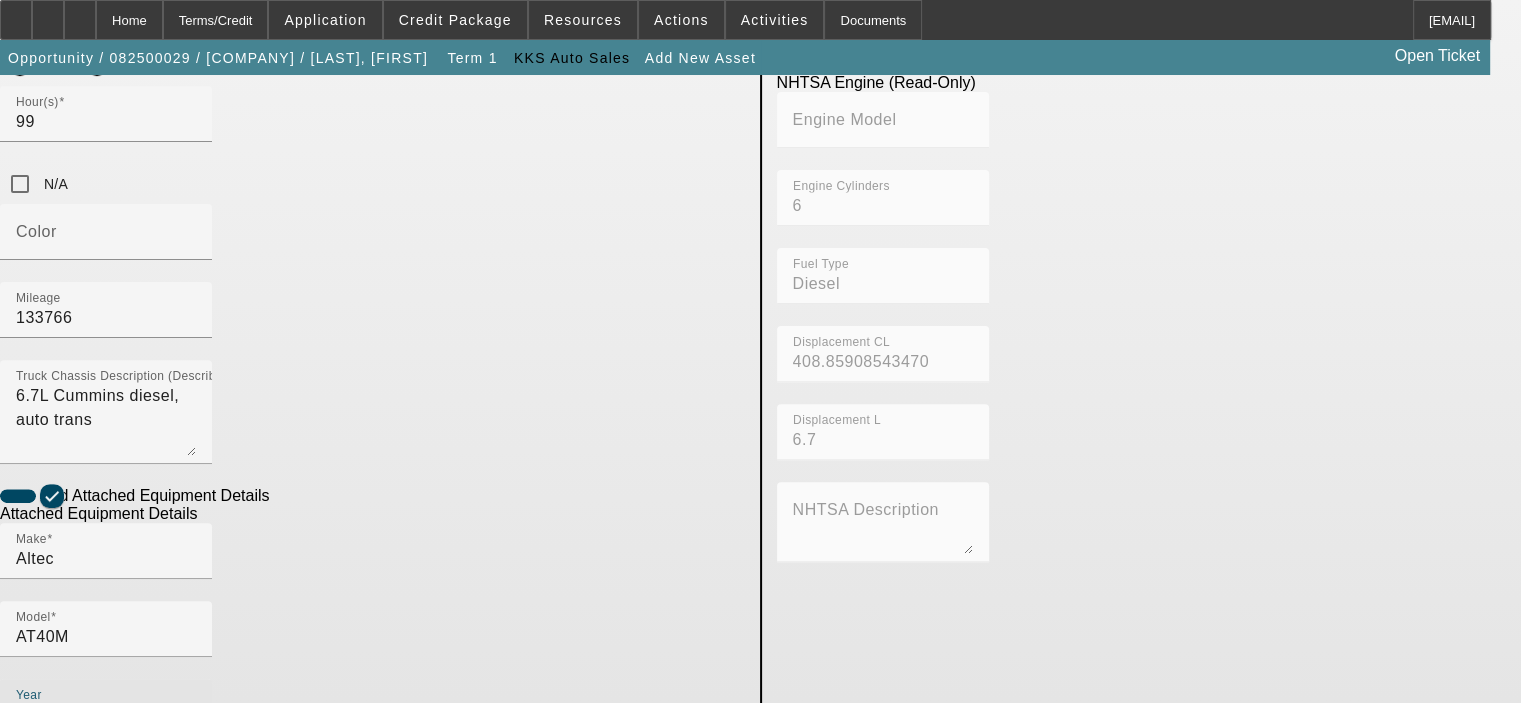 scroll, scrollTop: 641, scrollLeft: 0, axis: vertical 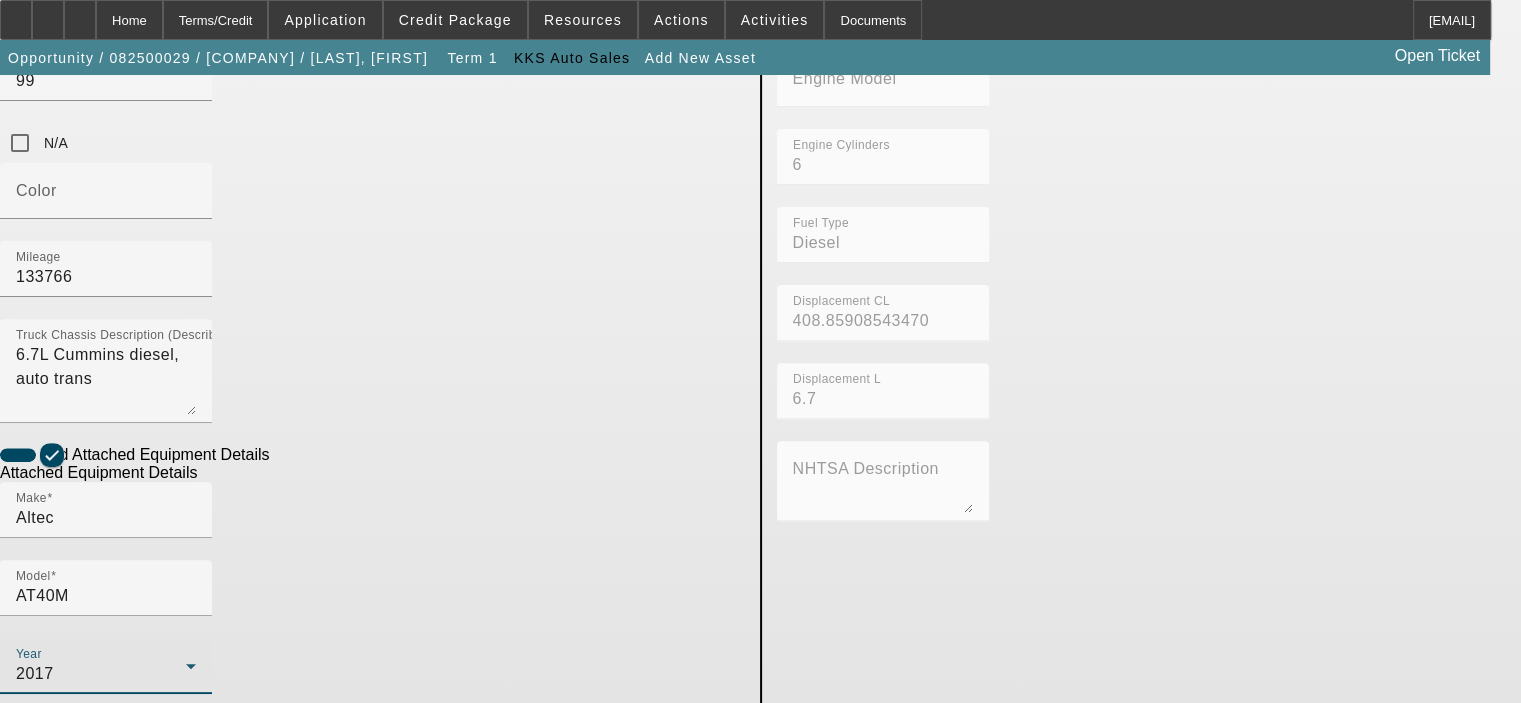 click on "Truck Equip. Description (Describe the equipment on the back of the chassis)" at bounding box center [106, 952] 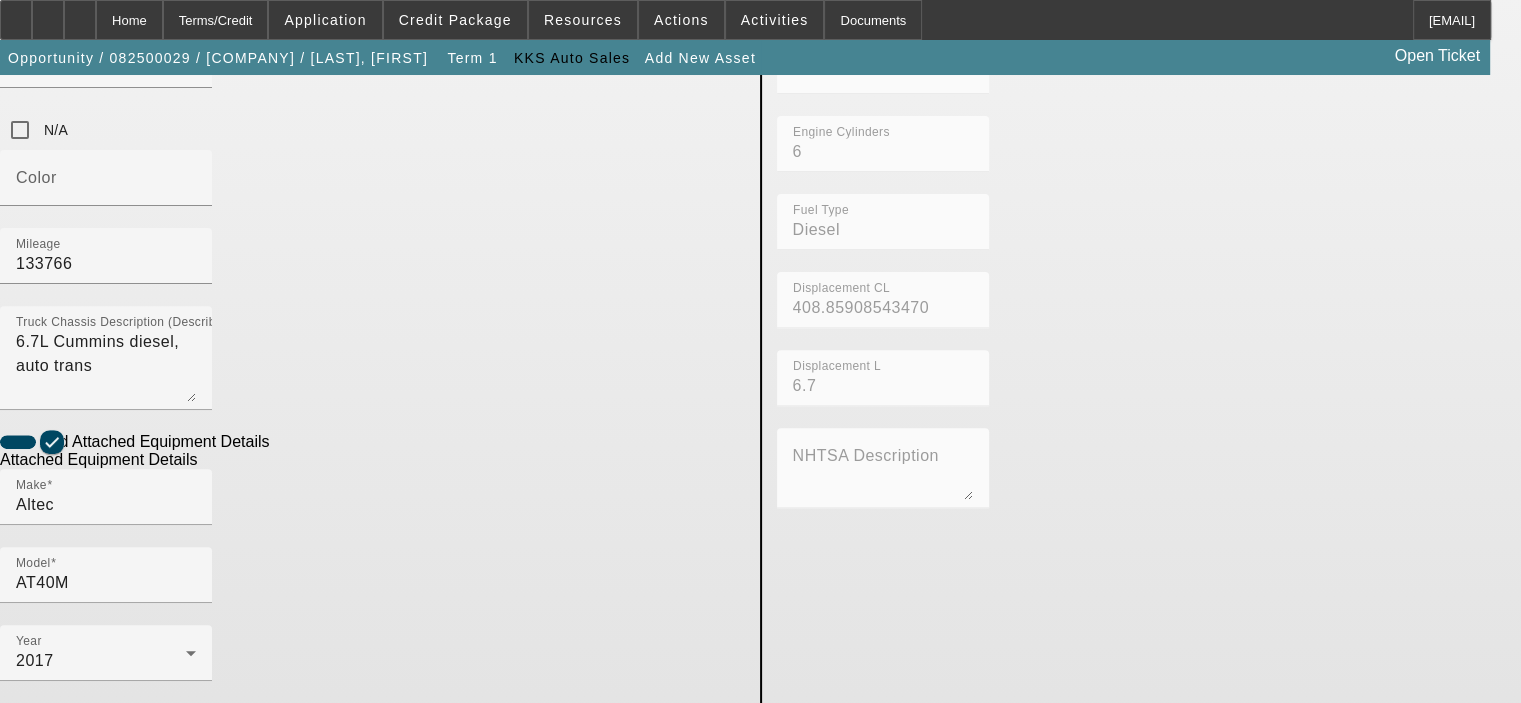 scroll, scrollTop: 657, scrollLeft: 0, axis: vertical 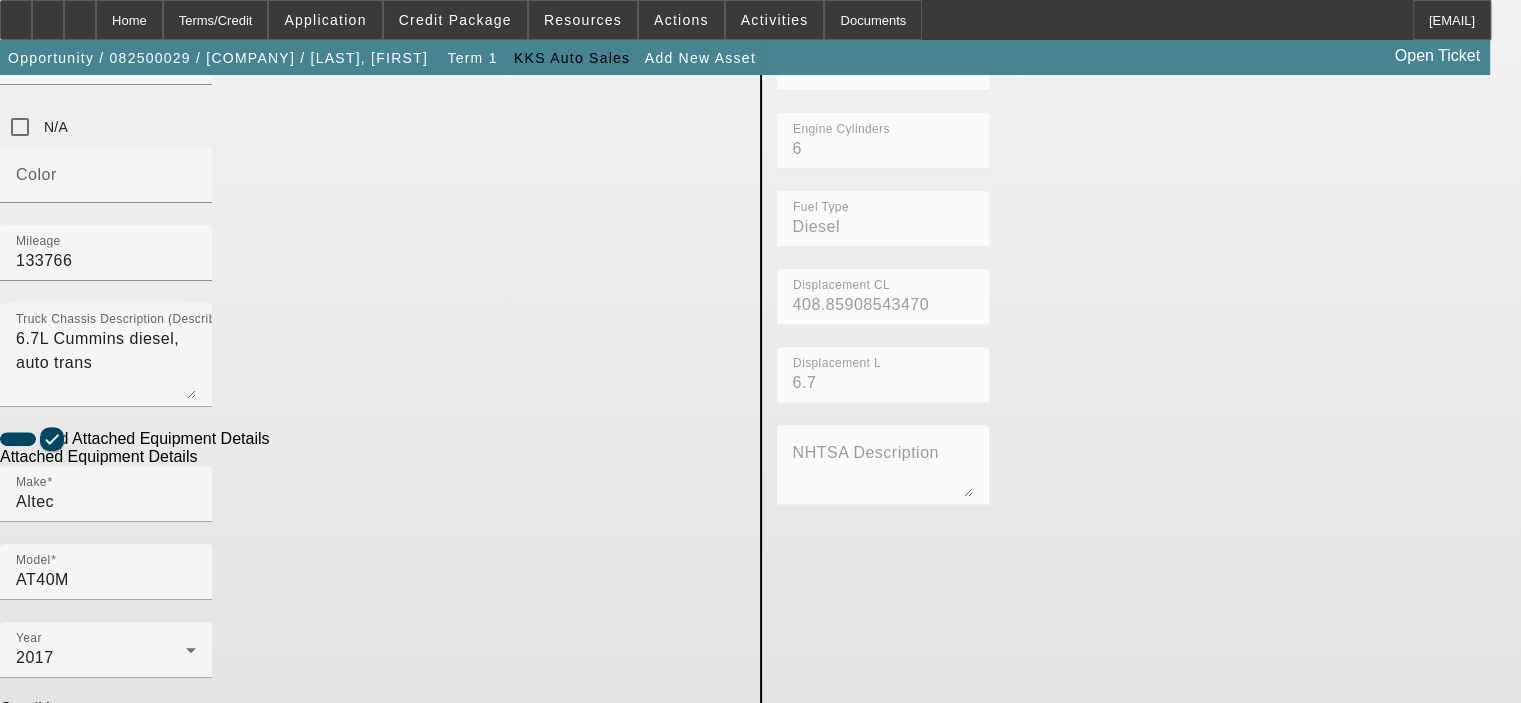 type on "45' Working Height Aerial Lift" 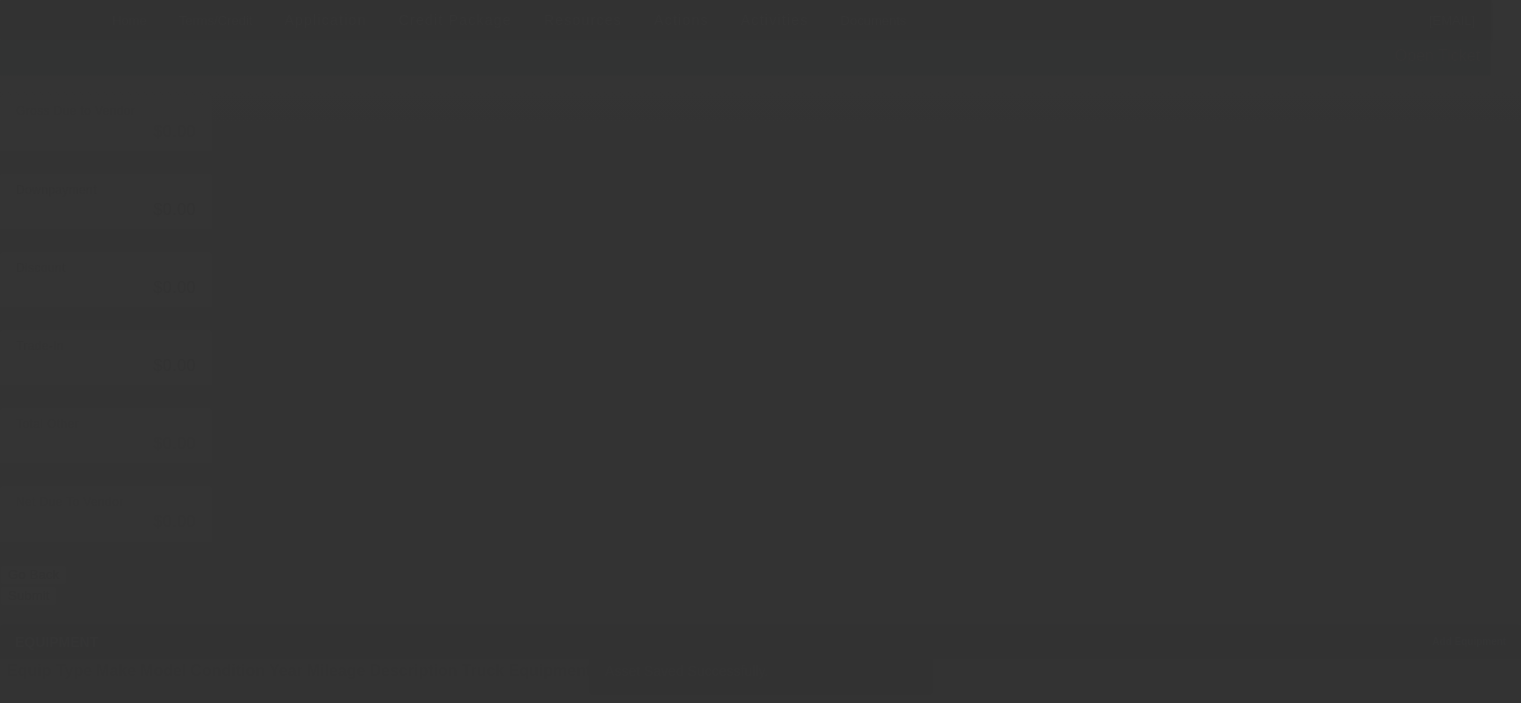 scroll, scrollTop: 0, scrollLeft: 0, axis: both 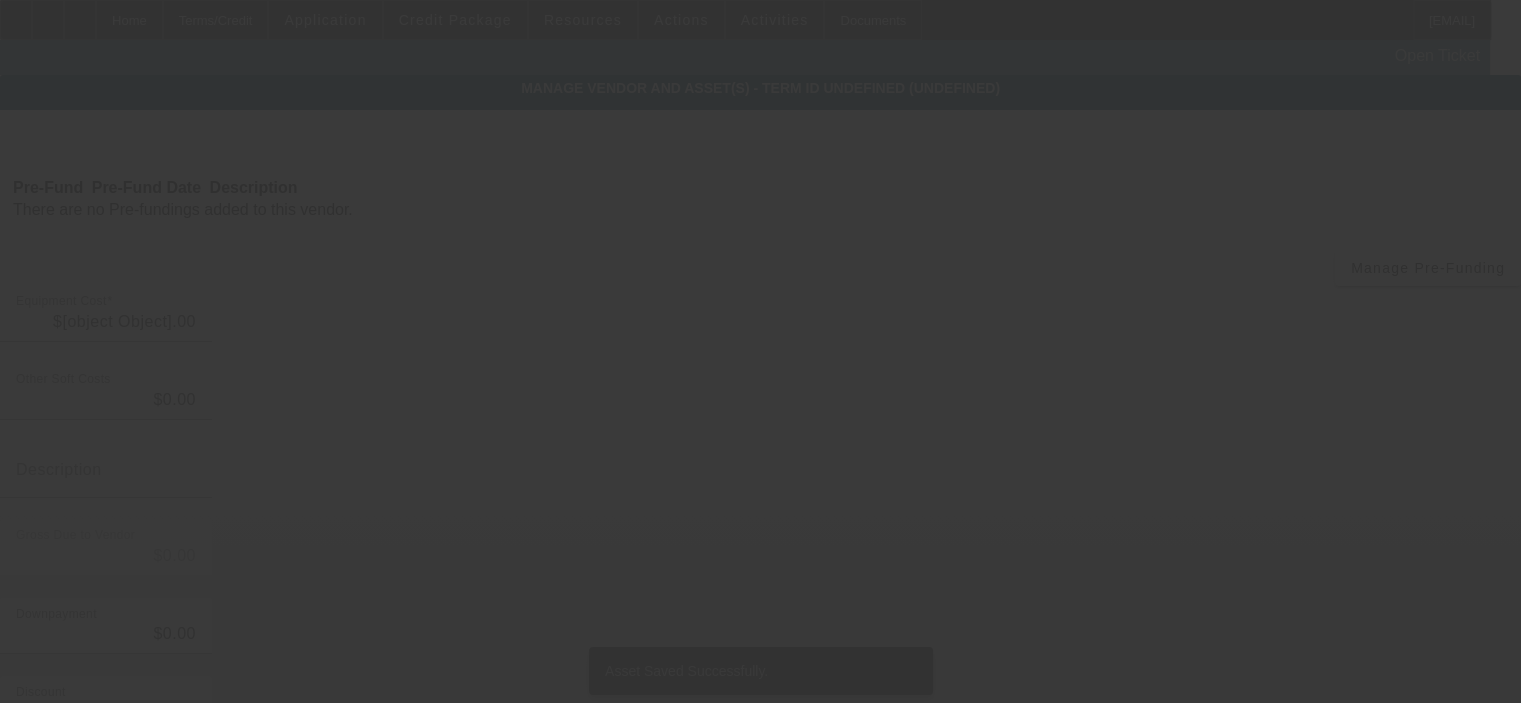 type on "$67,900.00" 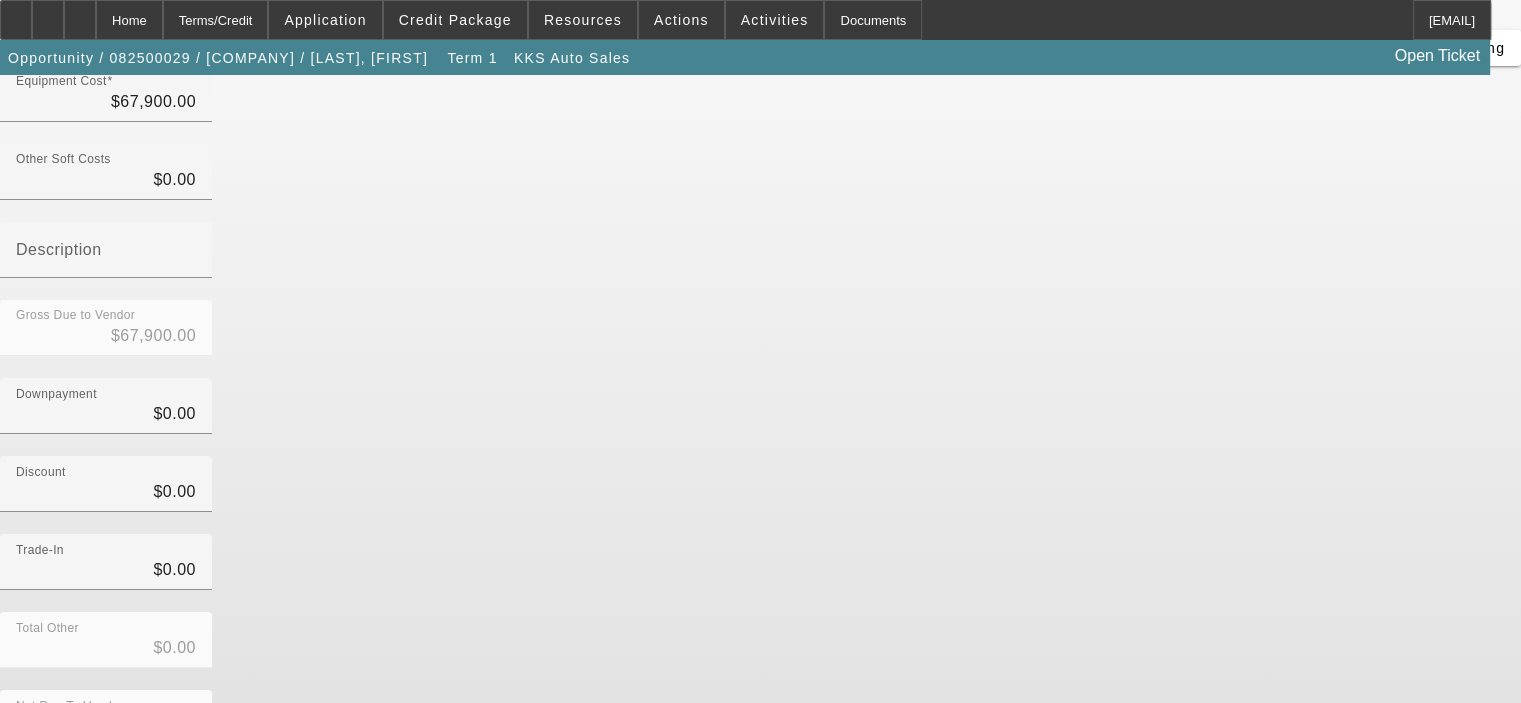 scroll, scrollTop: 229, scrollLeft: 0, axis: vertical 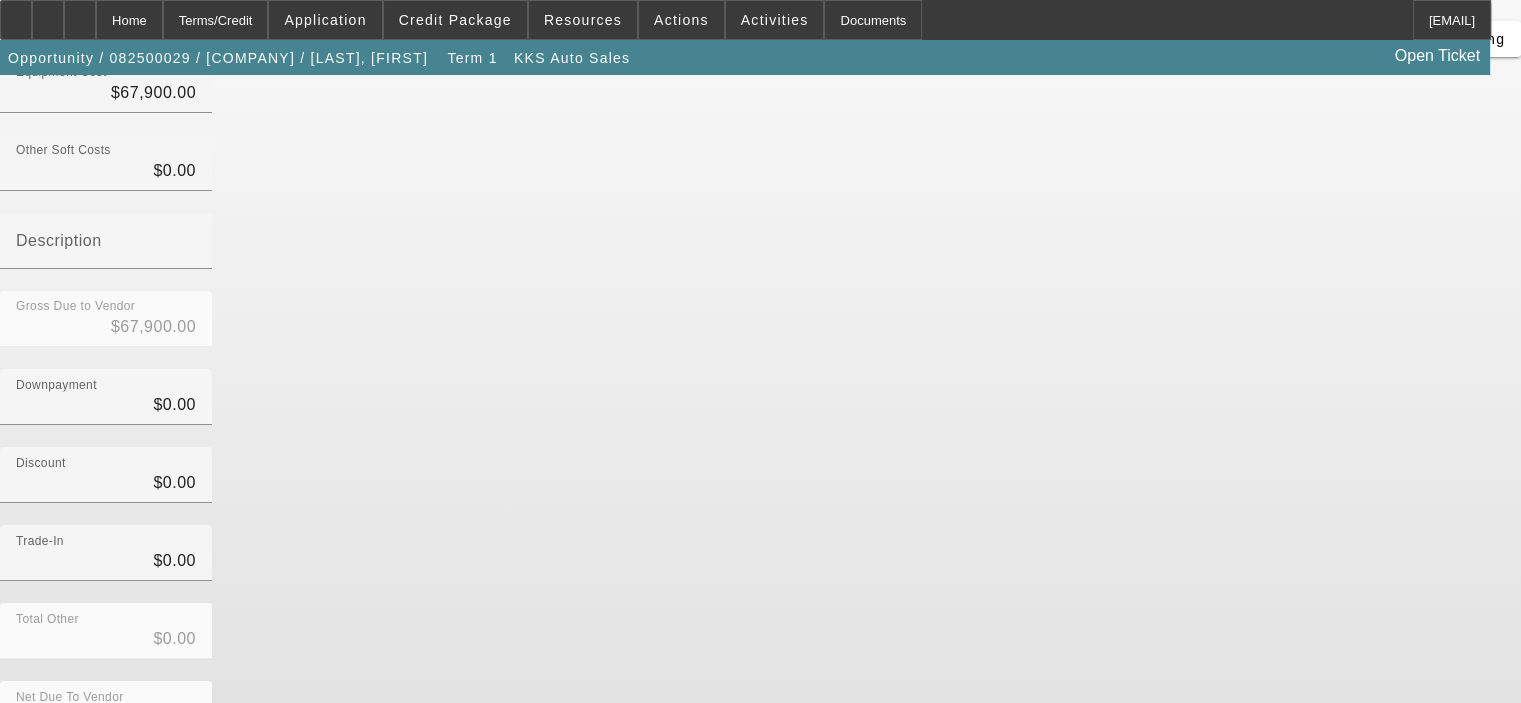 click on "Total Other
$0.00" at bounding box center [760, 642] 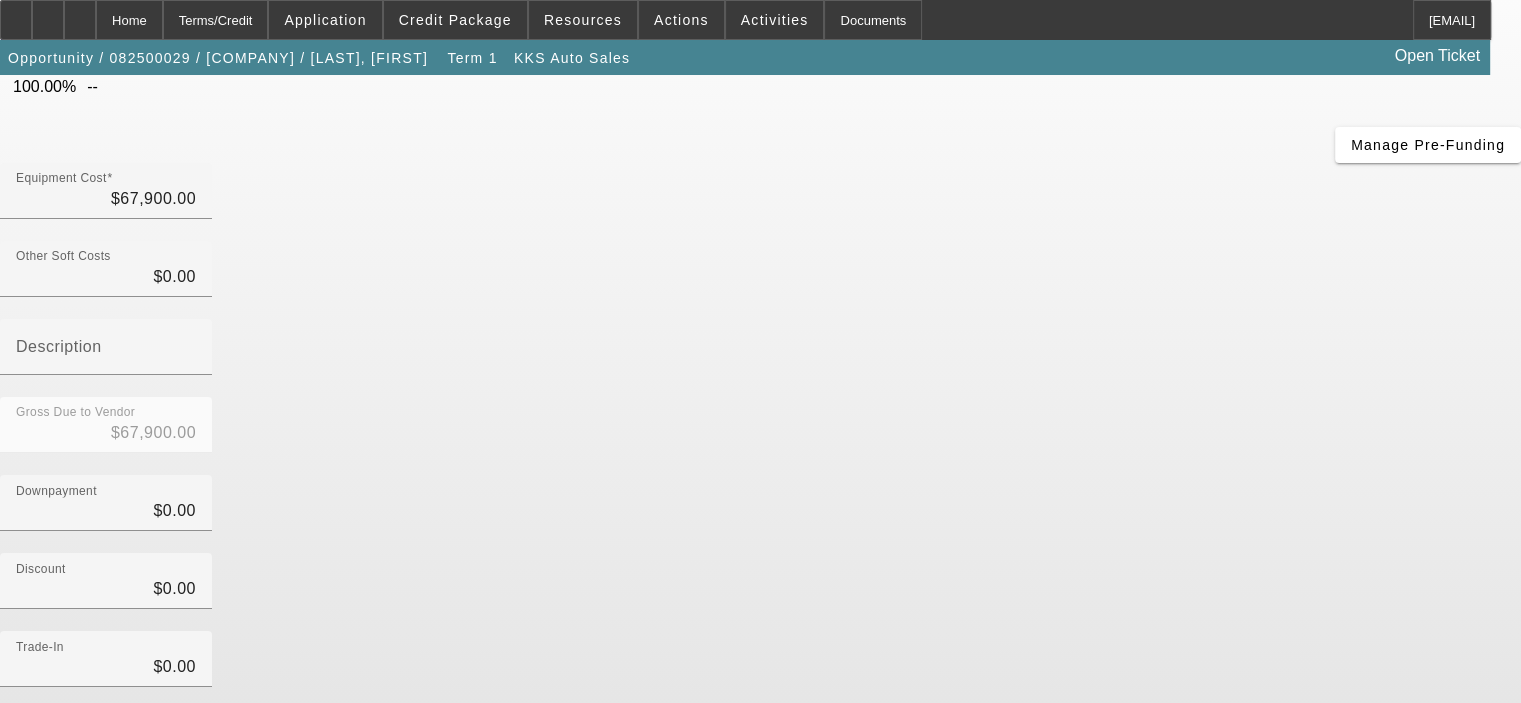scroll, scrollTop: 0, scrollLeft: 0, axis: both 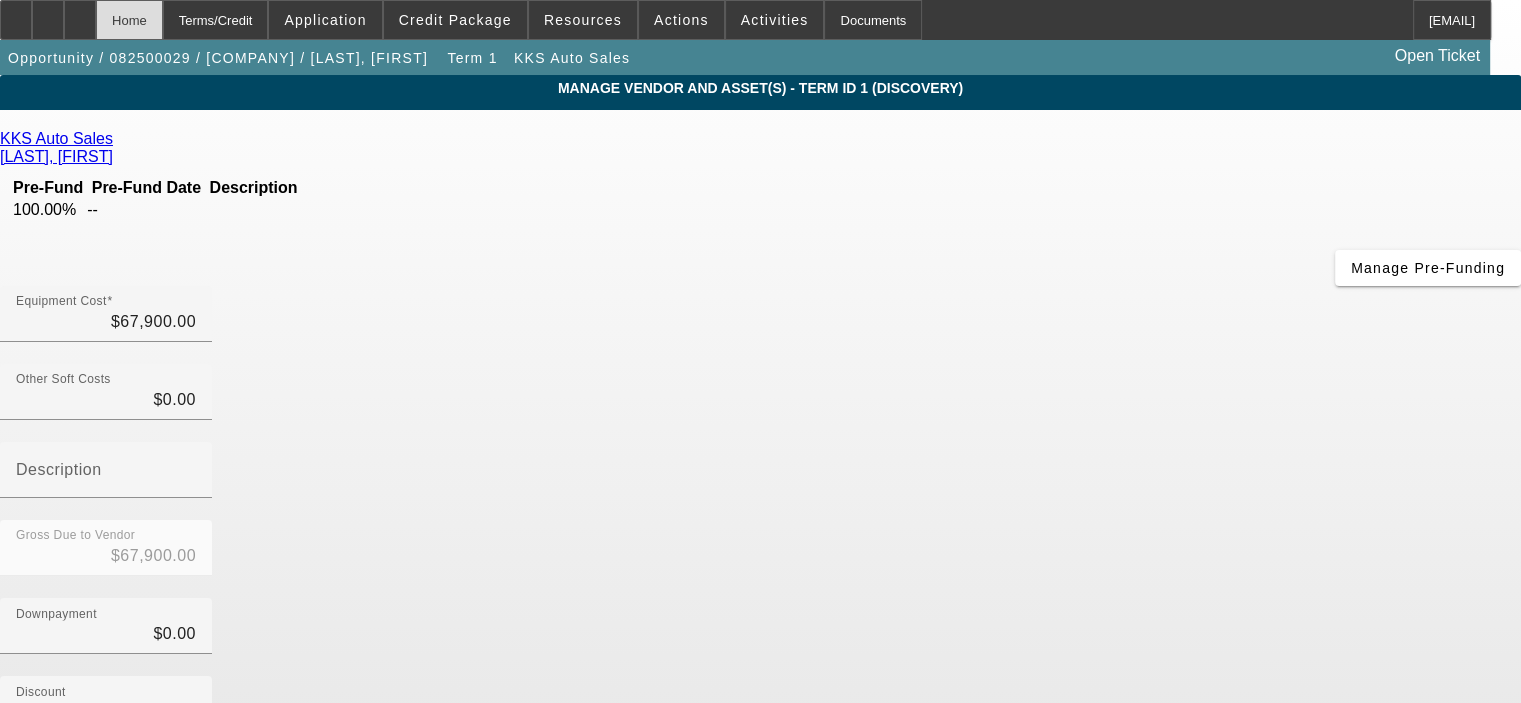 click on "Home" at bounding box center [129, 20] 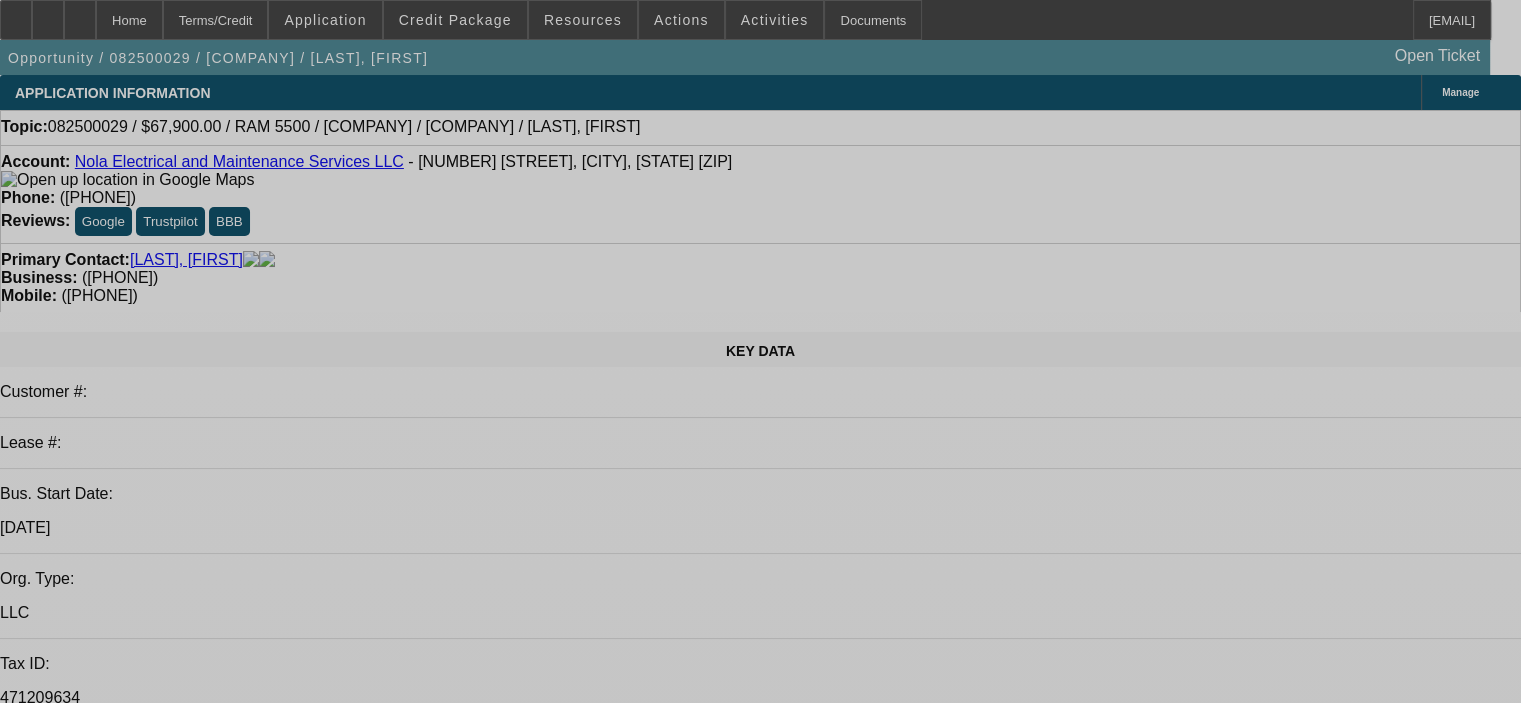 select on "0" 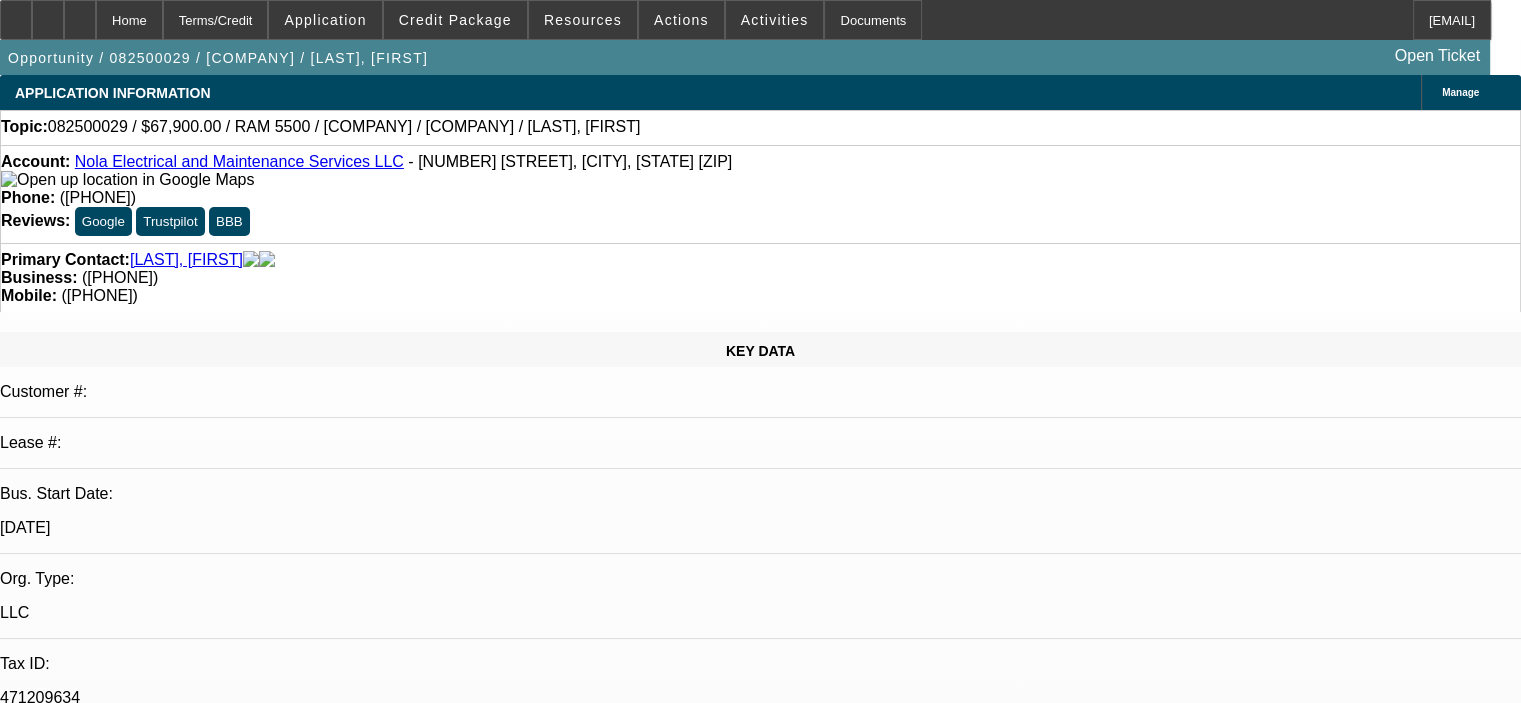 select on "2" 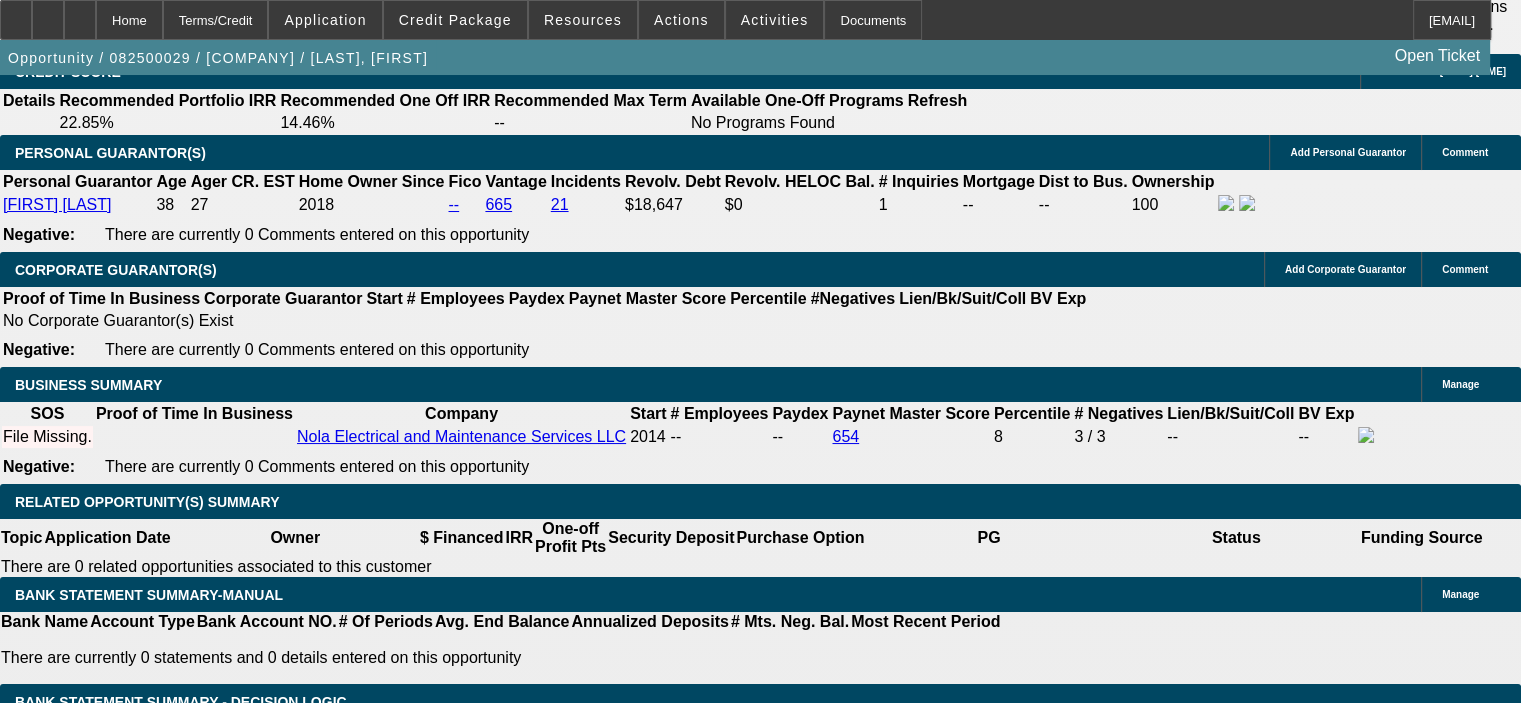 scroll, scrollTop: 2900, scrollLeft: 0, axis: vertical 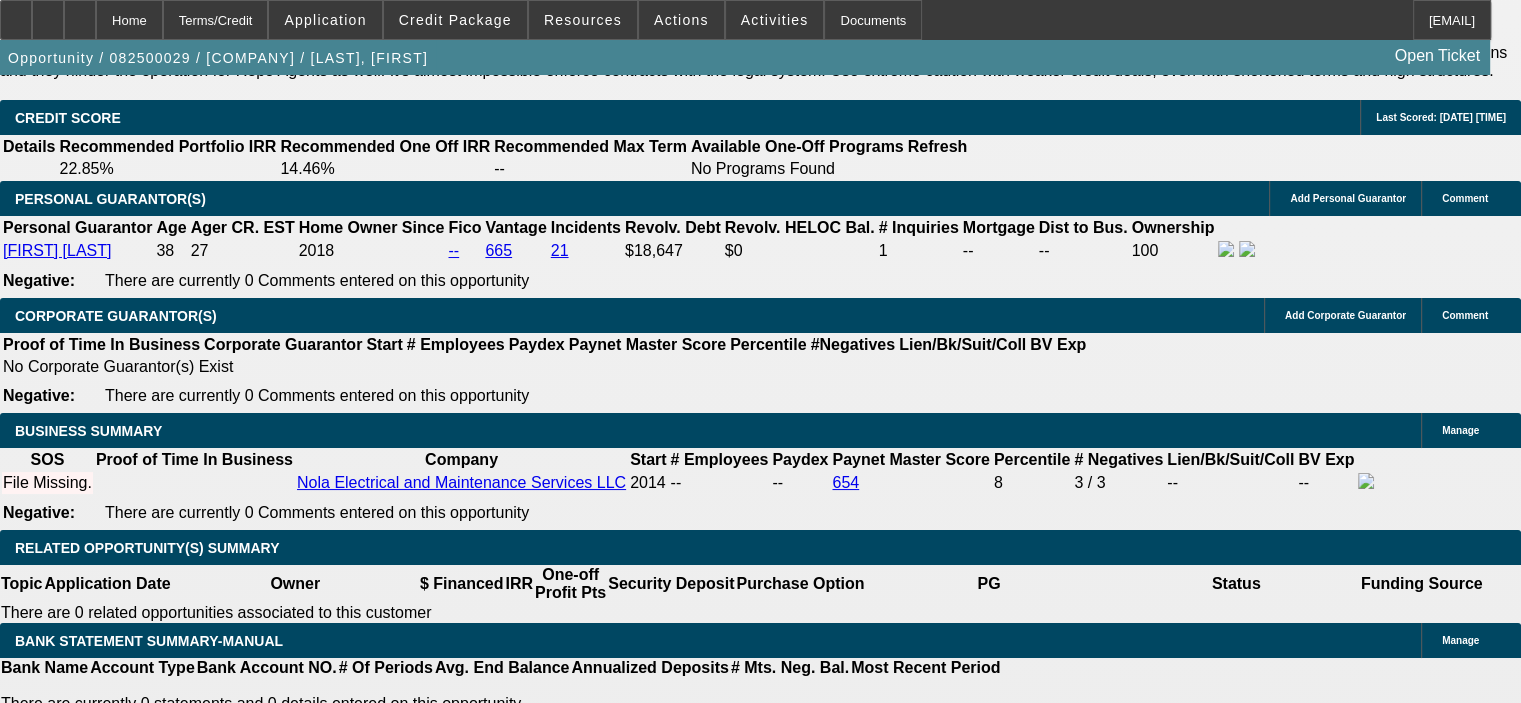 click on "Add Vendor" 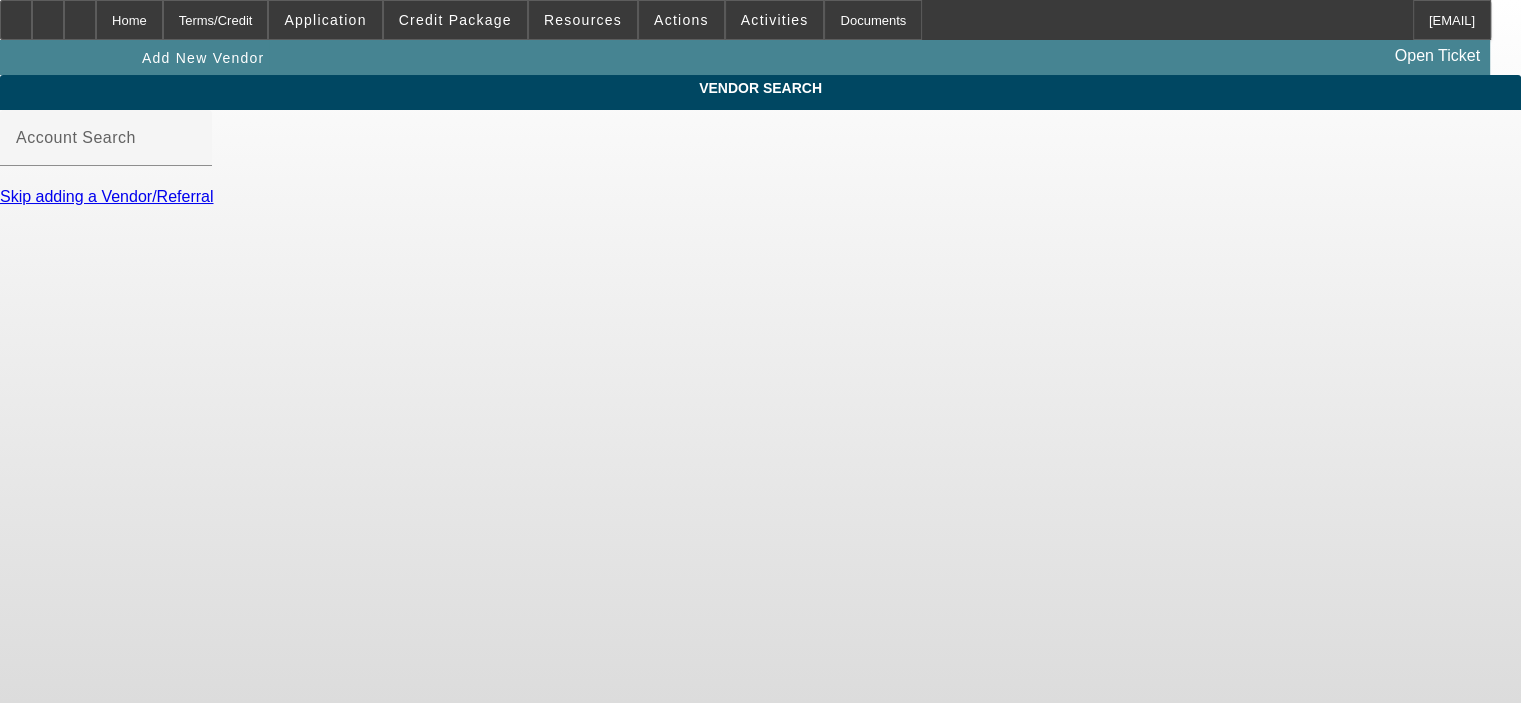 scroll, scrollTop: 0, scrollLeft: 0, axis: both 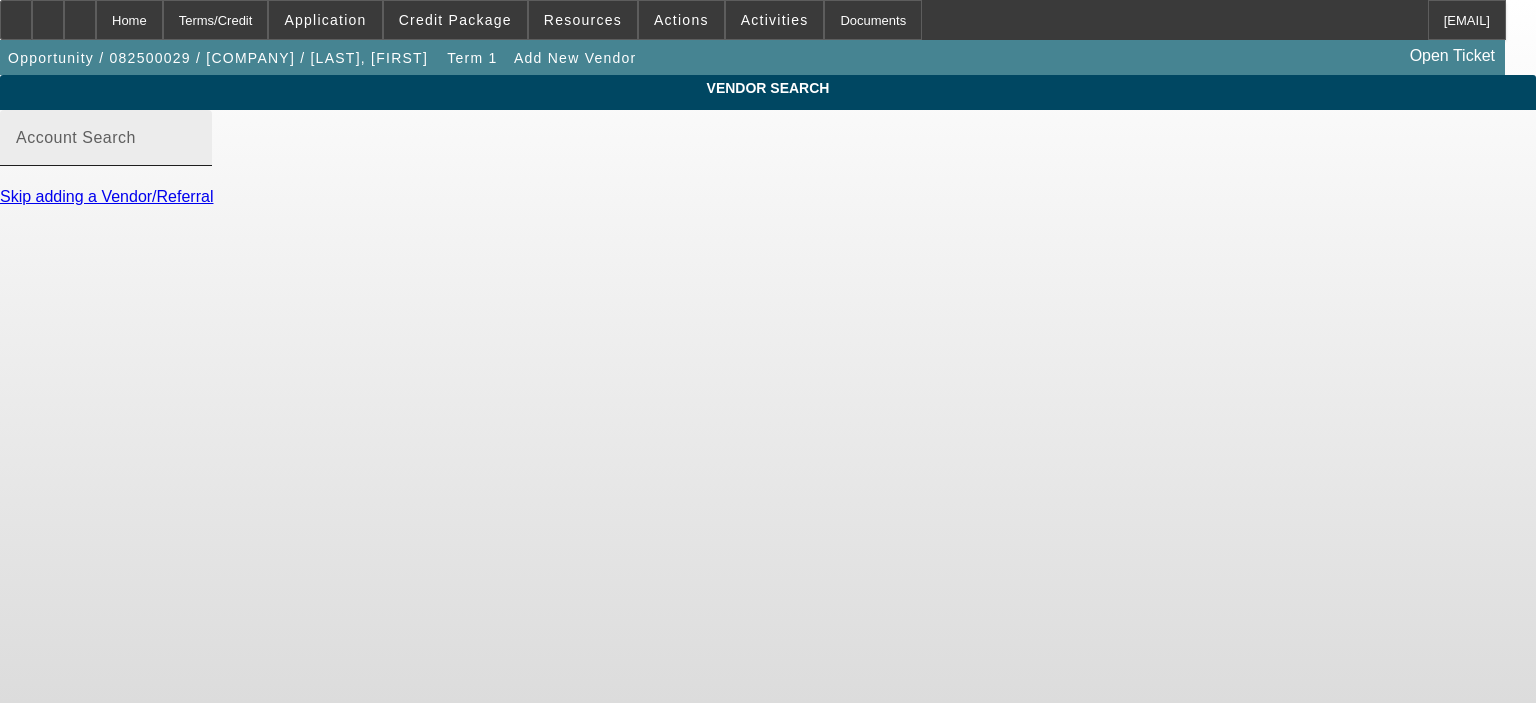 click on "Account Search" at bounding box center [106, 146] 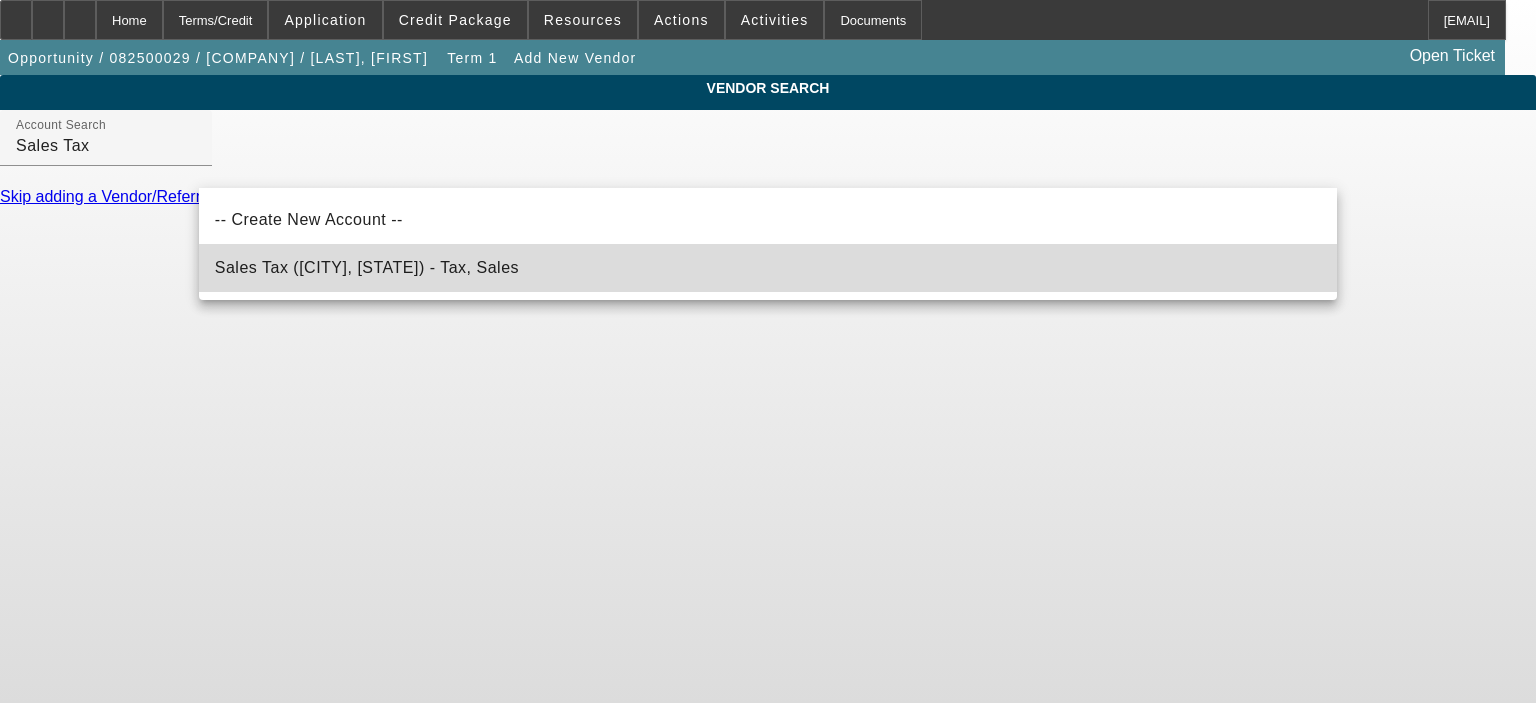 click on "Sales Tax (Marlborough, MA) - Tax, Sales" at bounding box center [367, 267] 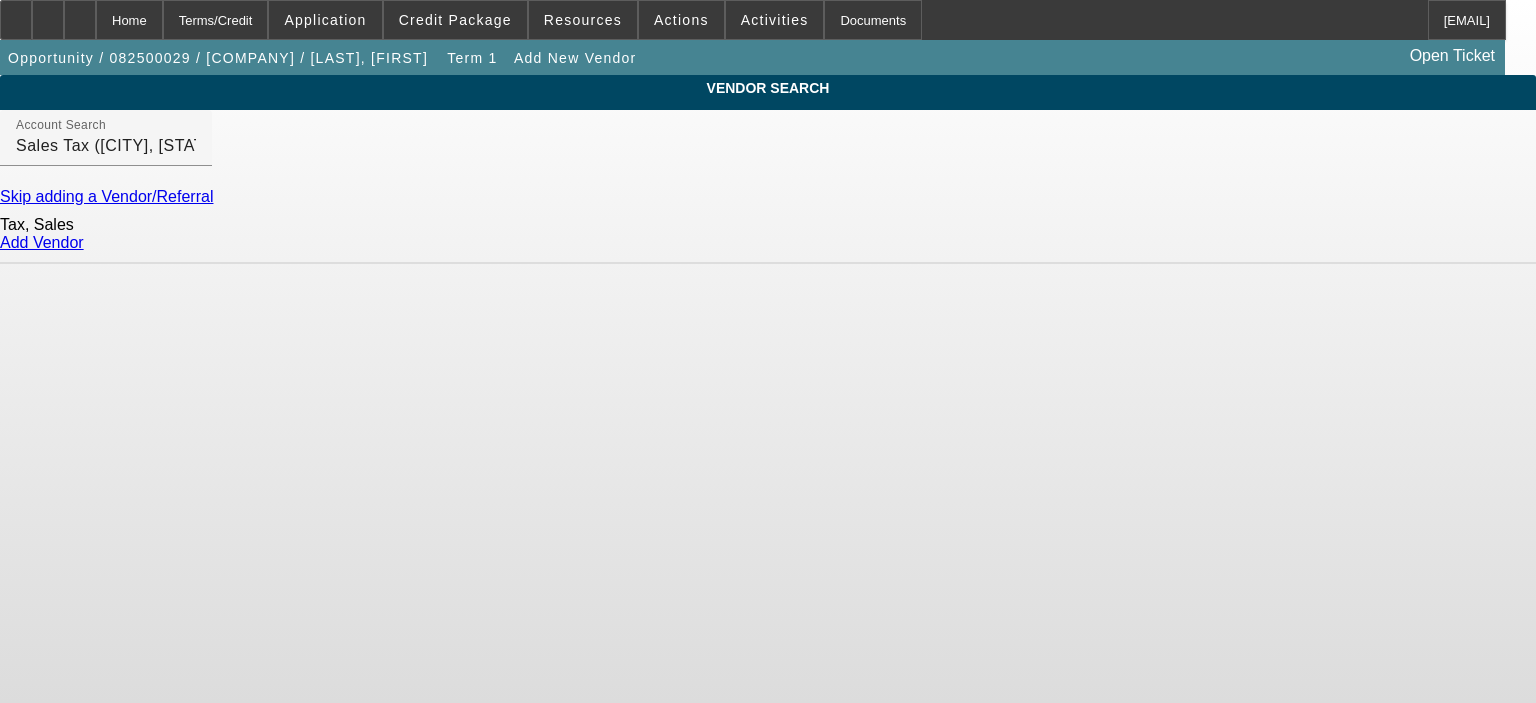 click on "Add Vendor" 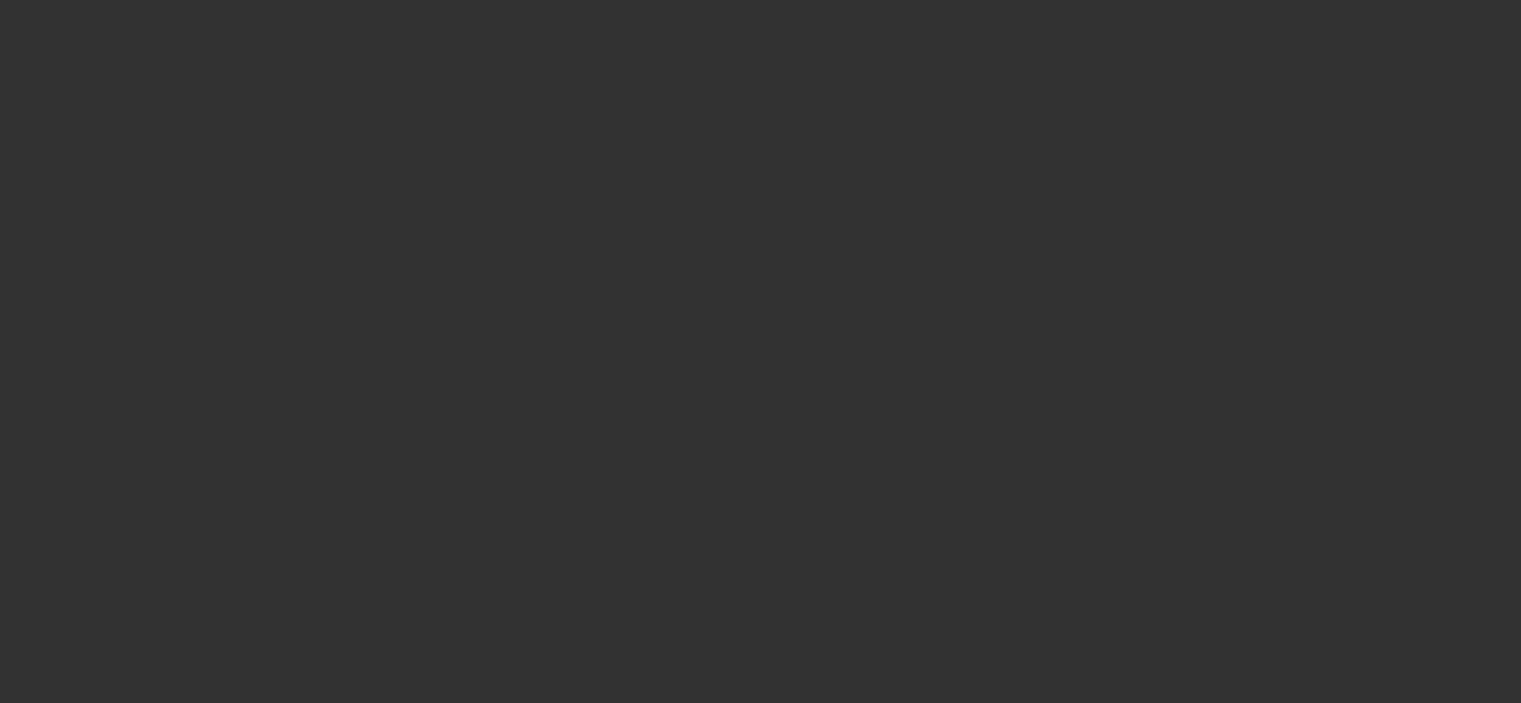 type 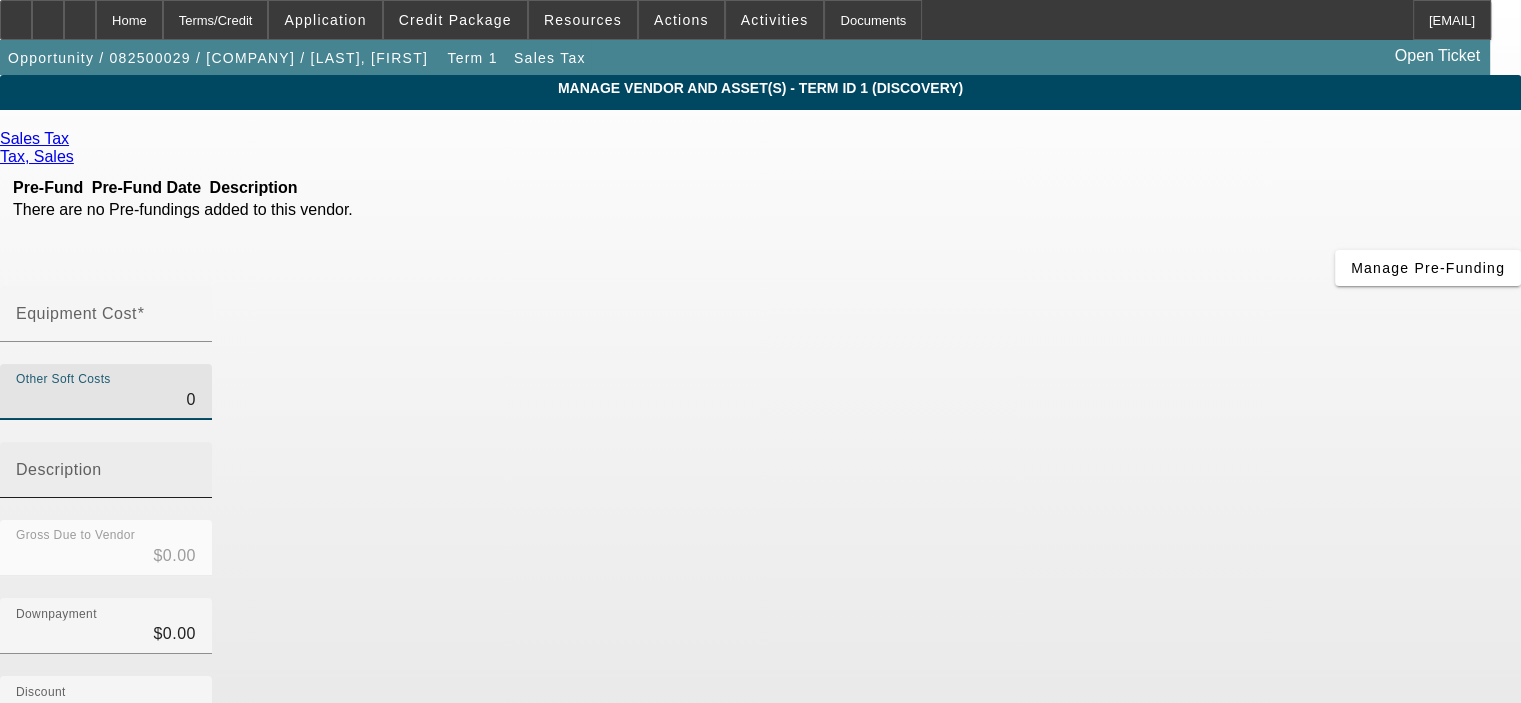drag, startPoint x: 975, startPoint y: 241, endPoint x: 1131, endPoint y: 250, distance: 156.2594 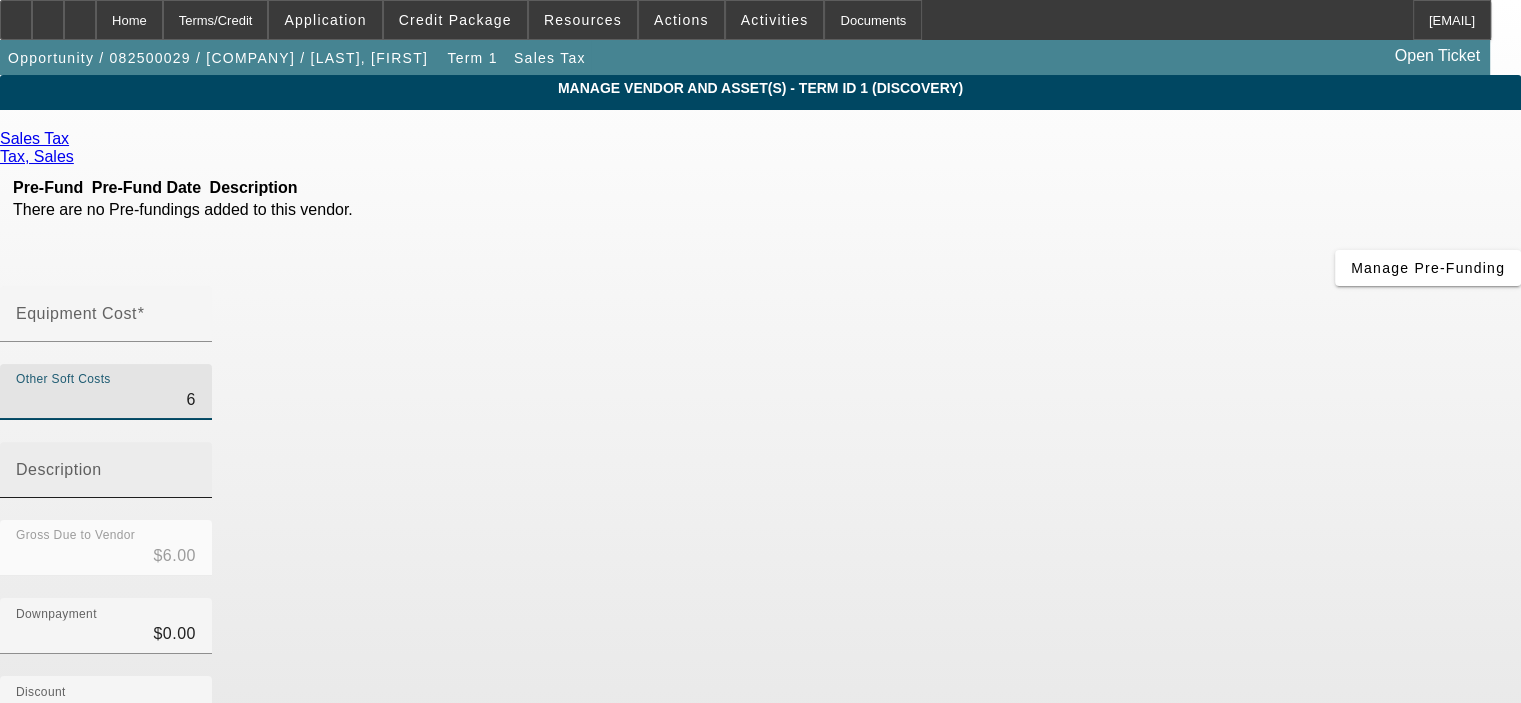 type on "62" 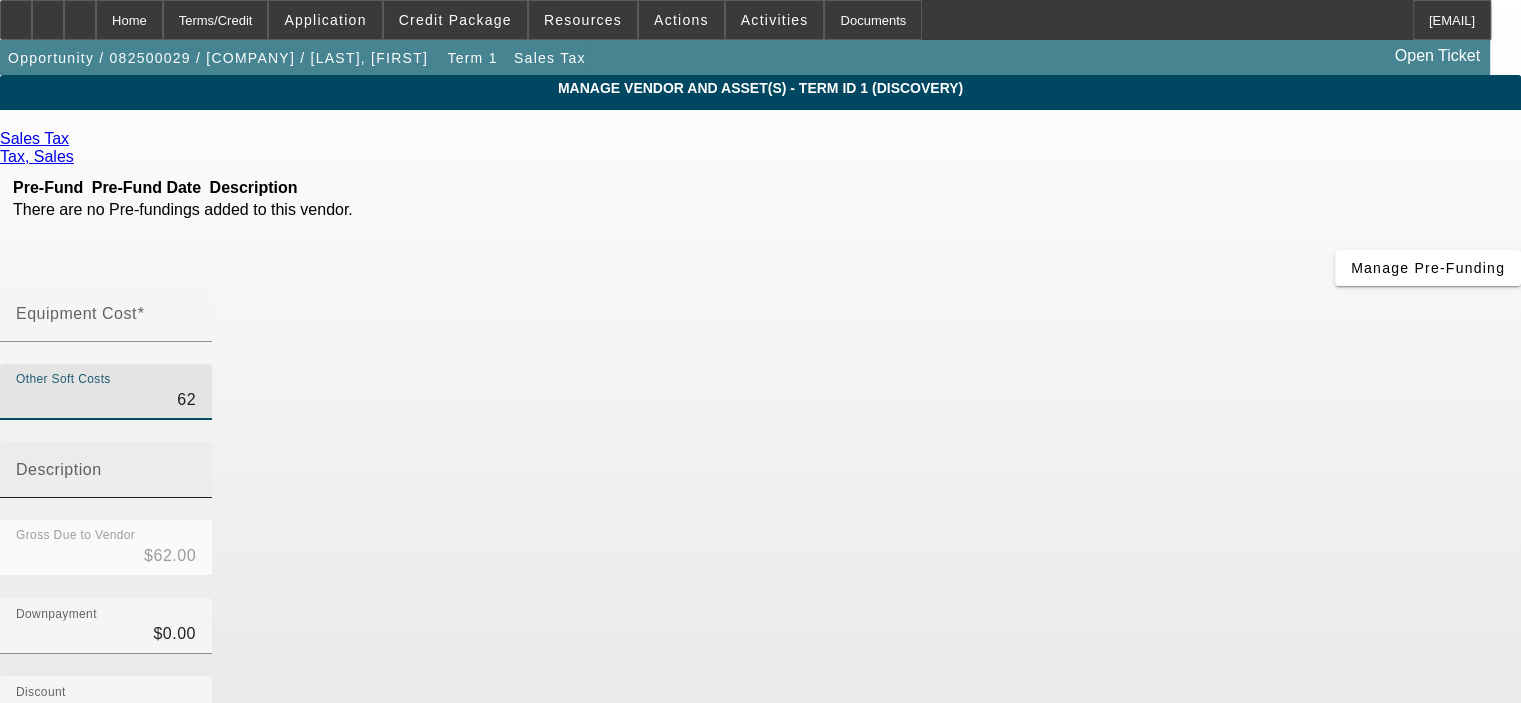 type on "624" 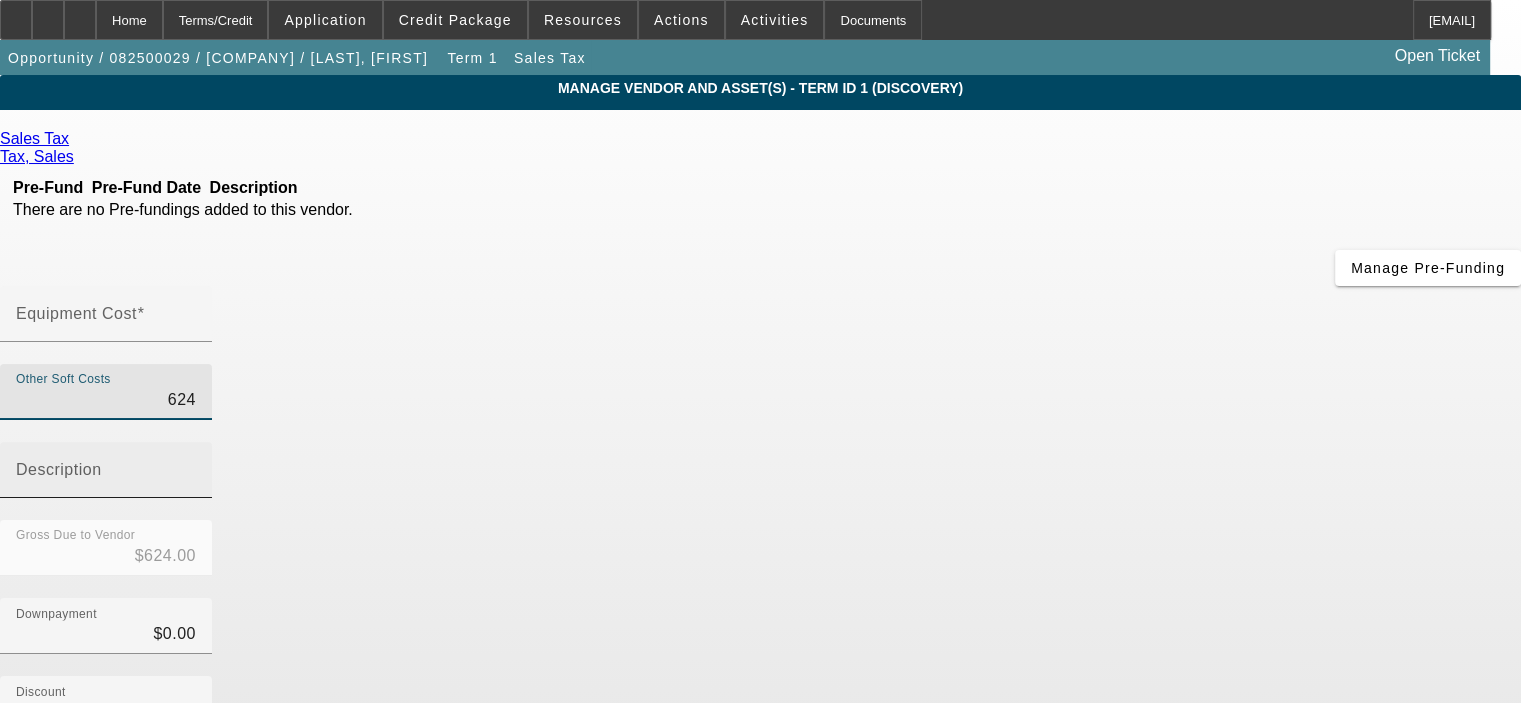 type on "6246" 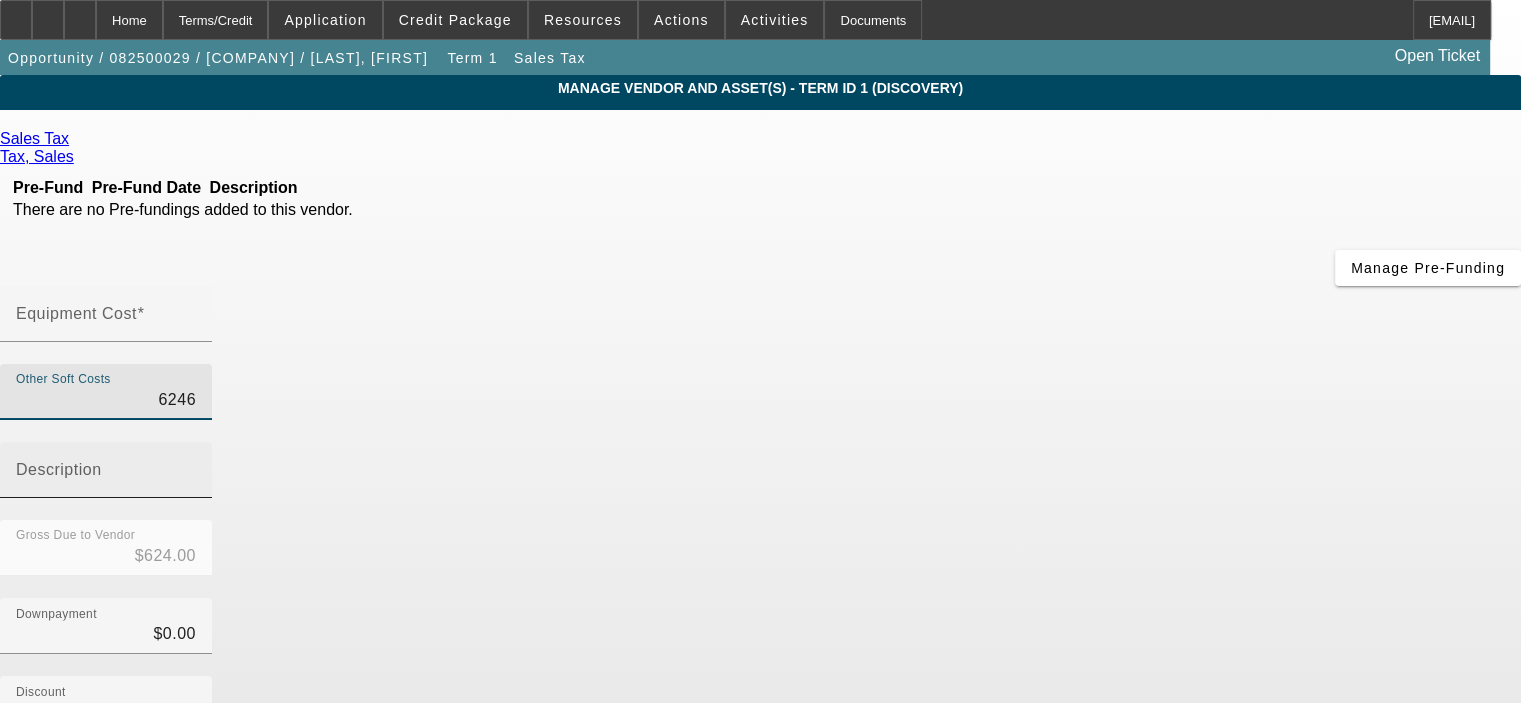 type on "$6,246.00" 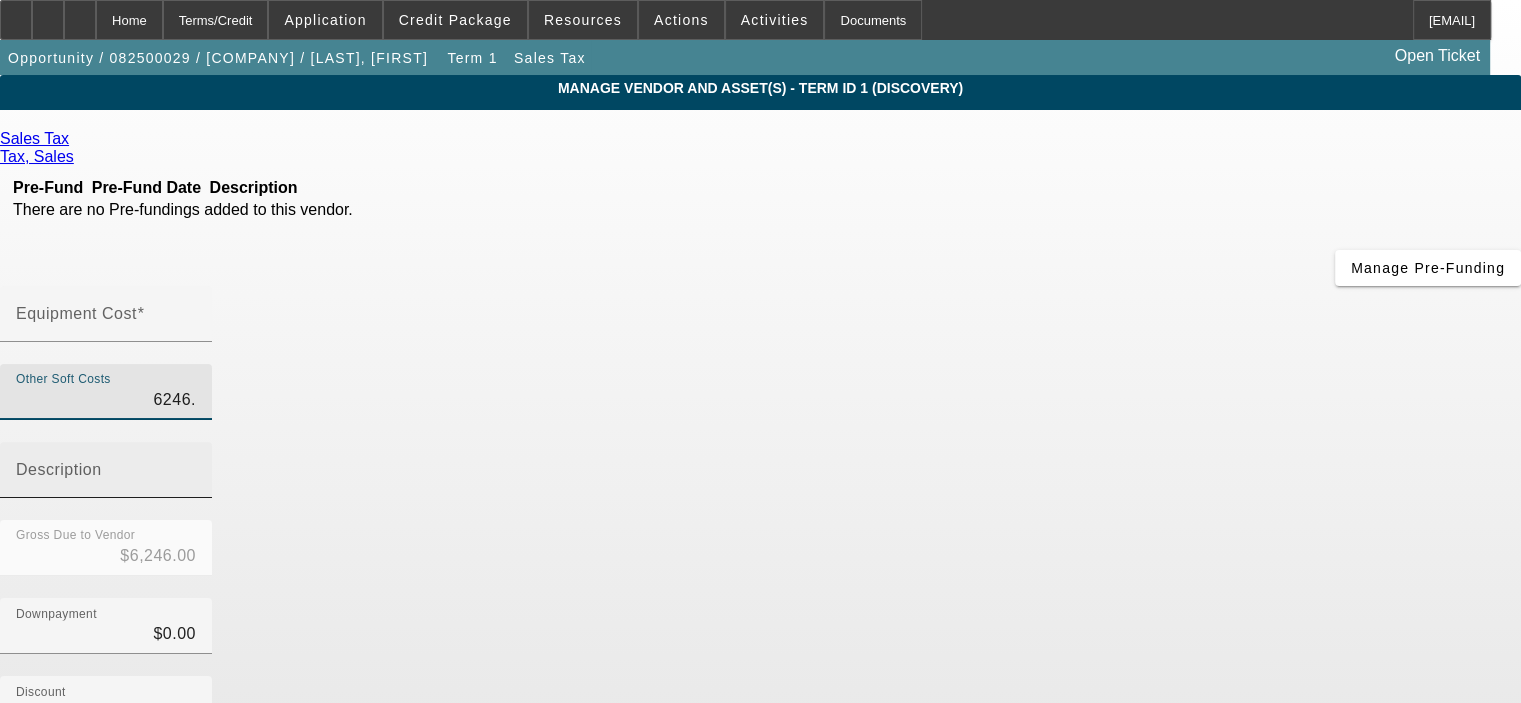 type on "6246.8" 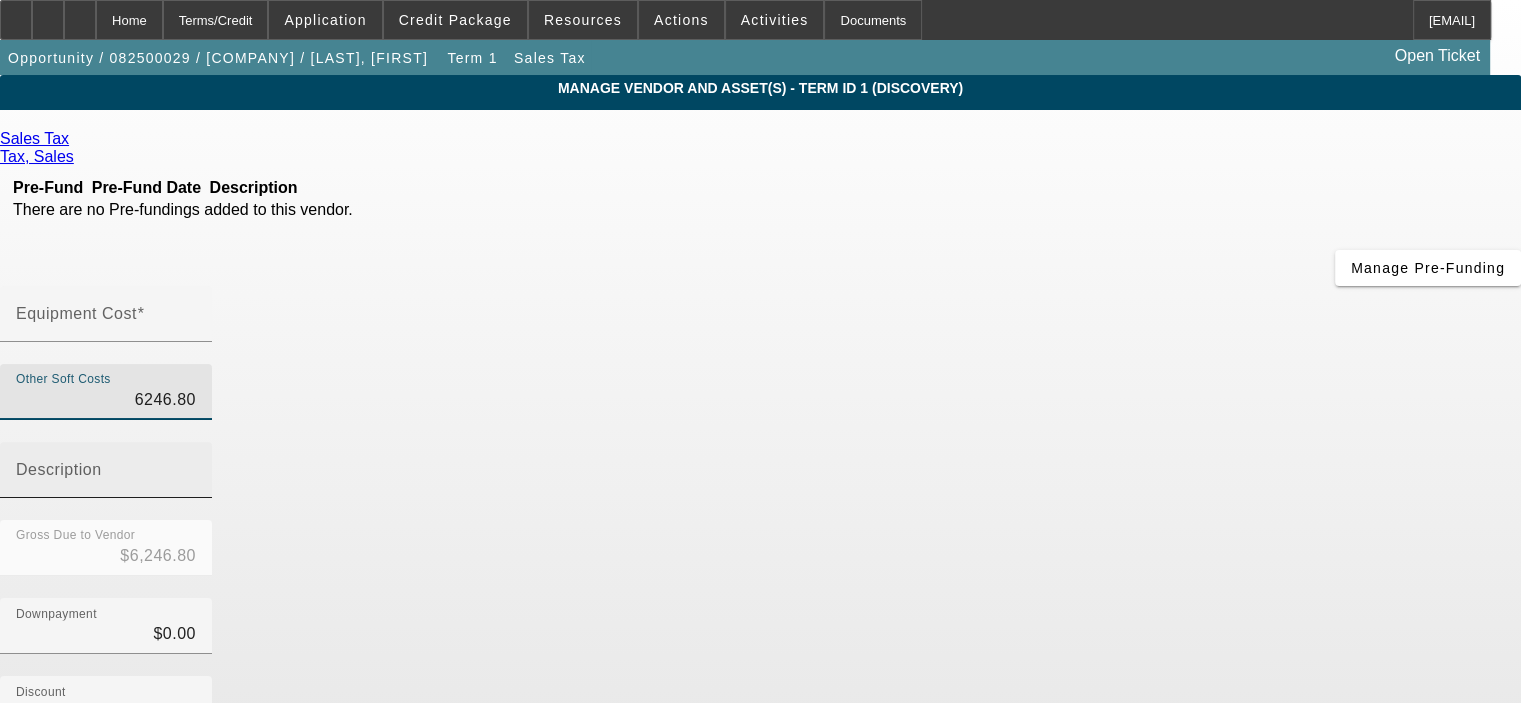 type on "$6,246.80" 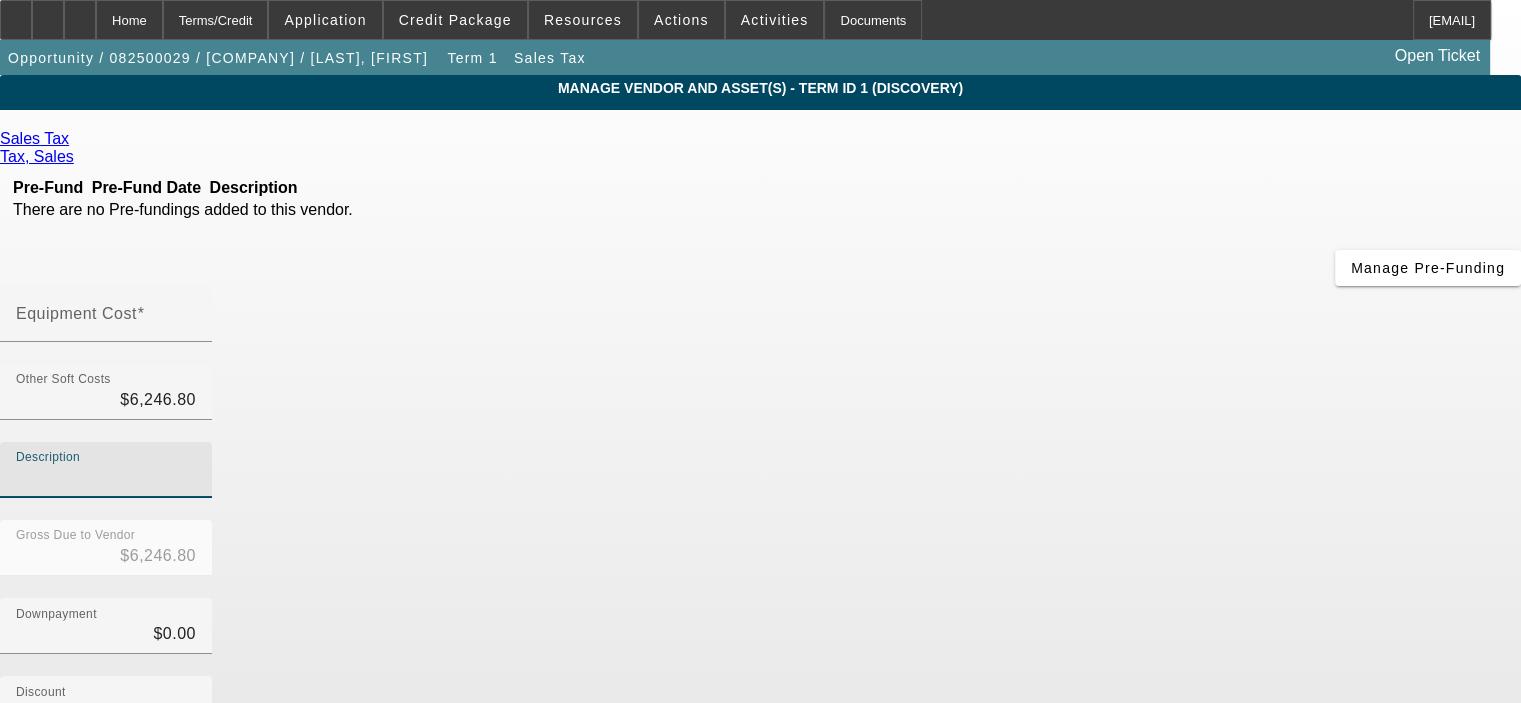 click on "Description" at bounding box center [106, 478] 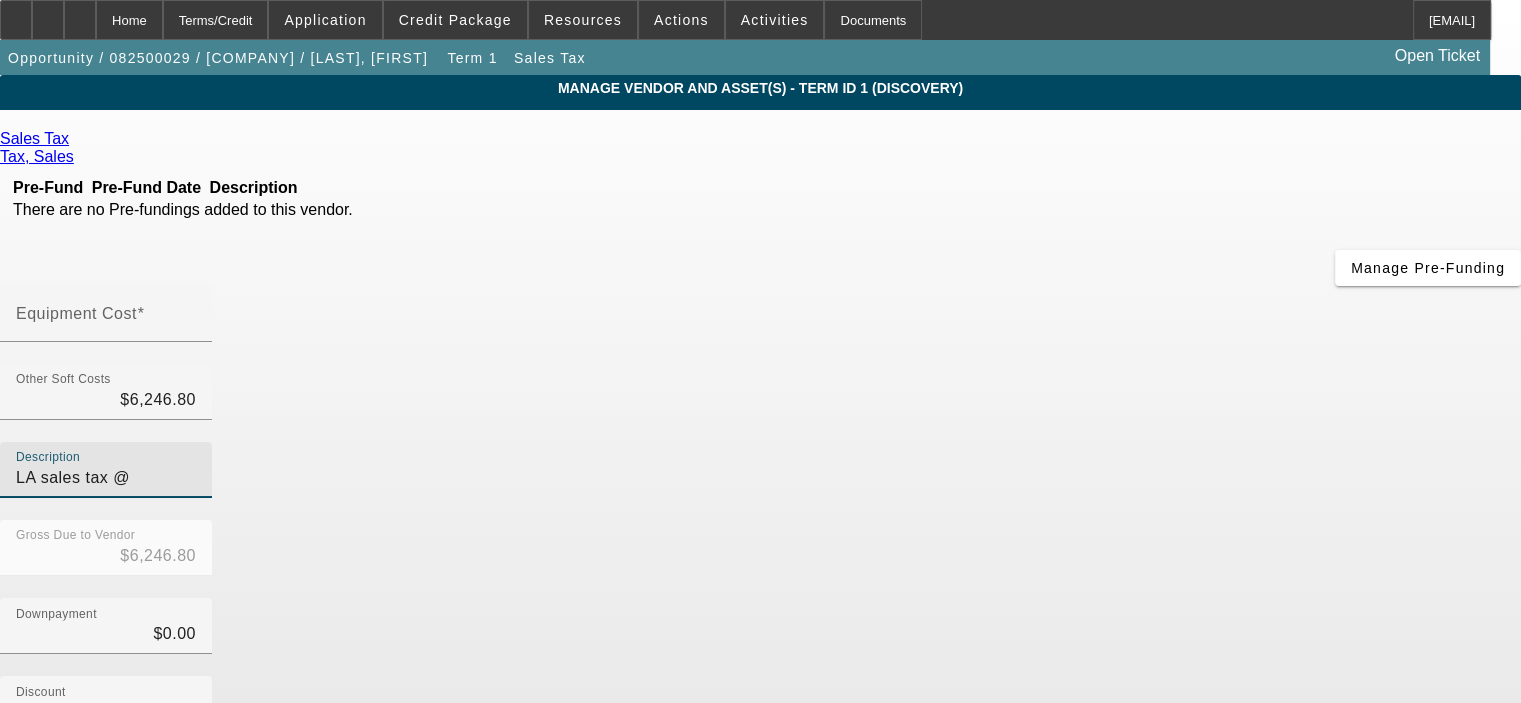 drag, startPoint x: 1131, startPoint y: 250, endPoint x: 1186, endPoint y: 243, distance: 55.443665 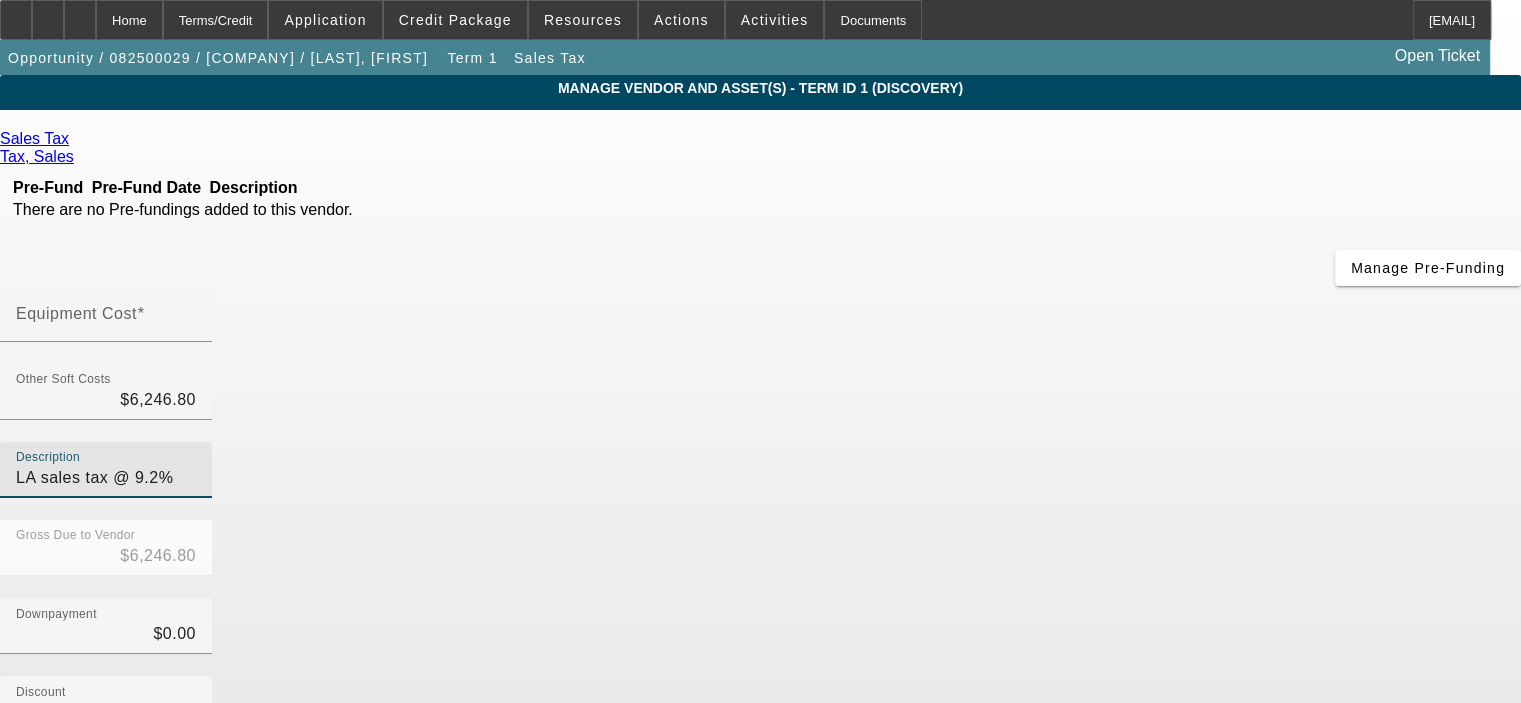 type on "LA sales tax @ 9.2%" 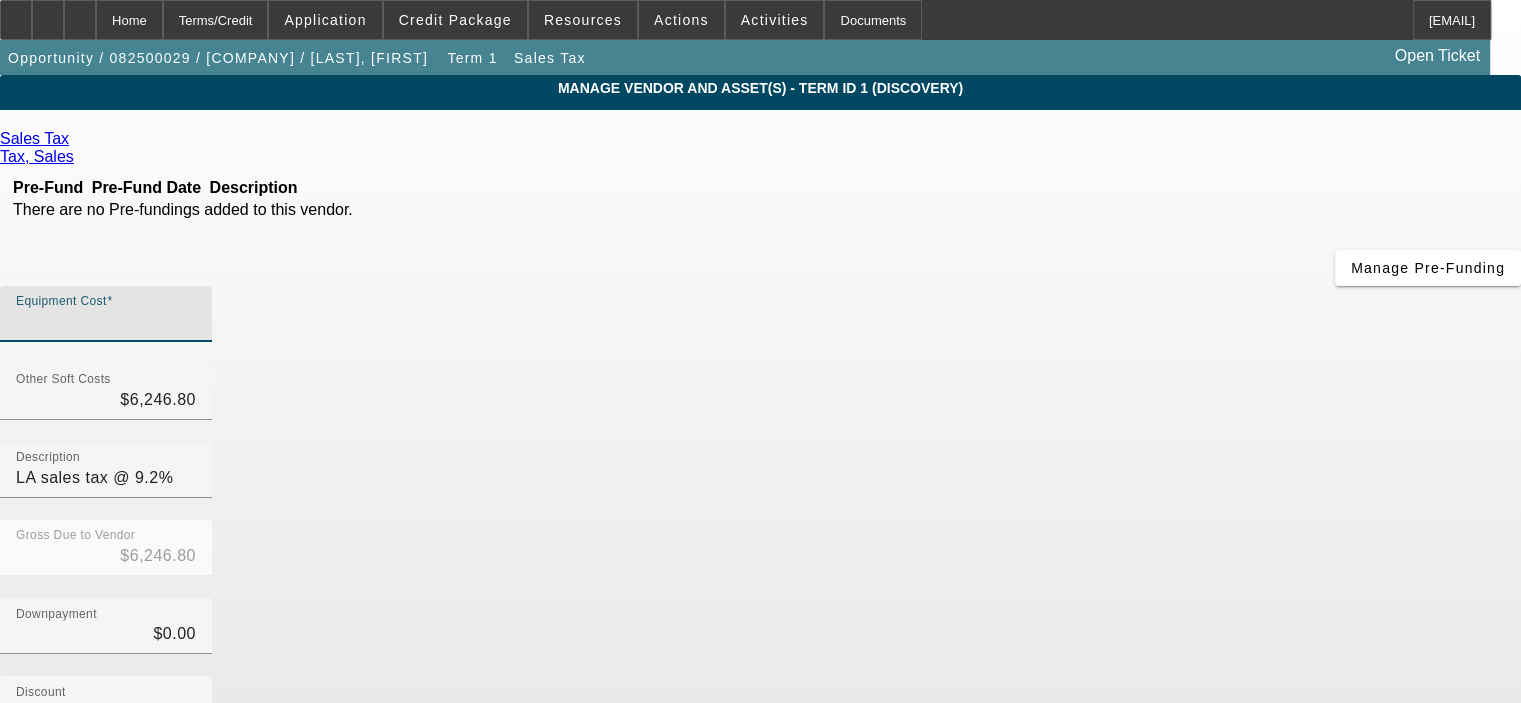 click on "Equipment Cost" at bounding box center (106, 322) 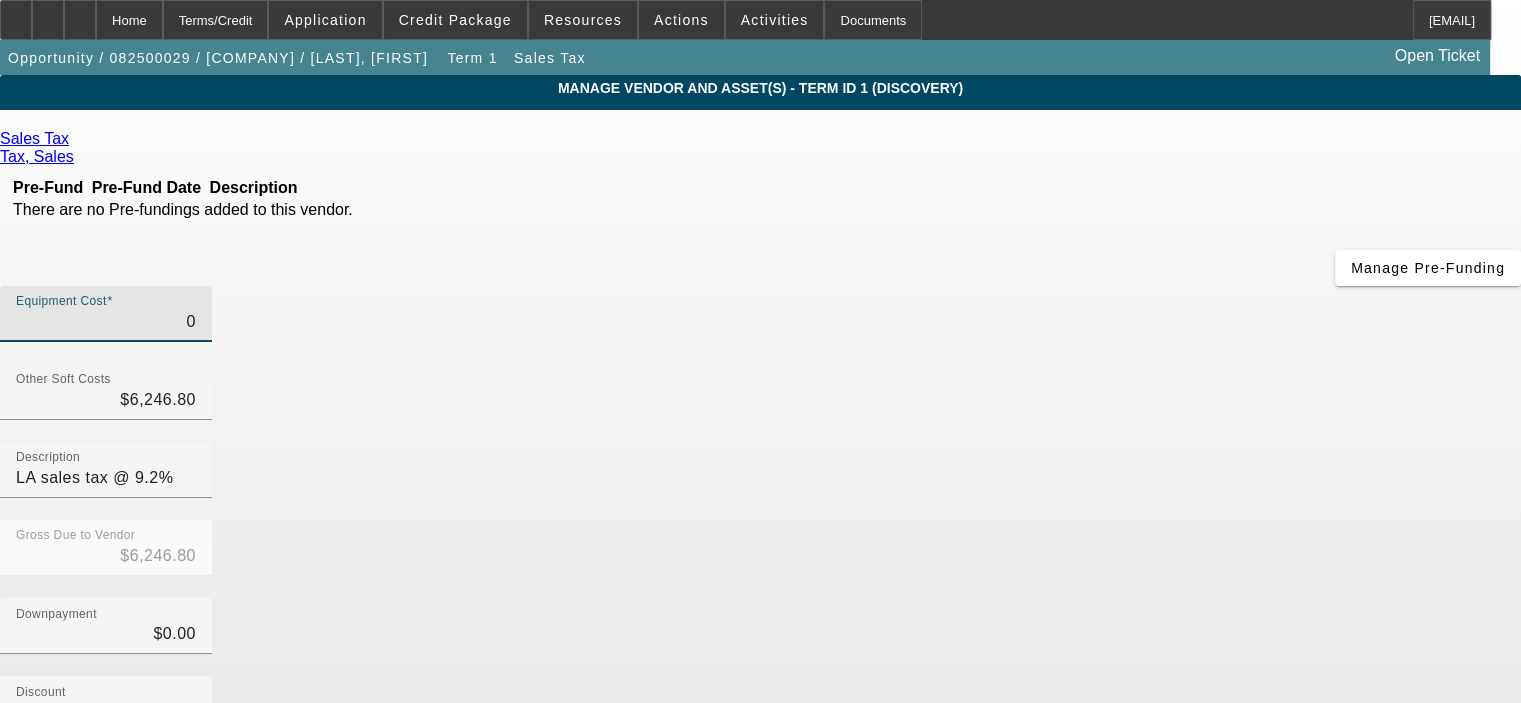 type on "$0.00" 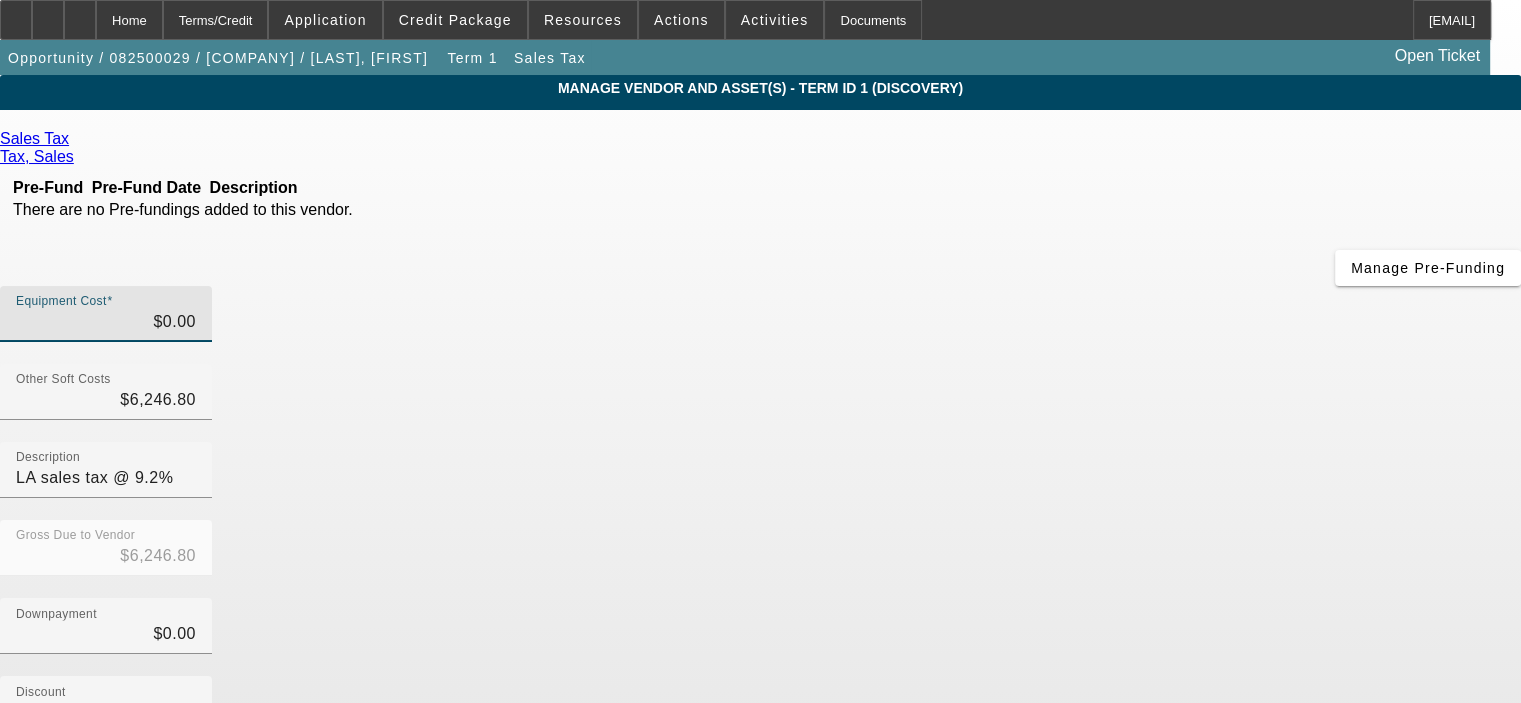 click on "Downpayment
$0.00" at bounding box center [760, 637] 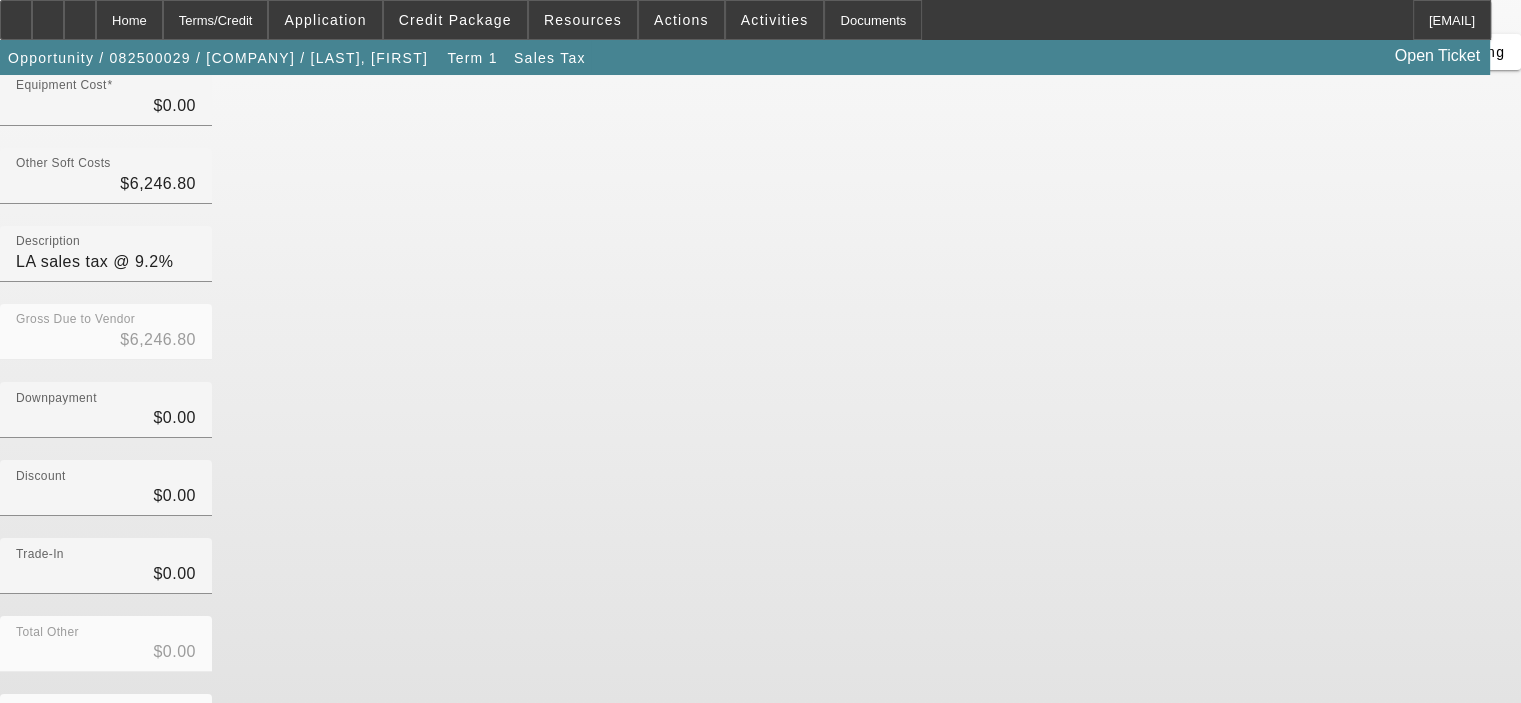 scroll, scrollTop: 221, scrollLeft: 0, axis: vertical 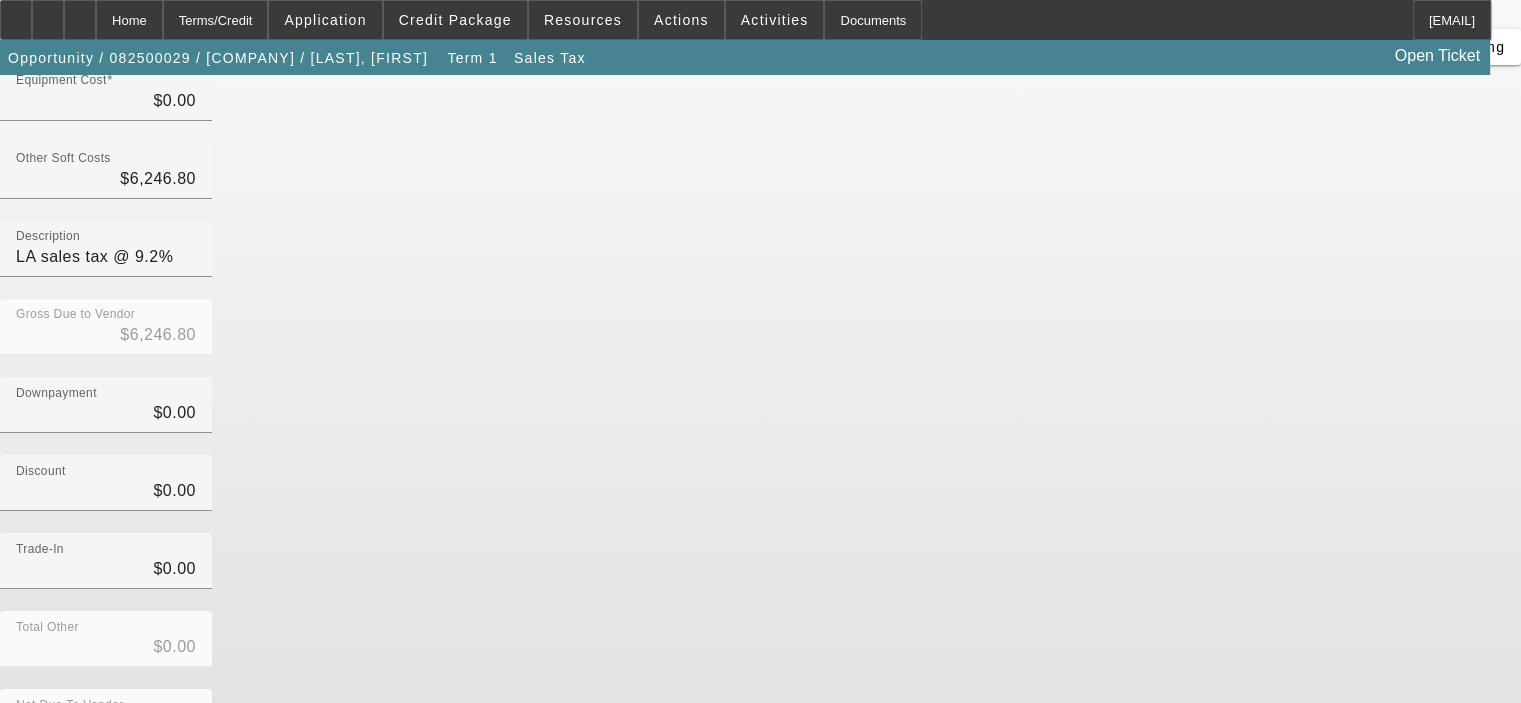 click on "Submit" at bounding box center [28, 798] 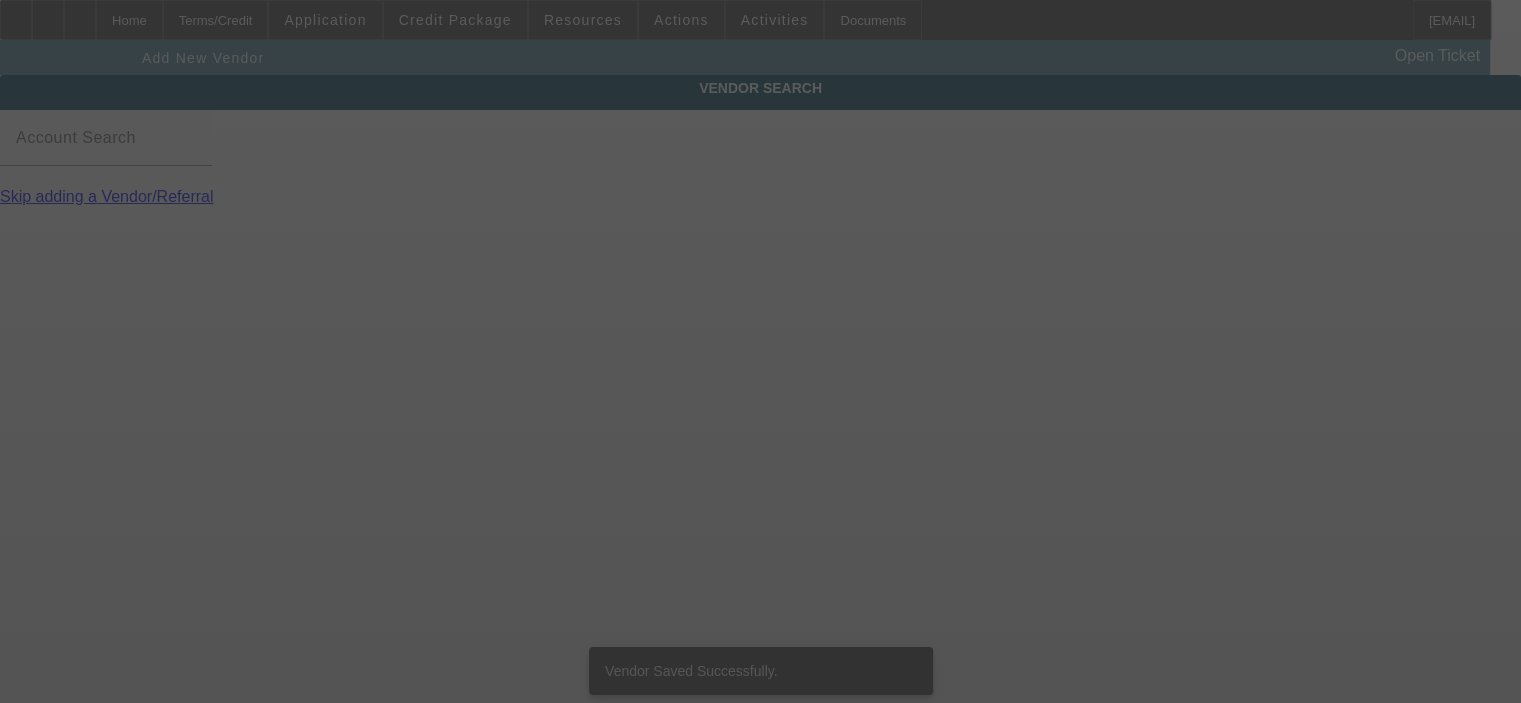 scroll, scrollTop: 0, scrollLeft: 0, axis: both 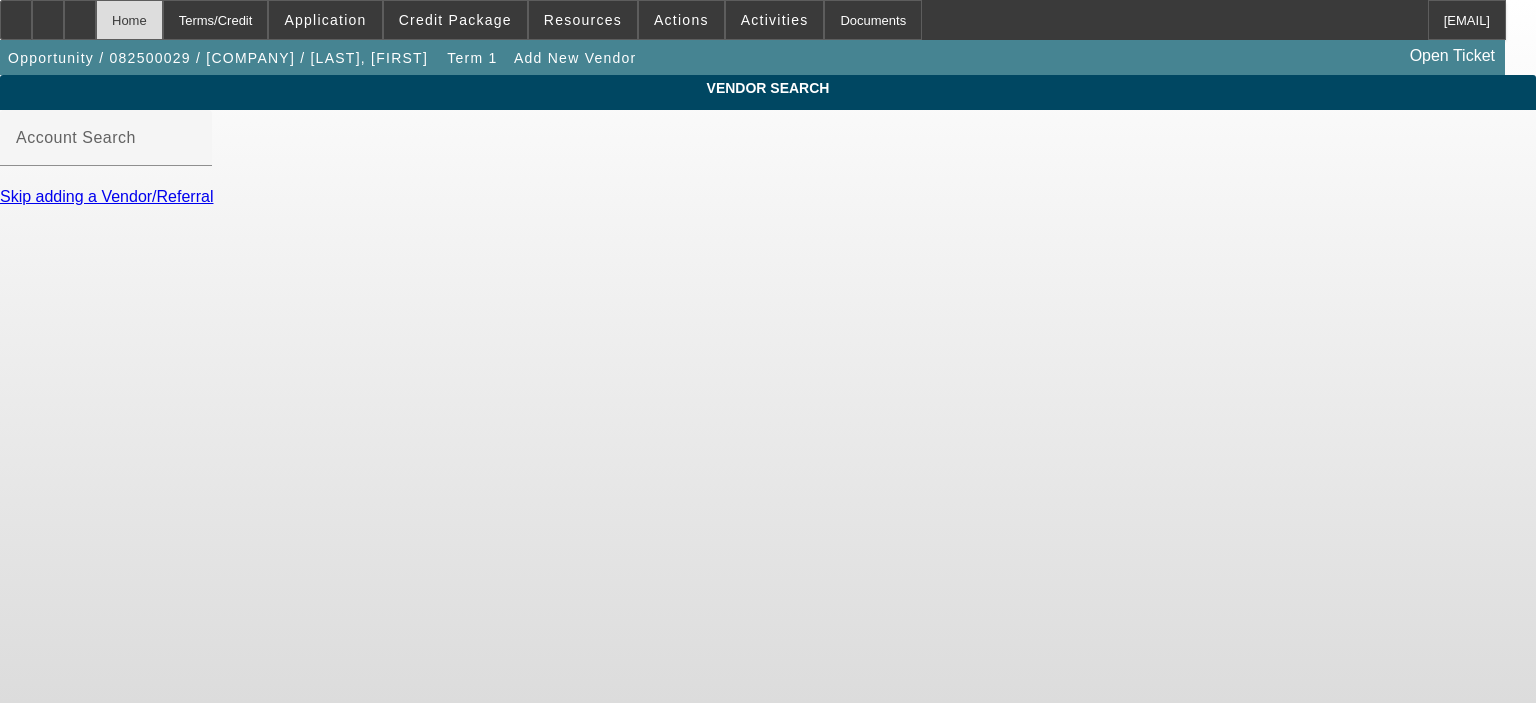 click on "Home" at bounding box center (129, 20) 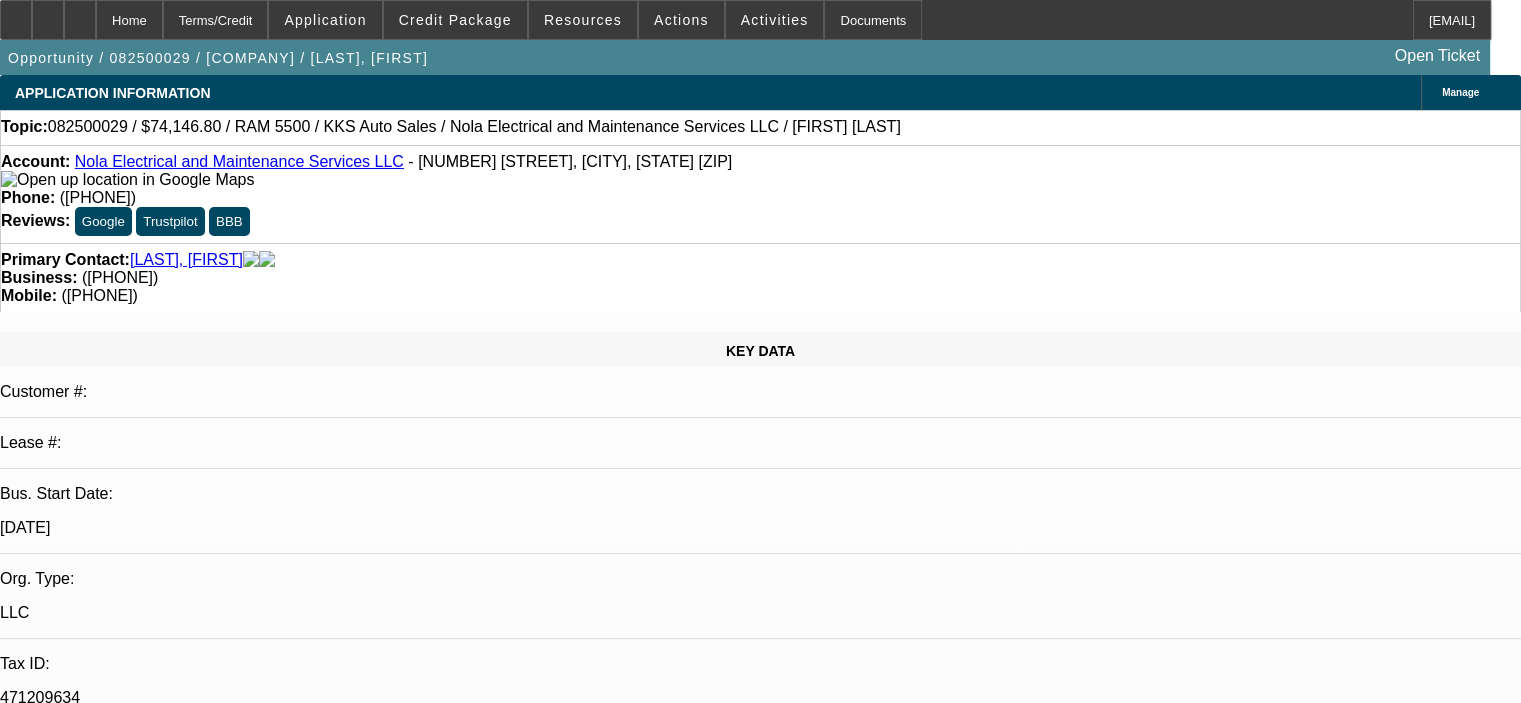 select on "0" 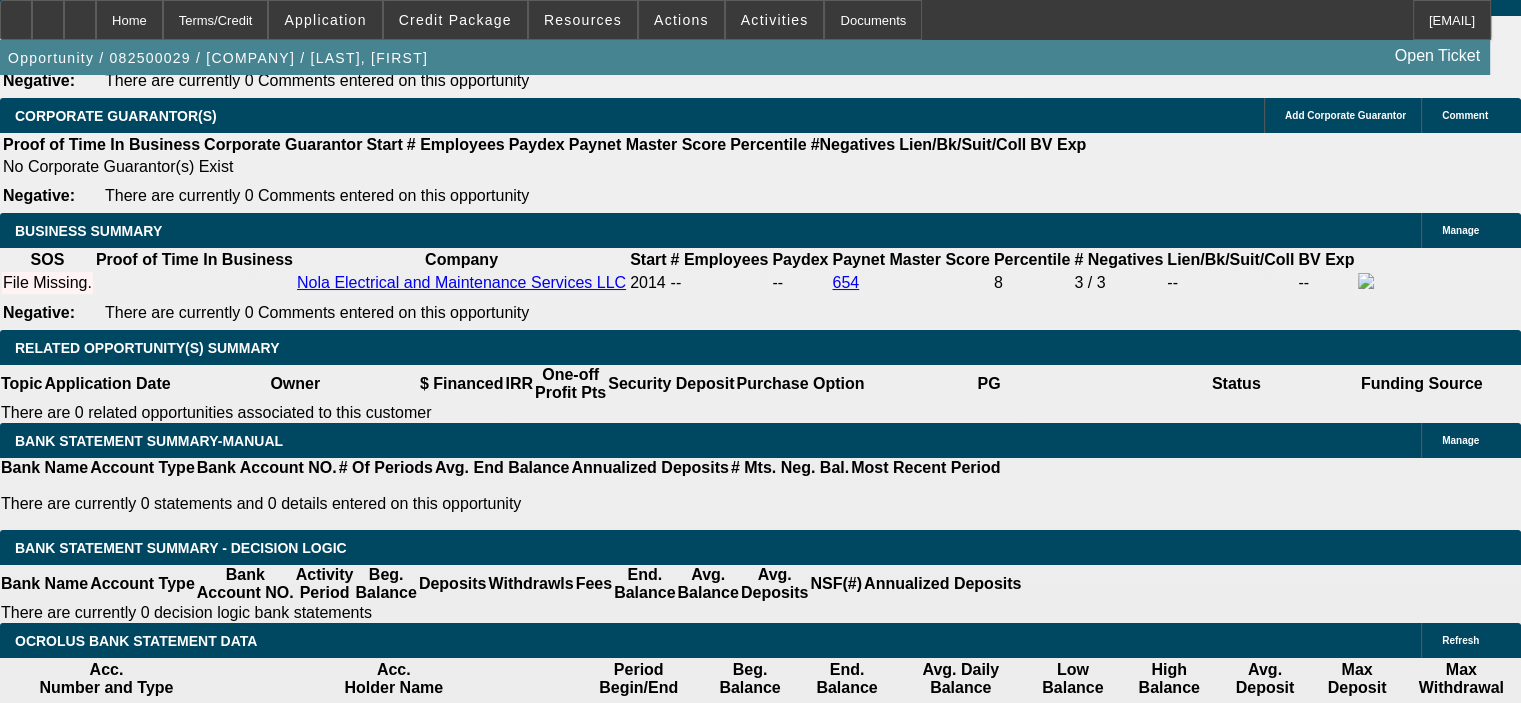 scroll, scrollTop: 3184, scrollLeft: 0, axis: vertical 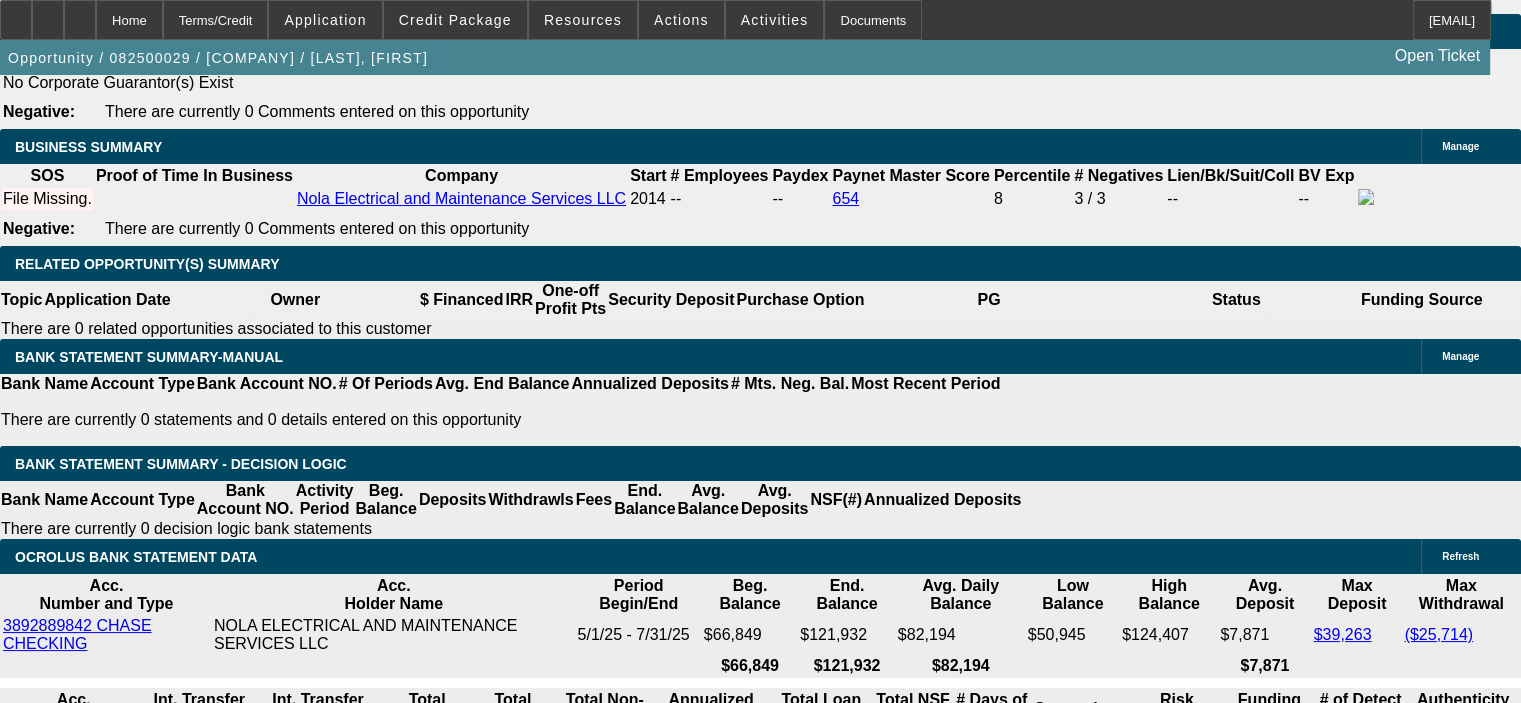 click on "5% 10% 15% 20% $" 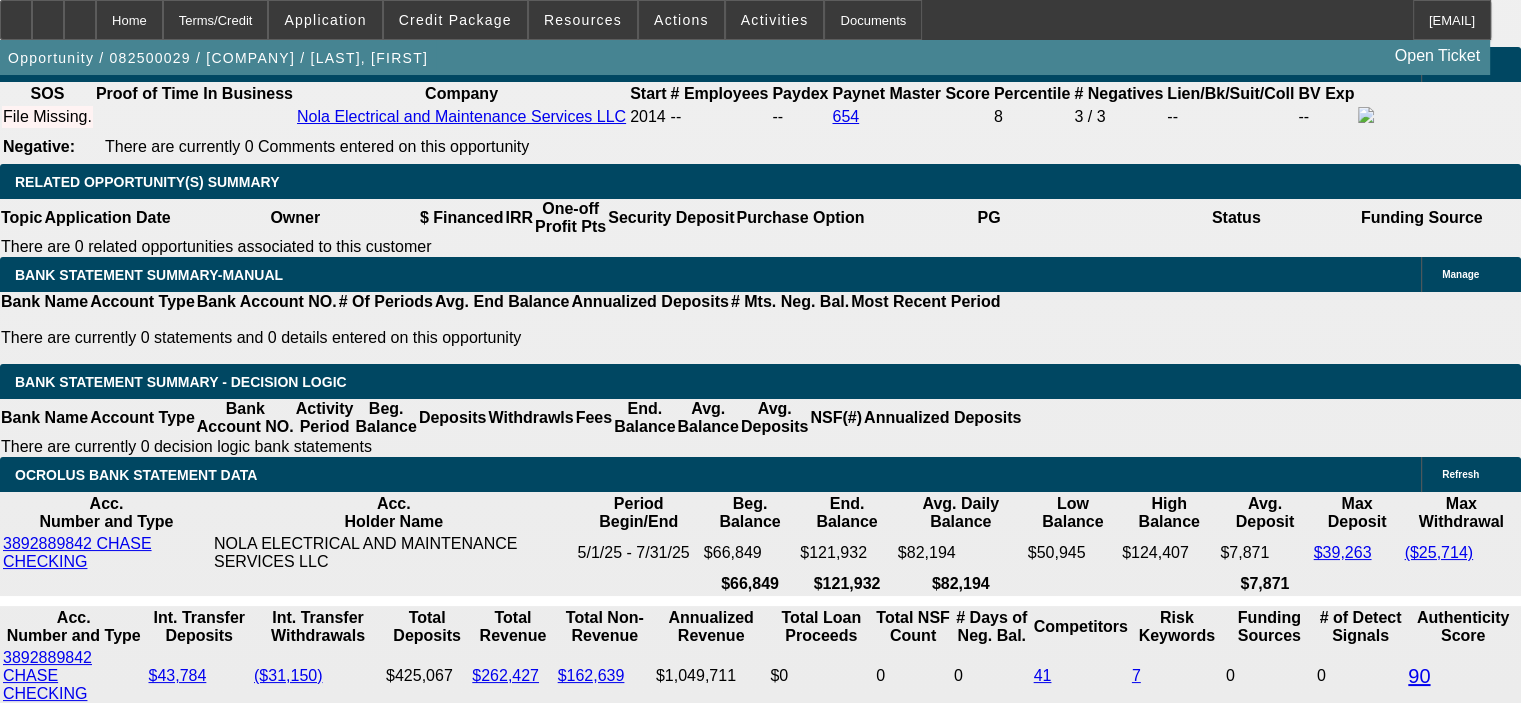 scroll, scrollTop: 3284, scrollLeft: 0, axis: vertical 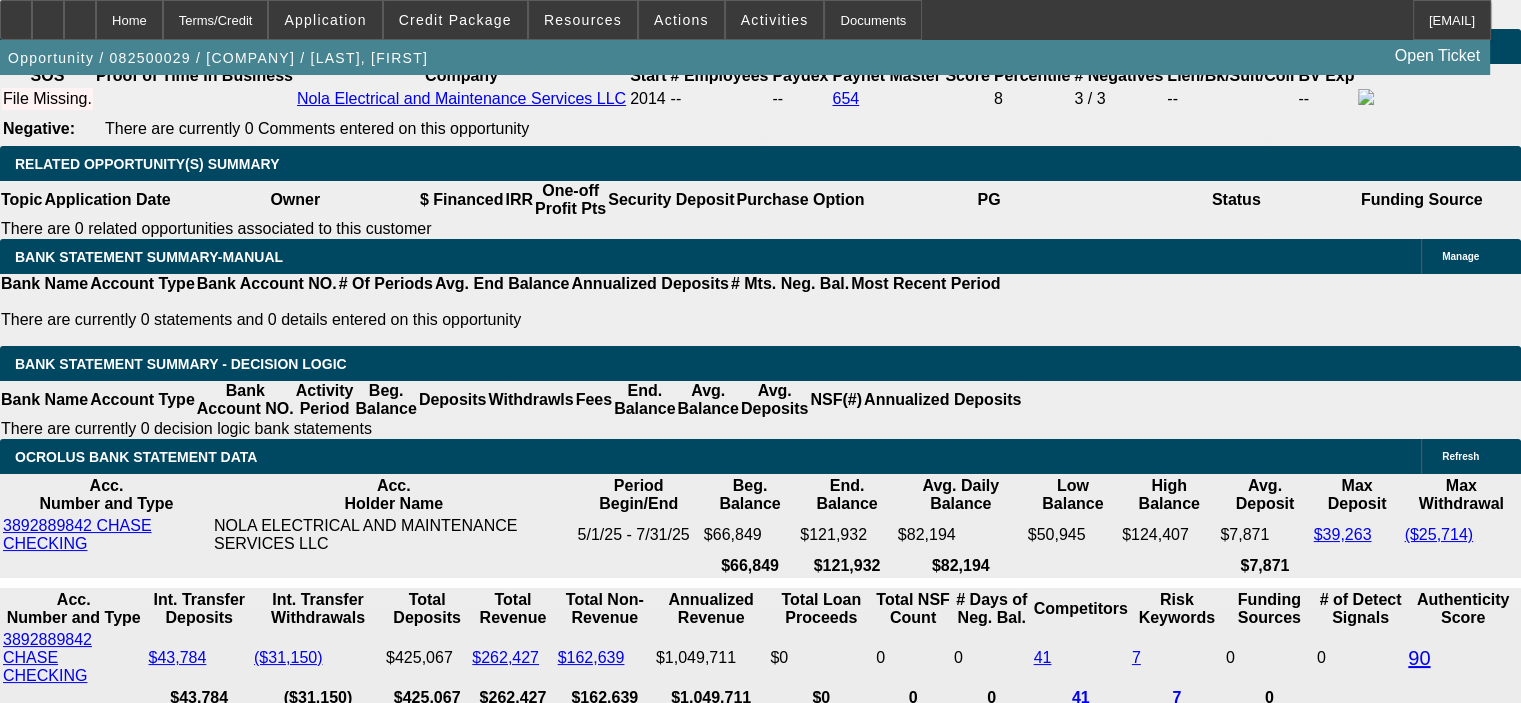 click at bounding box center (447, 2217) 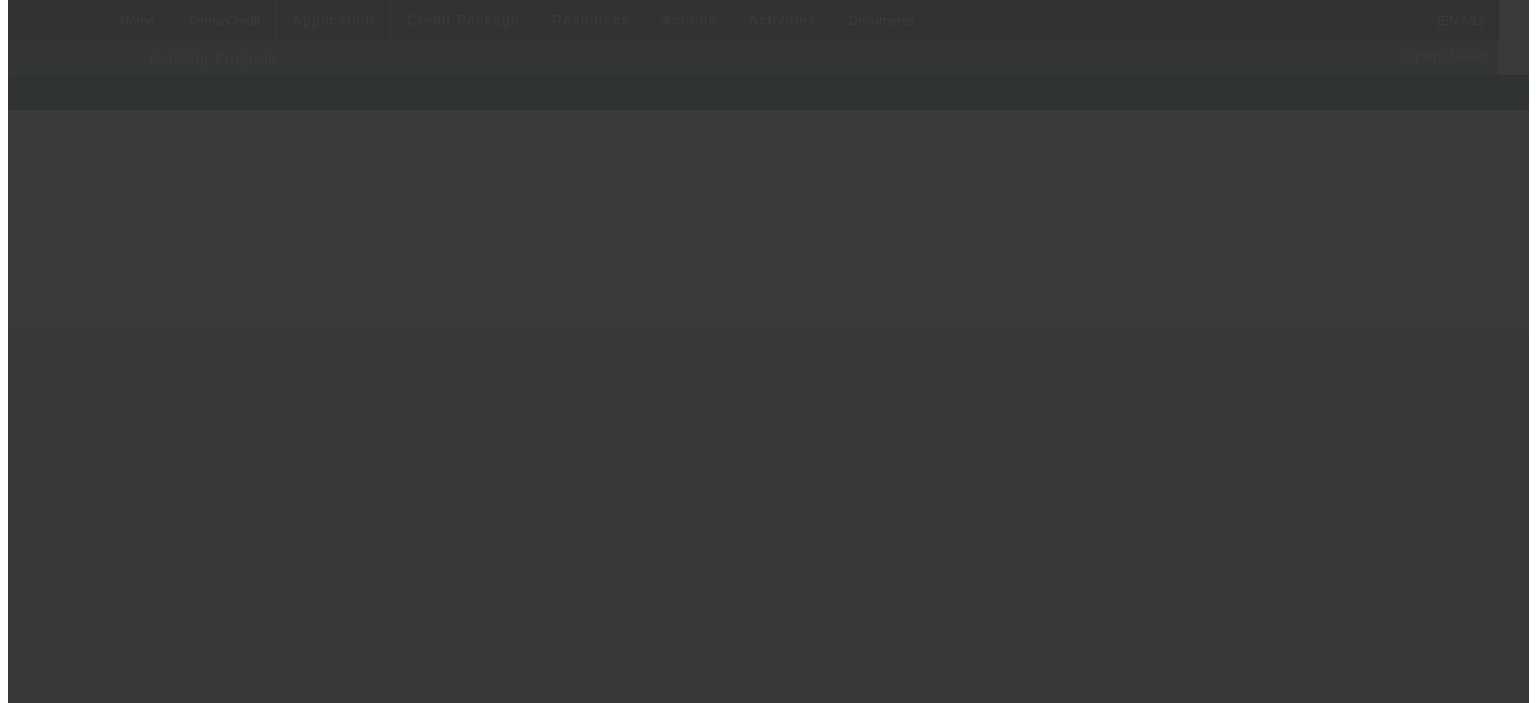 scroll, scrollTop: 0, scrollLeft: 0, axis: both 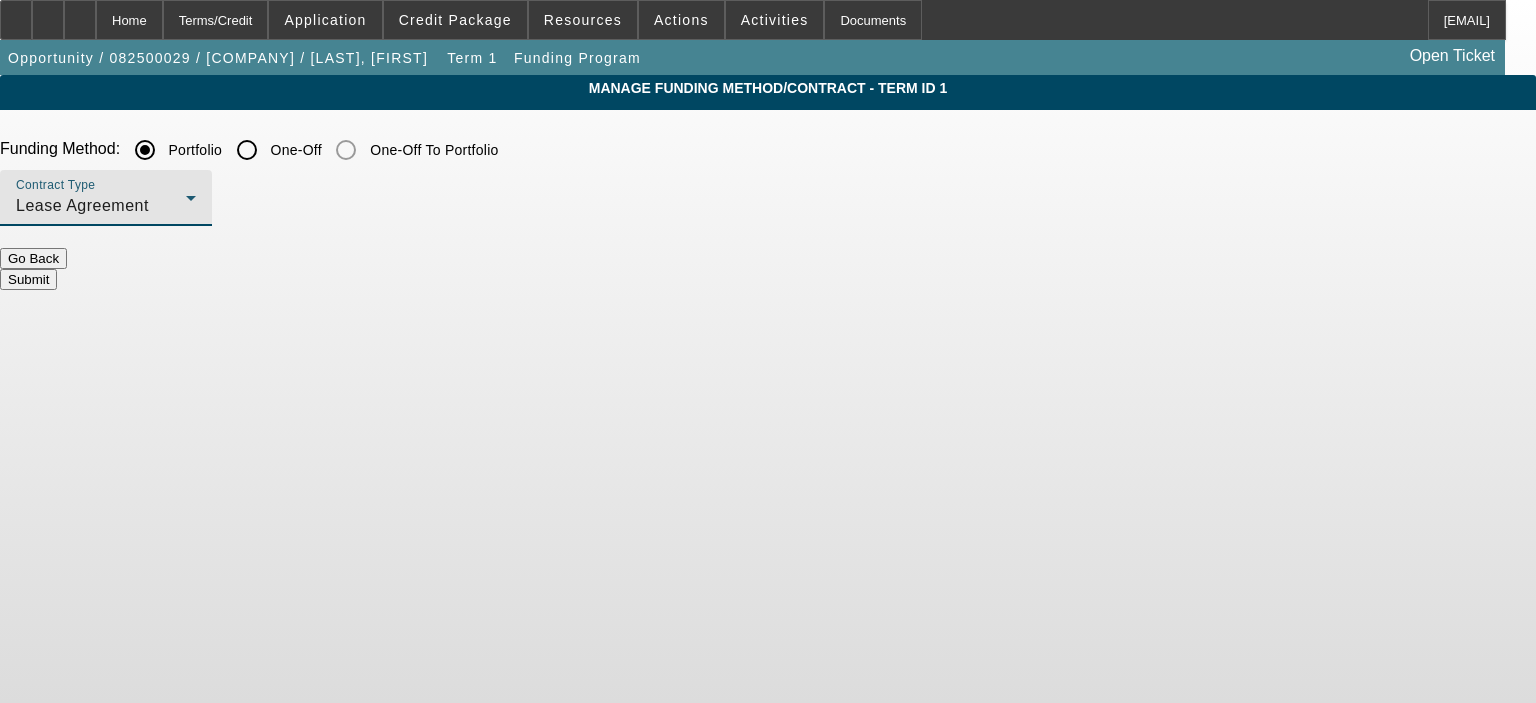 click on "Lease Agreement" at bounding box center [101, 206] 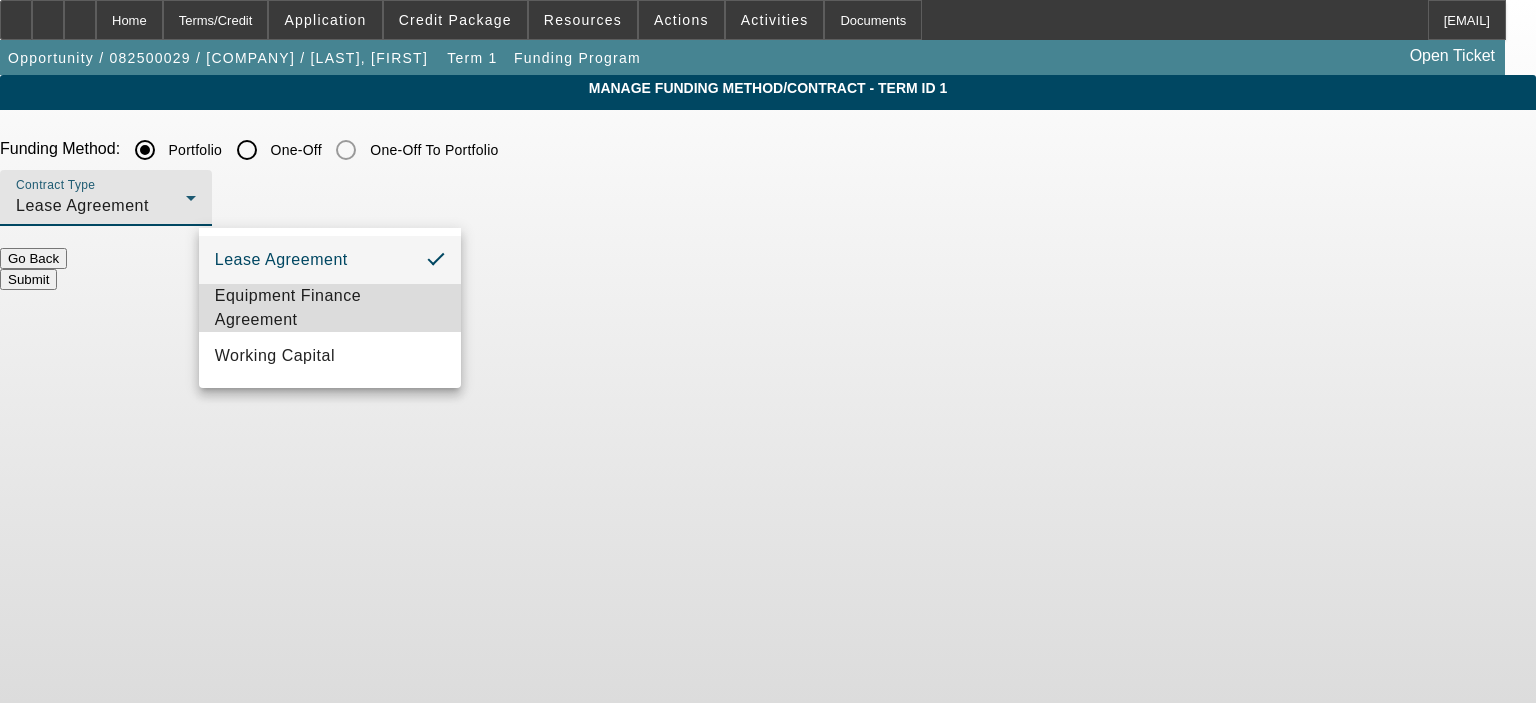 click on "Equipment Finance Agreement" at bounding box center (330, 308) 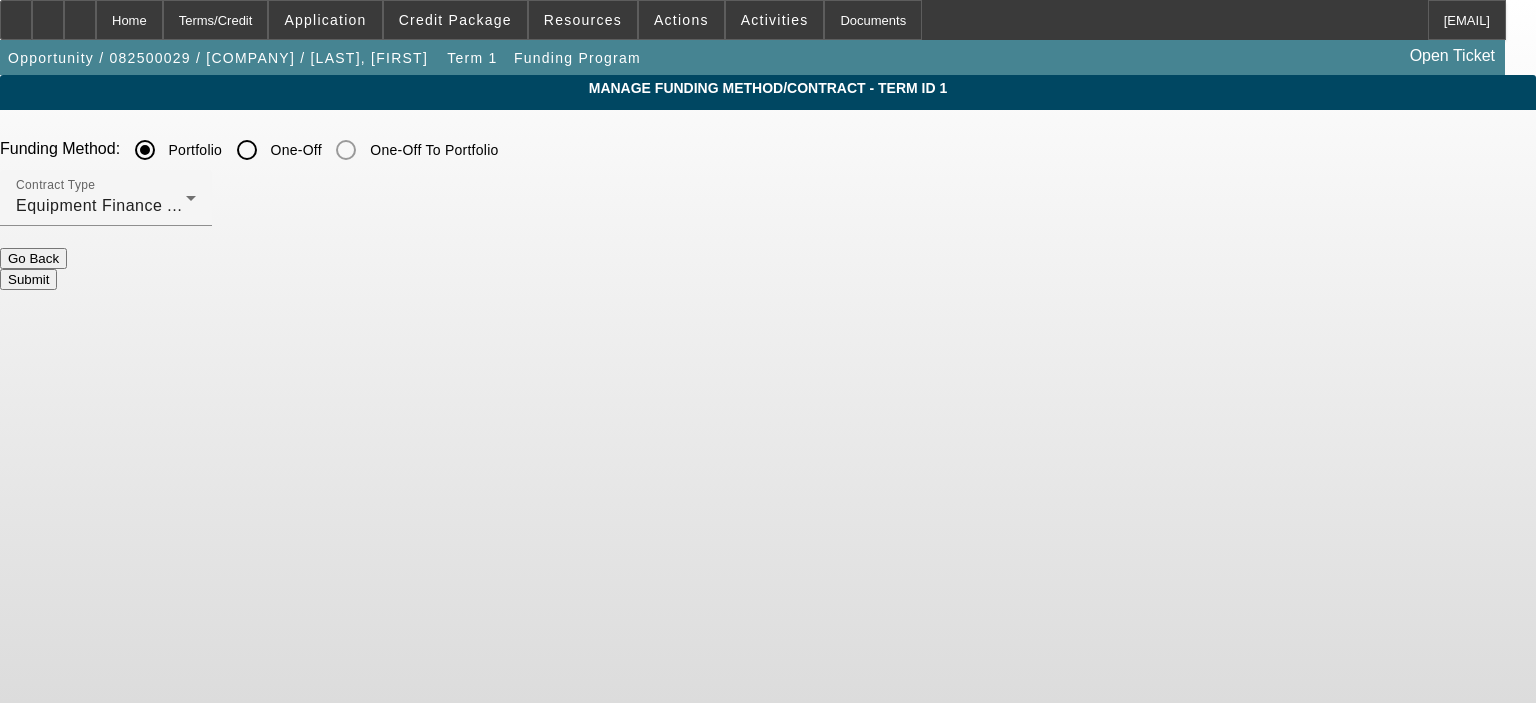 click on "Submit" at bounding box center [28, 279] 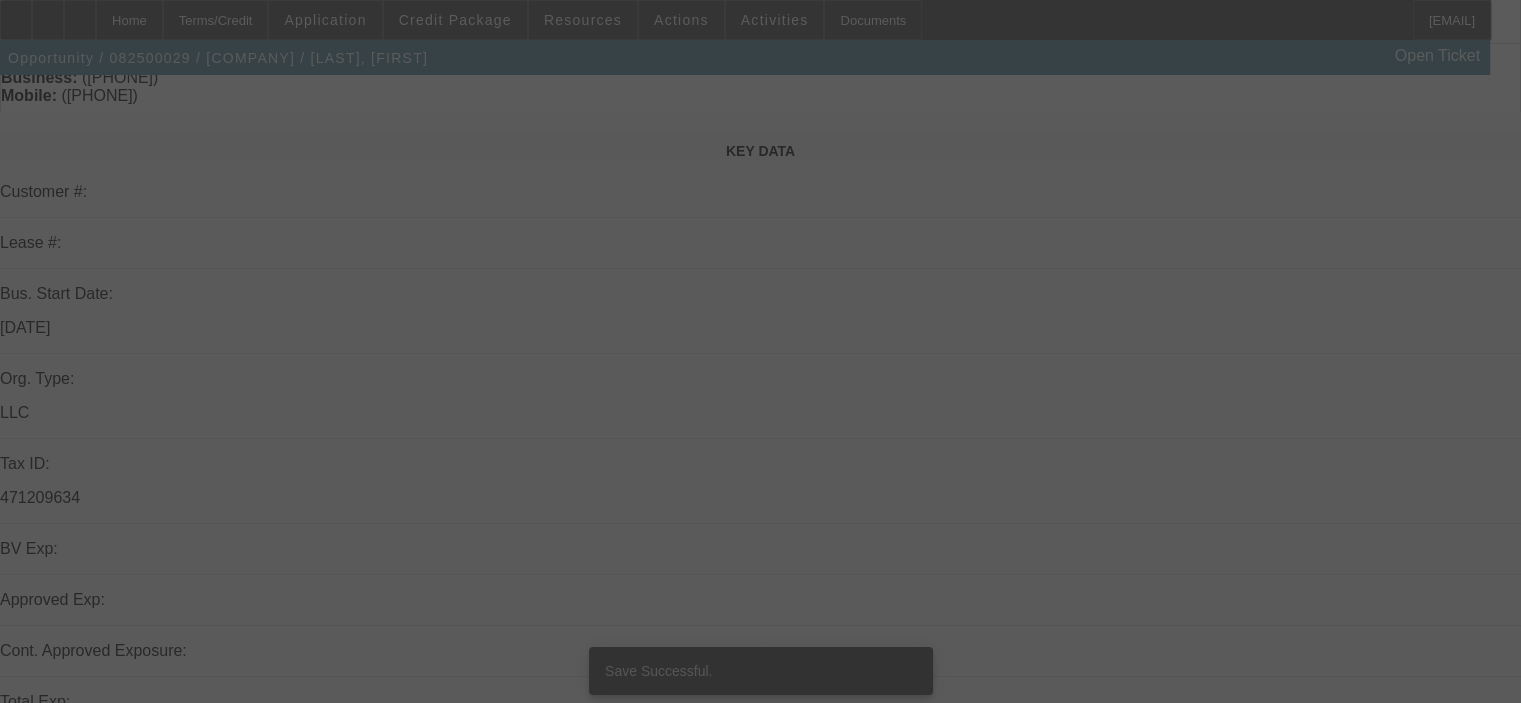 scroll, scrollTop: 0, scrollLeft: 0, axis: both 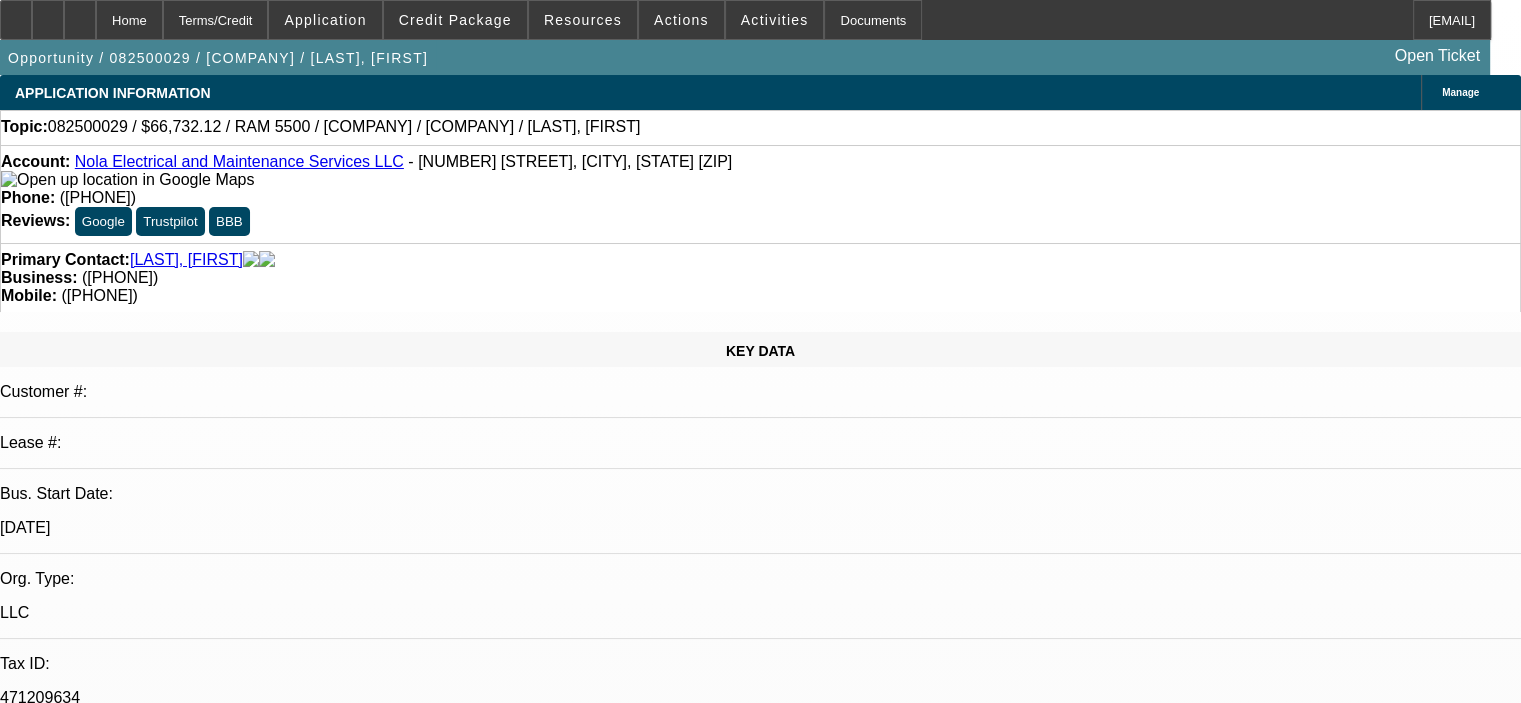 select on "0.1" 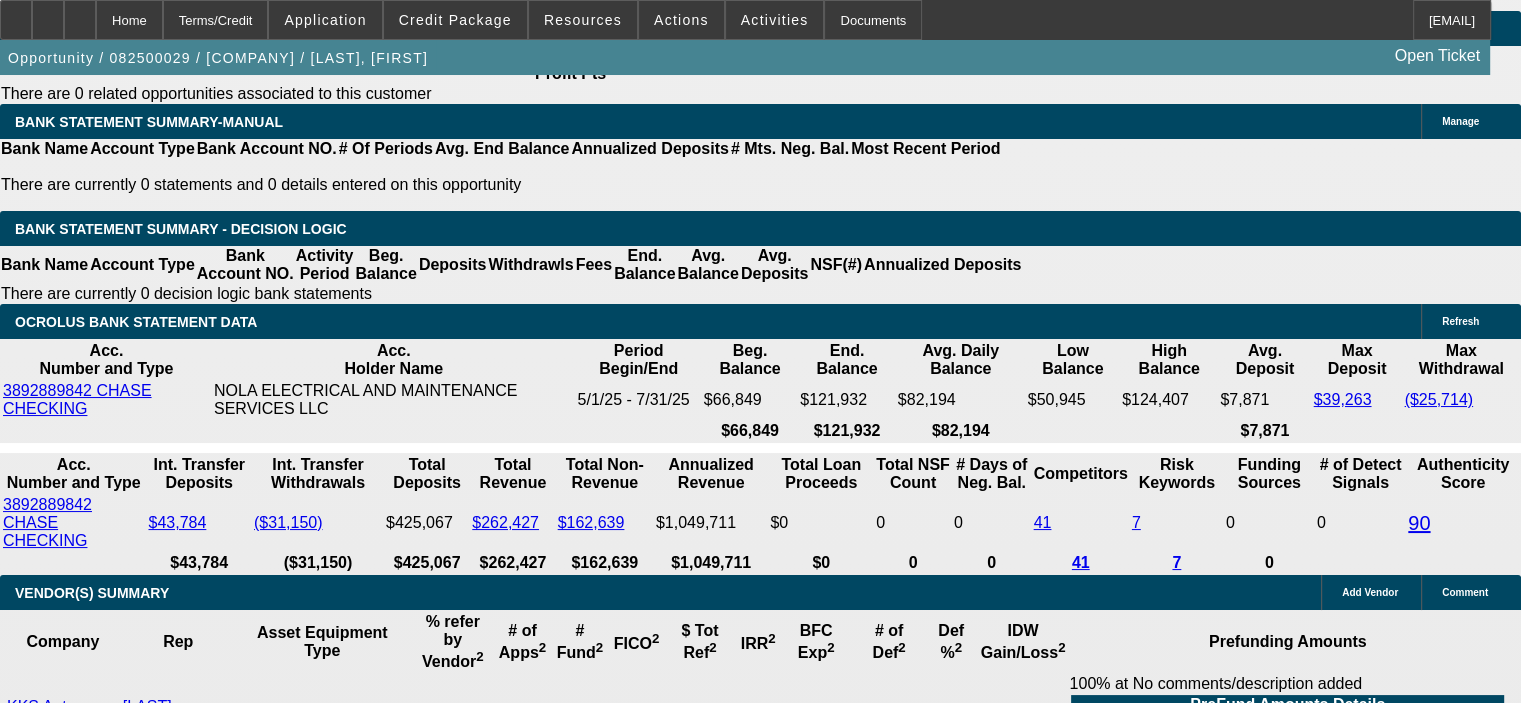 scroll, scrollTop: 3315, scrollLeft: 0, axis: vertical 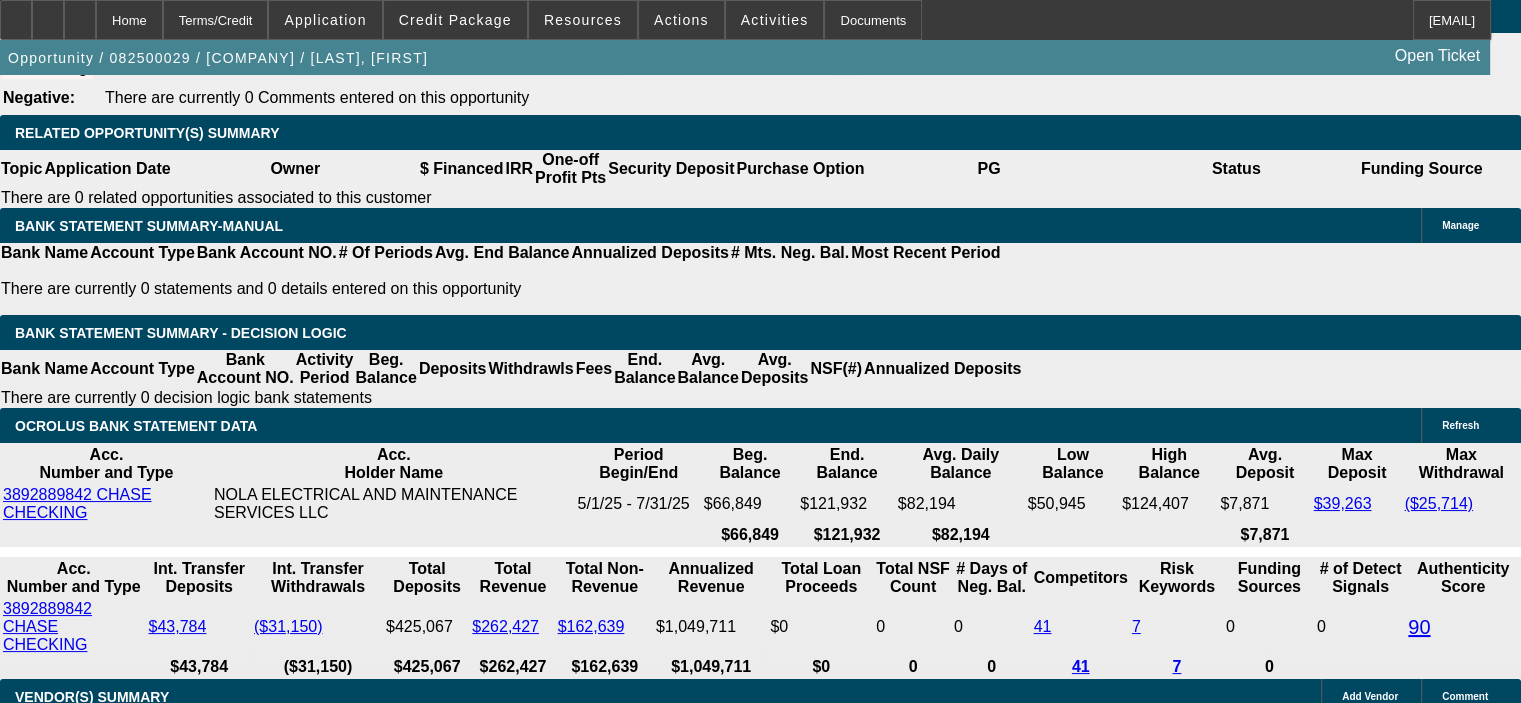 type on "0" 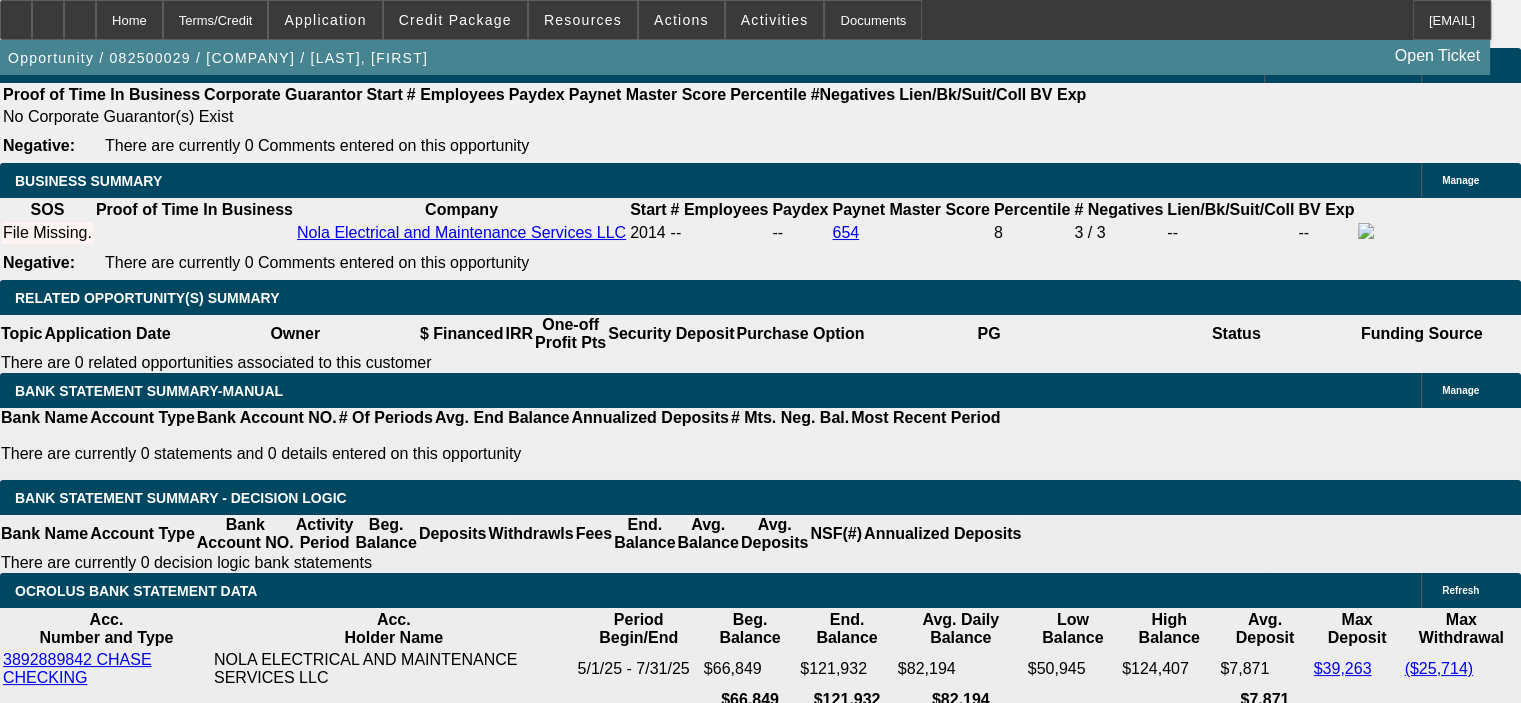 scroll, scrollTop: 3115, scrollLeft: 0, axis: vertical 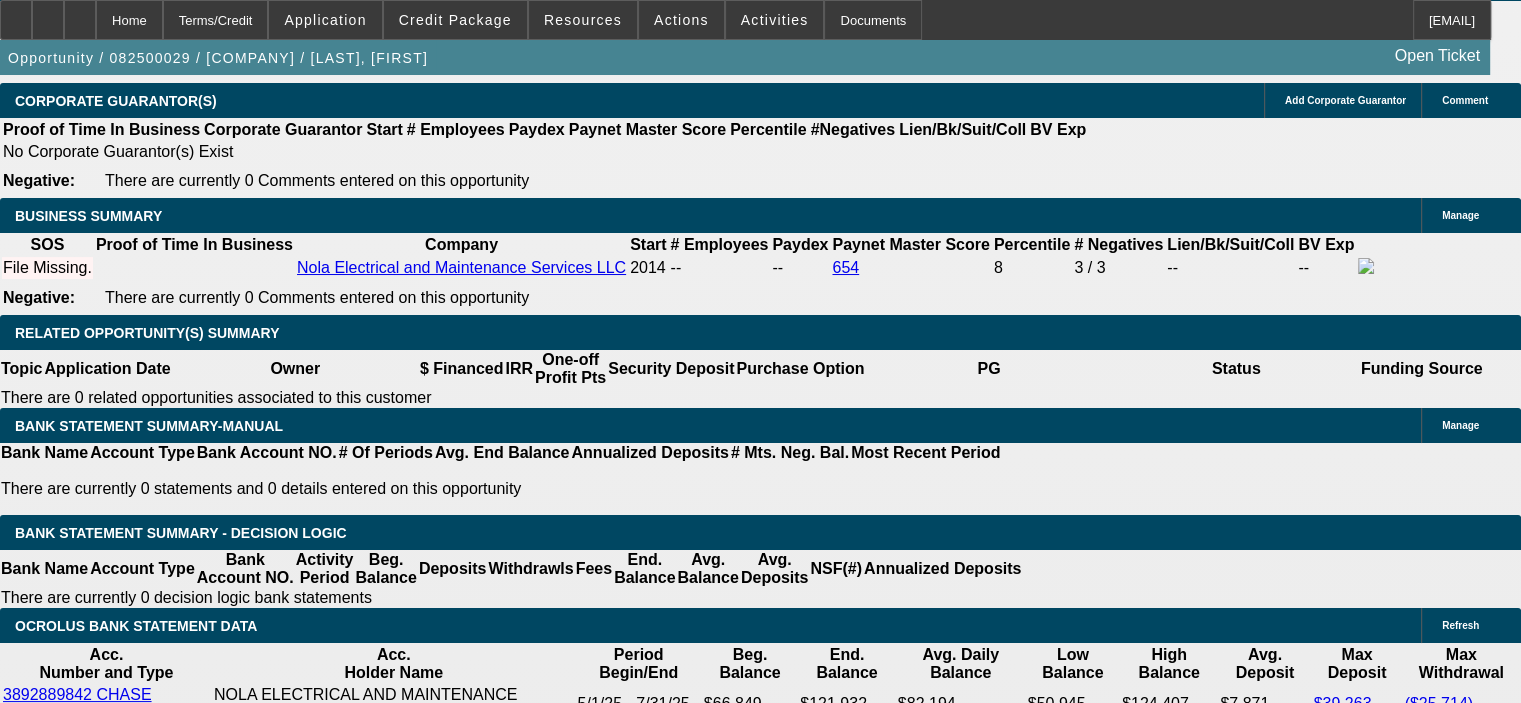 click at bounding box center (322, 1625) 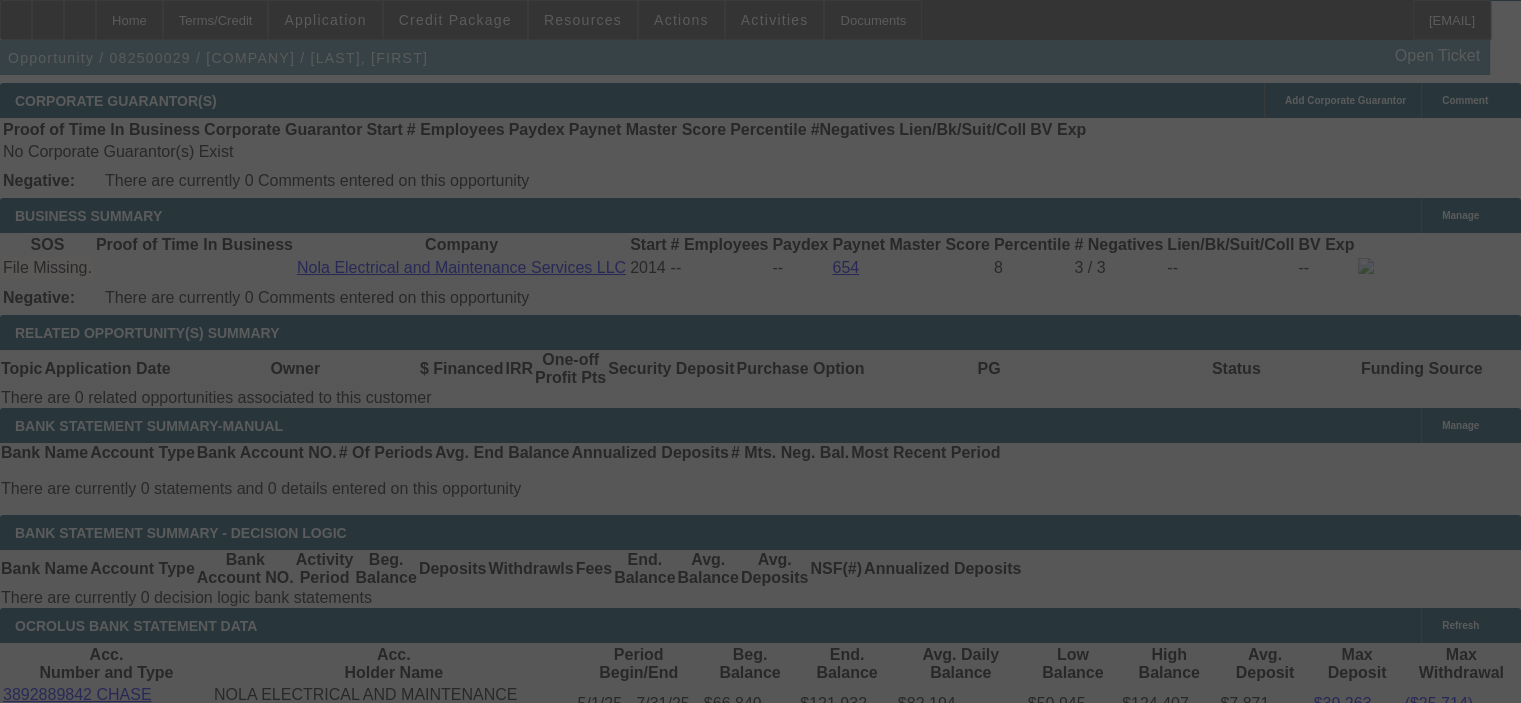 select on "0.1" 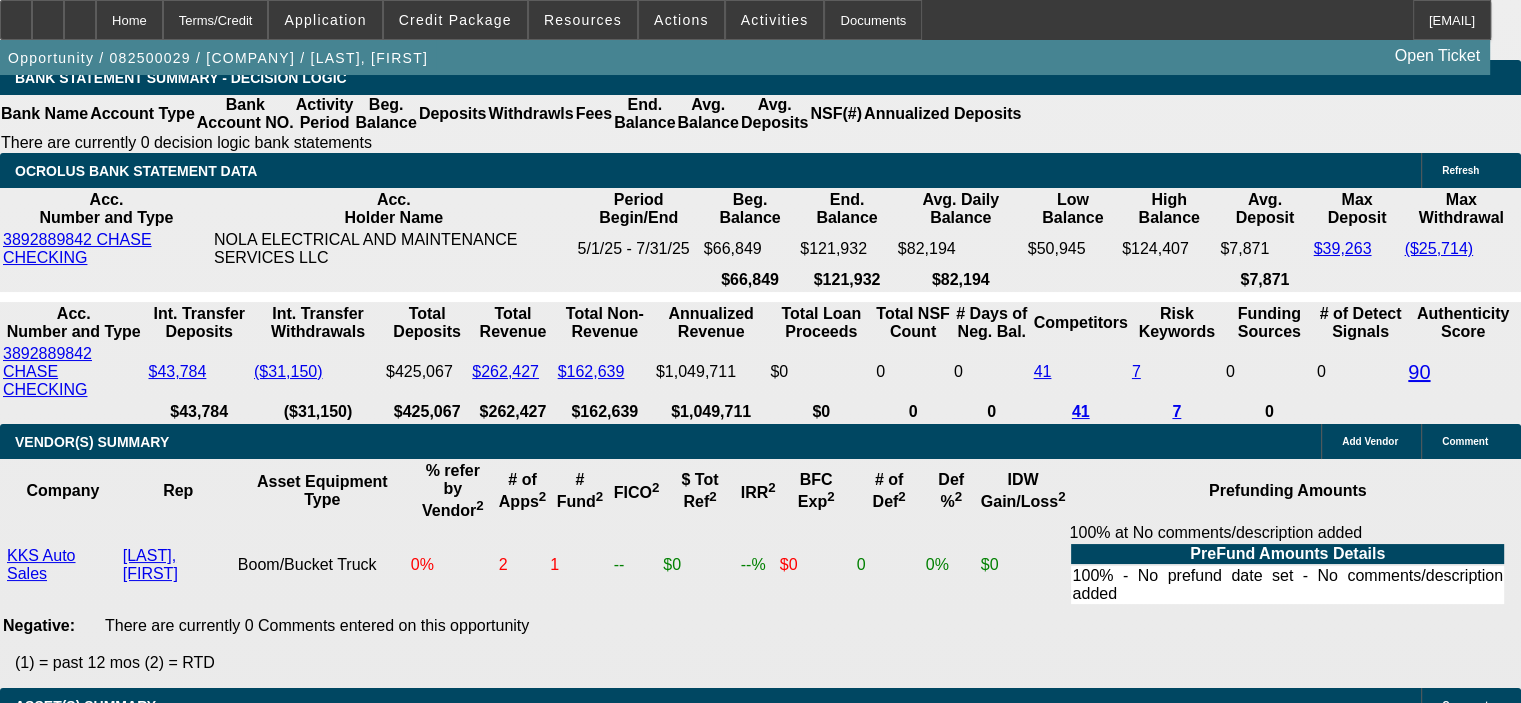 scroll, scrollTop: 3615, scrollLeft: 0, axis: vertical 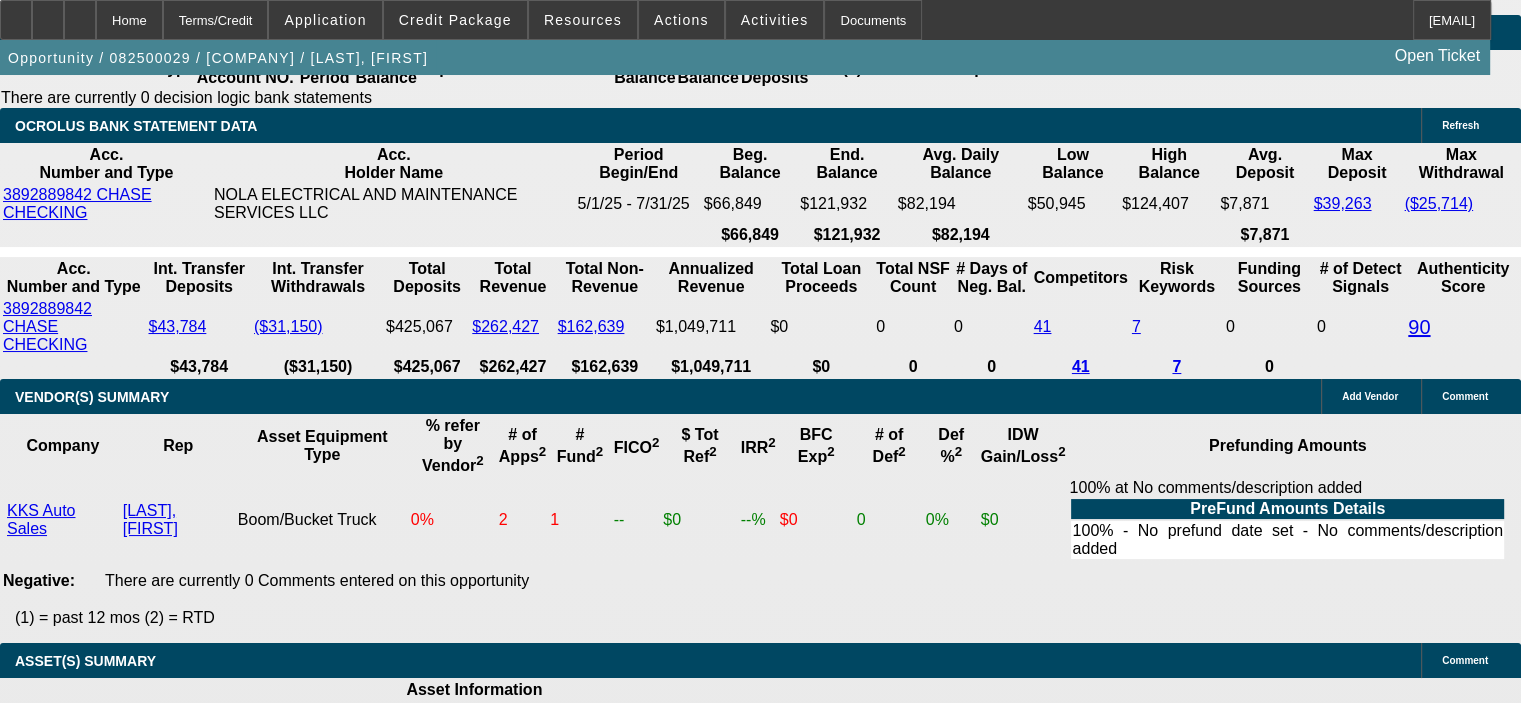 click on "Portfolio (Equipment Finance Agreement)" 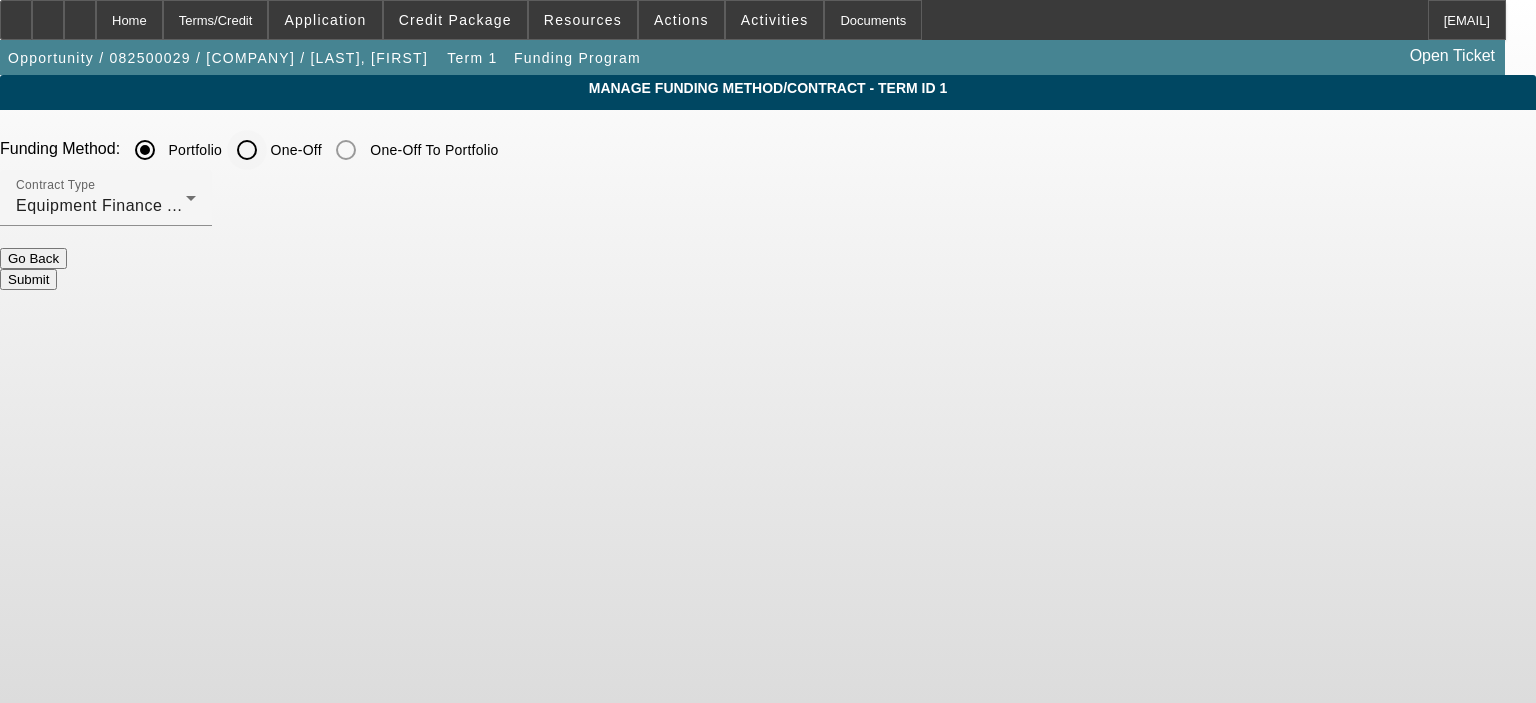 click on "One-Off" at bounding box center [247, 150] 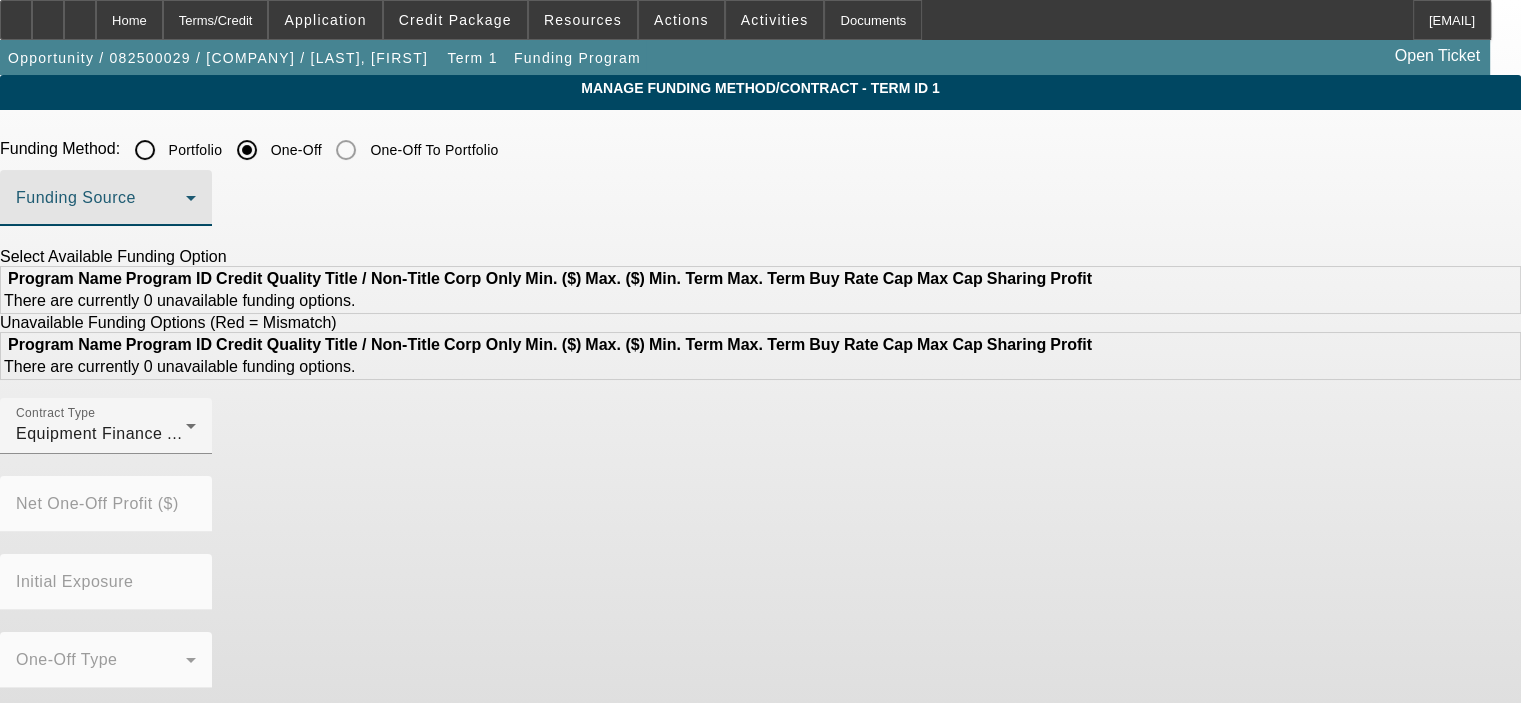 click at bounding box center [101, 206] 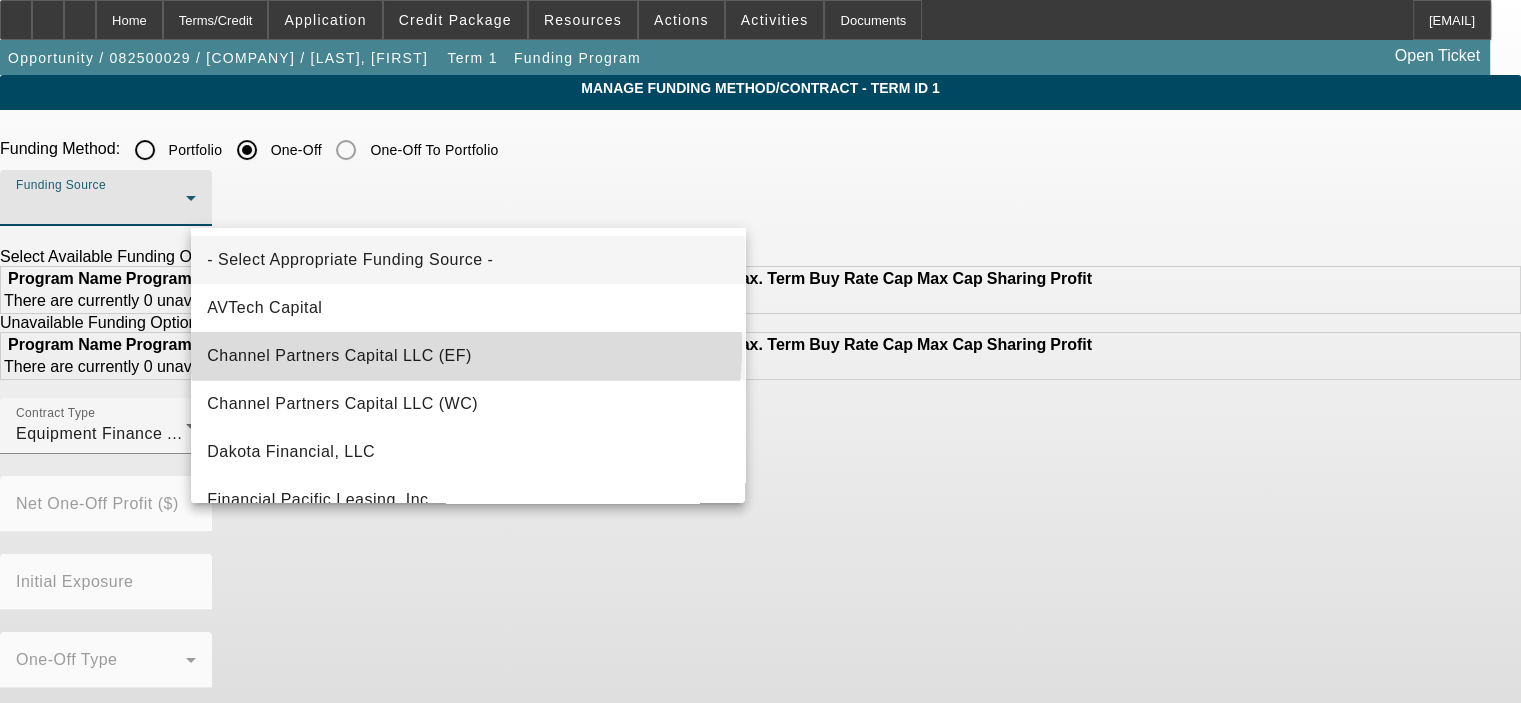 click on "Channel Partners Capital LLC (EF)" at bounding box center (339, 356) 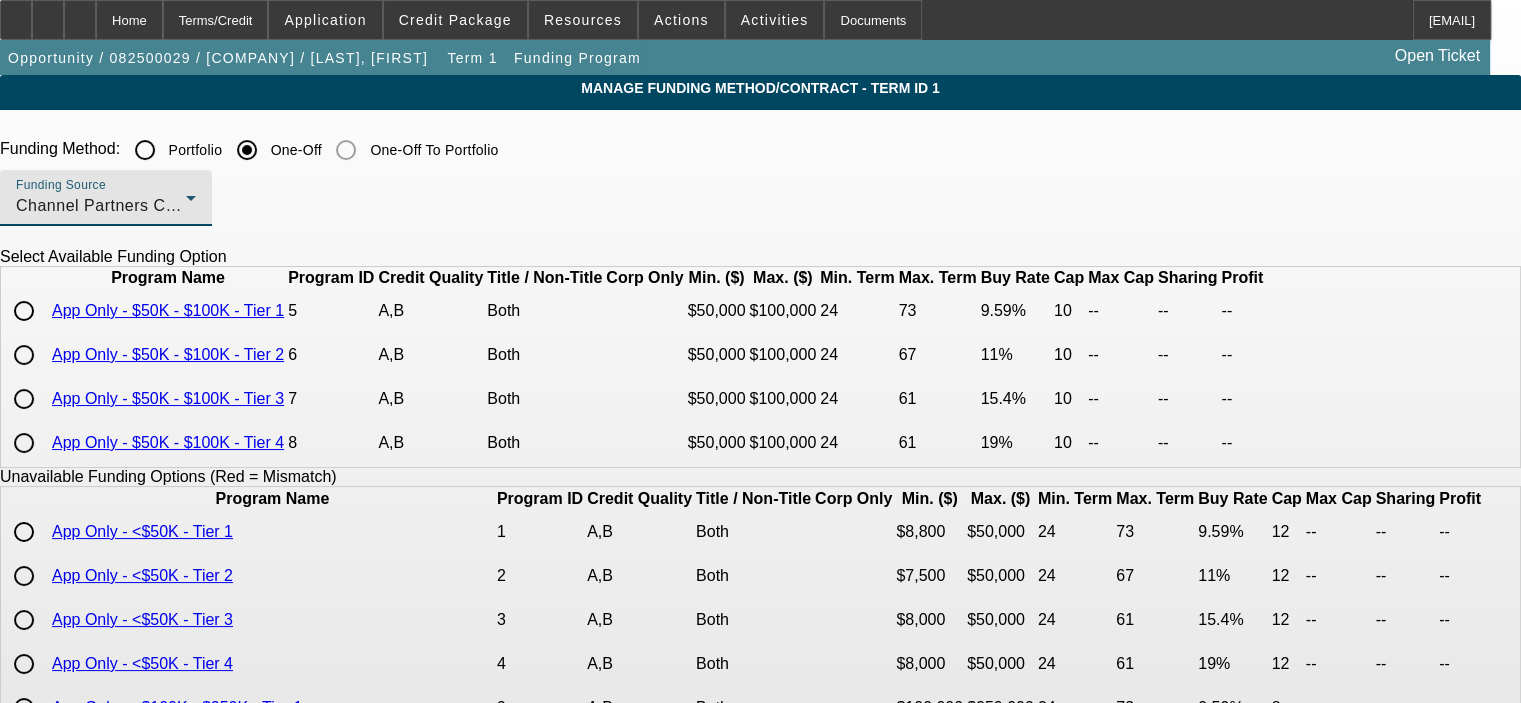 scroll, scrollTop: 0, scrollLeft: 0, axis: both 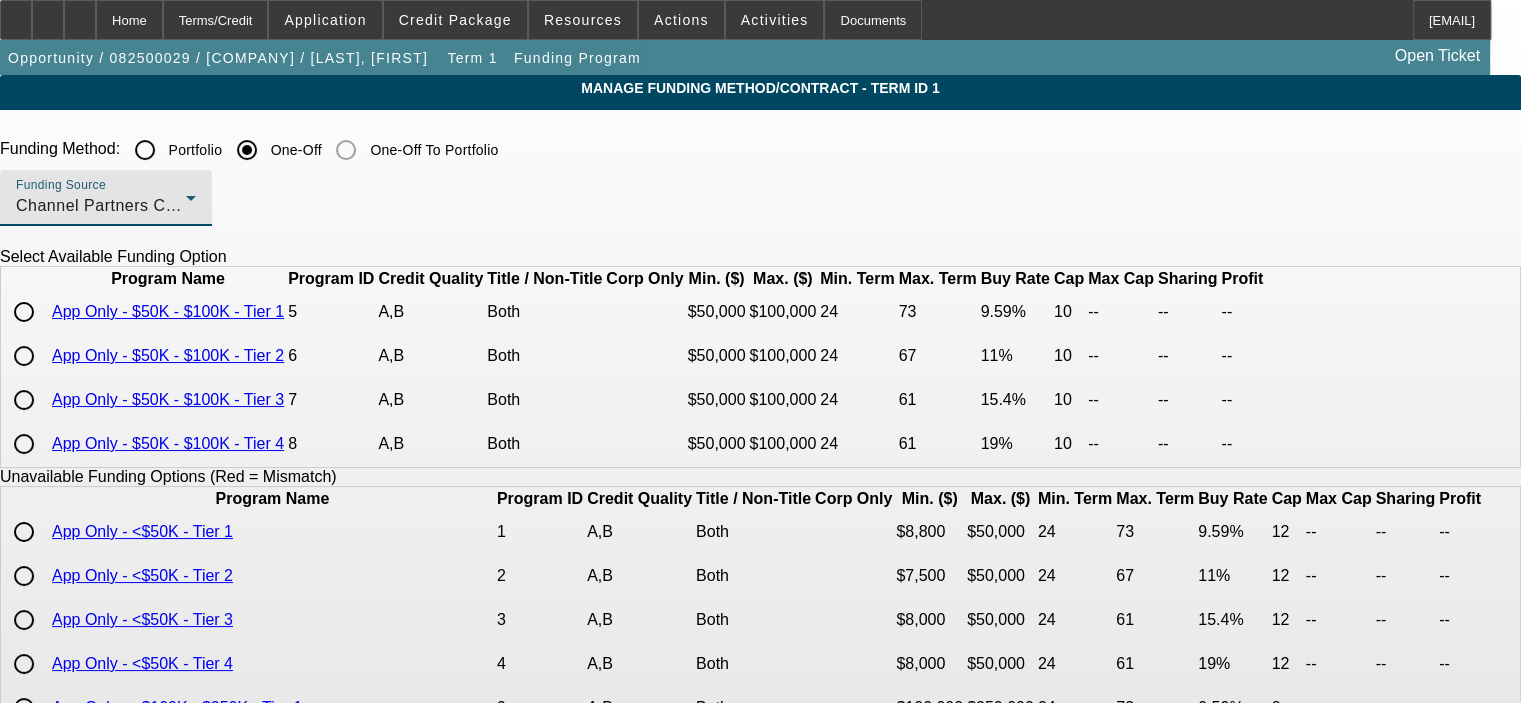 click at bounding box center [24, 312] 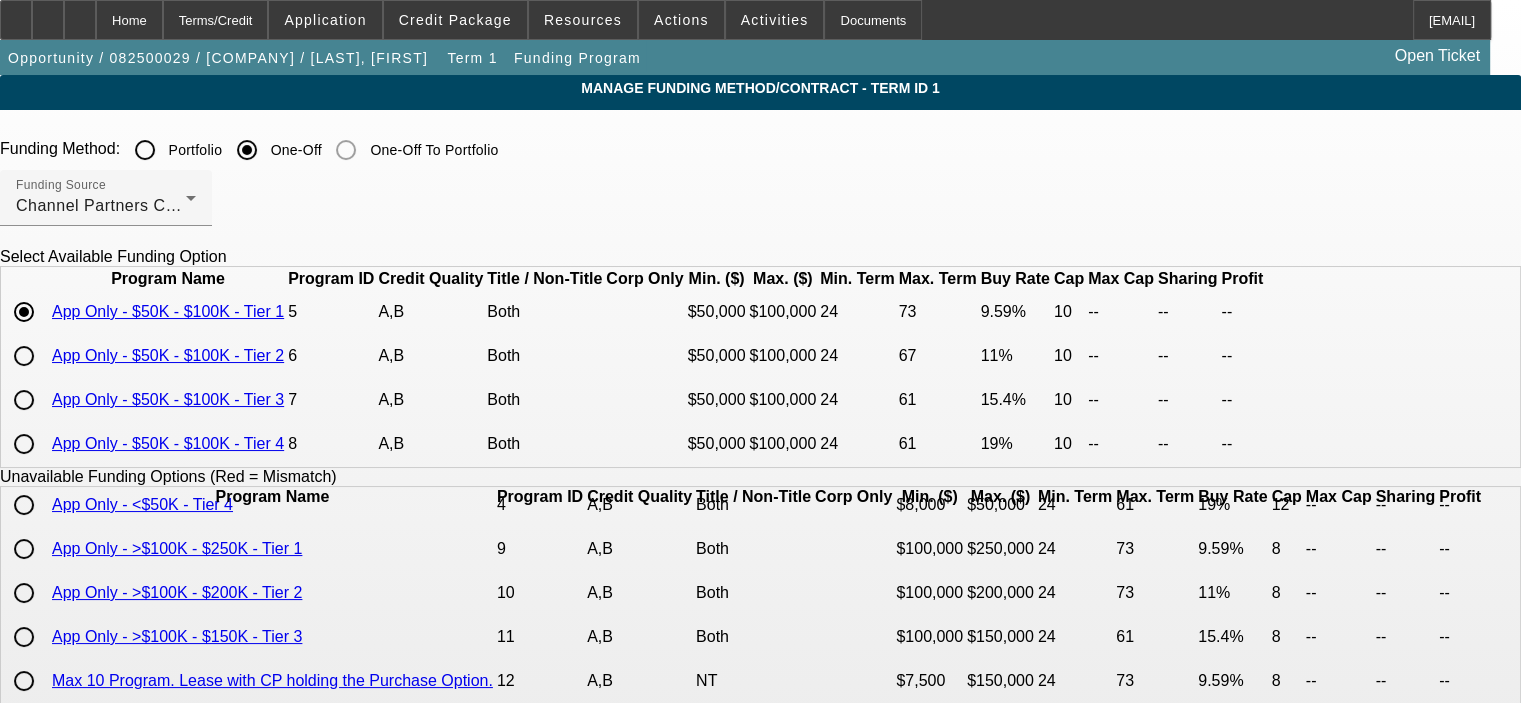 scroll, scrollTop: 236, scrollLeft: 0, axis: vertical 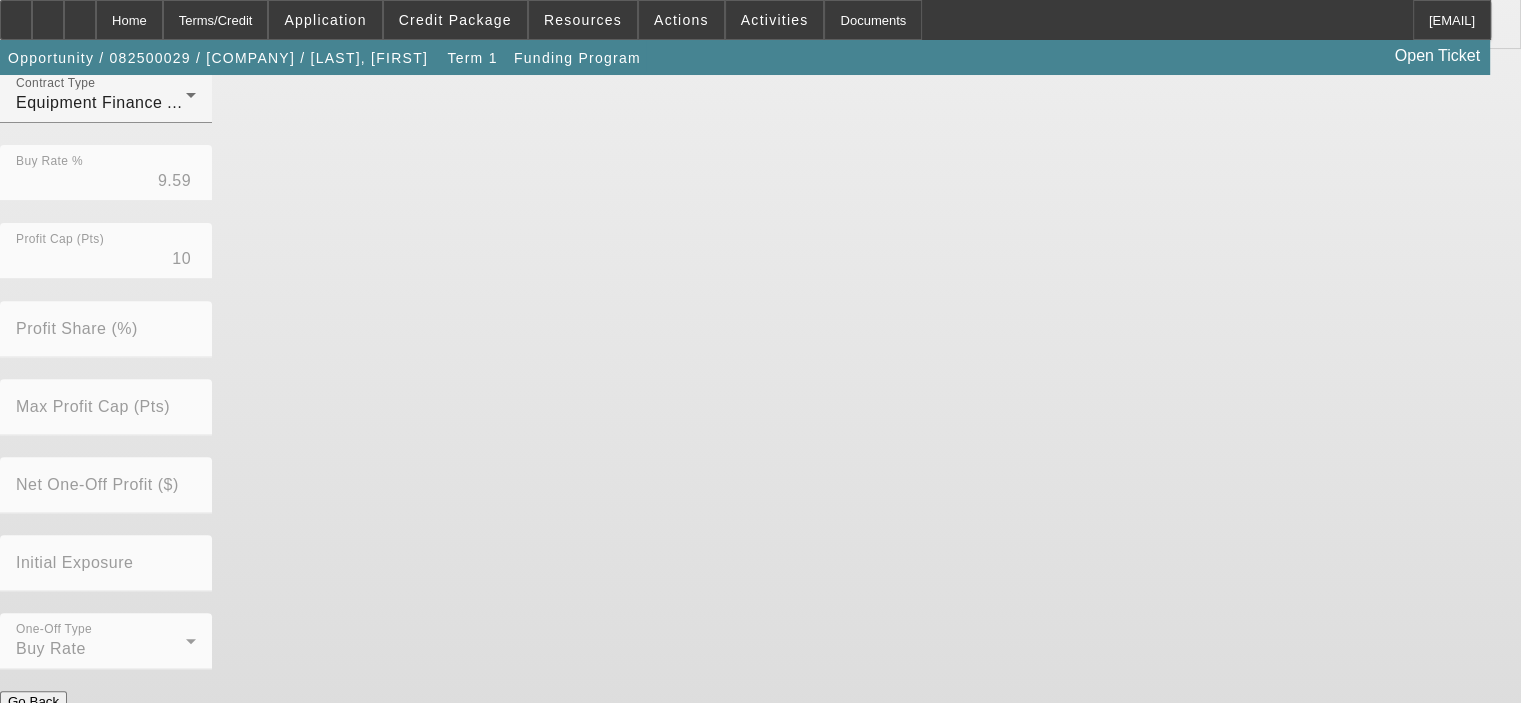 click on "Submit" at bounding box center [28, 722] 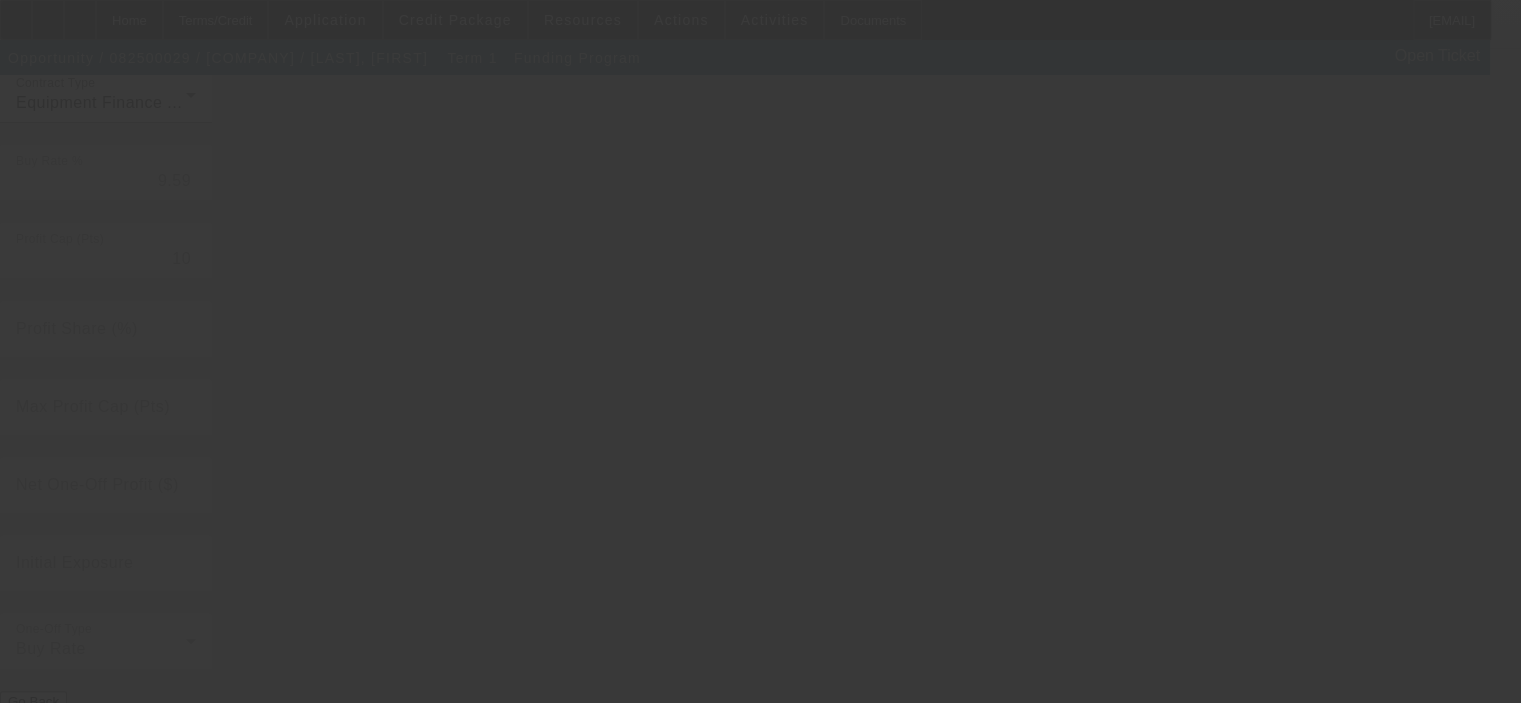 radio on "true" 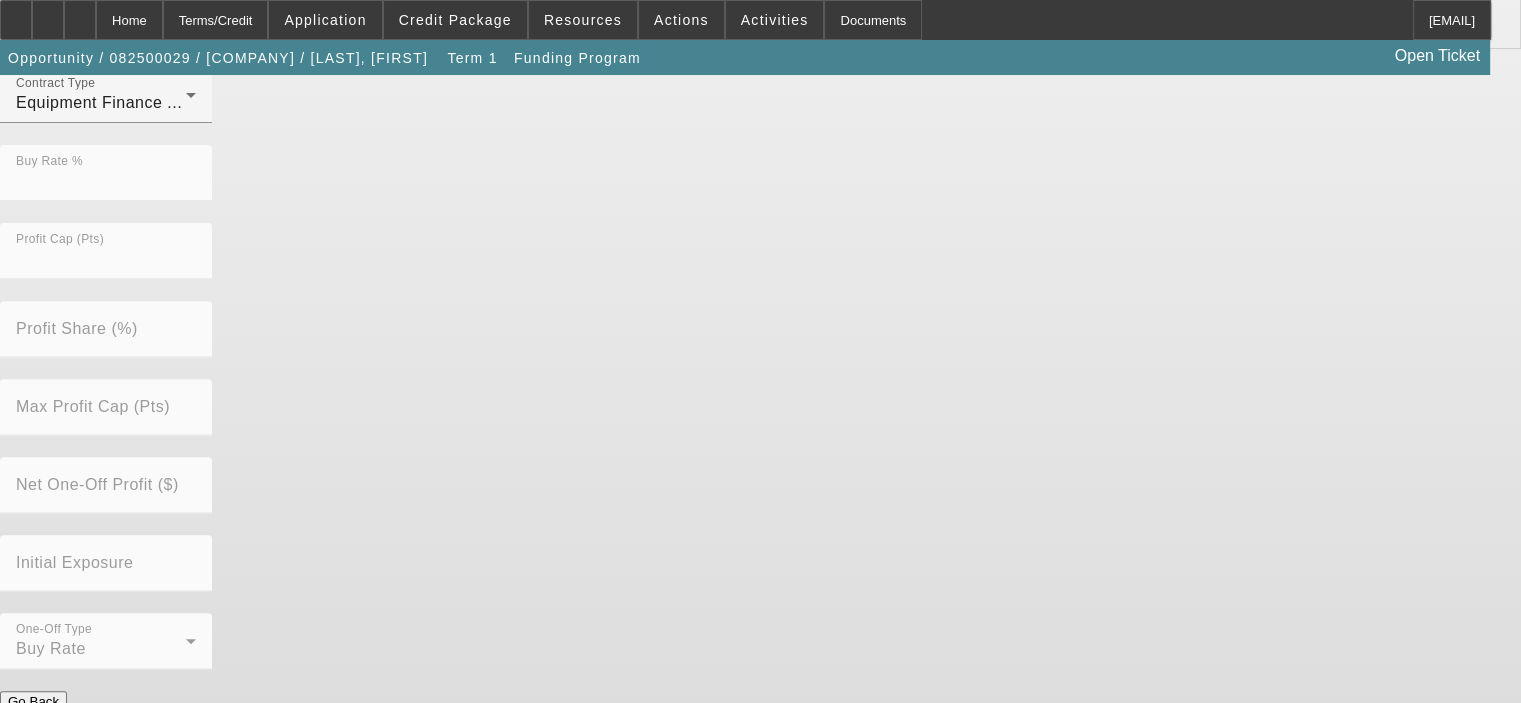 scroll, scrollTop: 0, scrollLeft: 0, axis: both 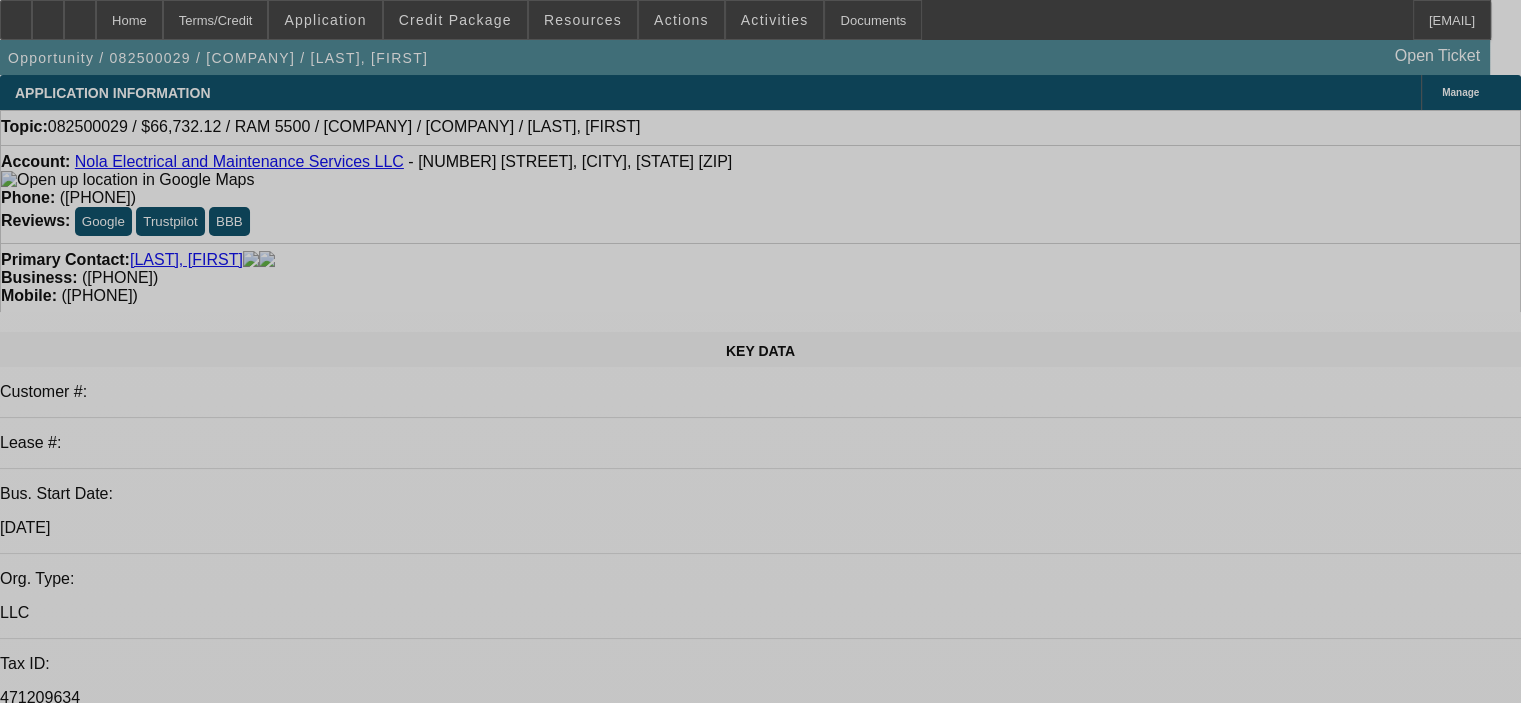 select on "0.1" 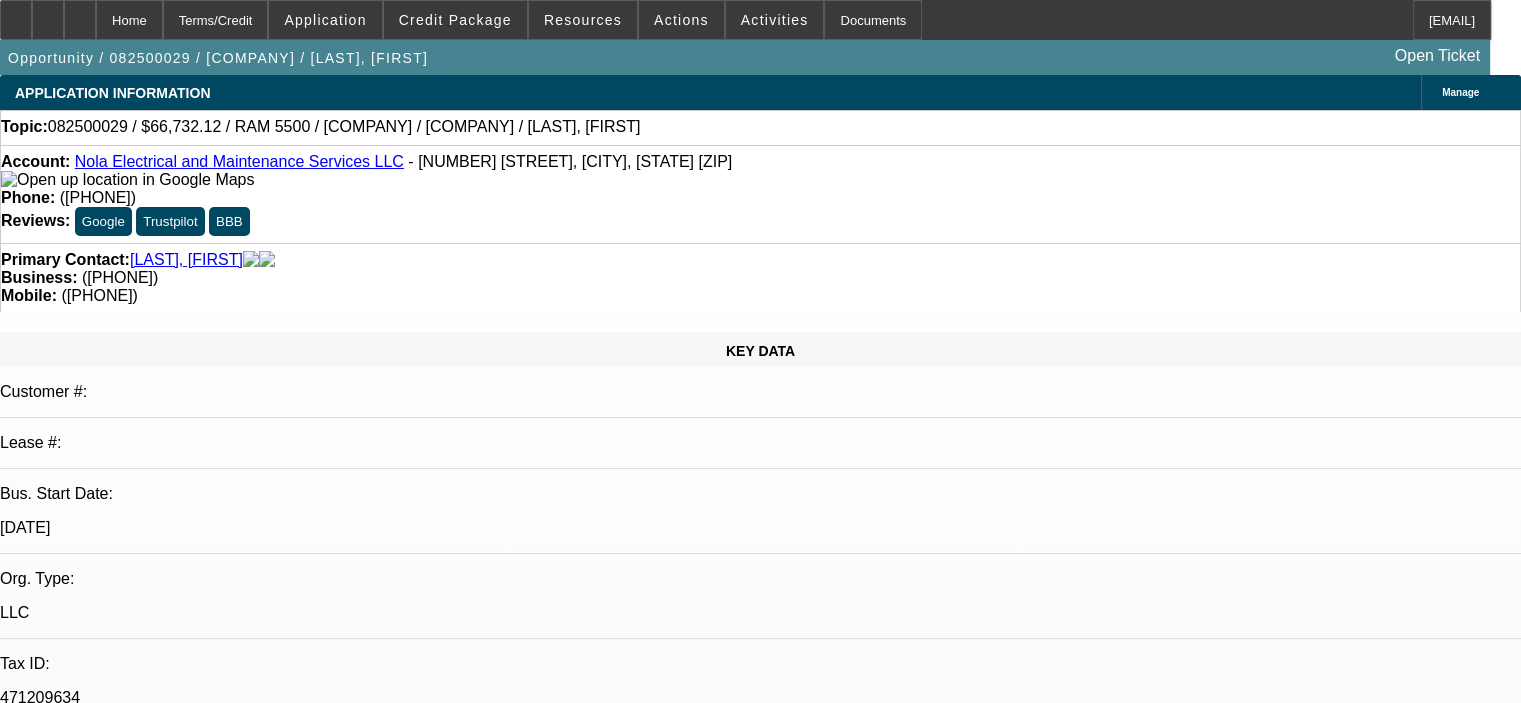 select on "2" 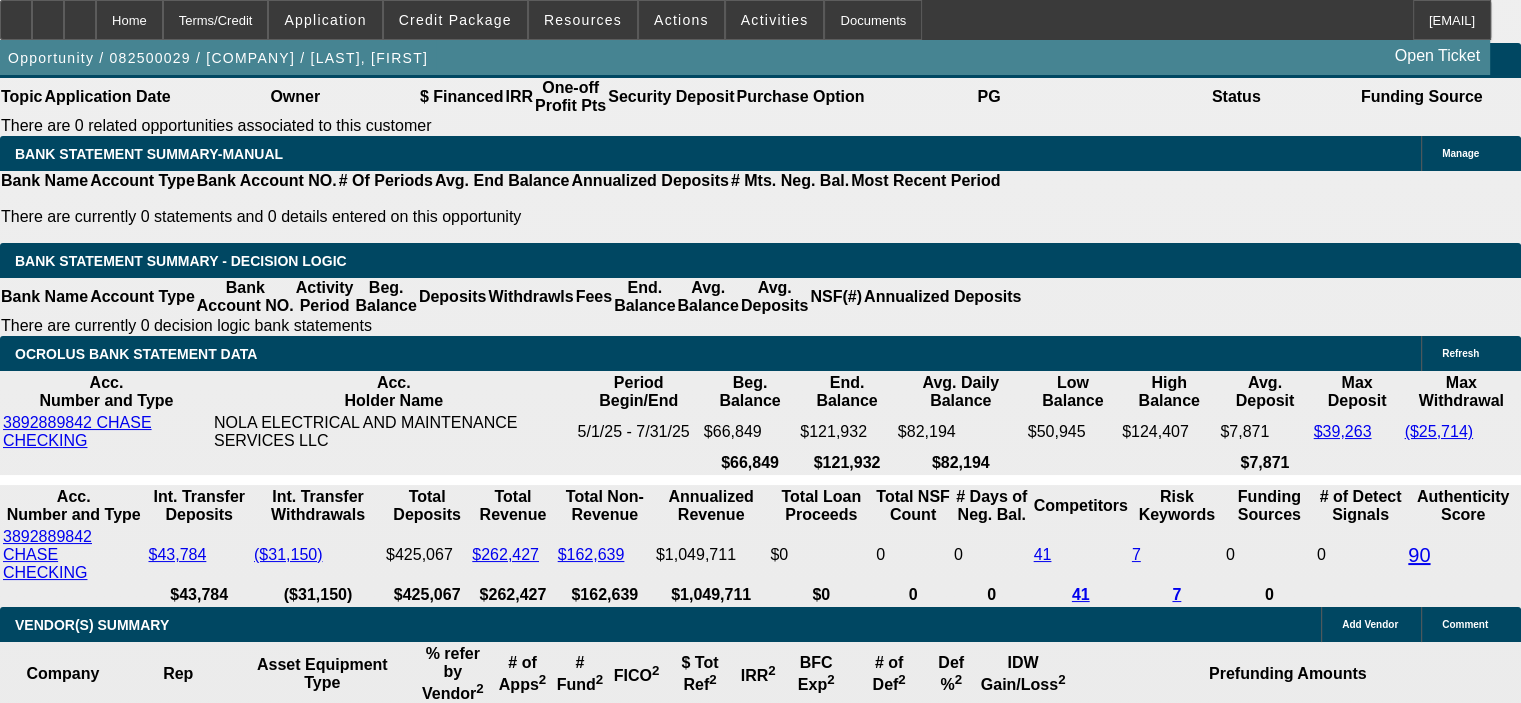 scroll, scrollTop: 3340, scrollLeft: 0, axis: vertical 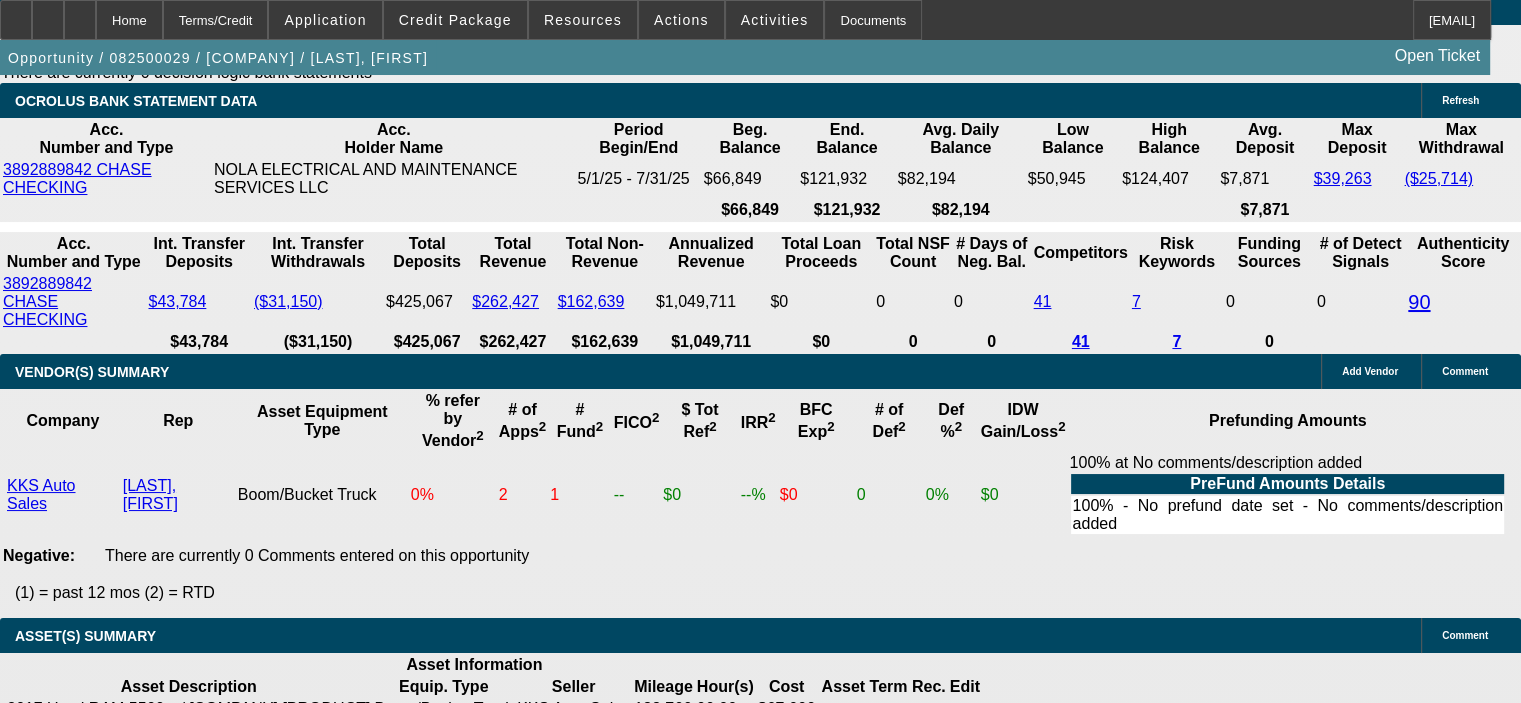 drag, startPoint x: 390, startPoint y: 218, endPoint x: 456, endPoint y: 227, distance: 66.61081 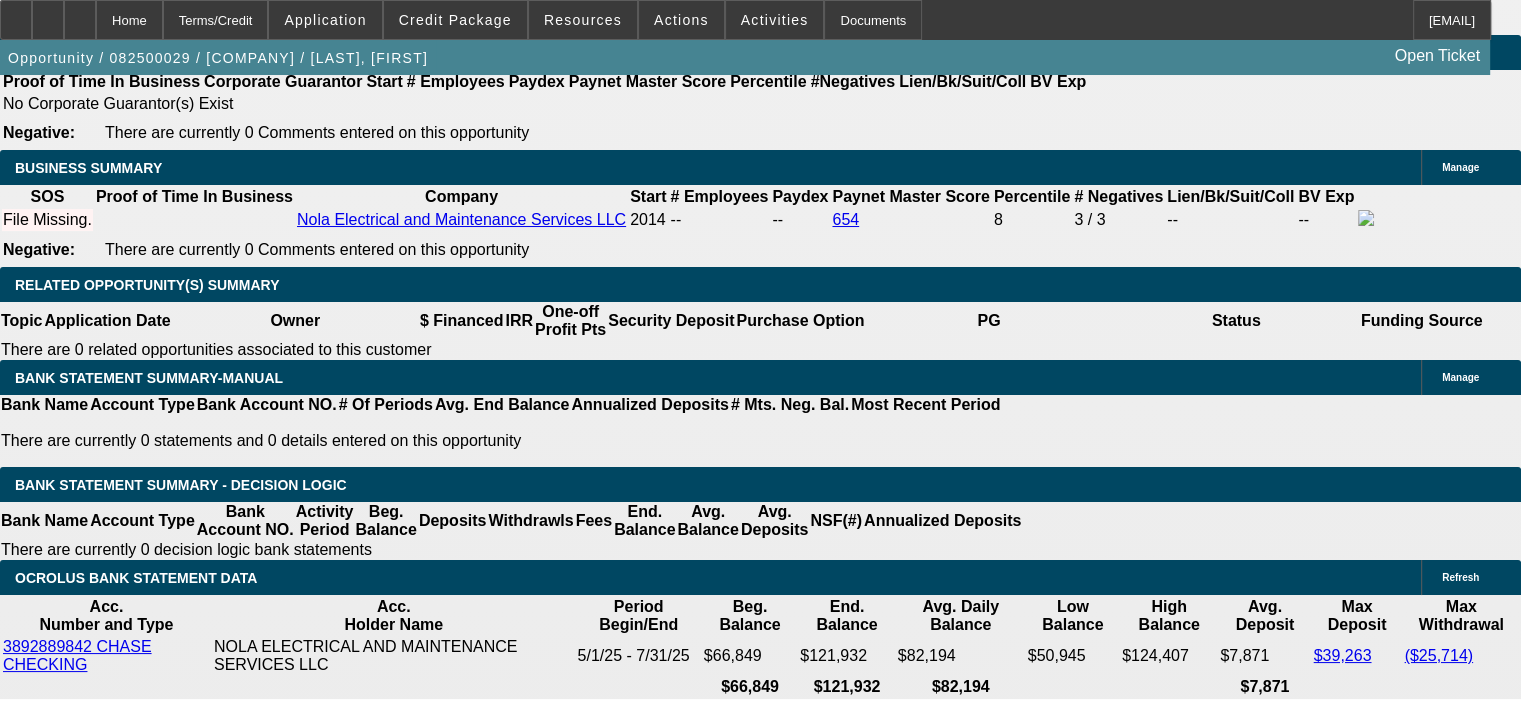 scroll, scrollTop: 3040, scrollLeft: 0, axis: vertical 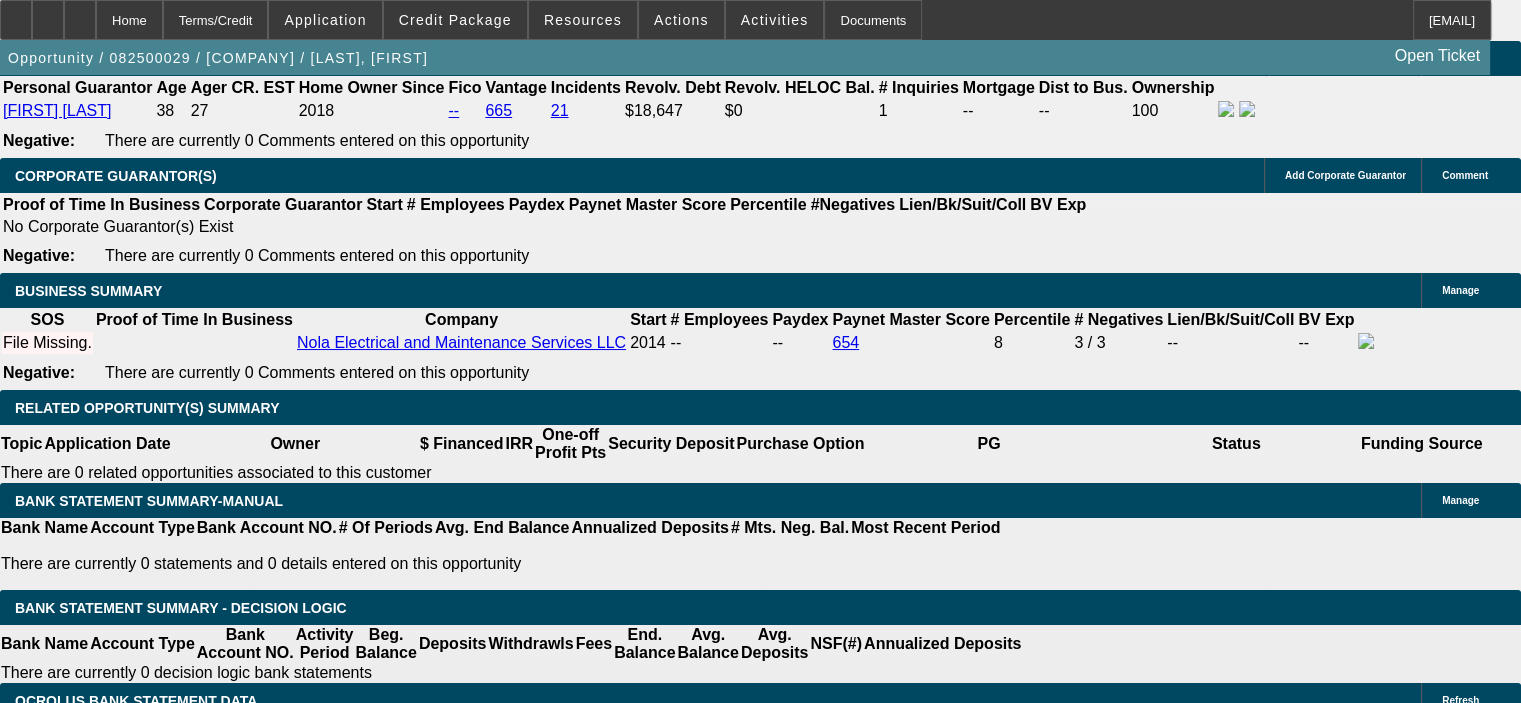 click at bounding box center [322, 1700] 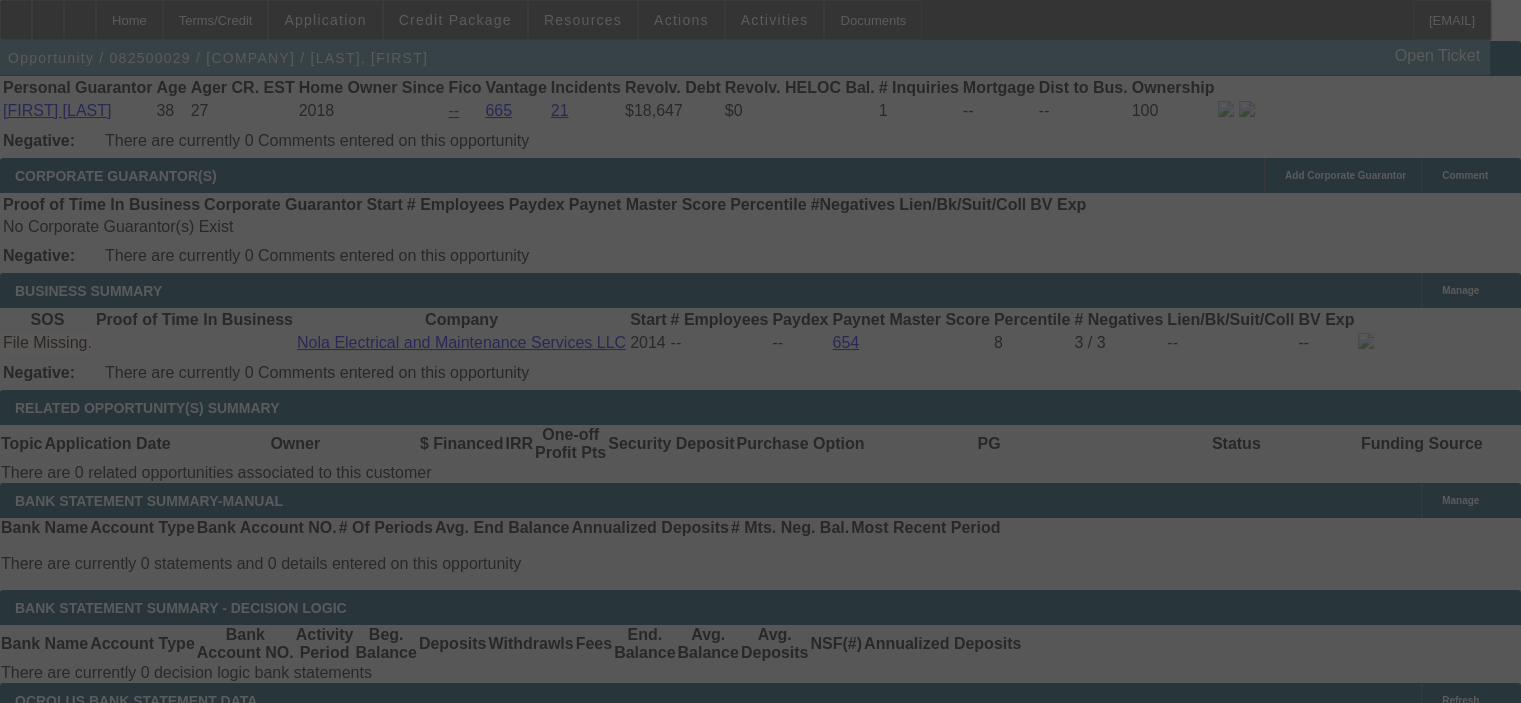 select on "0.1" 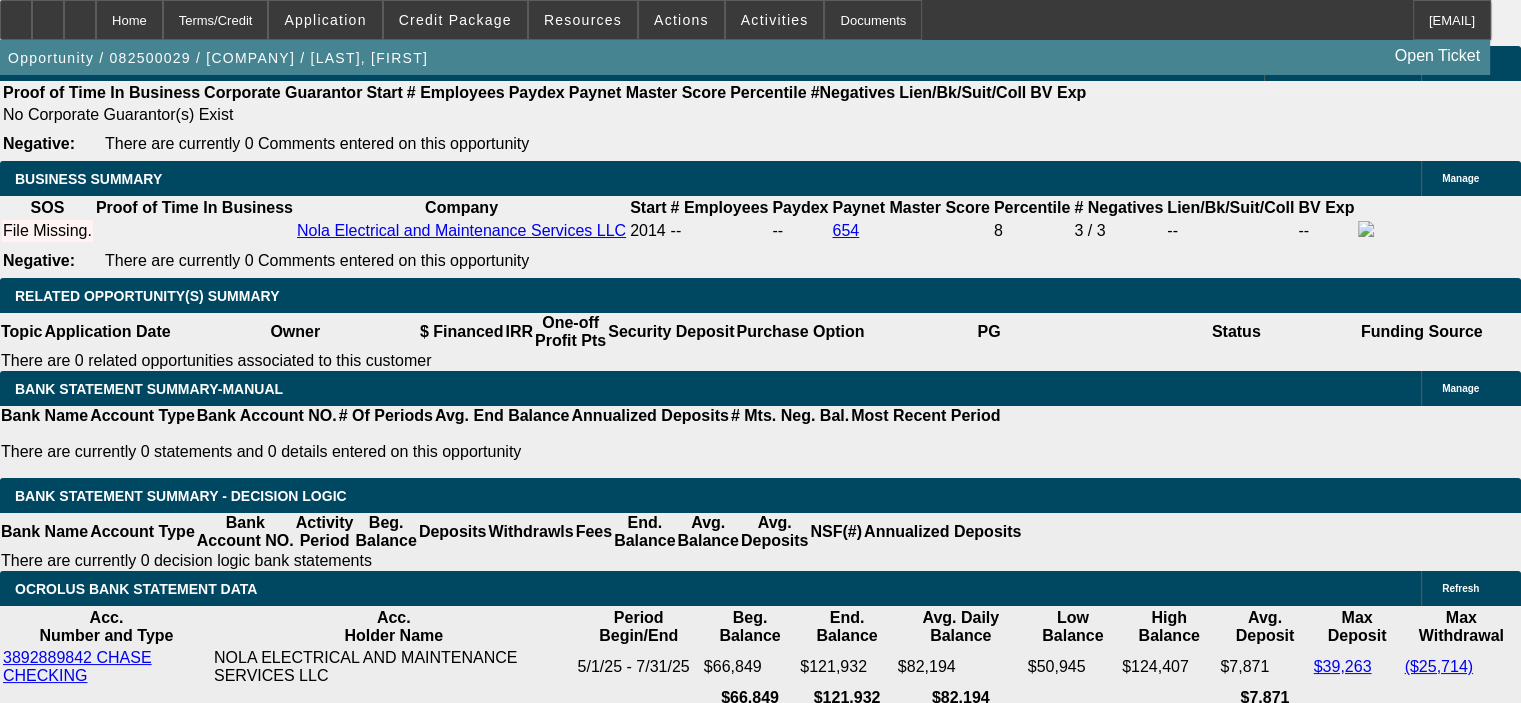 scroll, scrollTop: 3140, scrollLeft: 0, axis: vertical 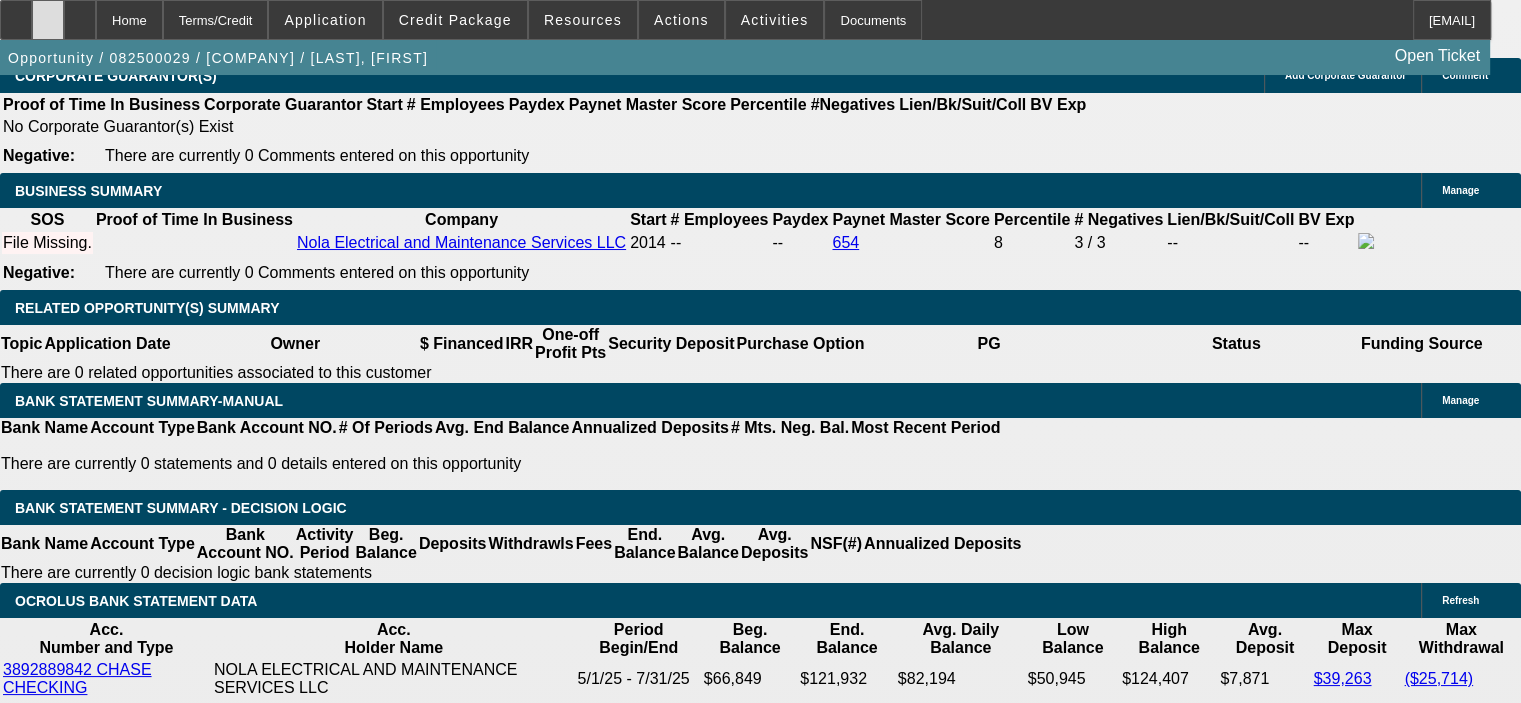 click at bounding box center (48, 20) 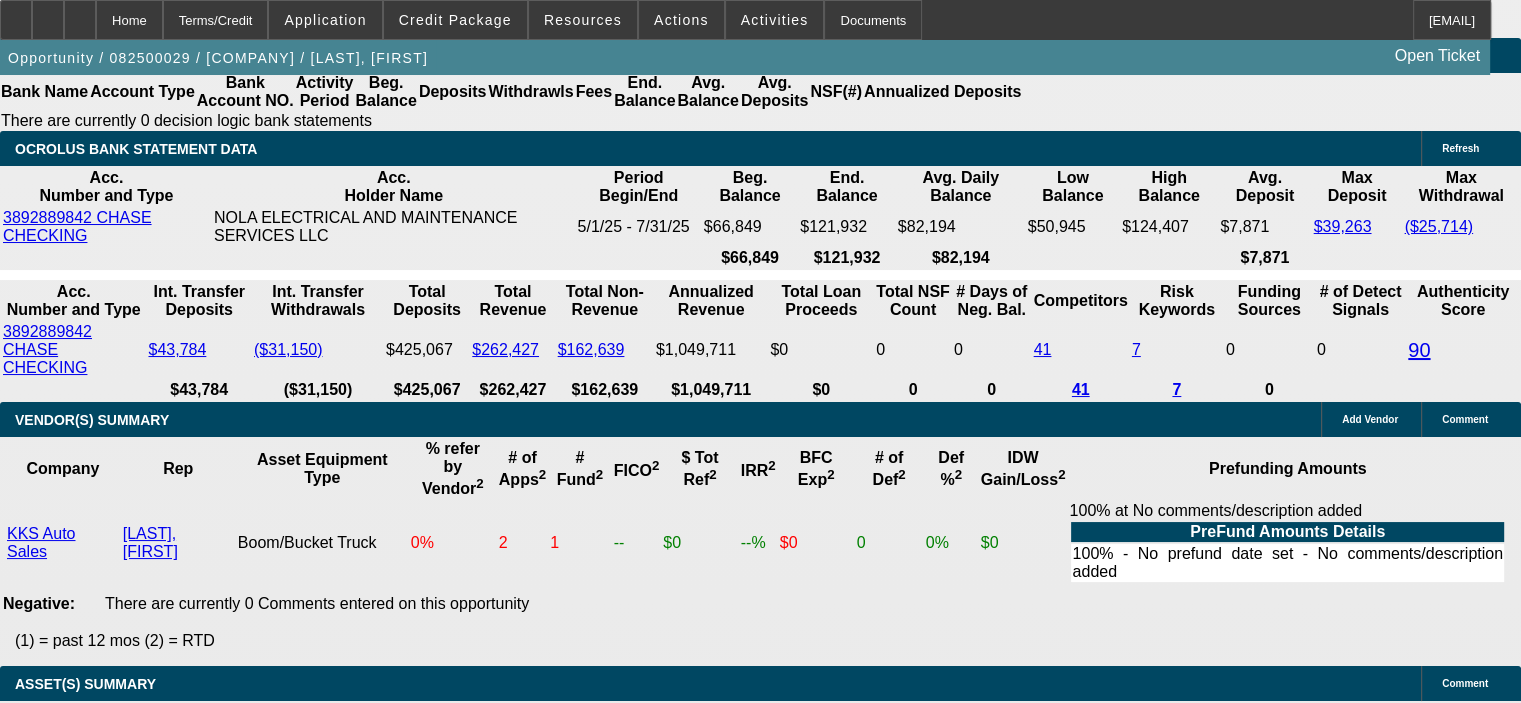 scroll, scrollTop: 3640, scrollLeft: 0, axis: vertical 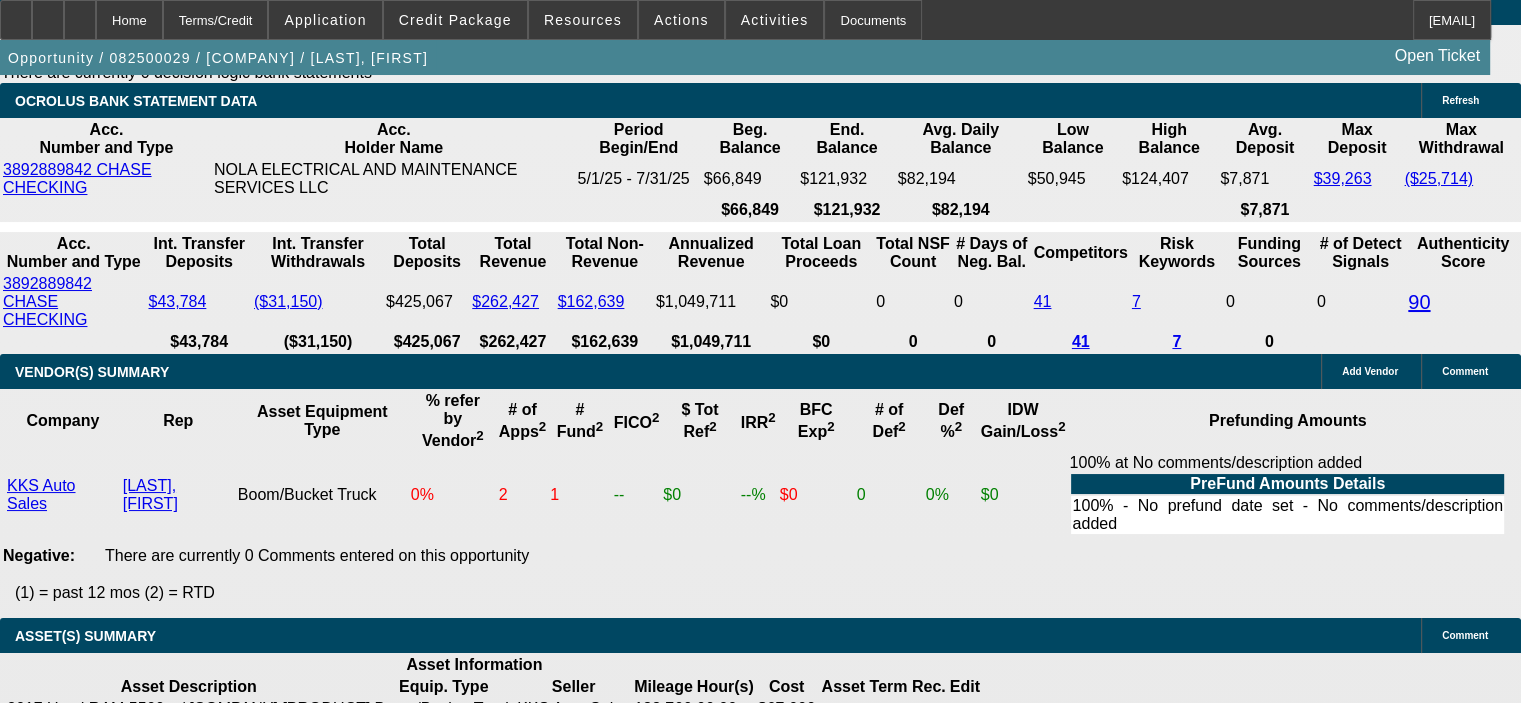 click on "$0.00 (0.00%)" 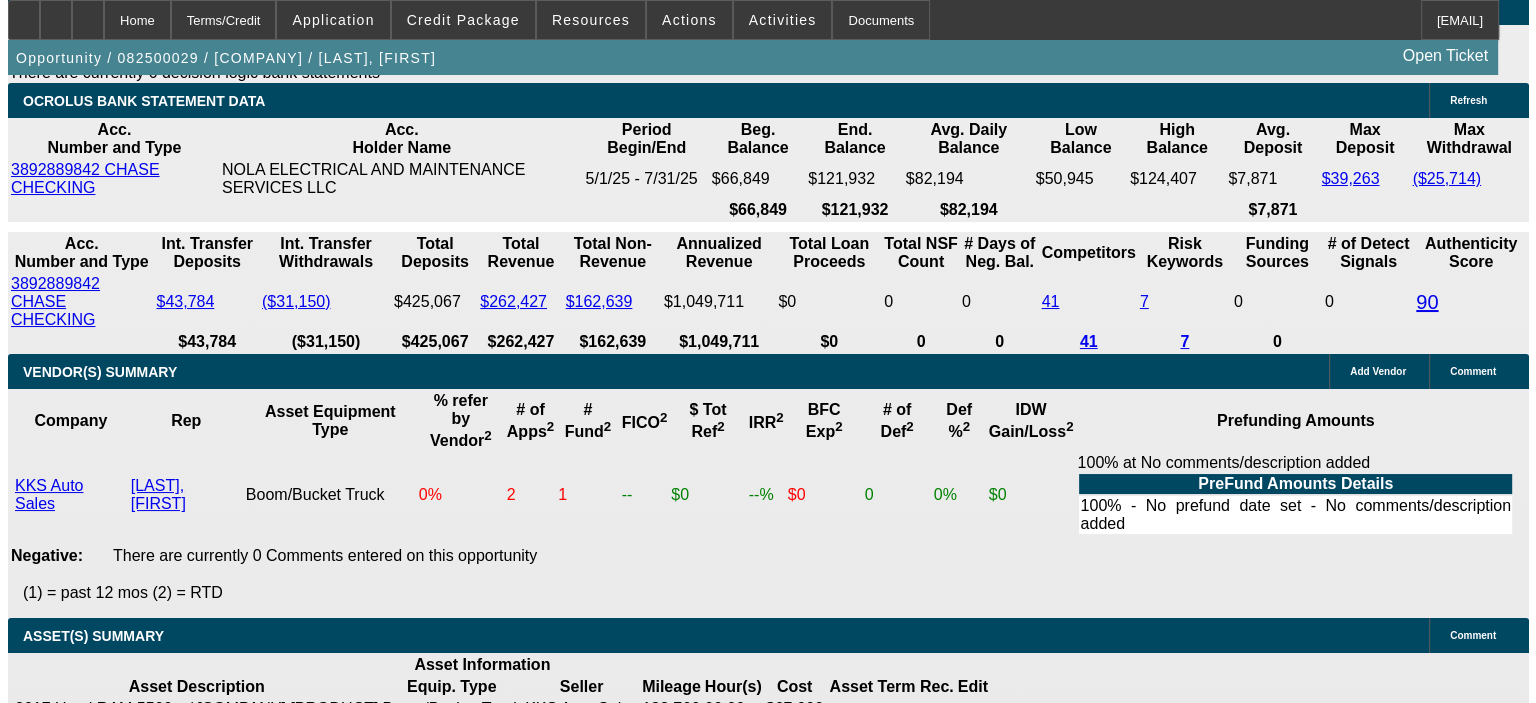 scroll, scrollTop: 0, scrollLeft: 0, axis: both 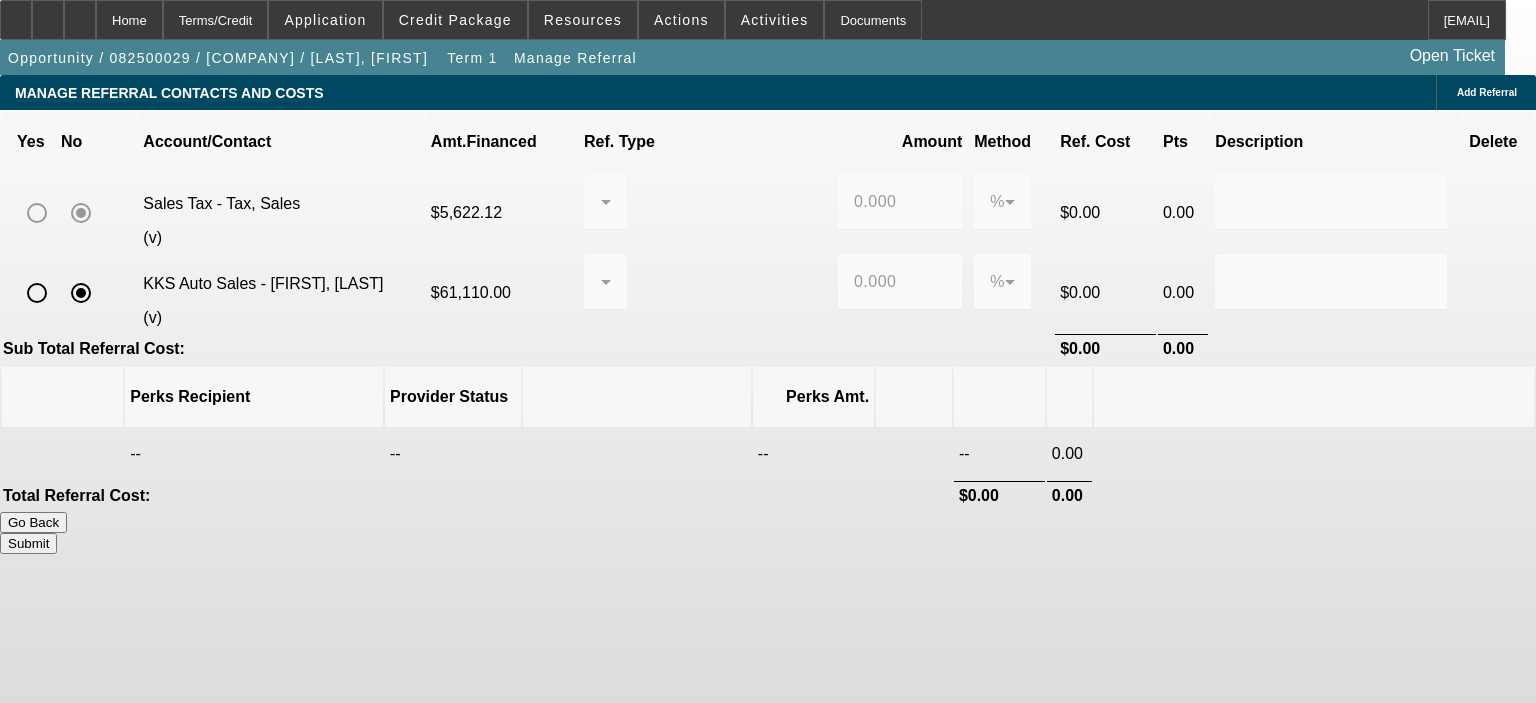 click on "Add Referral" at bounding box center [1487, 92] 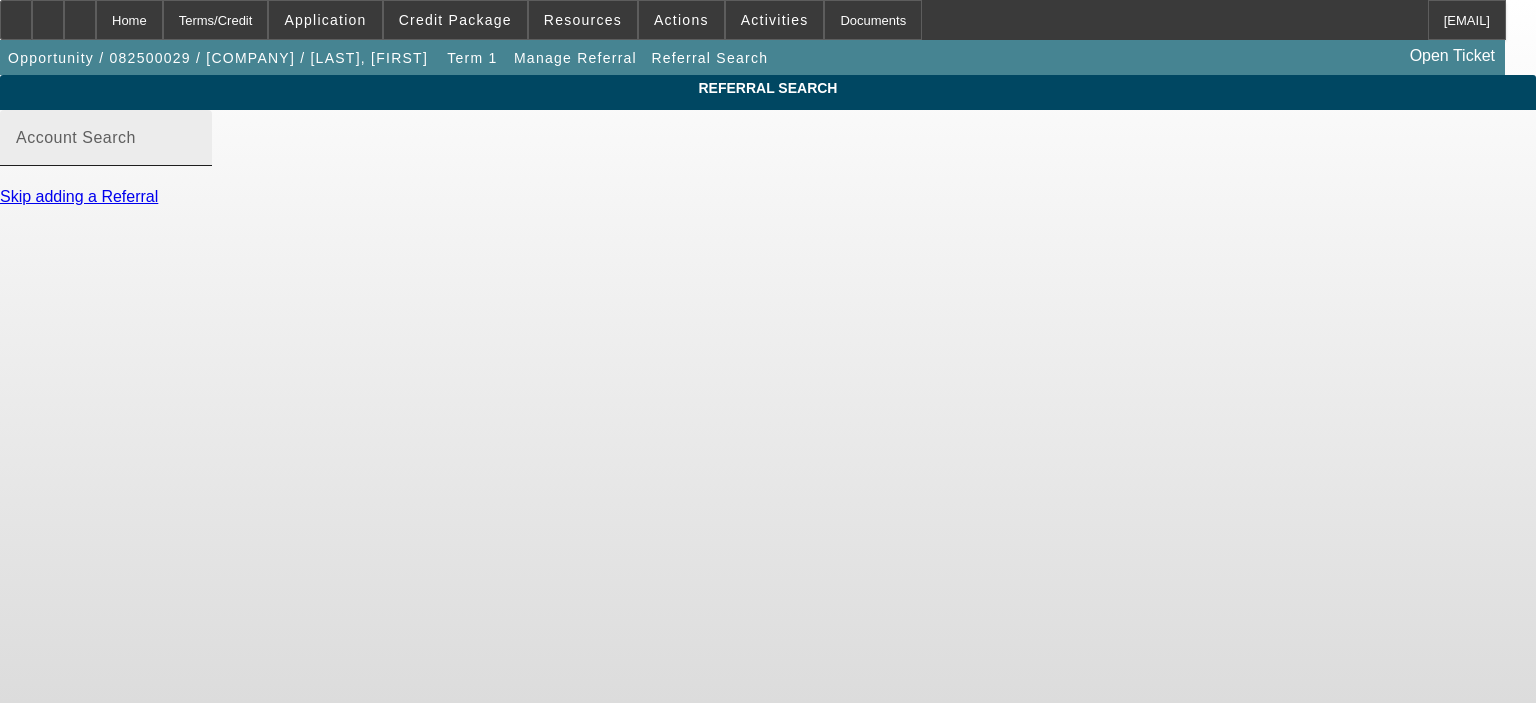click on "Account Search" at bounding box center [106, 146] 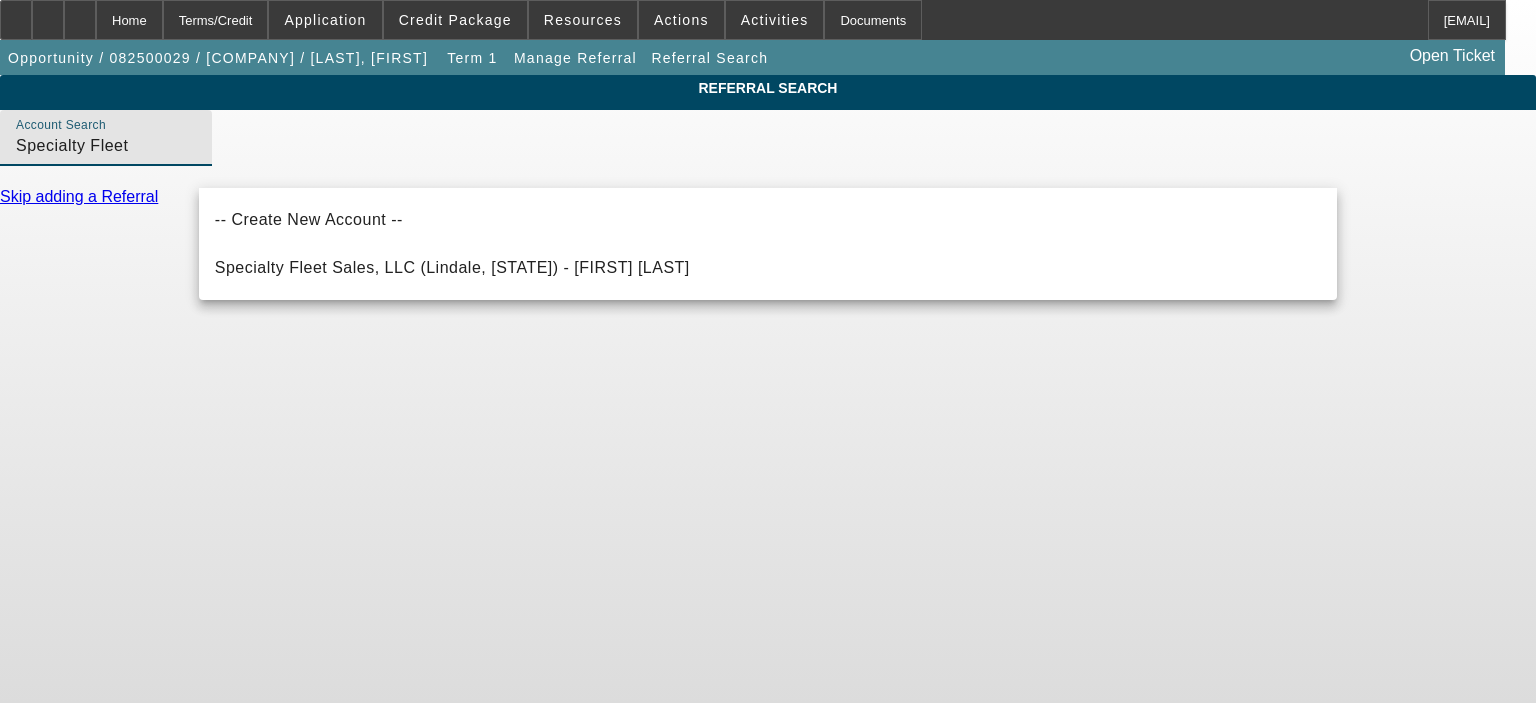 click on "Specialty Fleet Sales, LLC (Lindale, TX) - Bateman, Justin" at bounding box center [452, 267] 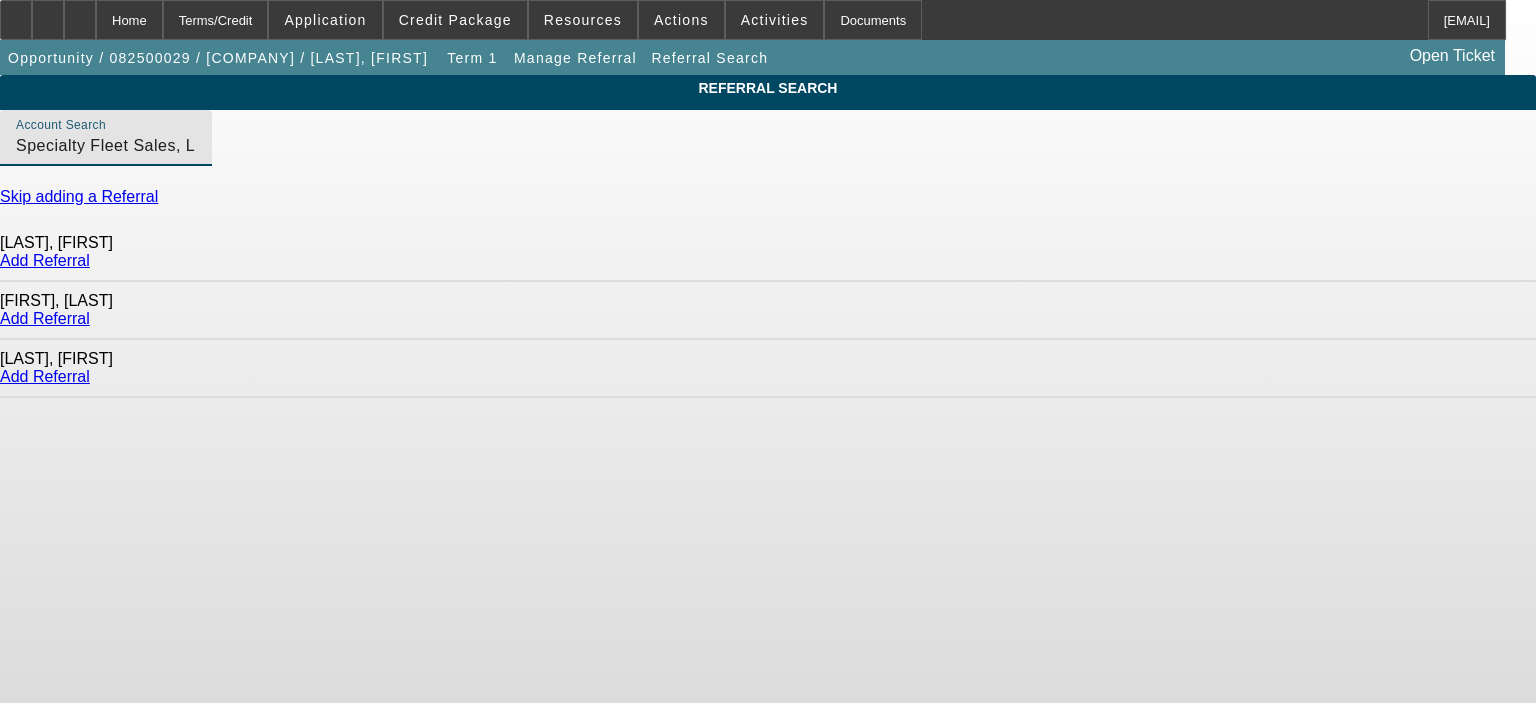 click on "Add Referral" 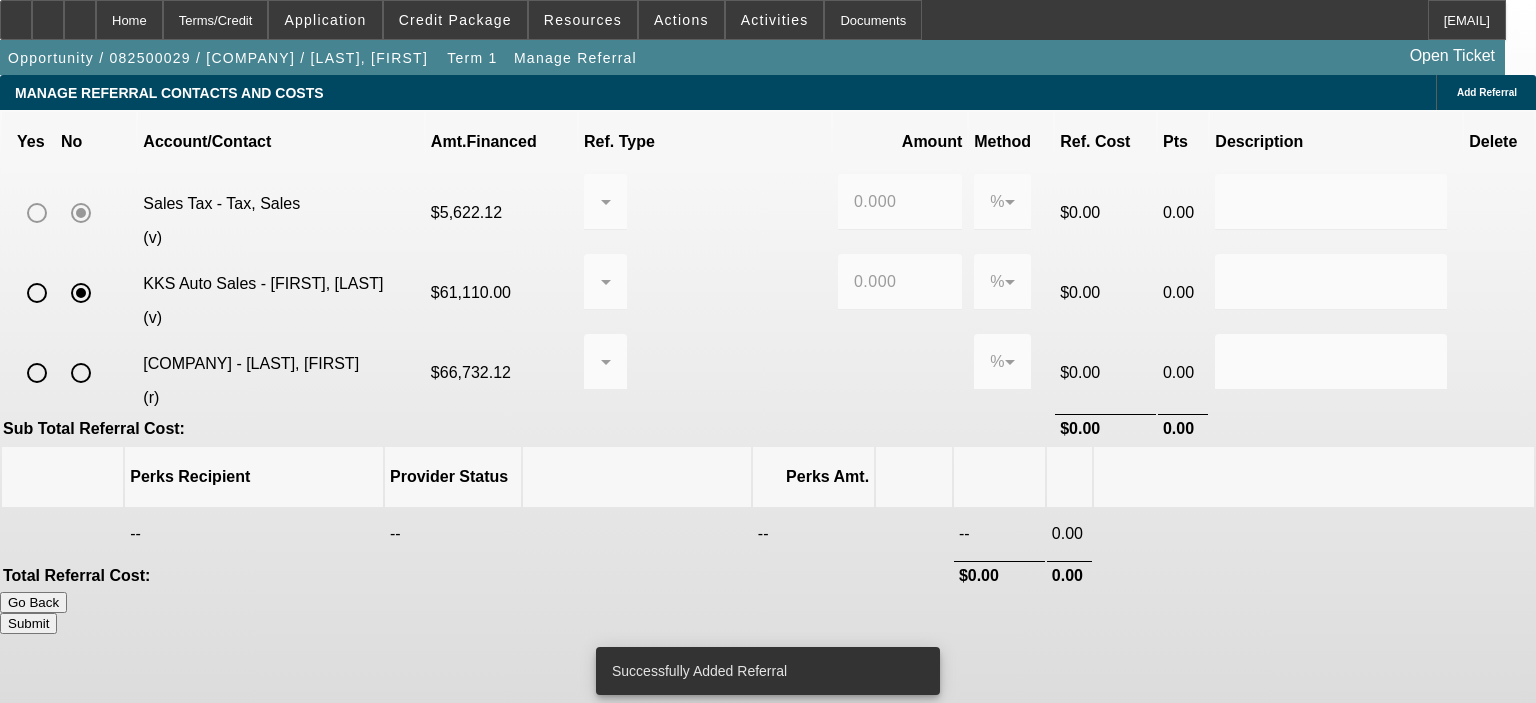 click at bounding box center (37, 373) 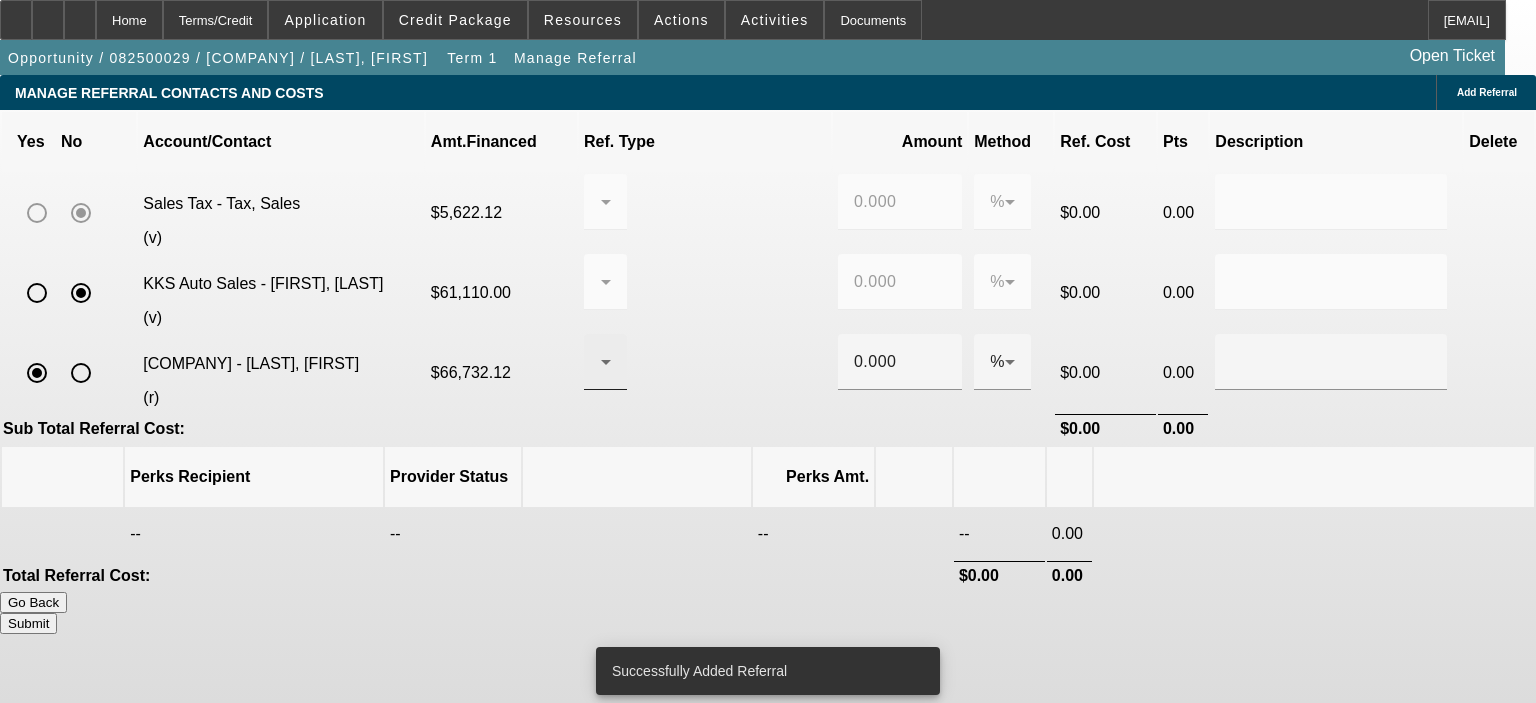 click at bounding box center (600, 362) 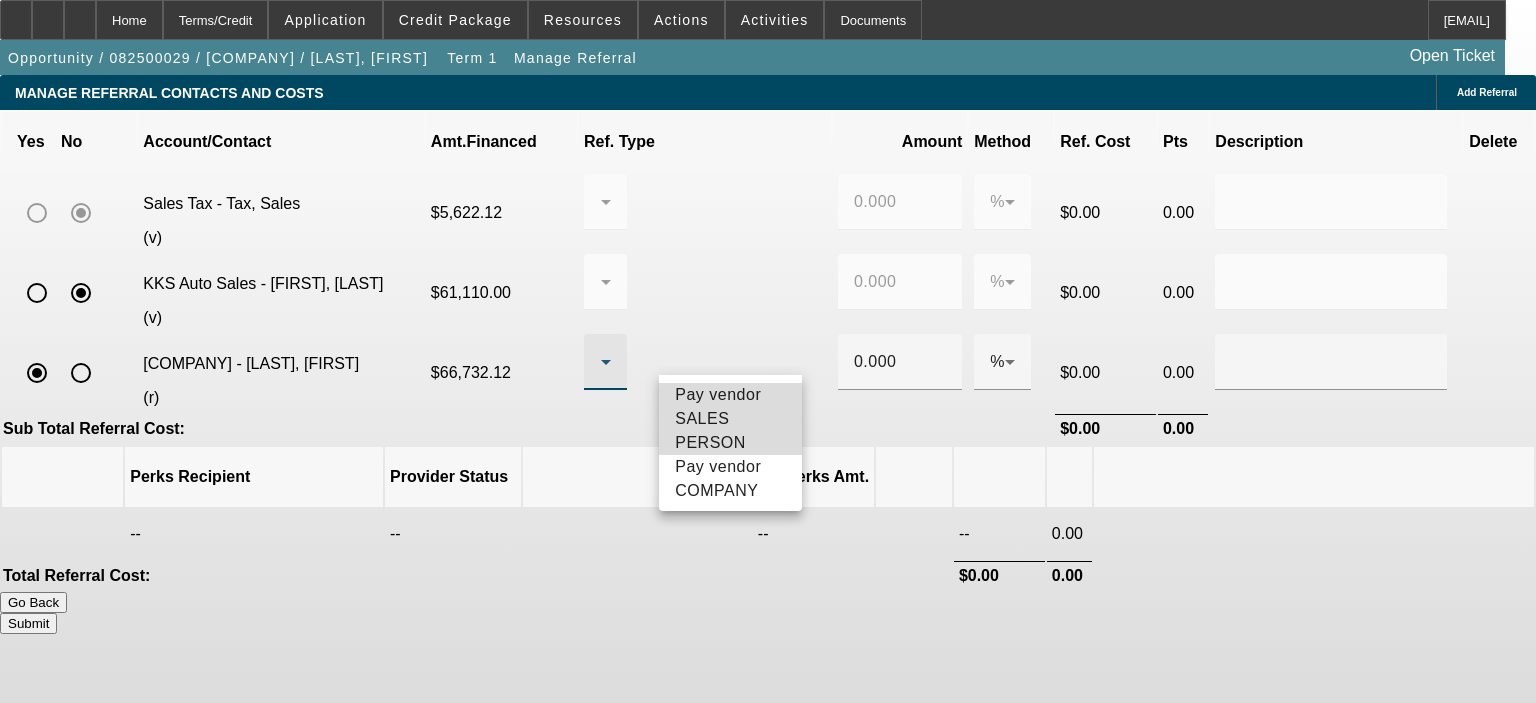 click on "Pay vendor SALES PERSON" at bounding box center (730, 419) 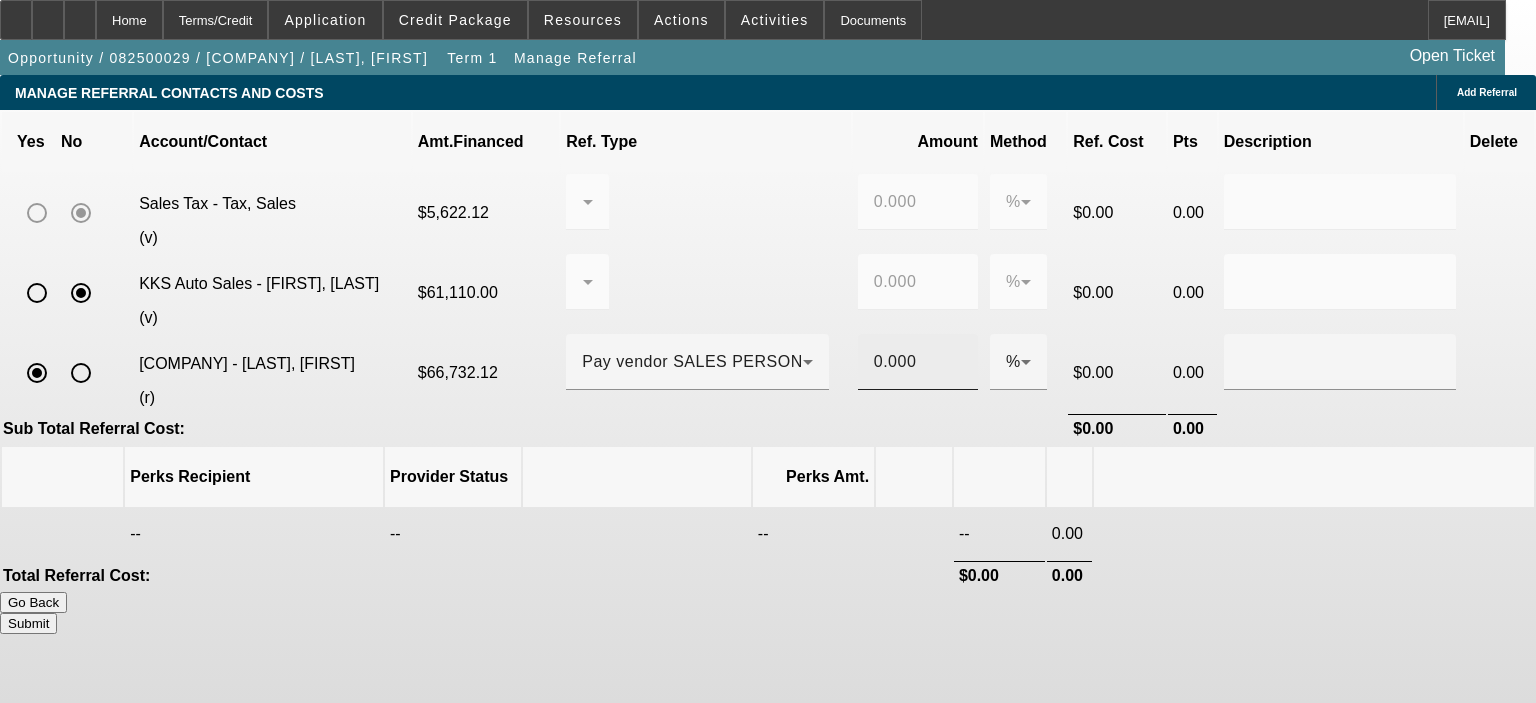click on "0.000" 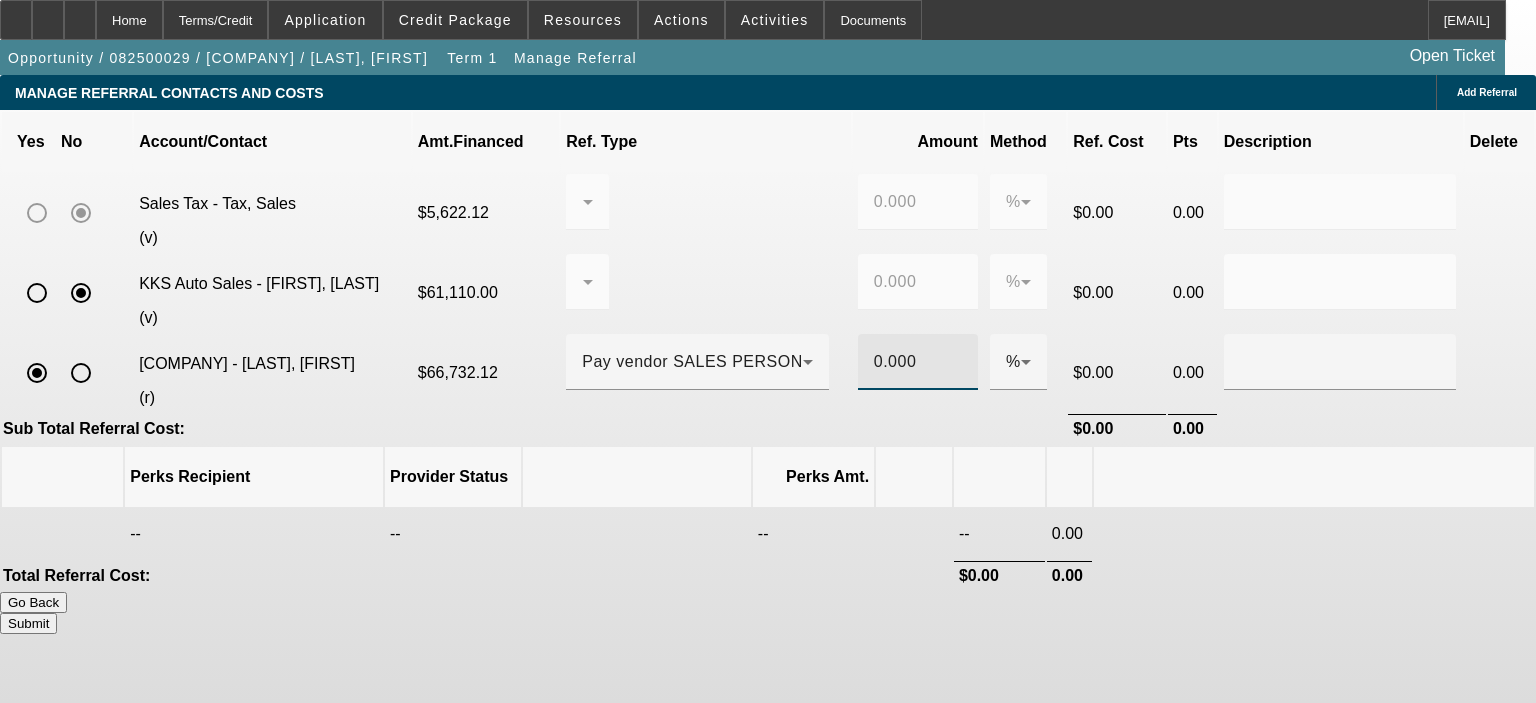 scroll, scrollTop: 0, scrollLeft: 0, axis: both 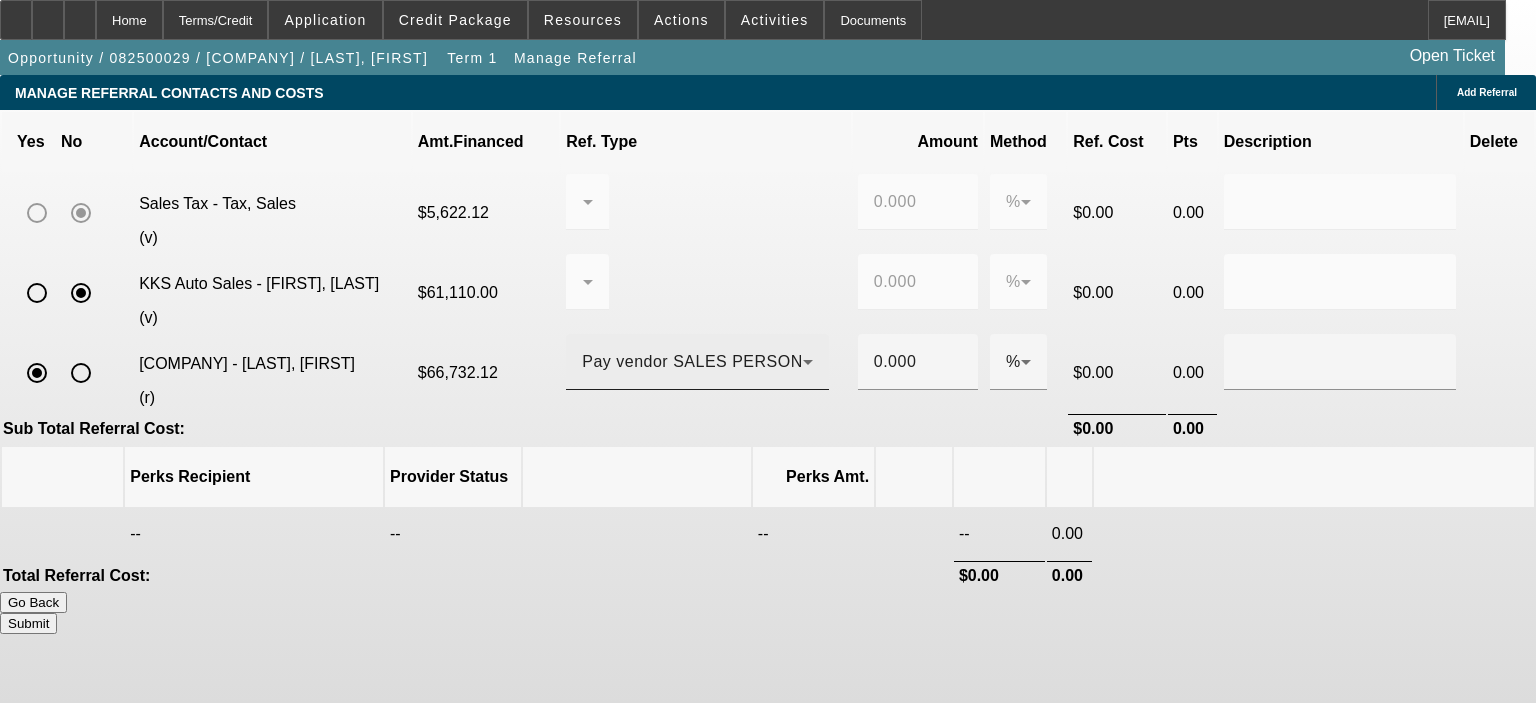 drag, startPoint x: 904, startPoint y: 343, endPoint x: 832, endPoint y: 358, distance: 73.545906 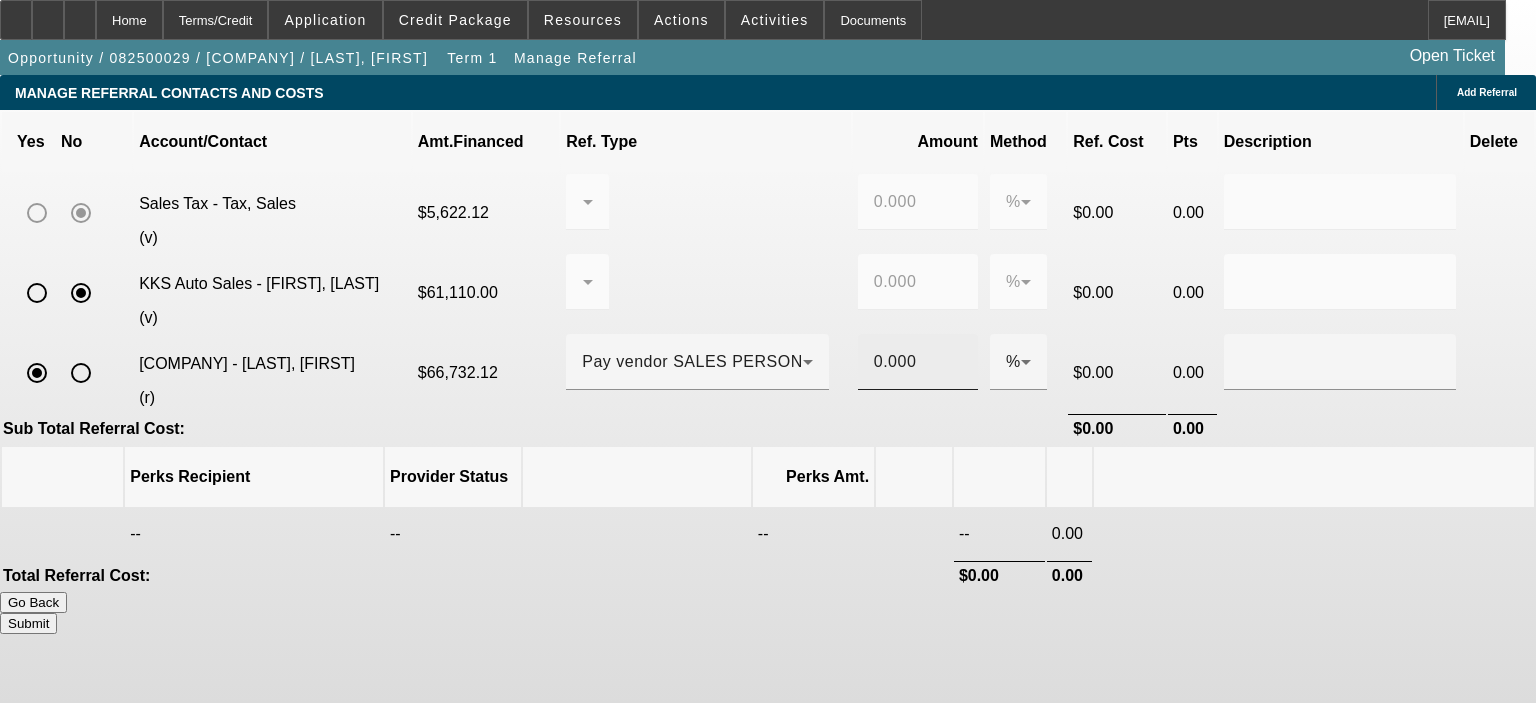 click on "0.000" 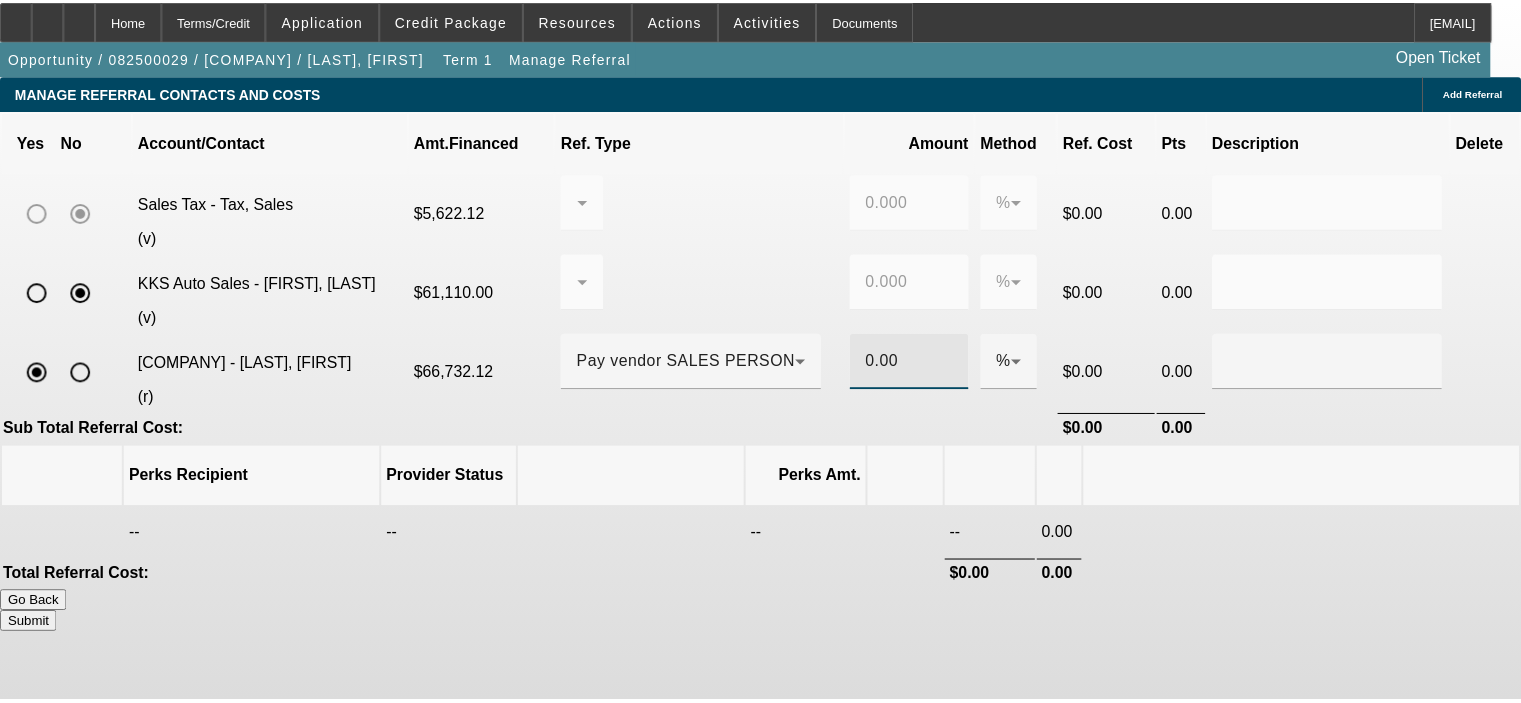 scroll, scrollTop: 0, scrollLeft: 0, axis: both 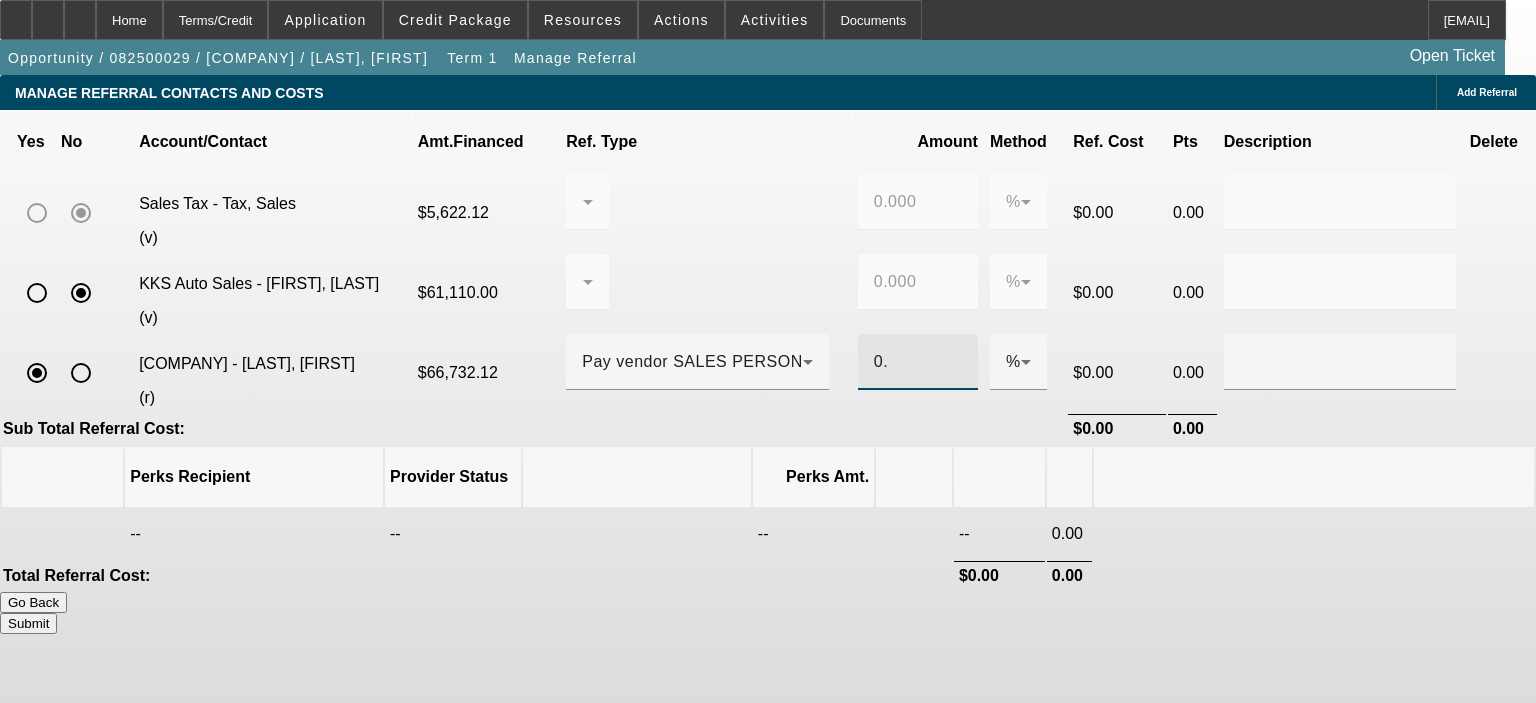 type on "0" 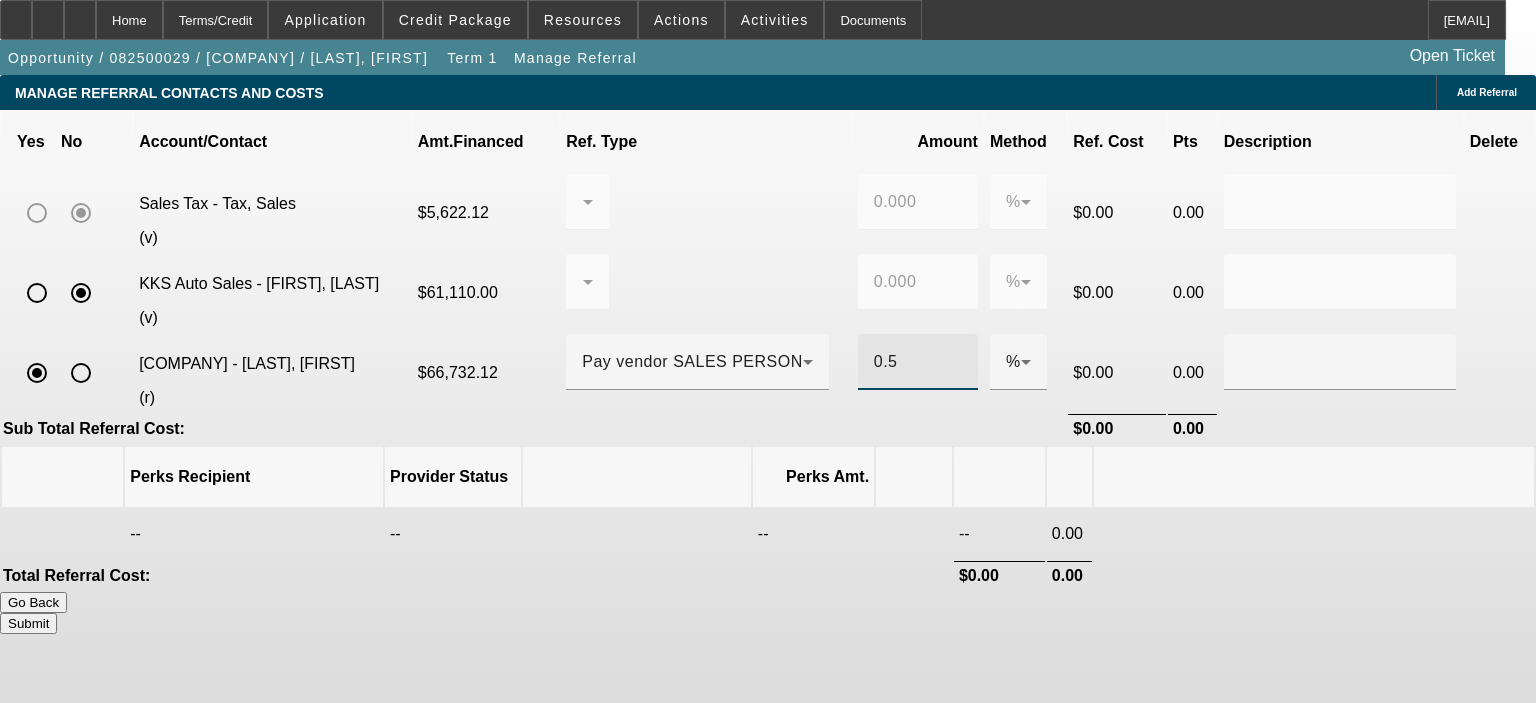 type on "0.5" 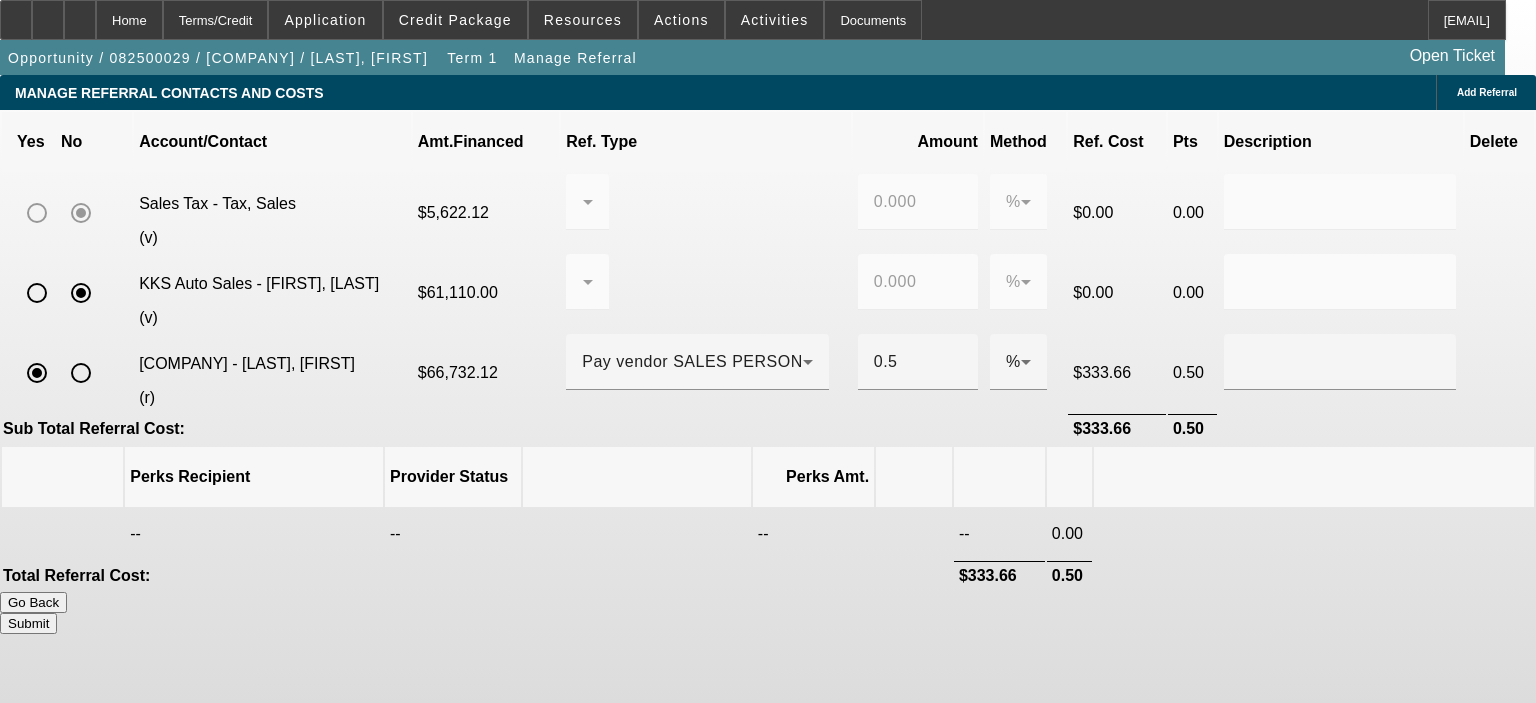 click on "Submit" at bounding box center [28, 623] 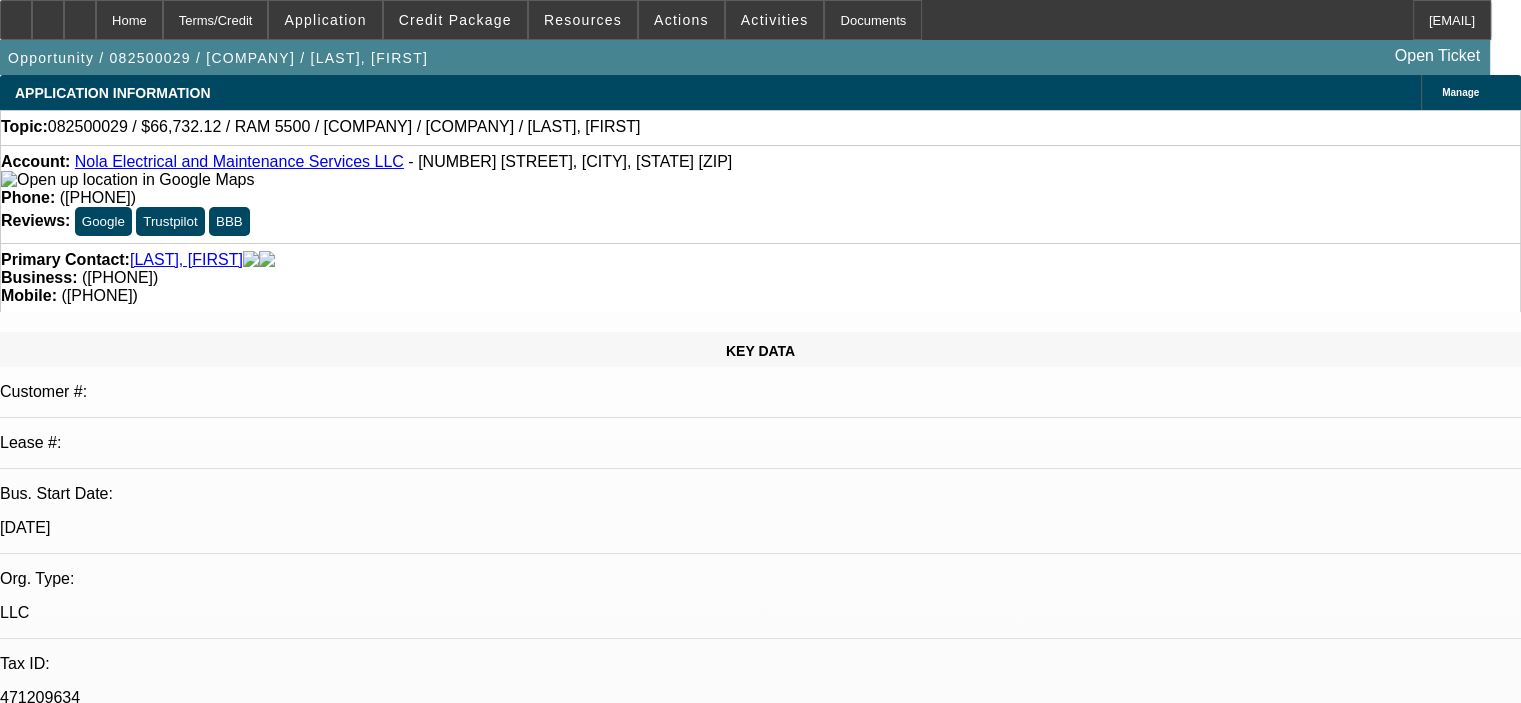 select on "0.1" 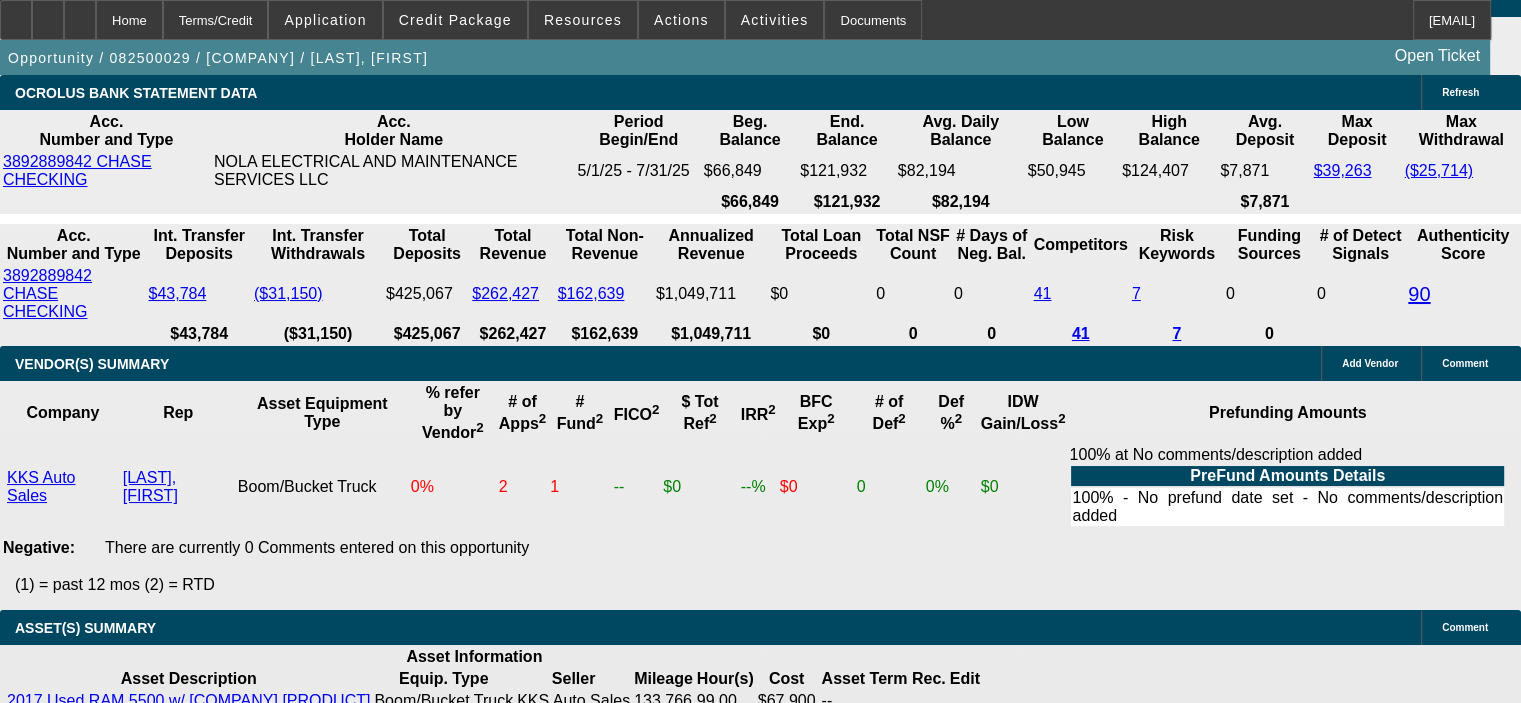 scroll, scrollTop: 3700, scrollLeft: 0, axis: vertical 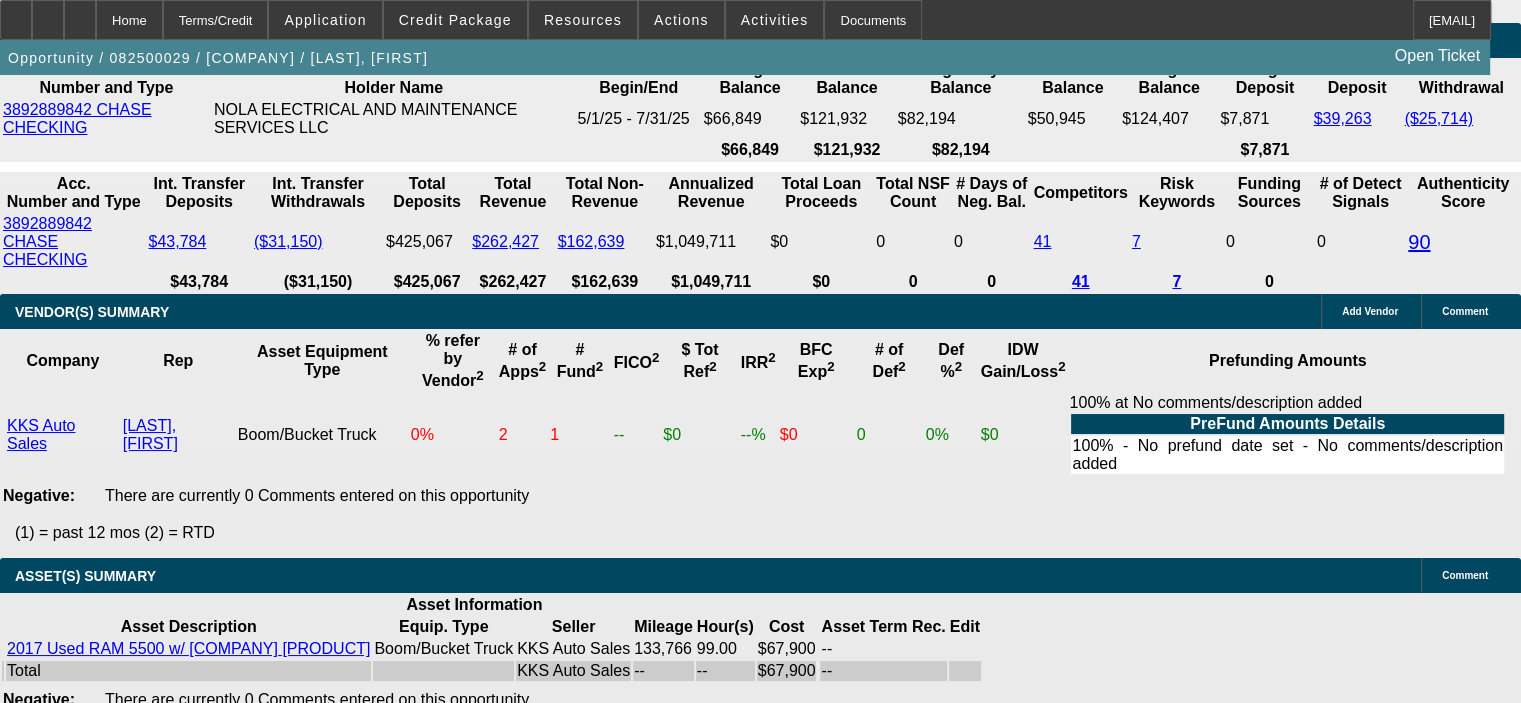 click on "1
Discovery
Piazza, Brendan
Add Personal
|
Add Corporate
Sales Tax
KKS Auto Sales
Add Vendor
2017 Used RAM 5500 133766 6.7L Cummins diesel, auto trans, 2017 Altec AT40M AT40M 45' Working Height Aerial Lift
Asset
2017 Used RAM 5500 133766 6.7L Cummins diesel, auto trans, 2017 Altec AT40M AT40M 45' Working Height Aerial Lift
$67,900.00
$6,246.80
$74,146.80
$0.00
$0.00
$0.00
$74,146.80
$0.00
$7,414.68
5% 10%" at bounding box center (808, 1948) 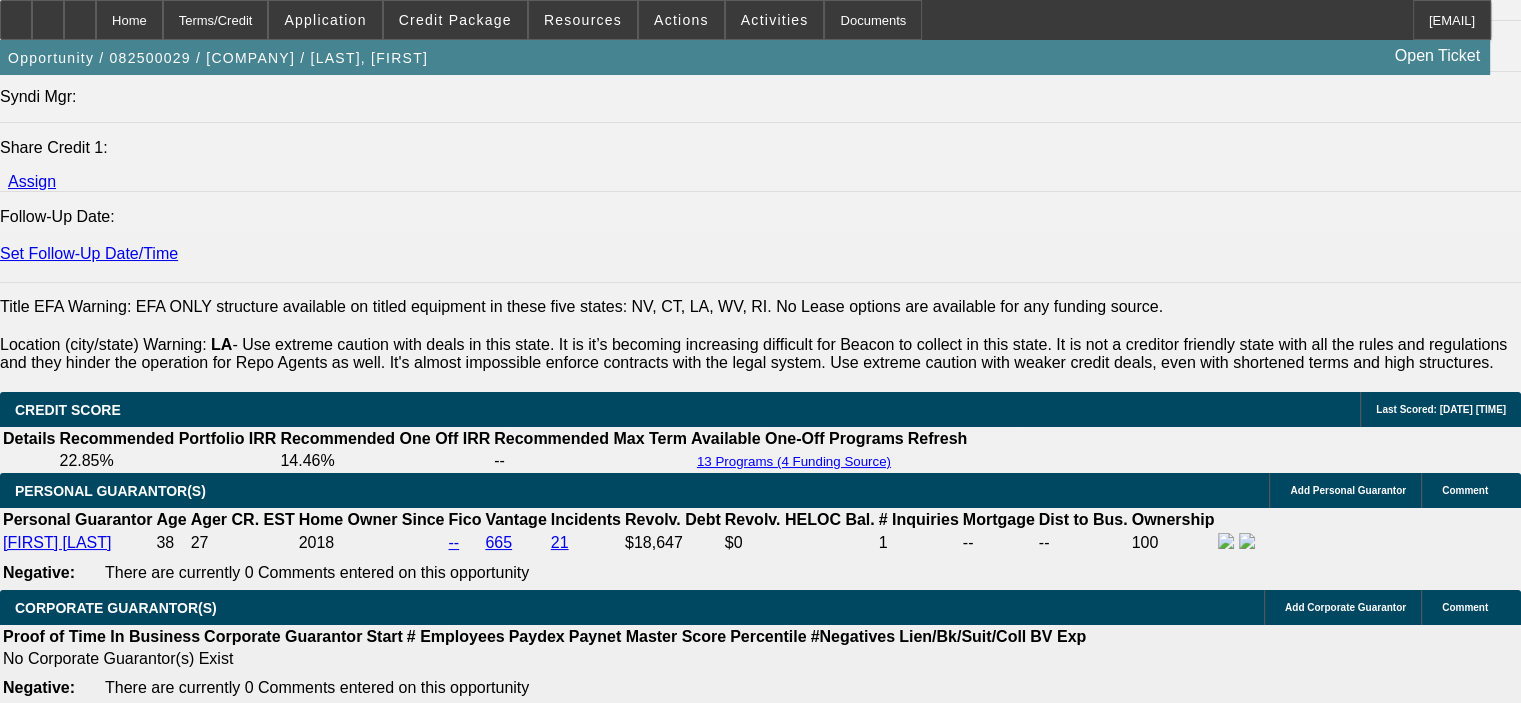 scroll, scrollTop: 2600, scrollLeft: 0, axis: vertical 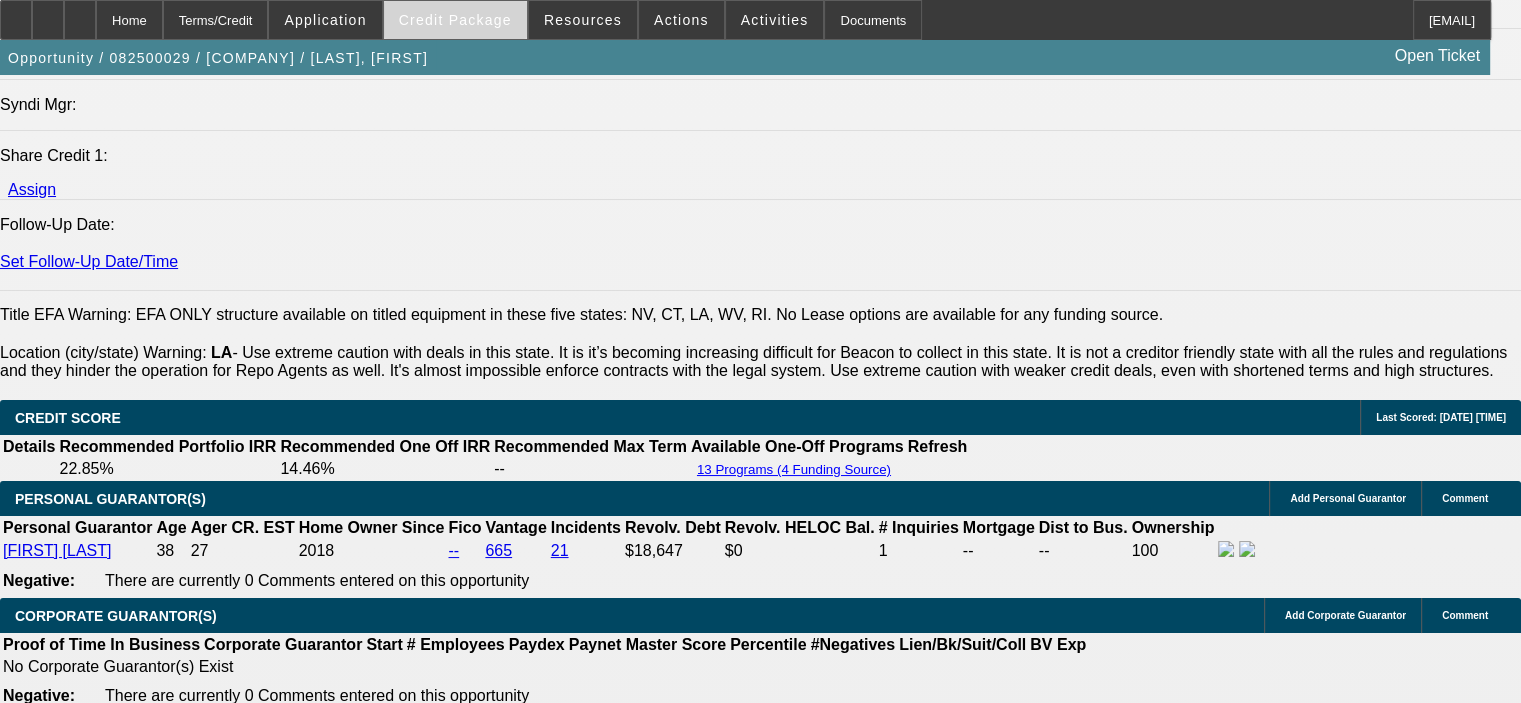 click on "Credit Package" at bounding box center (455, 20) 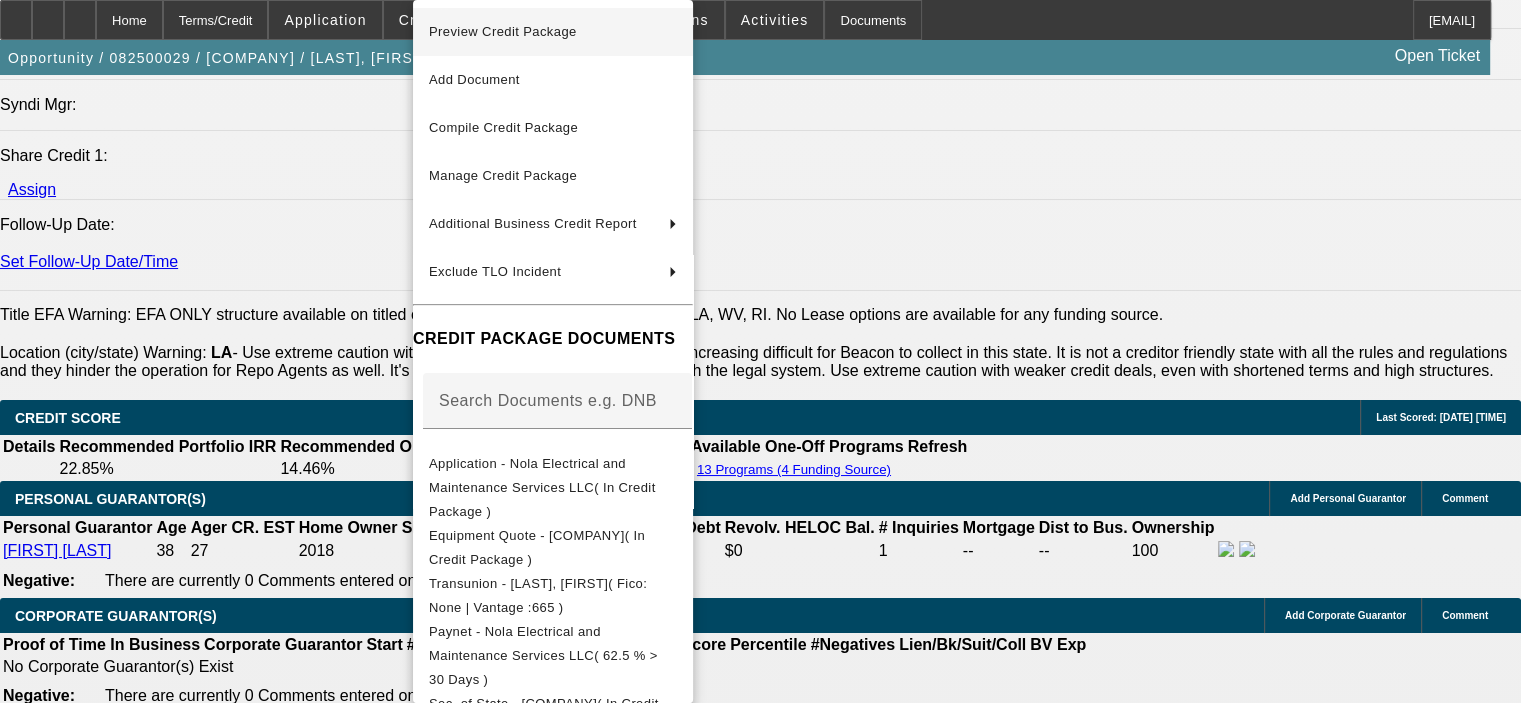 click on "Preview Credit Package" at bounding box center (553, 32) 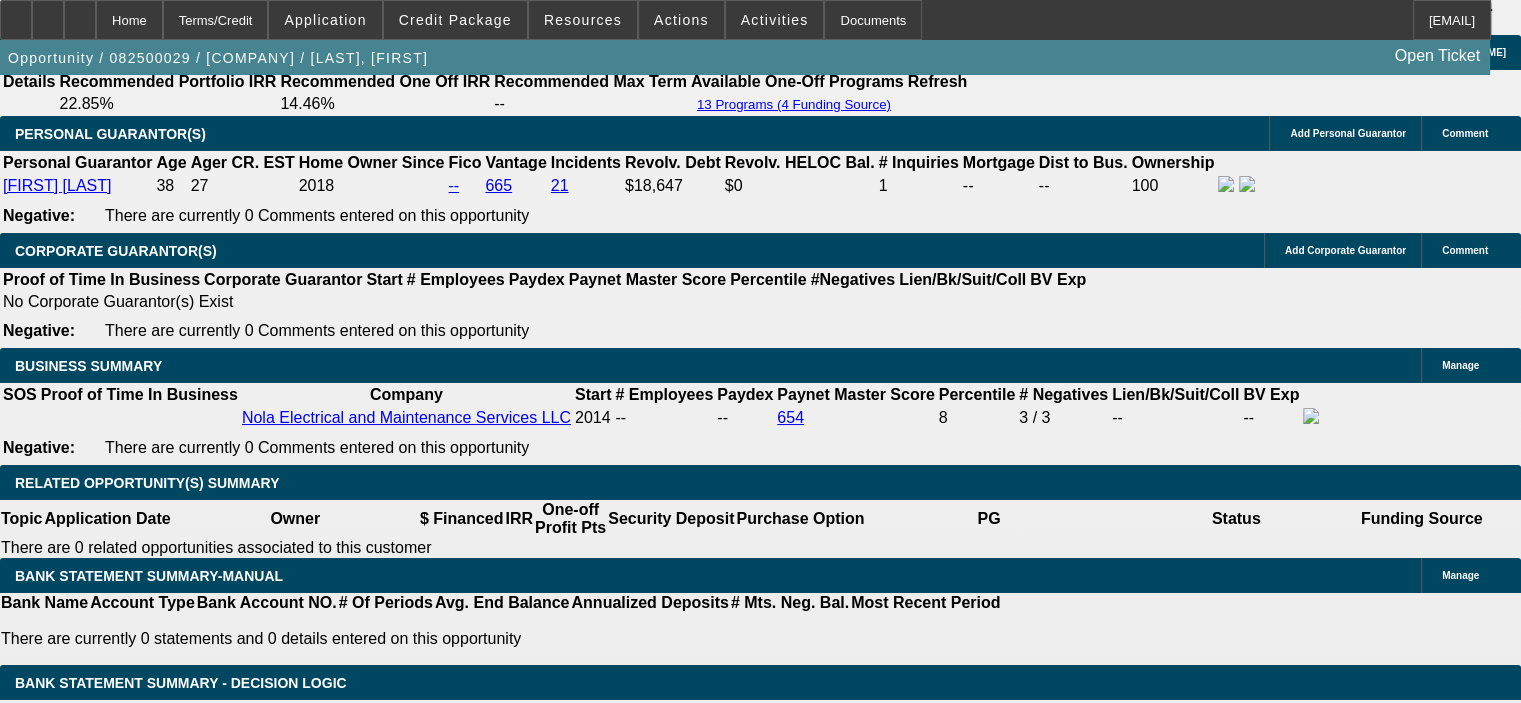 scroll, scrollTop: 3000, scrollLeft: 0, axis: vertical 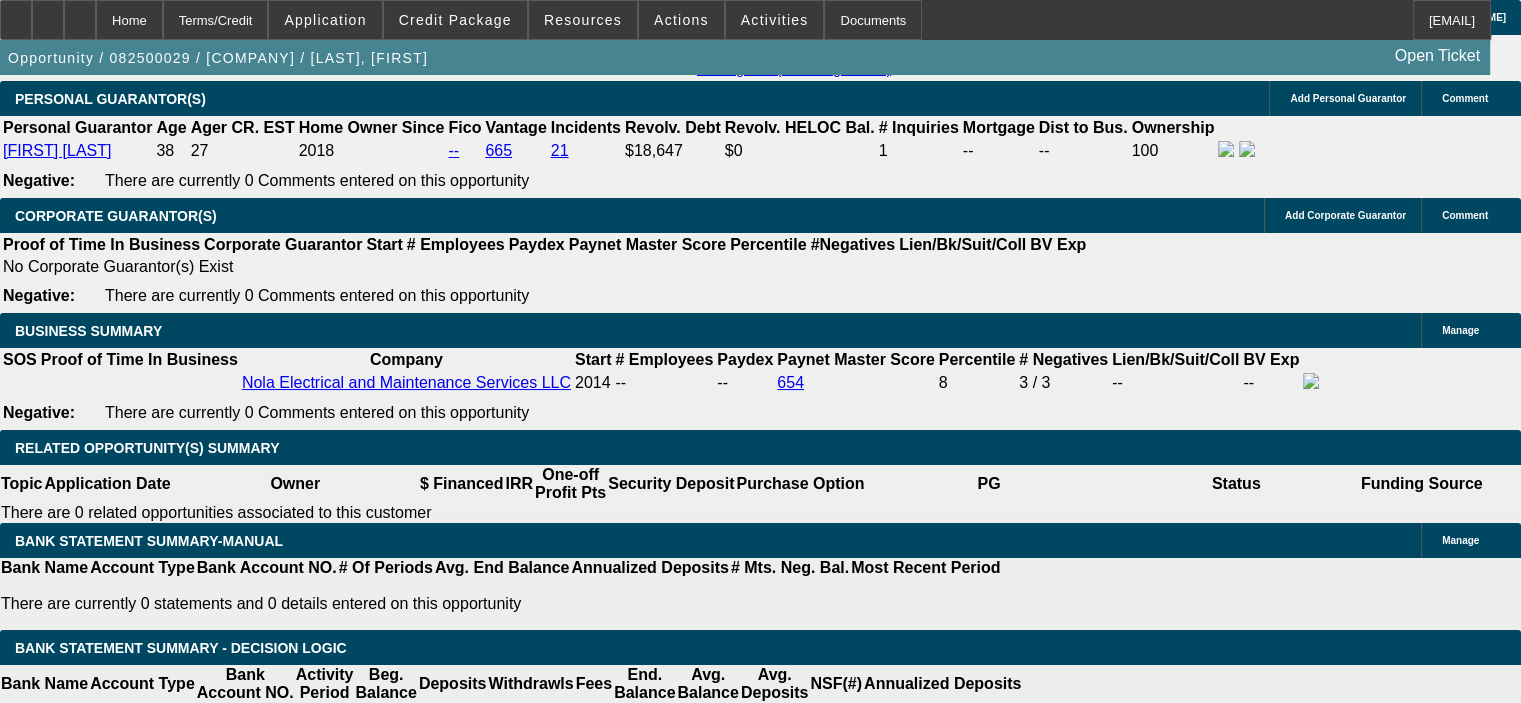 click on "KKS Auto Sales" 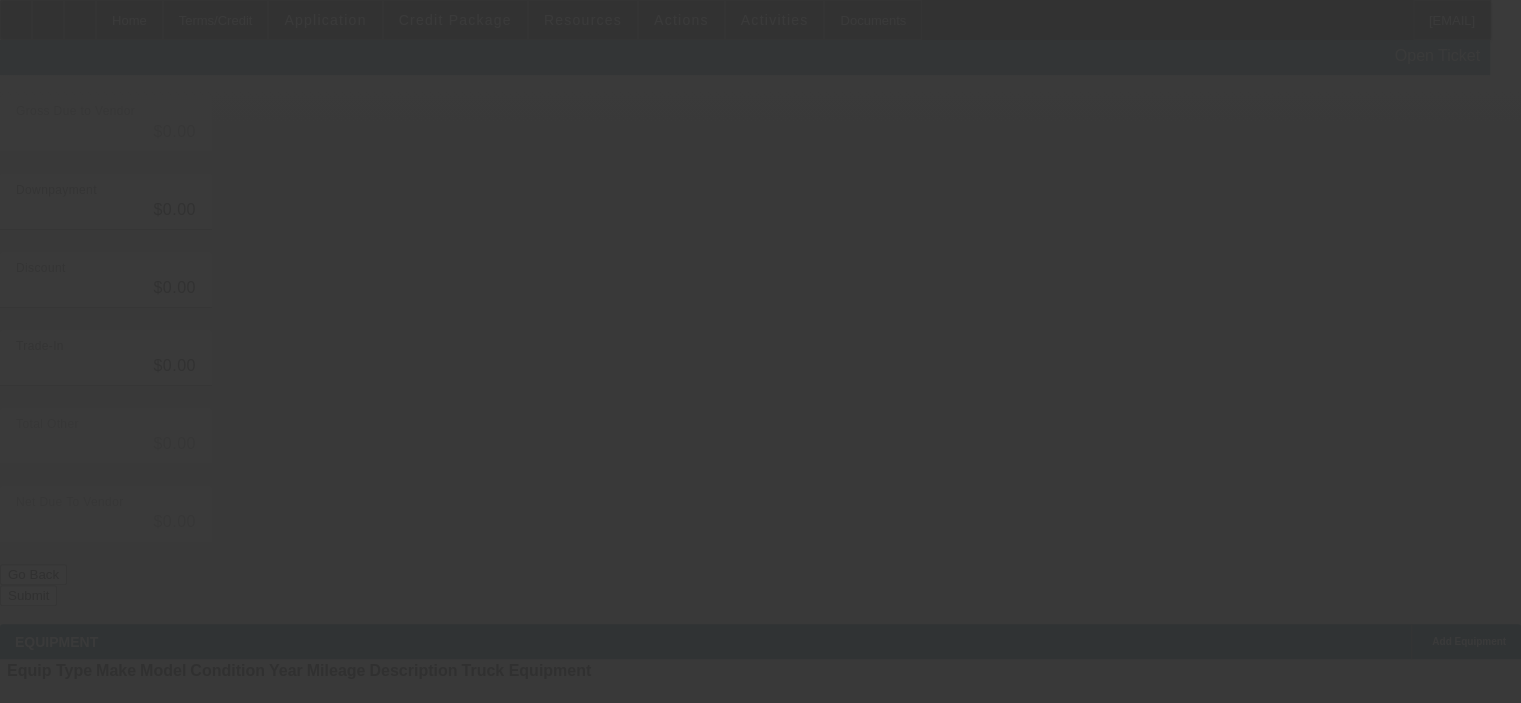 scroll, scrollTop: 0, scrollLeft: 0, axis: both 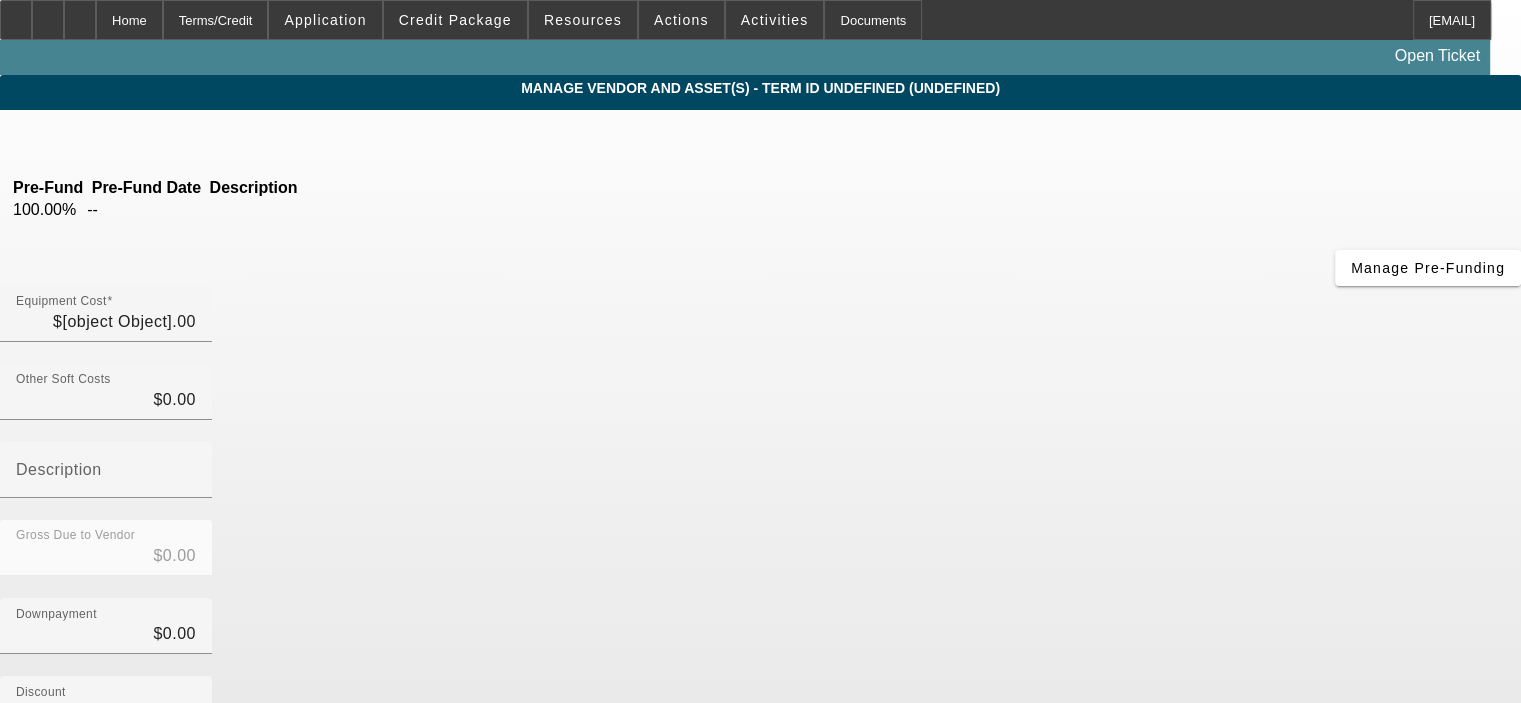 type on "$67,900.00" 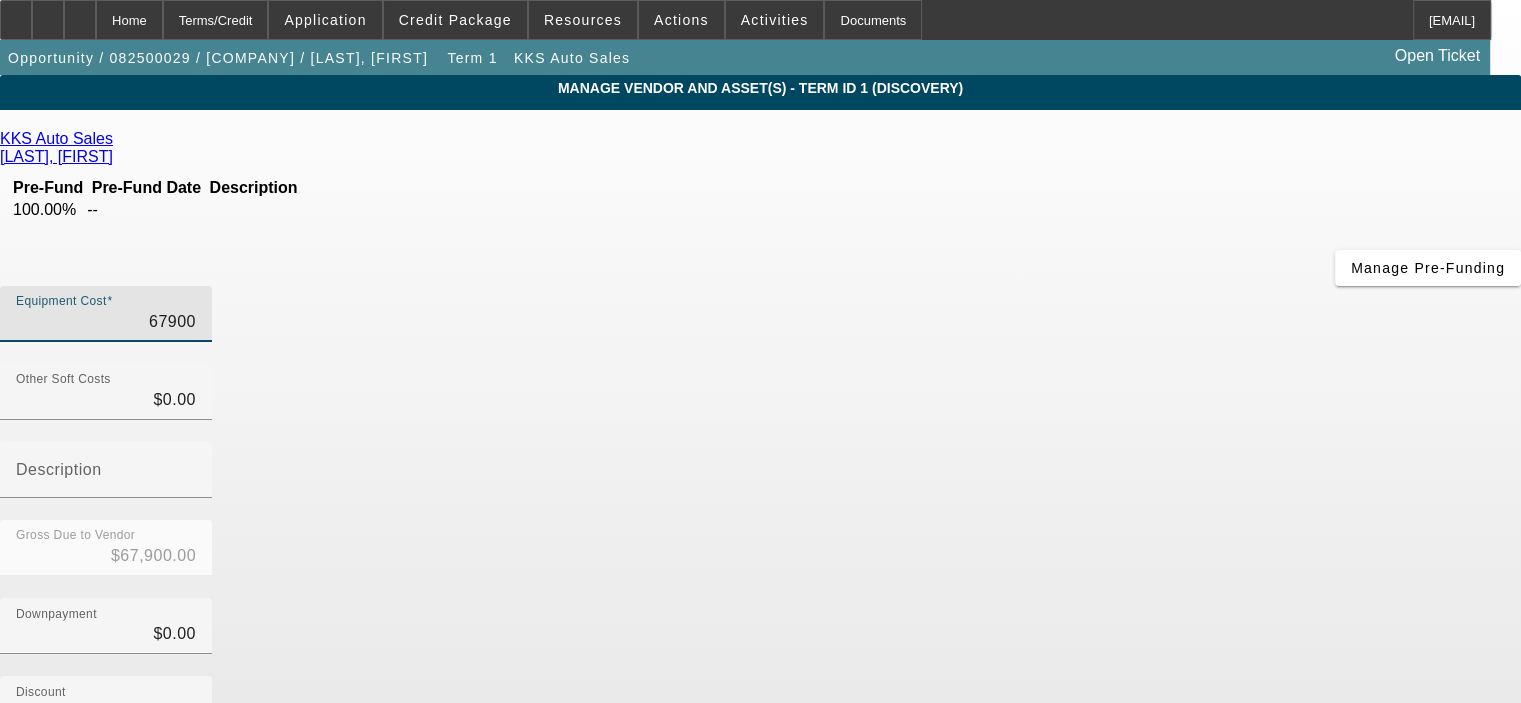 drag, startPoint x: 951, startPoint y: 167, endPoint x: 1109, endPoint y: 167, distance: 158 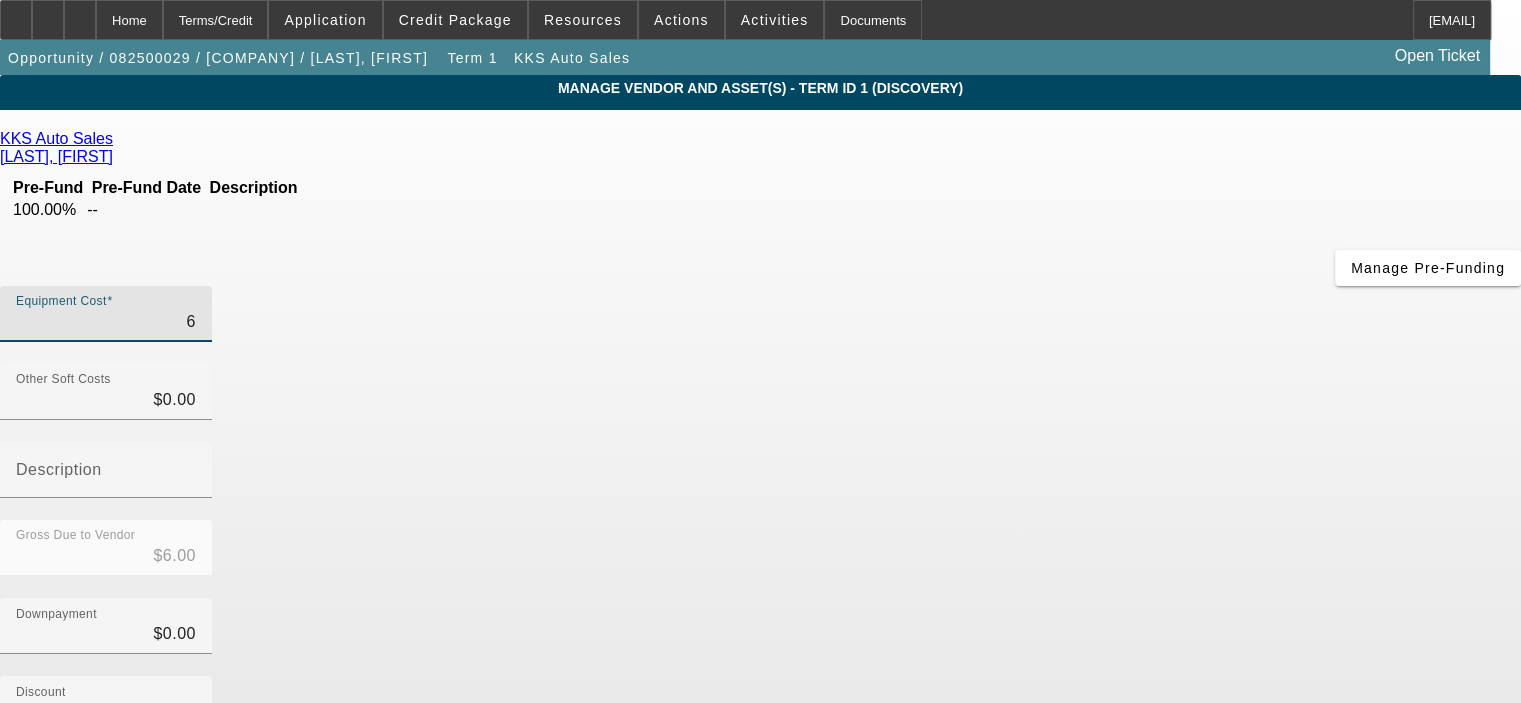 type on "65" 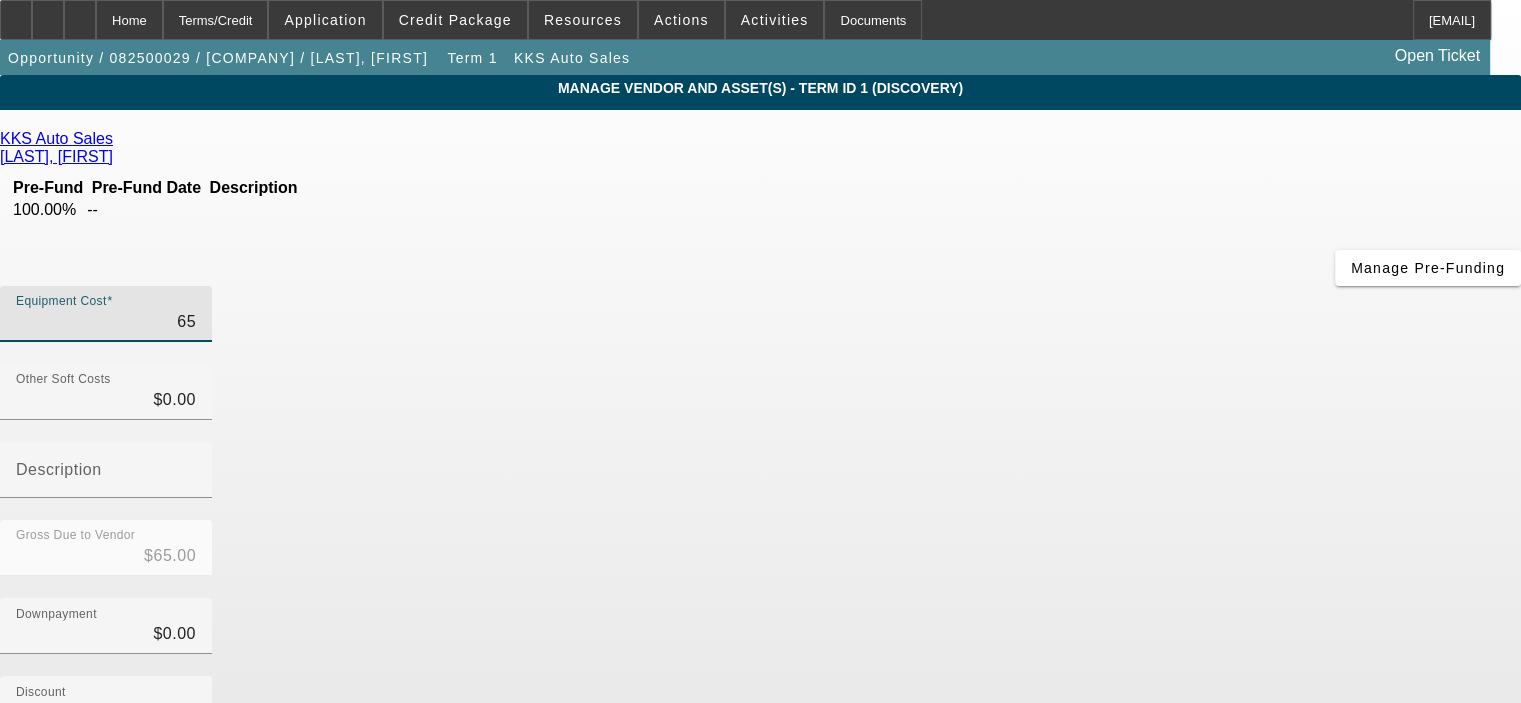 type on "657" 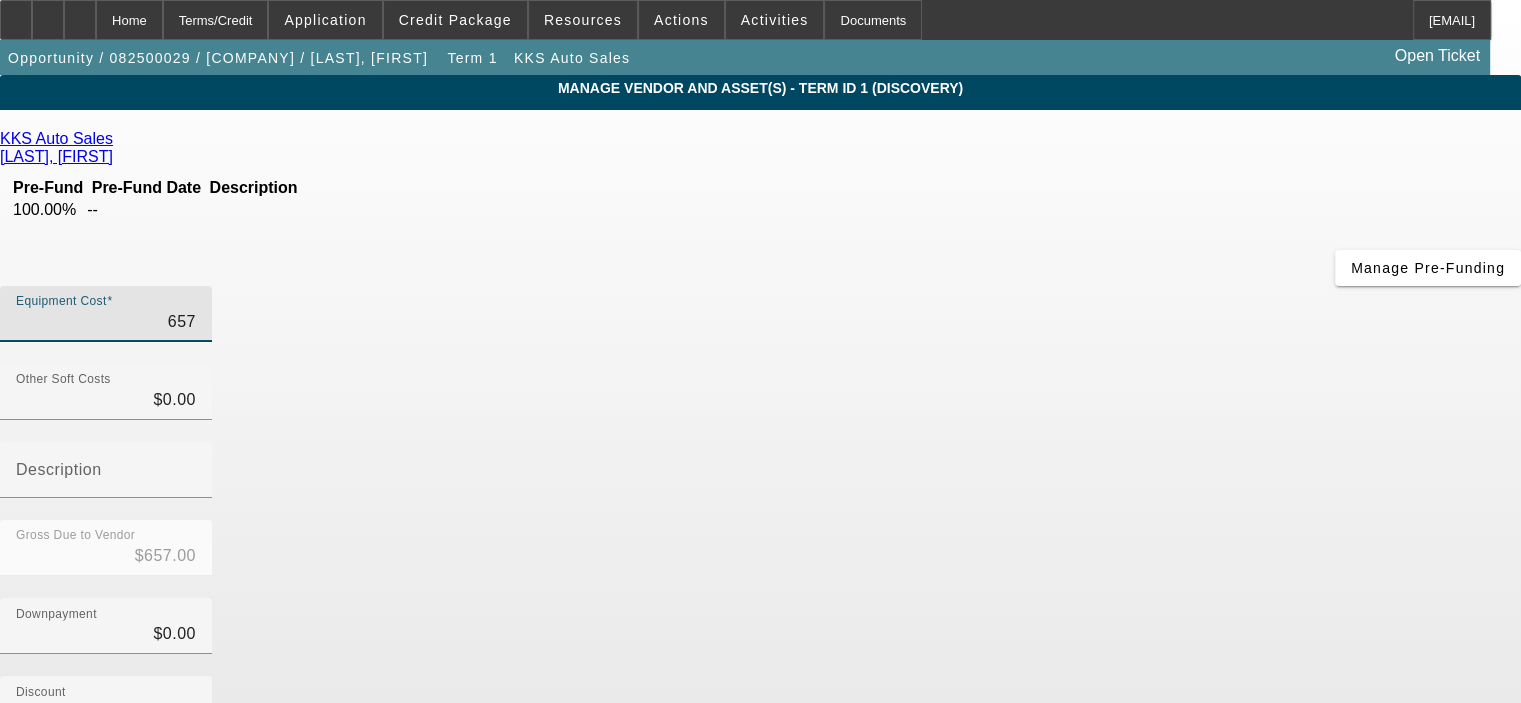 type on "6570" 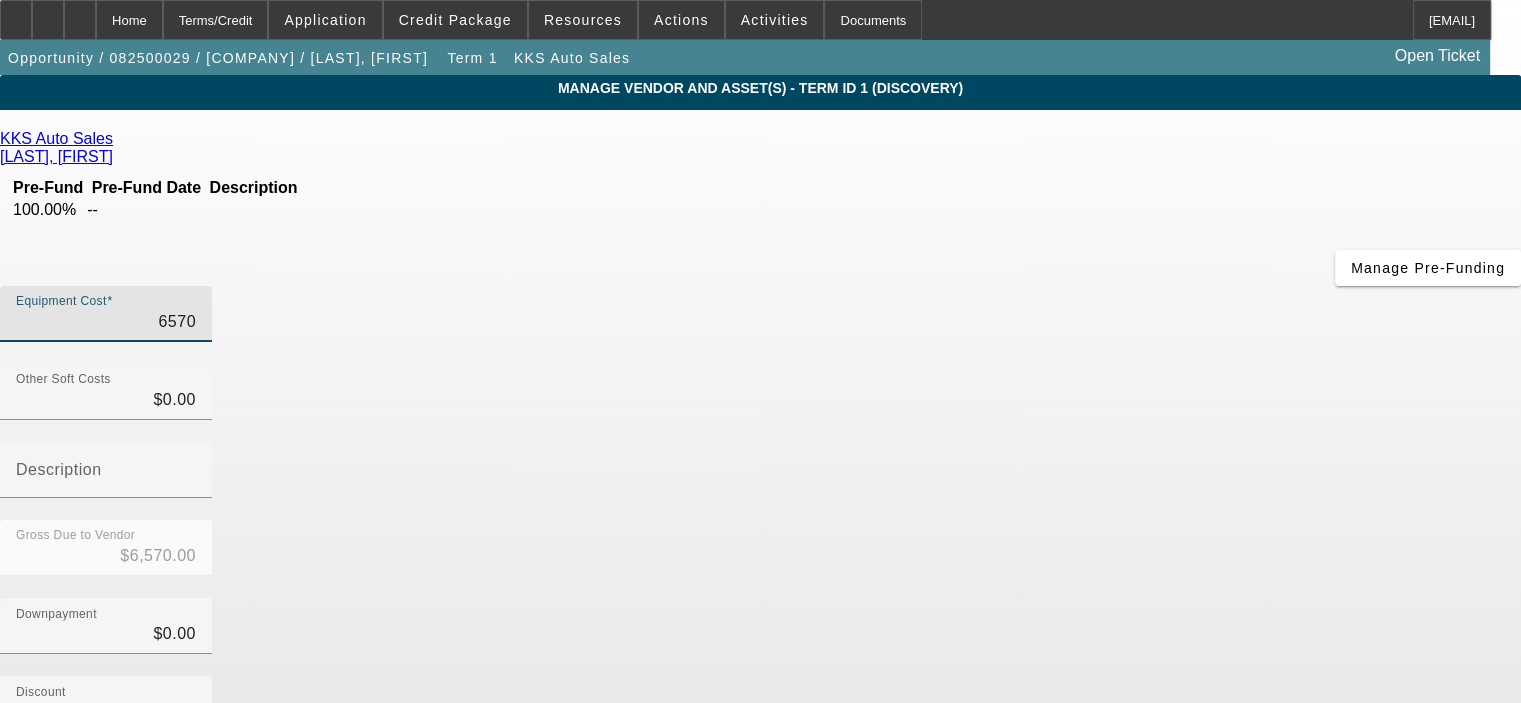 type on "65700" 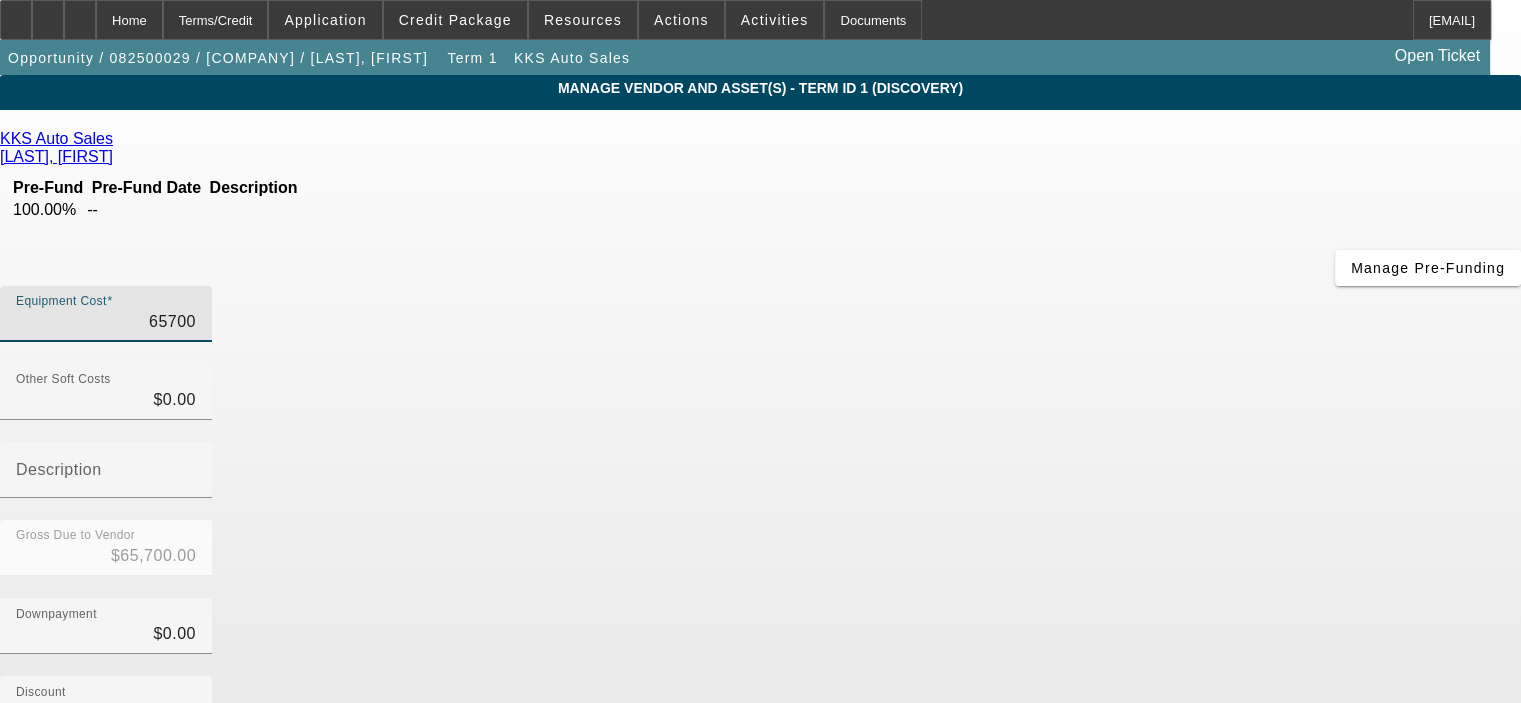 type on "$65,700.00" 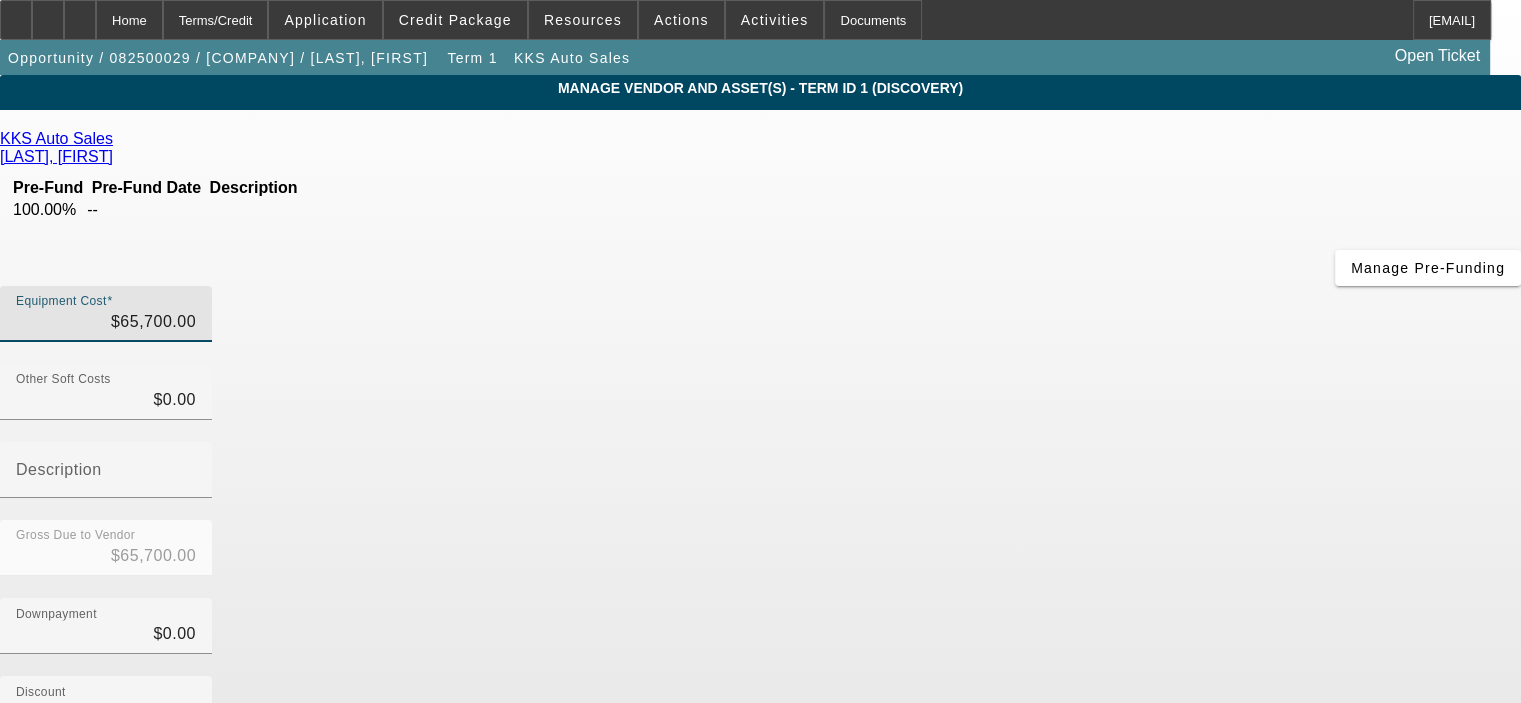 click on "Downpayment
$0.00" at bounding box center (760, 637) 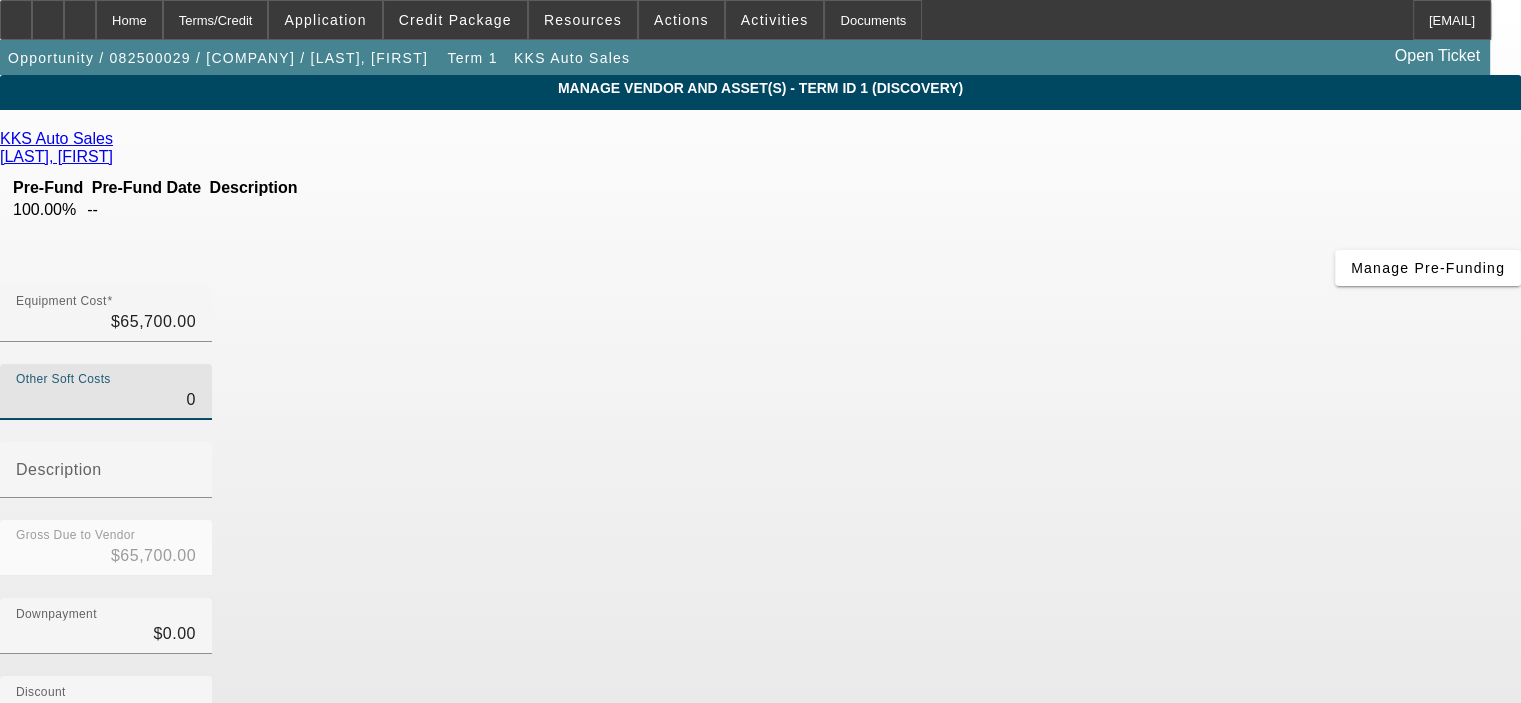 drag, startPoint x: 972, startPoint y: 248, endPoint x: 1066, endPoint y: 253, distance: 94.13288 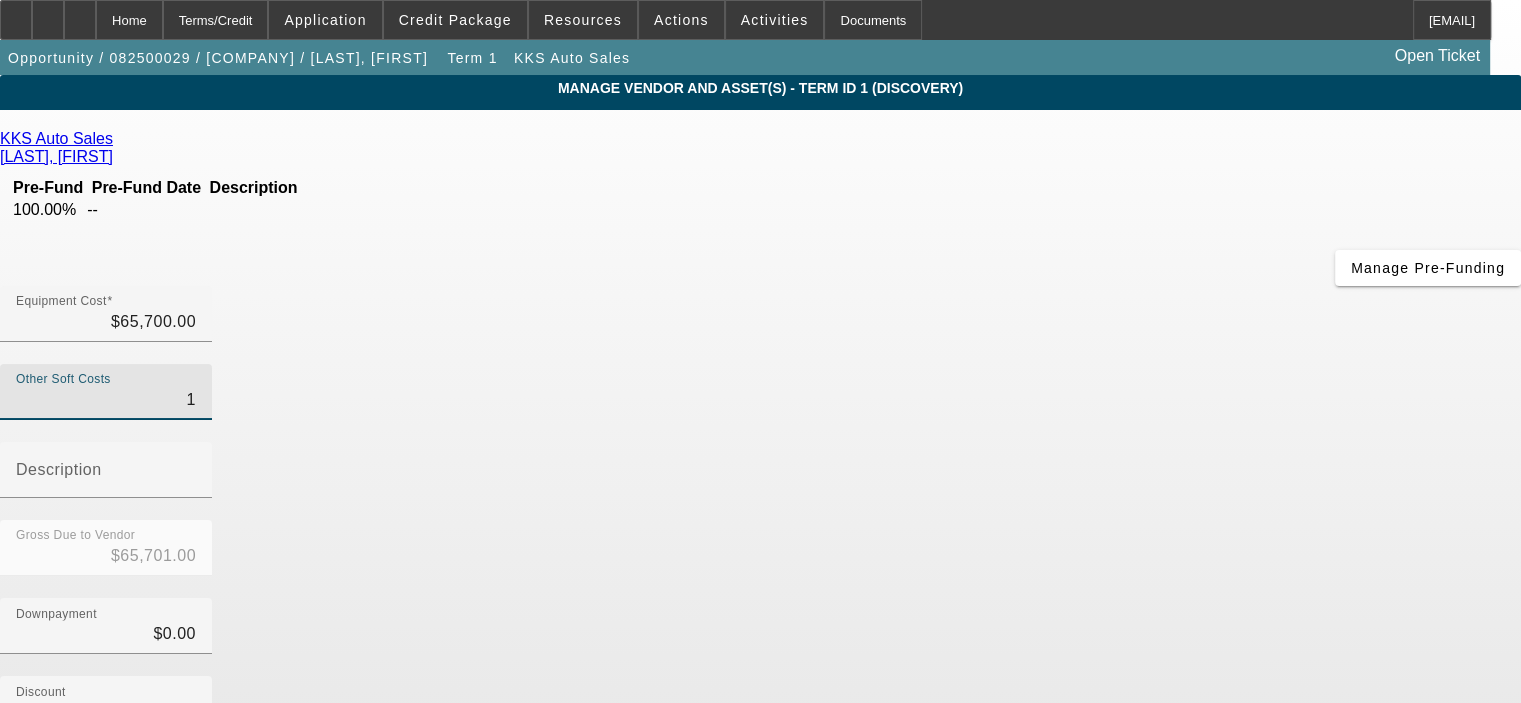 type on "16" 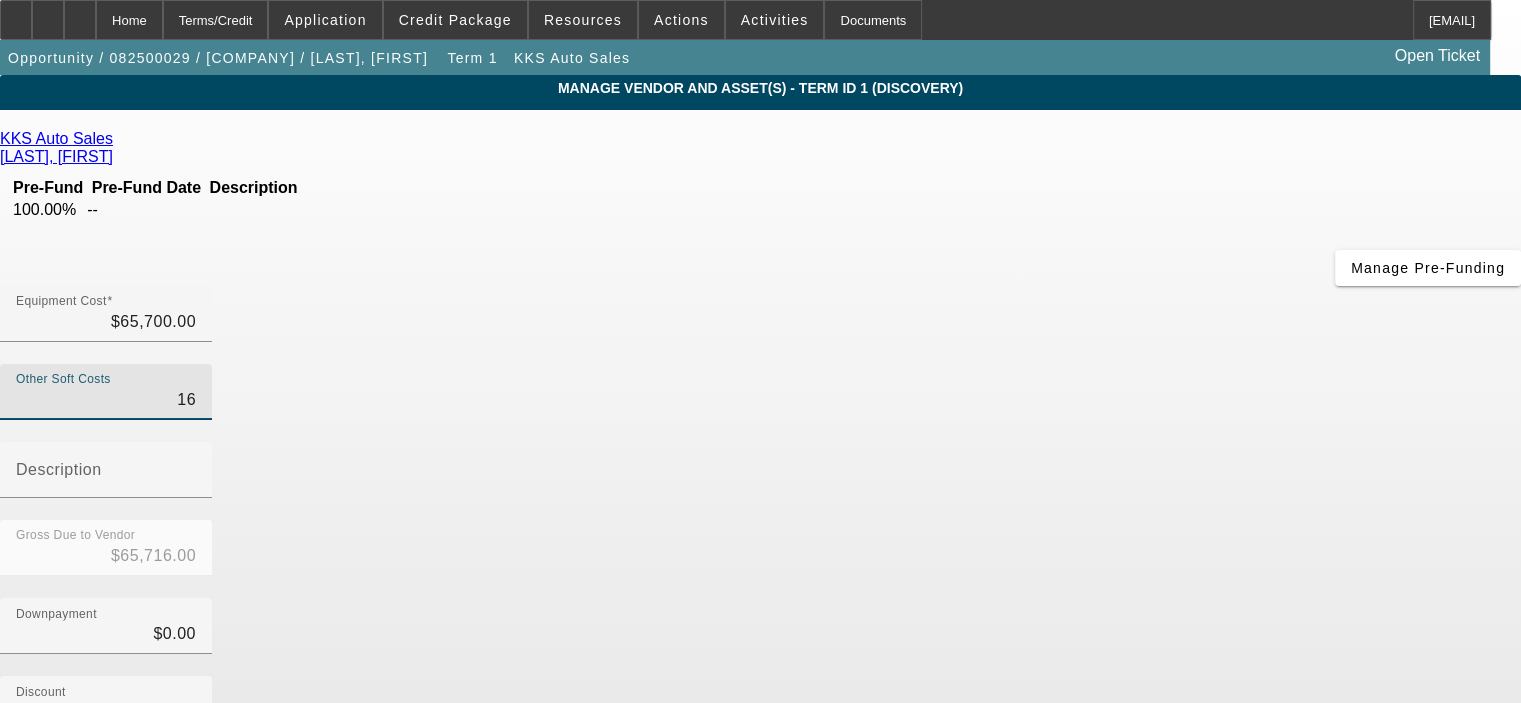 type on "168" 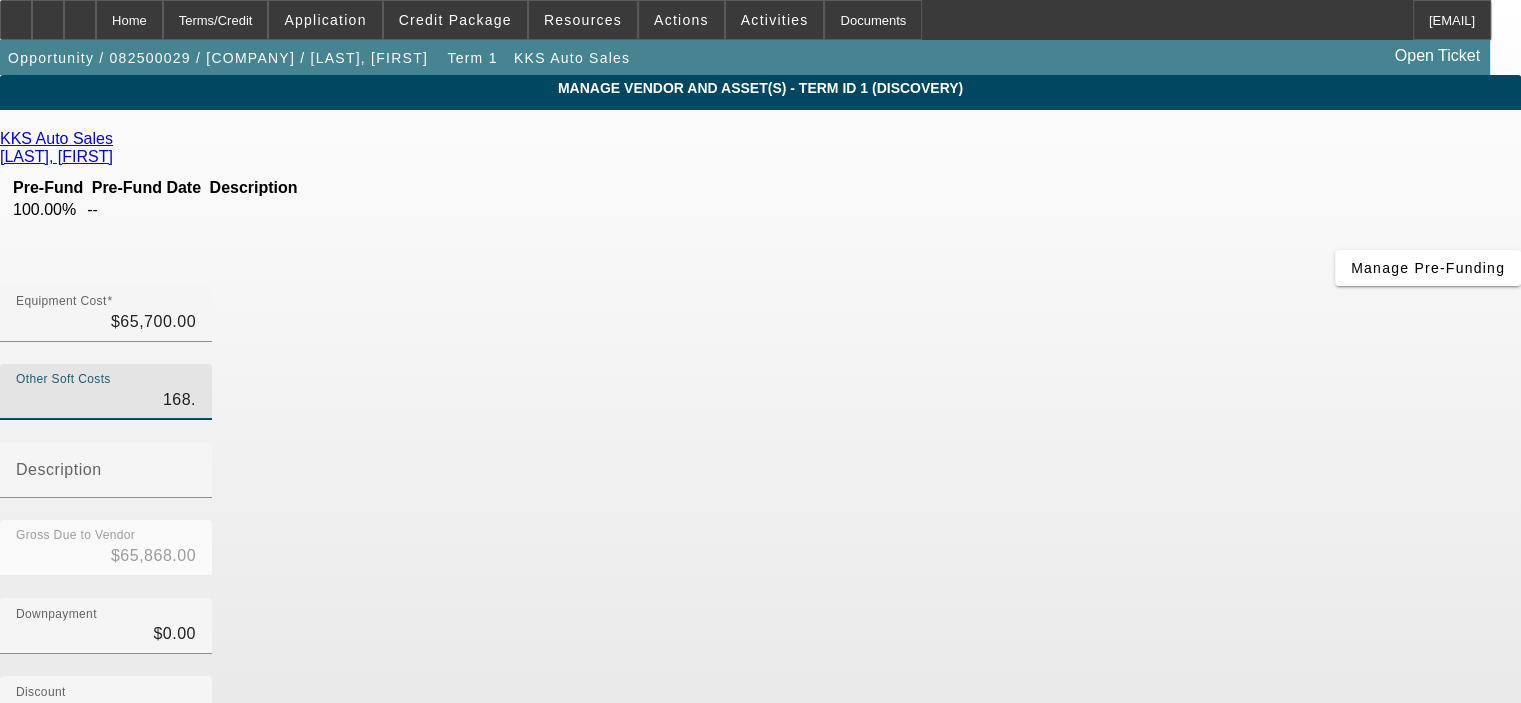 type on "168.4" 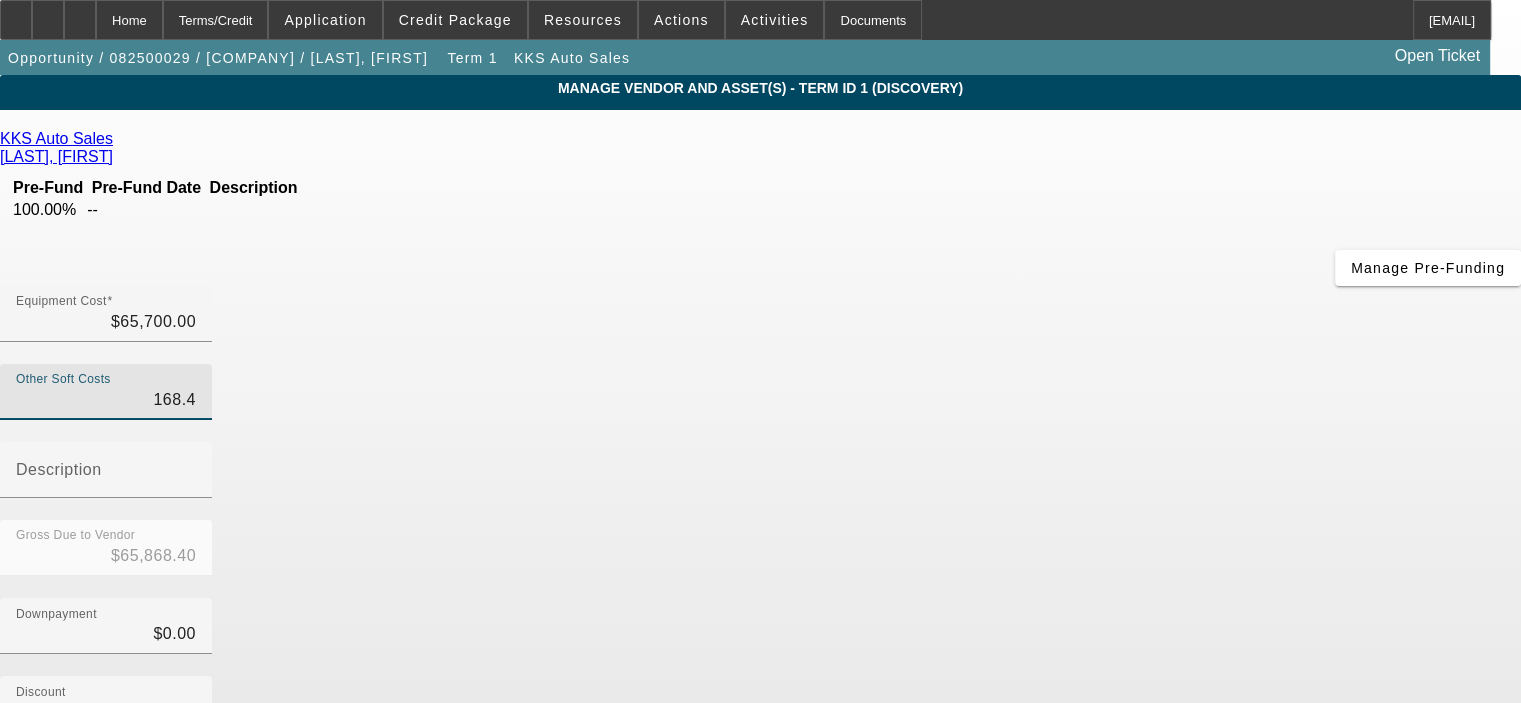 type on "168.47" 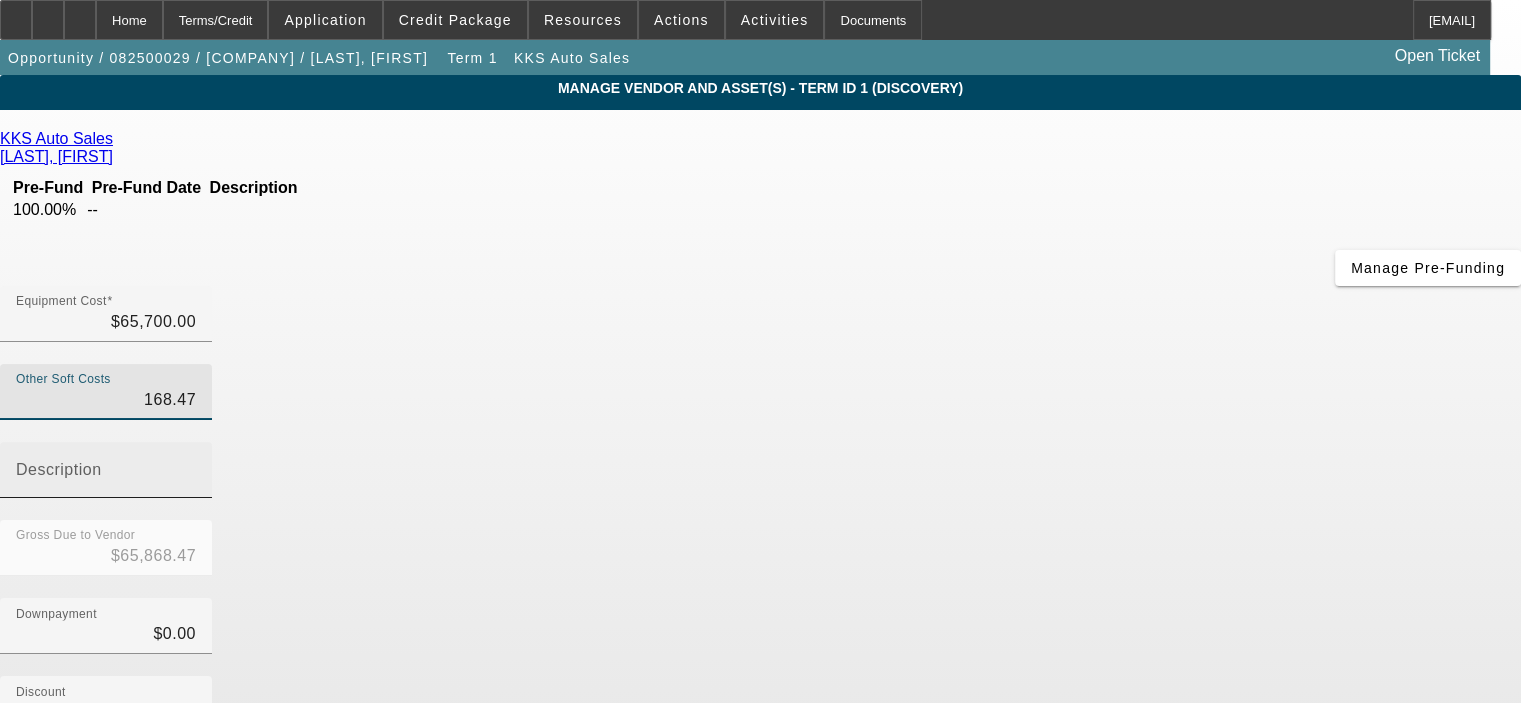 type on "$168.47" 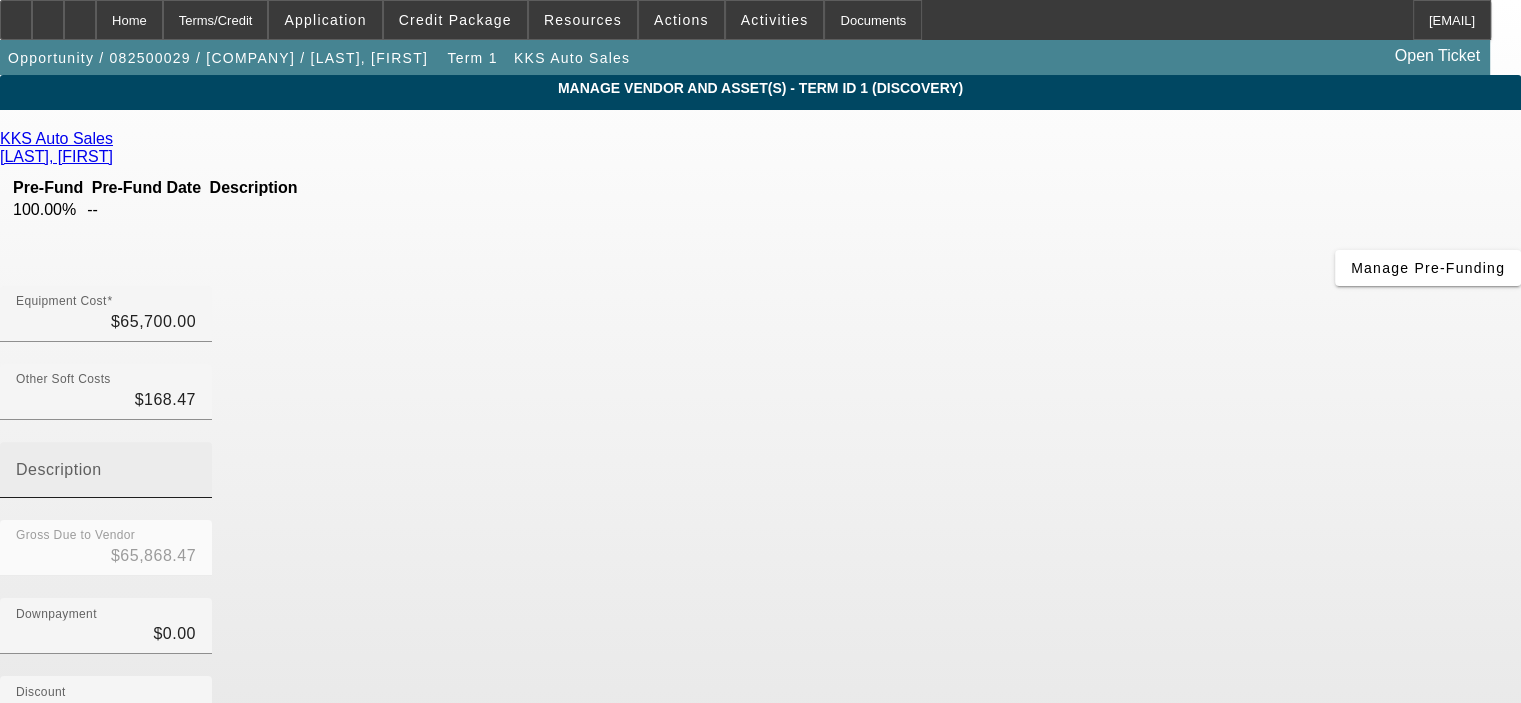click on "Description" at bounding box center [59, 469] 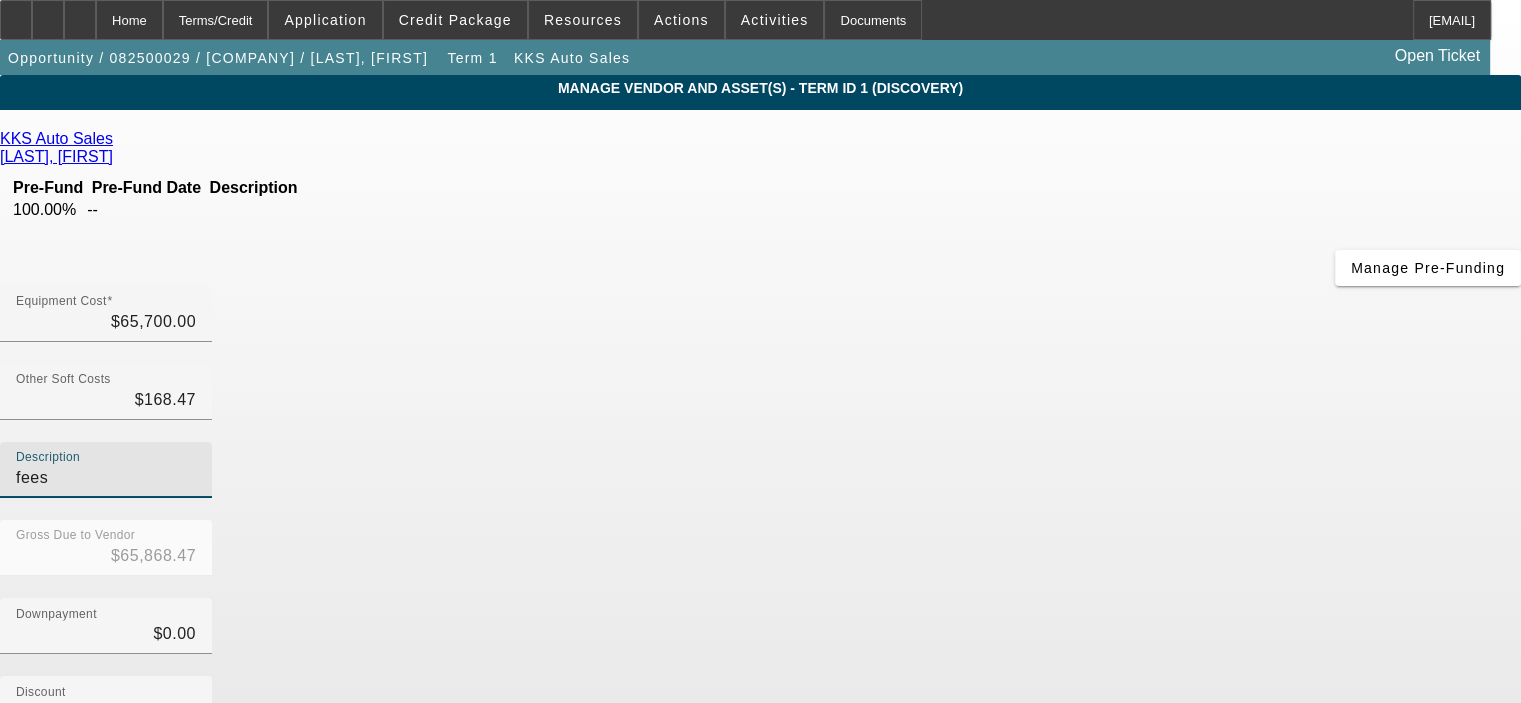 type on "fees" 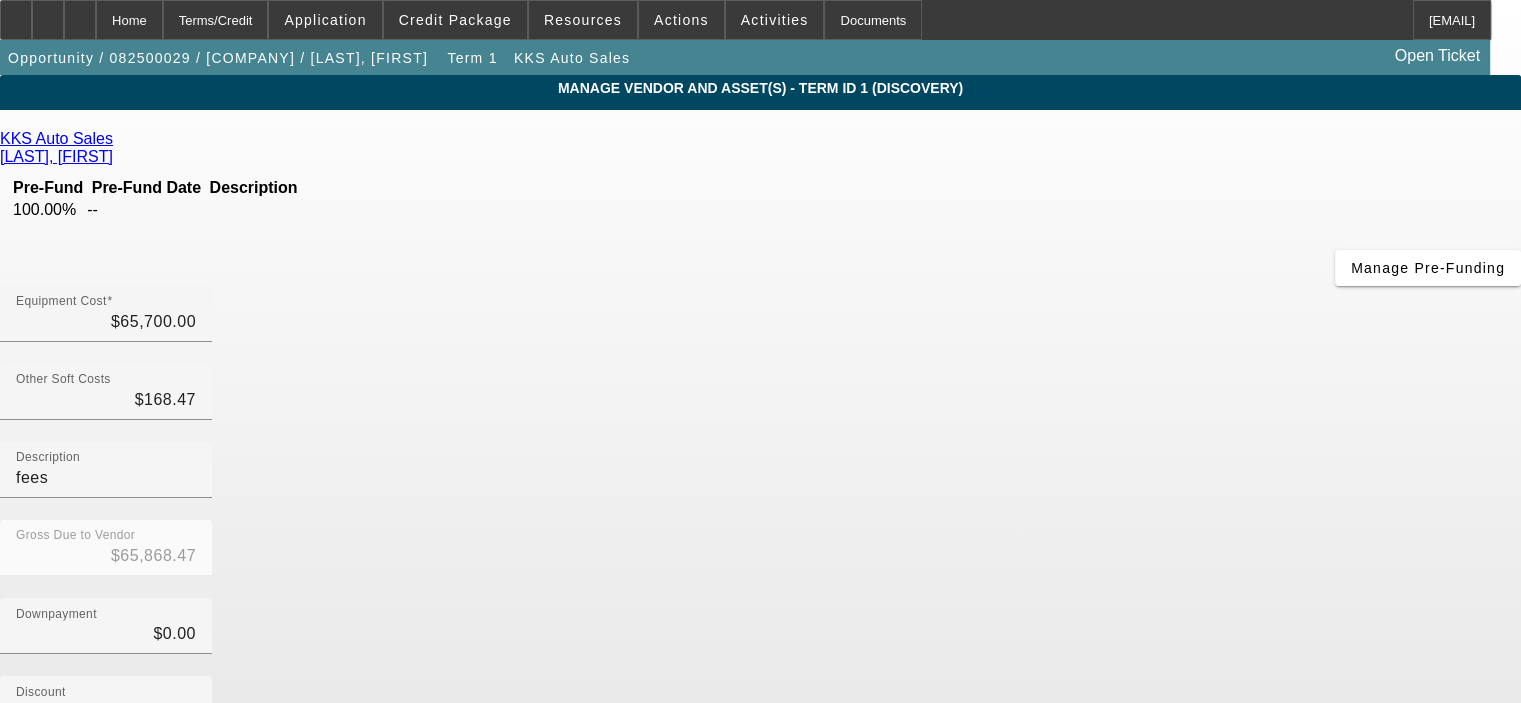 click on "Downpayment
$0.00" at bounding box center (760, 637) 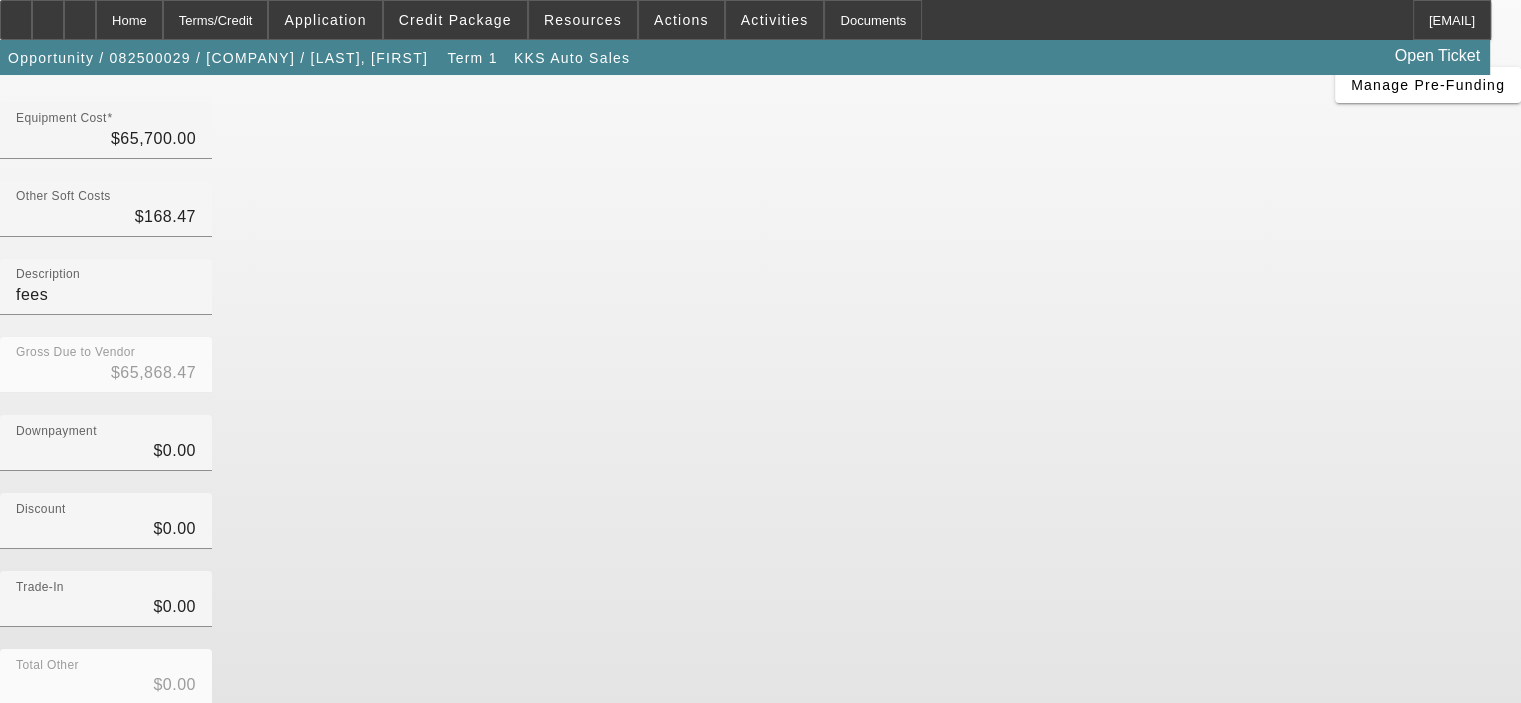 scroll, scrollTop: 200, scrollLeft: 0, axis: vertical 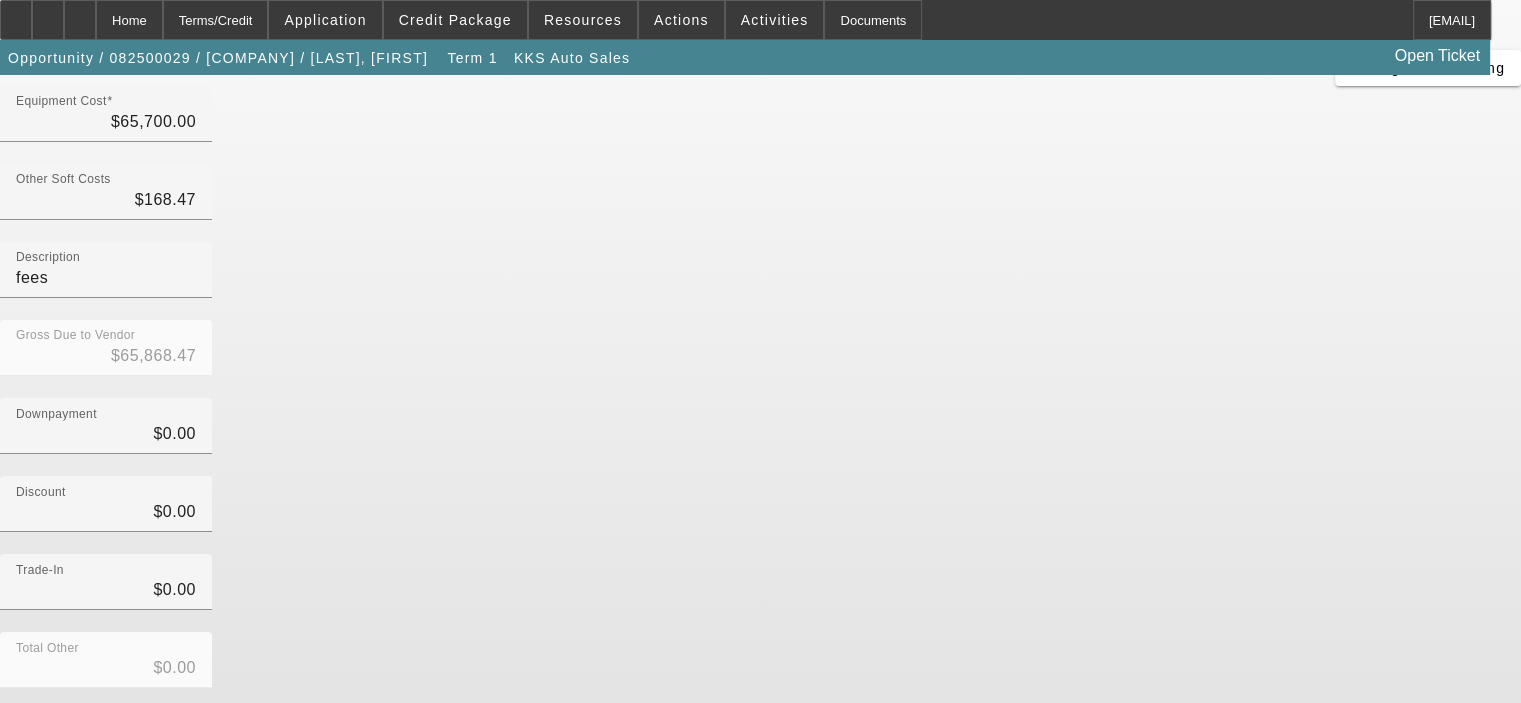 click on "Submit" at bounding box center [28, 819] 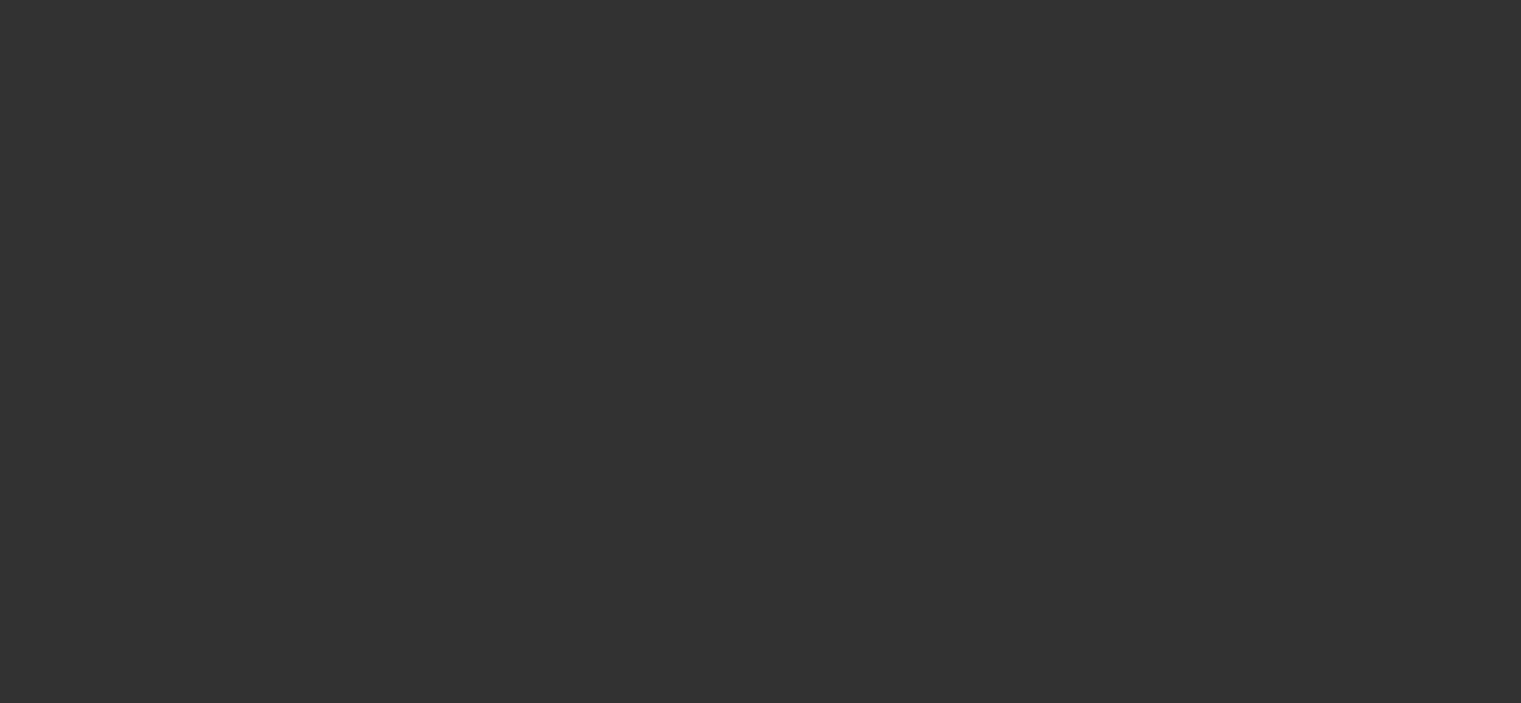 scroll, scrollTop: 0, scrollLeft: 0, axis: both 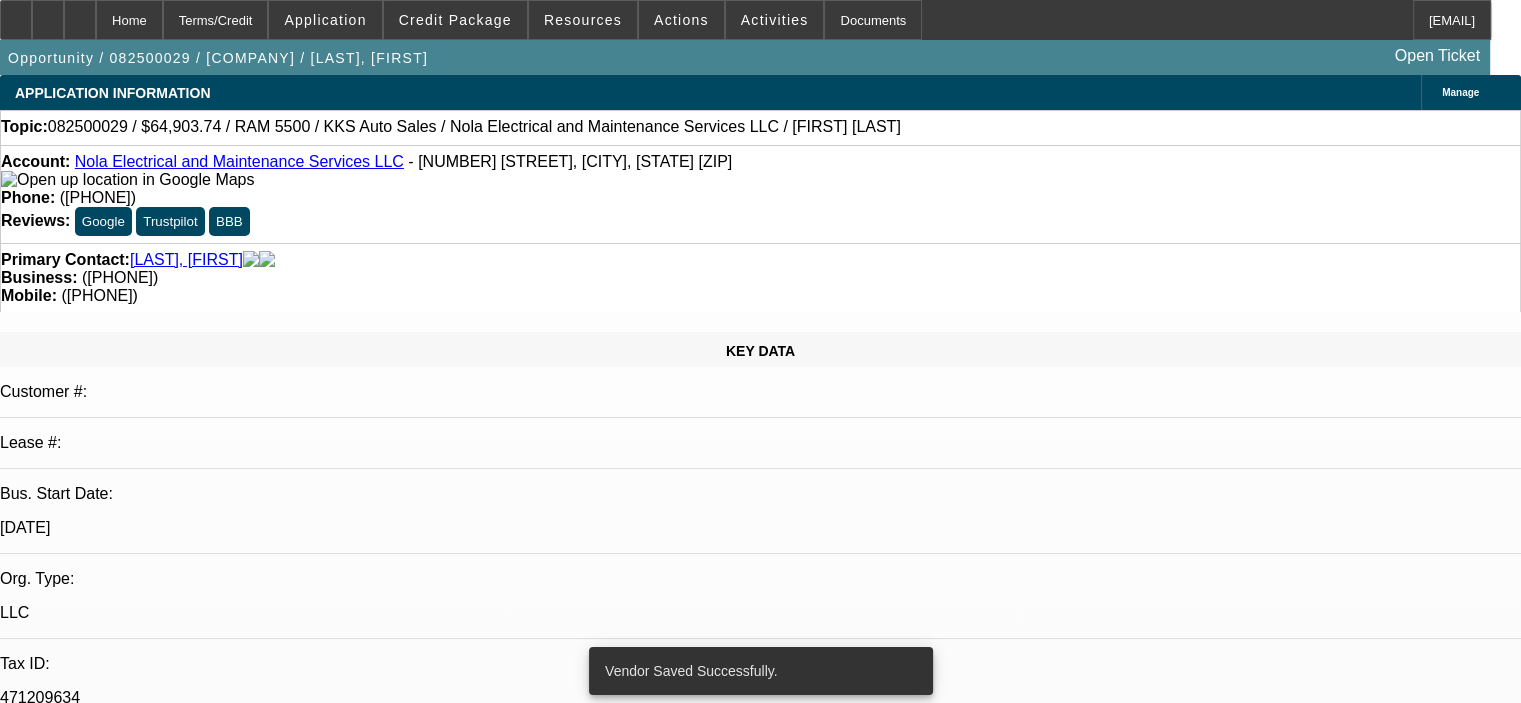 select on "0.1" 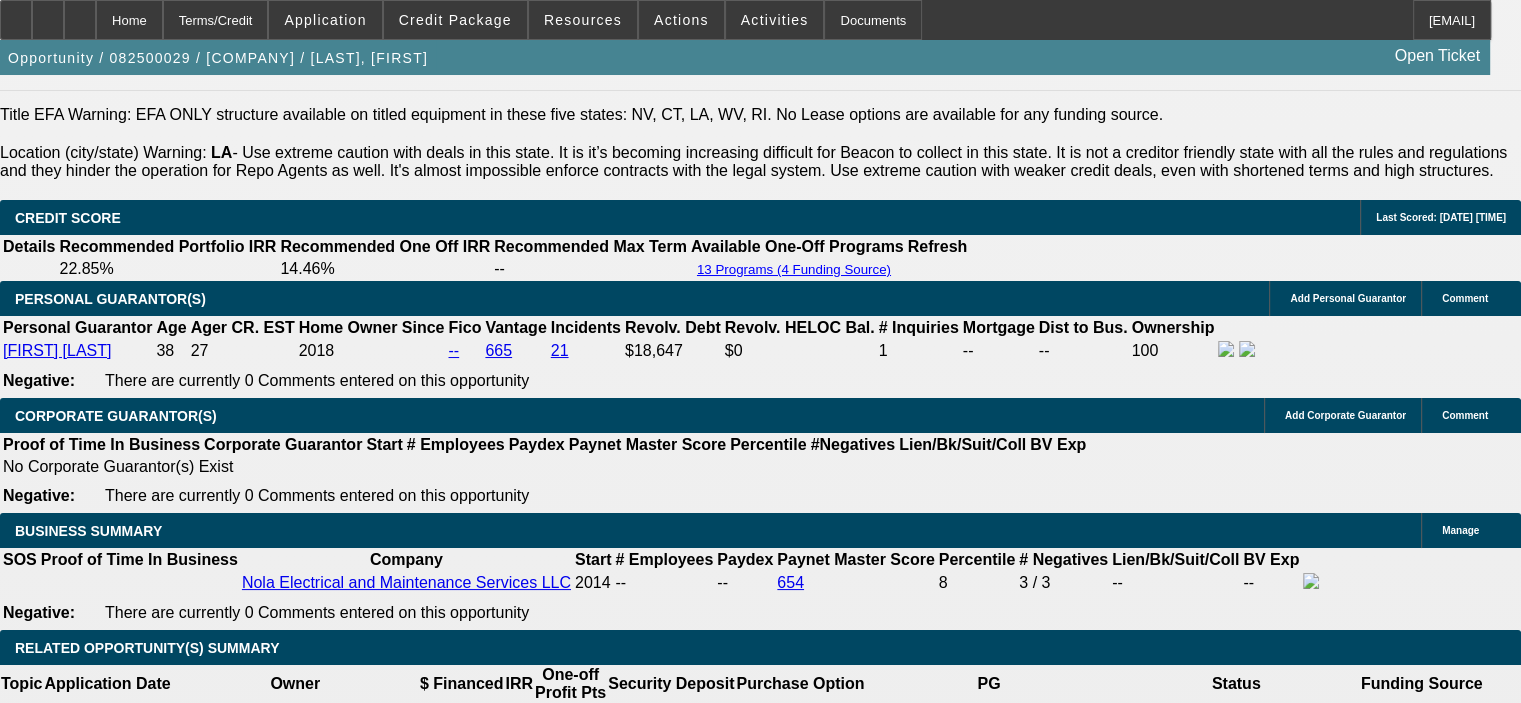 scroll, scrollTop: 3400, scrollLeft: 0, axis: vertical 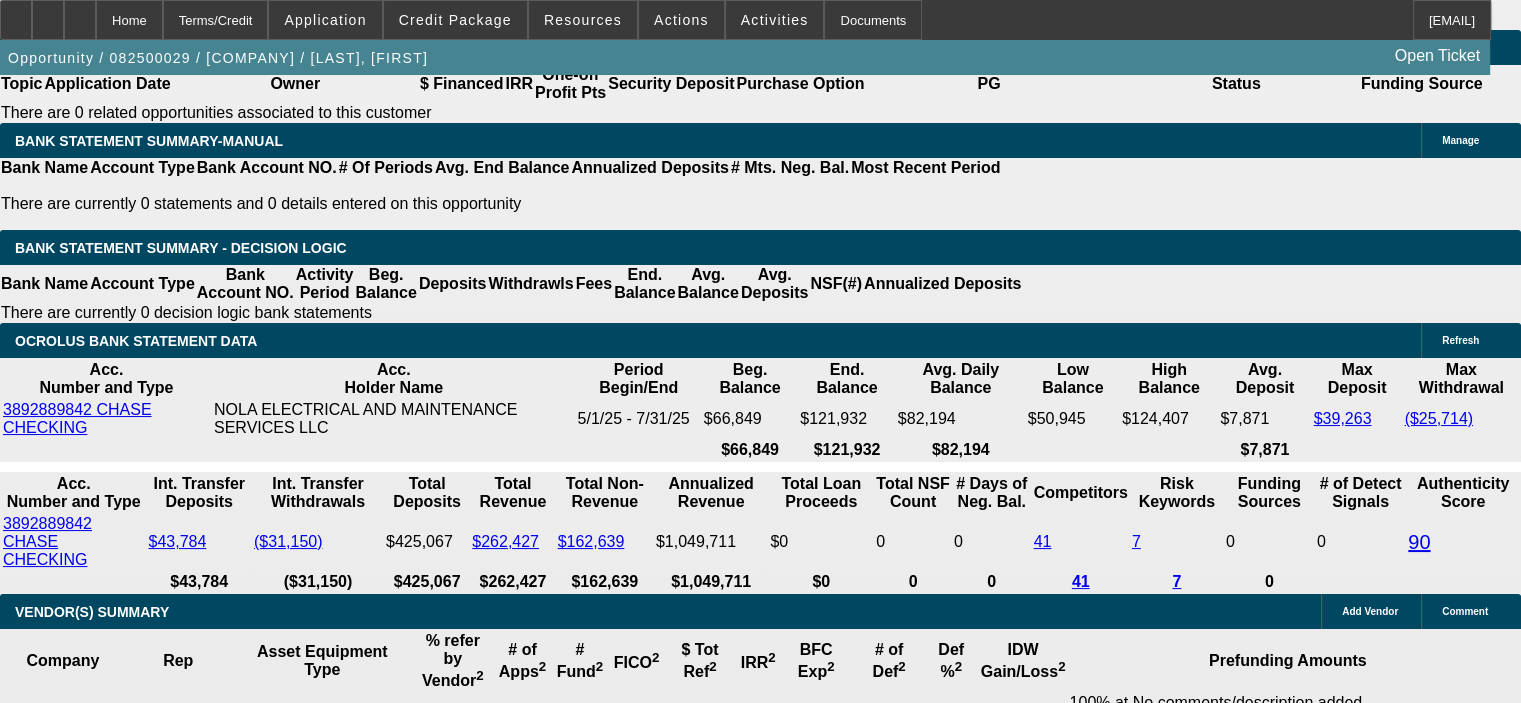 drag, startPoint x: 243, startPoint y: 468, endPoint x: 401, endPoint y: 461, distance: 158.15498 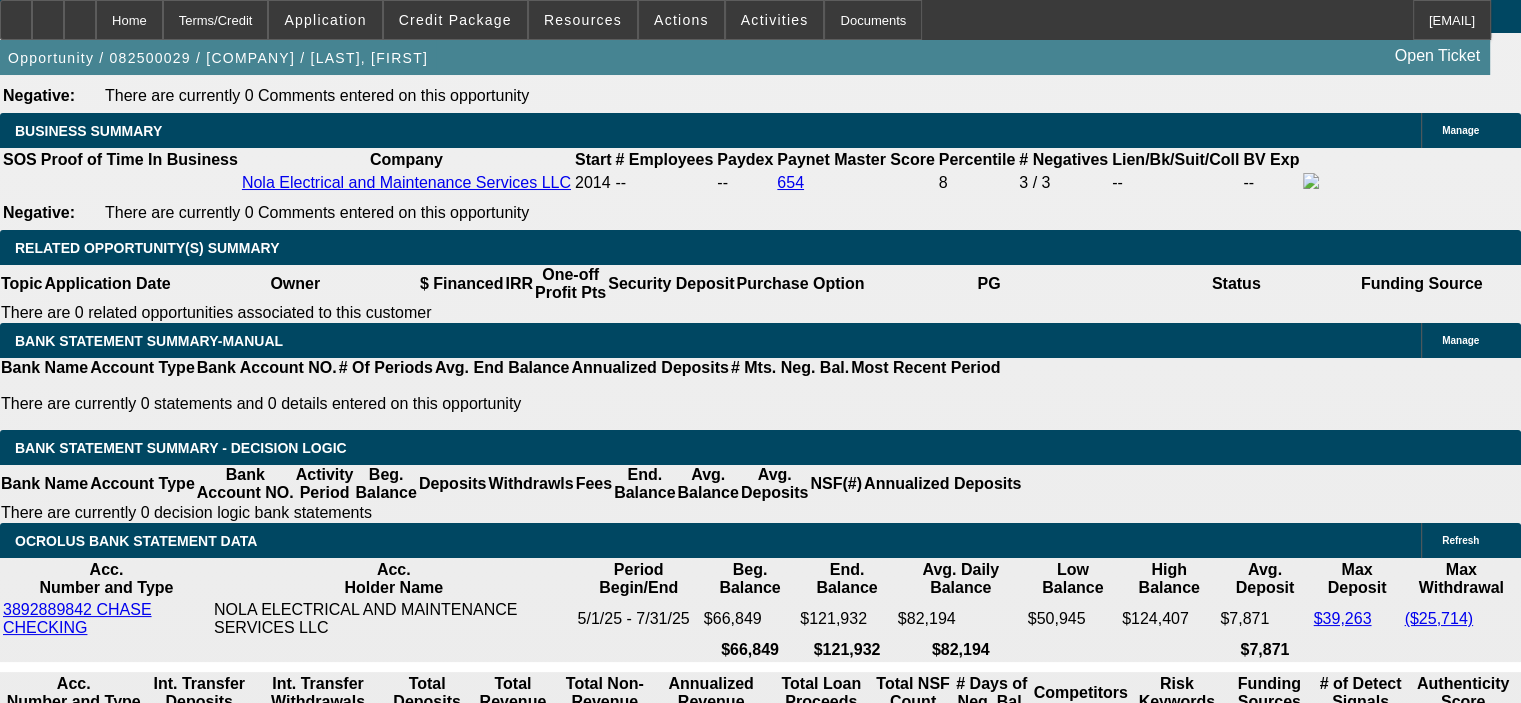 scroll, scrollTop: 3100, scrollLeft: 0, axis: vertical 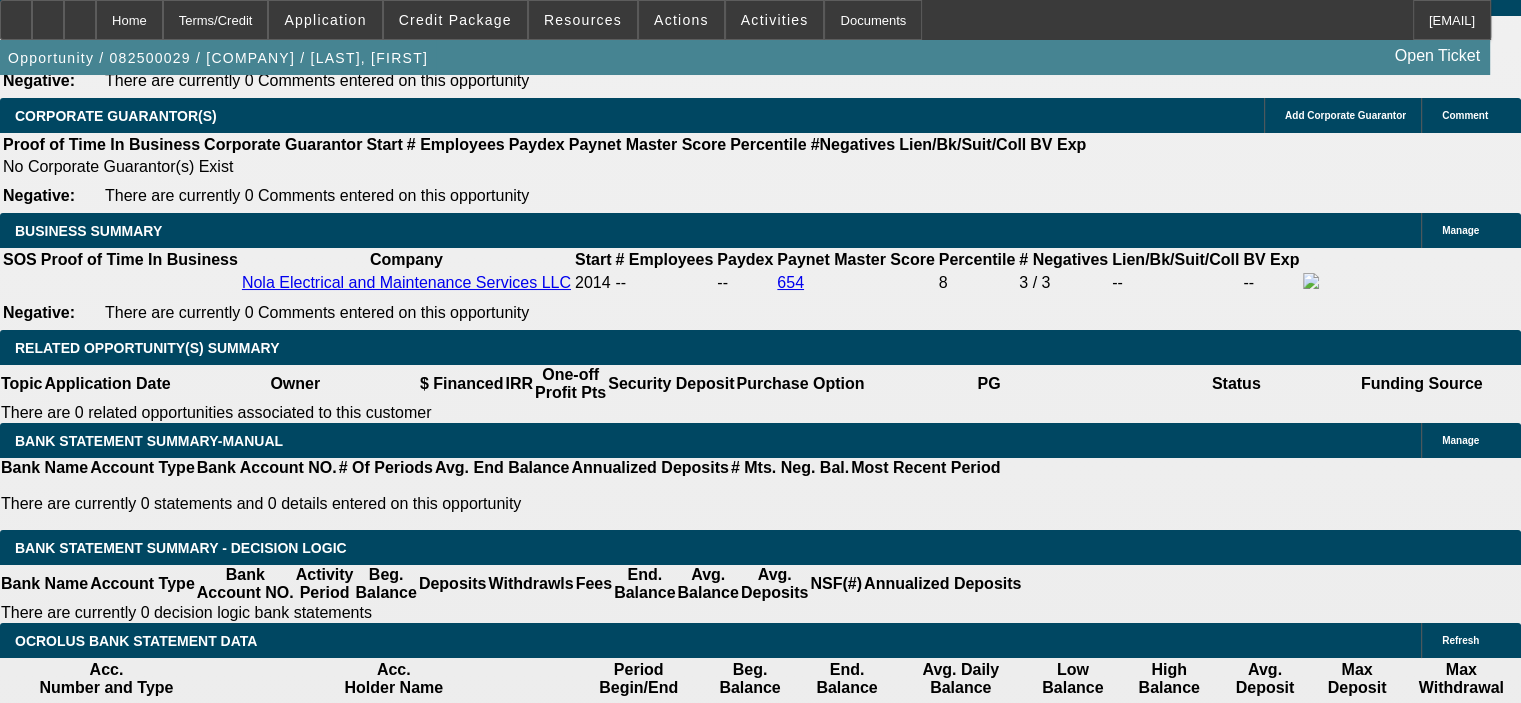 click at bounding box center [322, 1640] 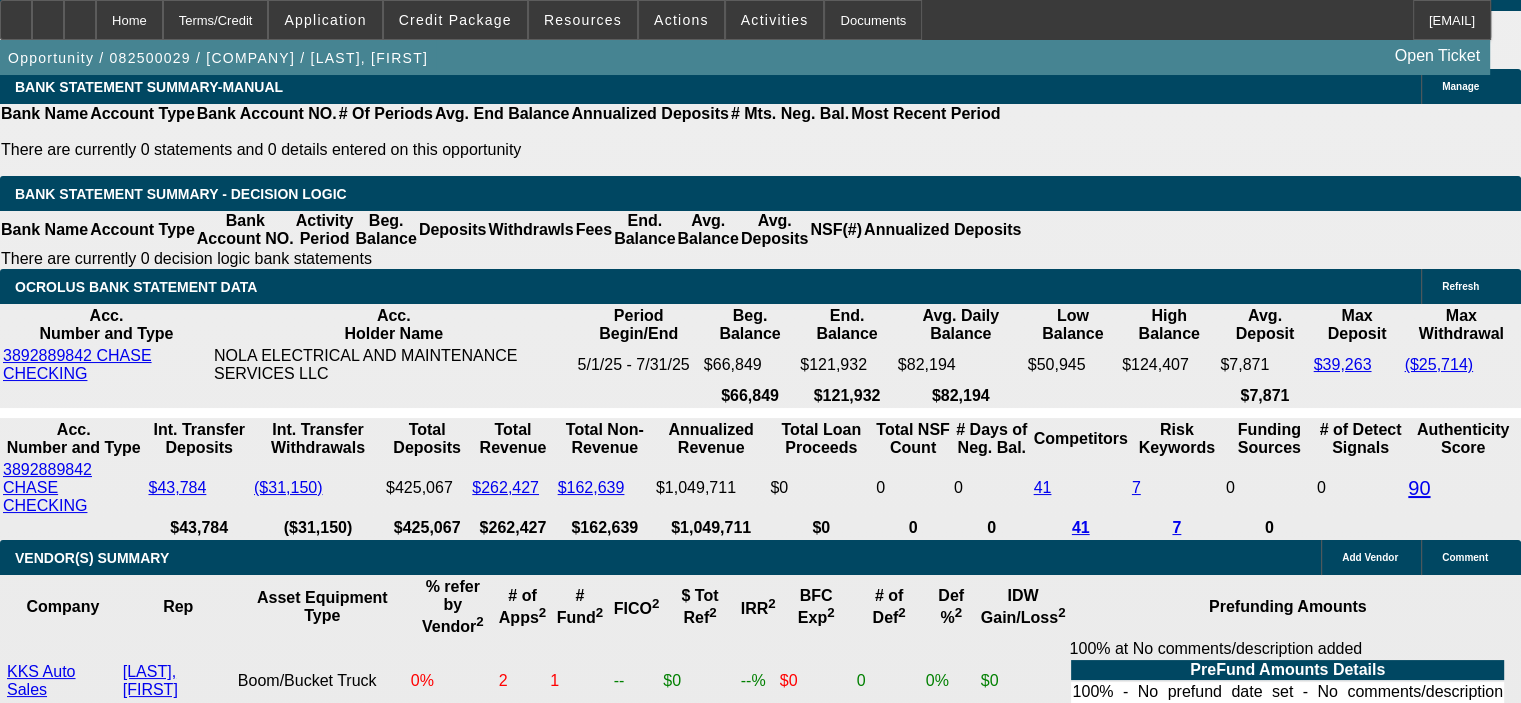 scroll, scrollTop: 3200, scrollLeft: 0, axis: vertical 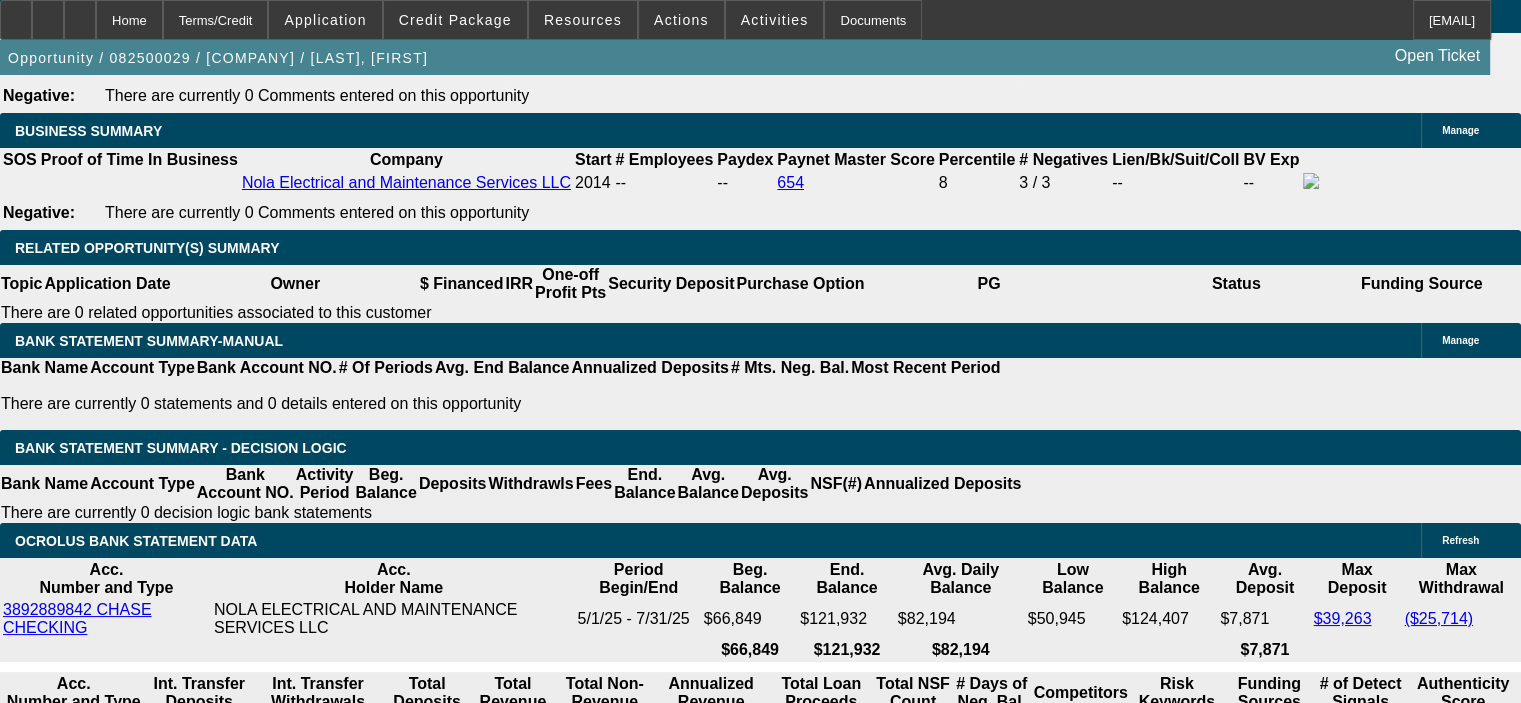 click on "Sales Tax" 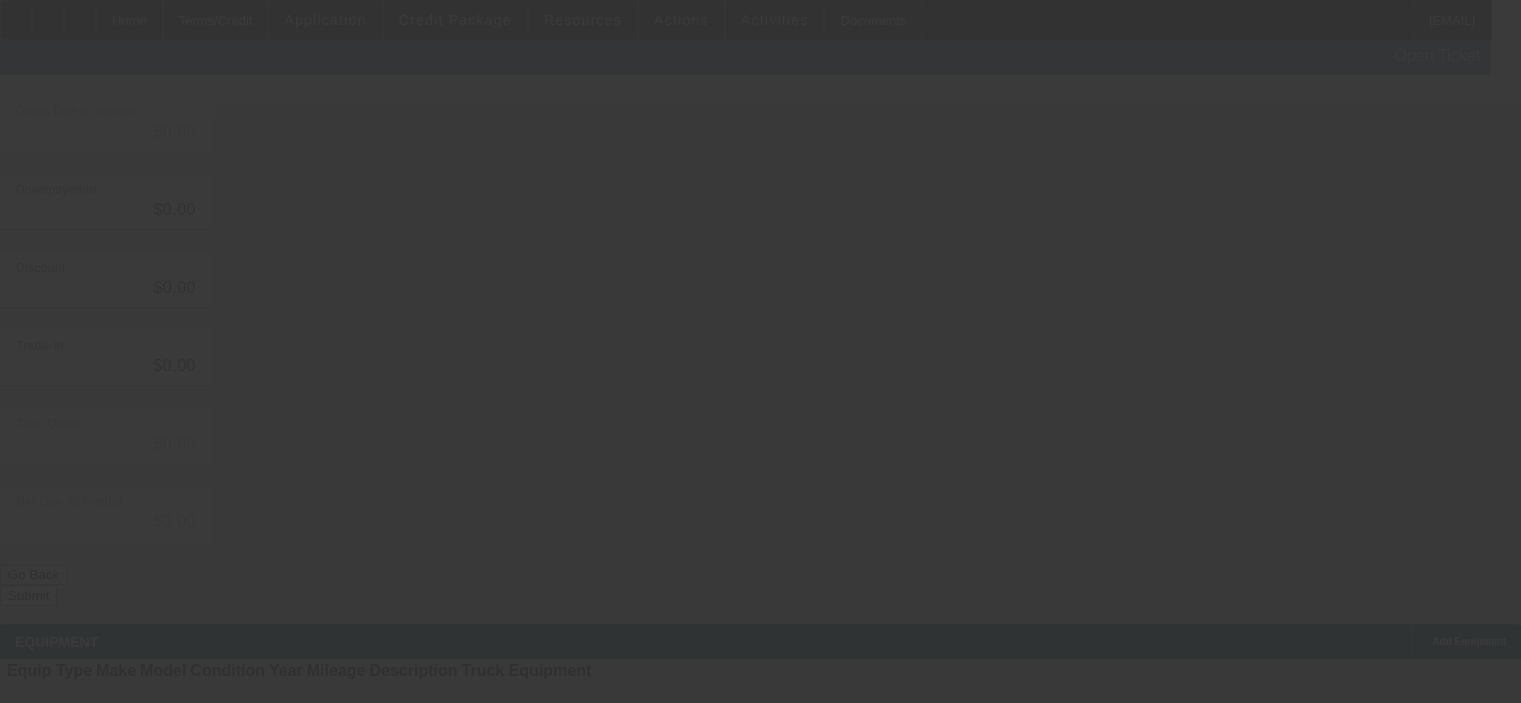 scroll, scrollTop: 0, scrollLeft: 0, axis: both 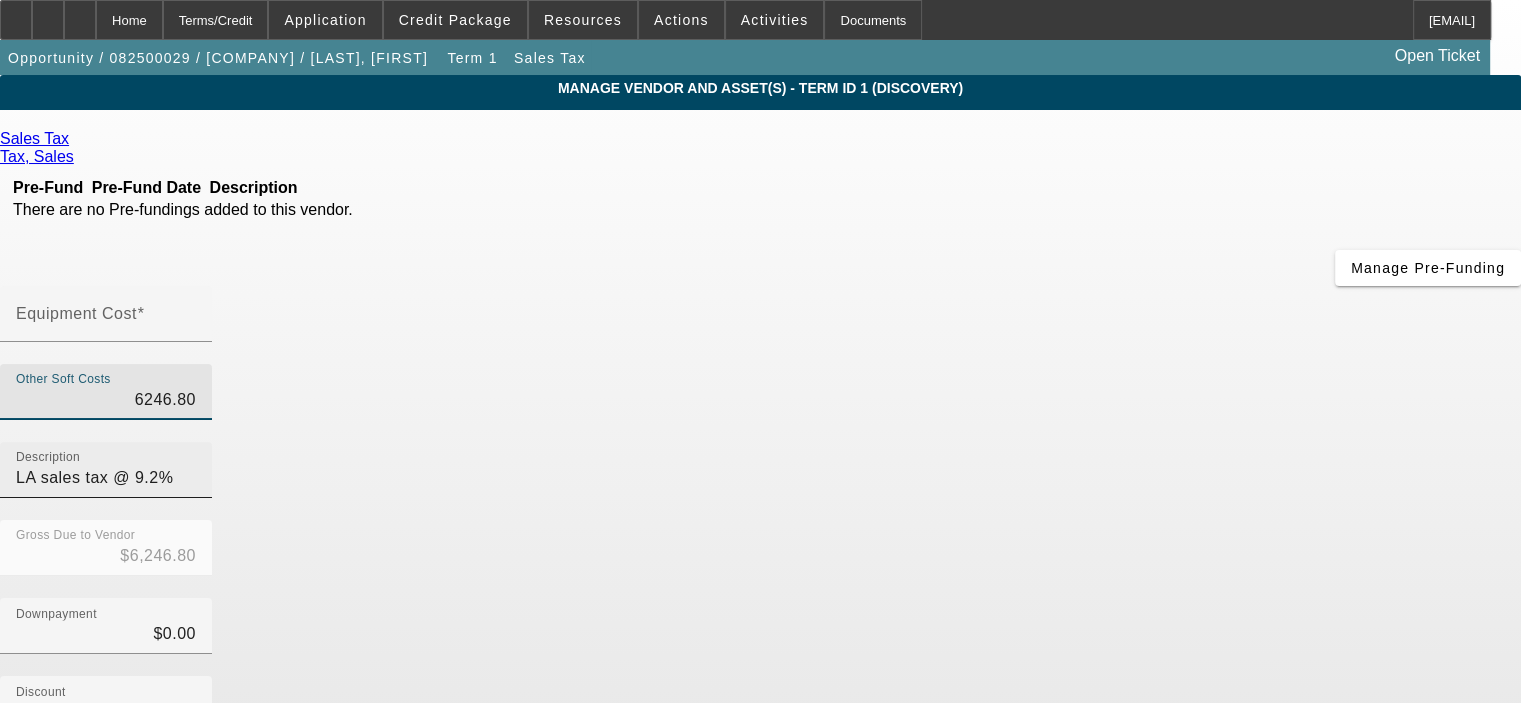 drag, startPoint x: 932, startPoint y: 244, endPoint x: 1099, endPoint y: 244, distance: 167 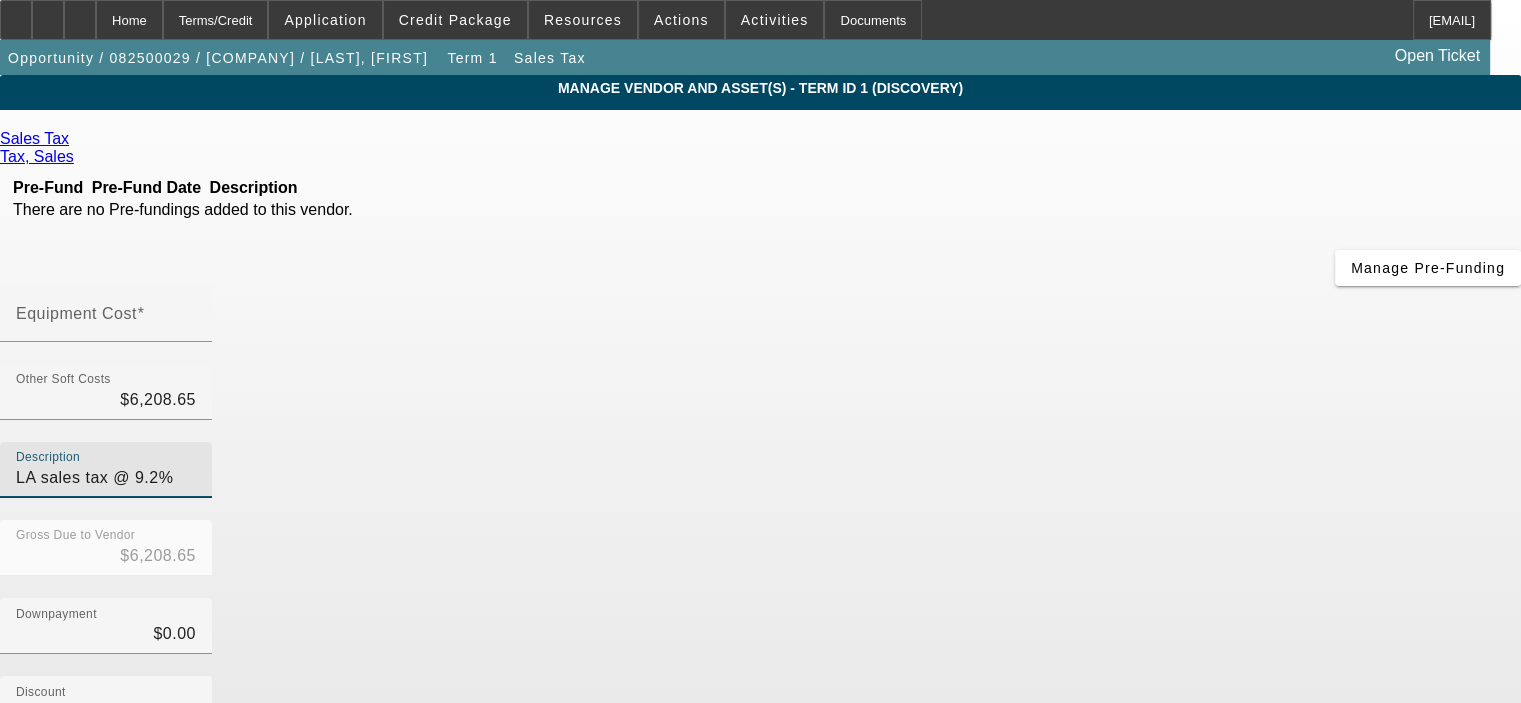 click on "LA sales tax @ 9.2%" at bounding box center (106, 478) 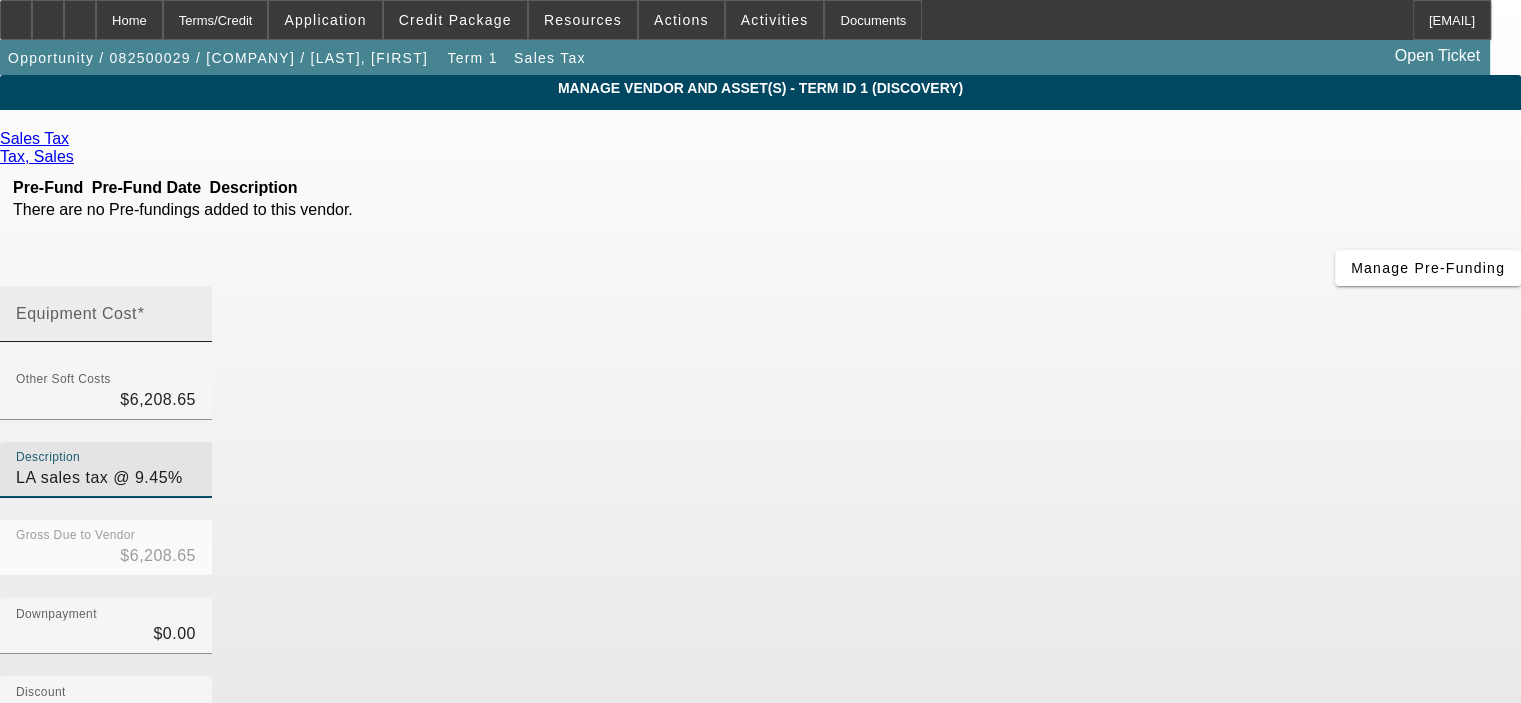 click on "Equipment Cost" at bounding box center [106, 322] 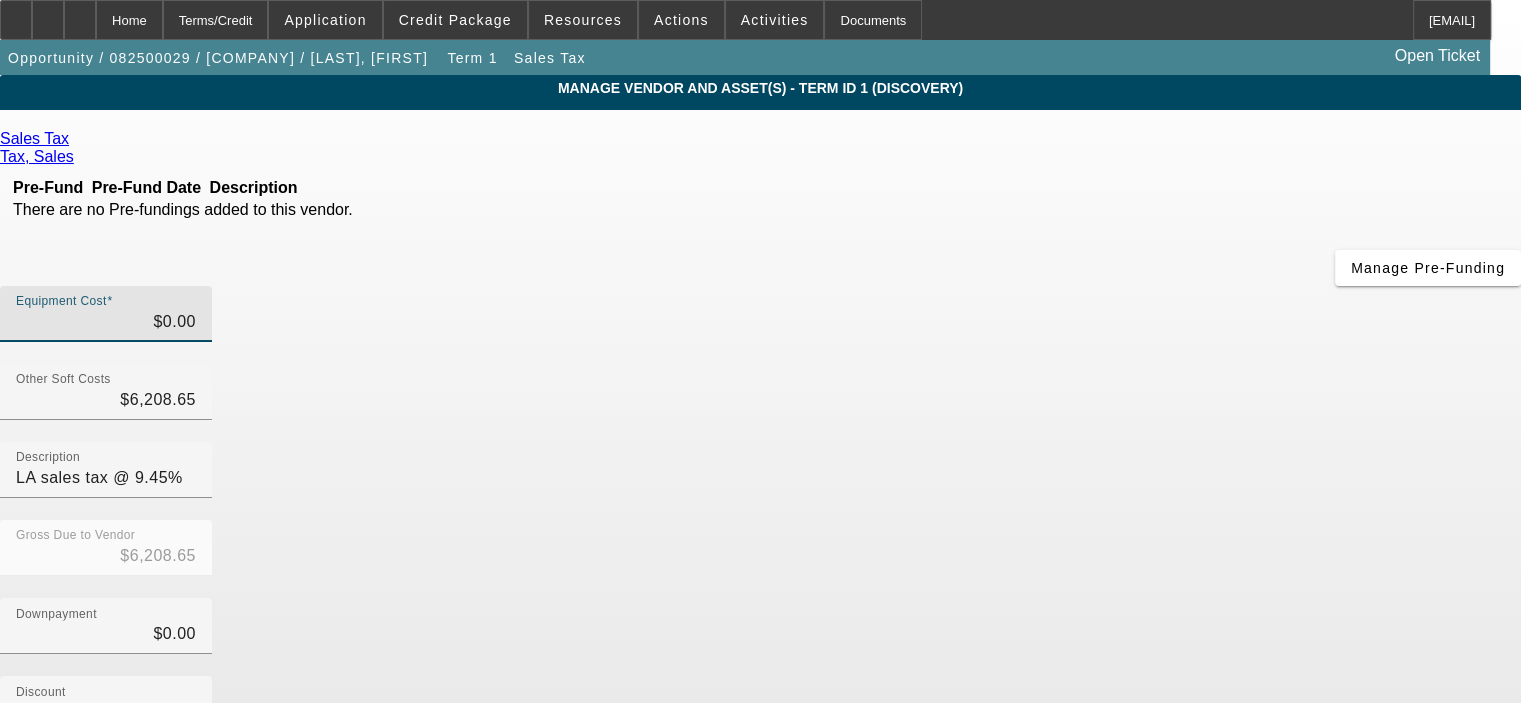 click on "Discount
$0.00" at bounding box center (760, 715) 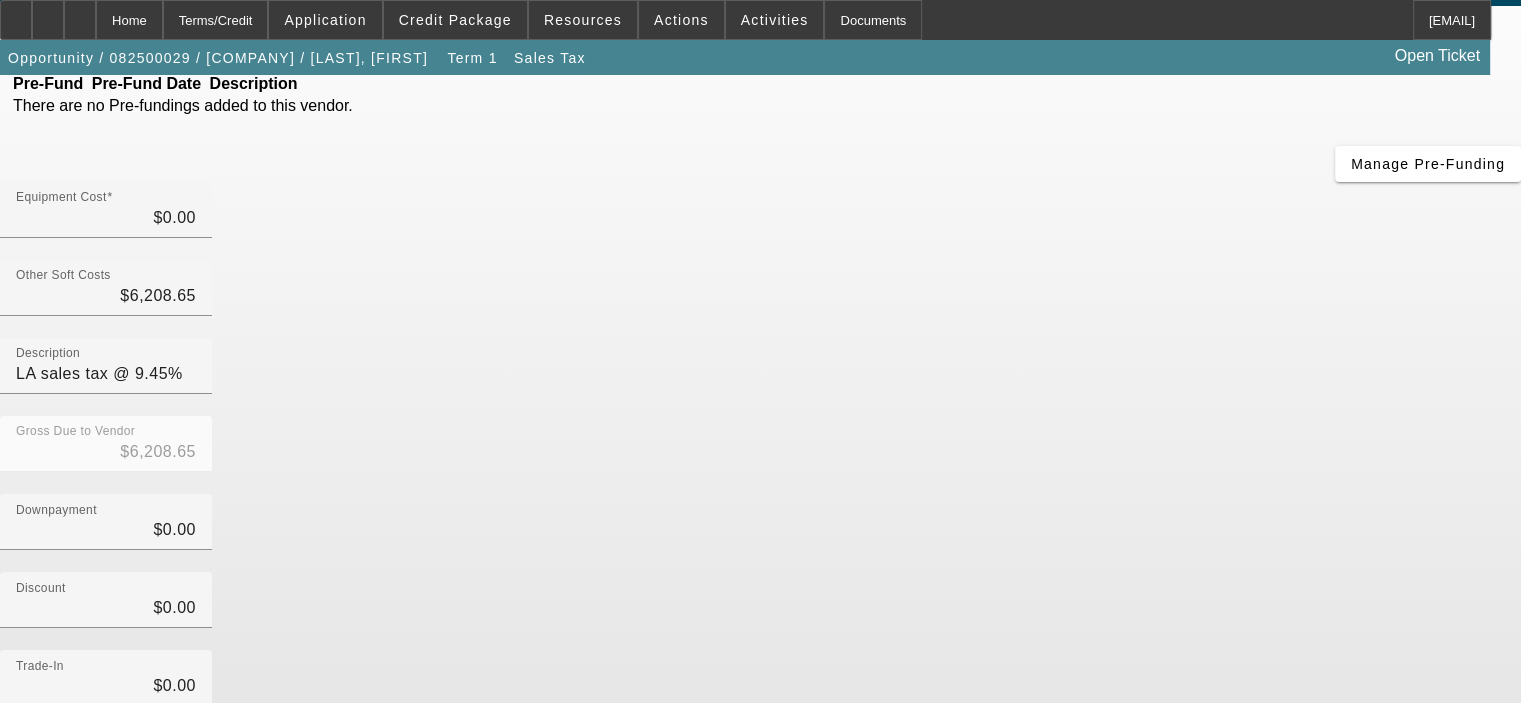 scroll, scrollTop: 221, scrollLeft: 0, axis: vertical 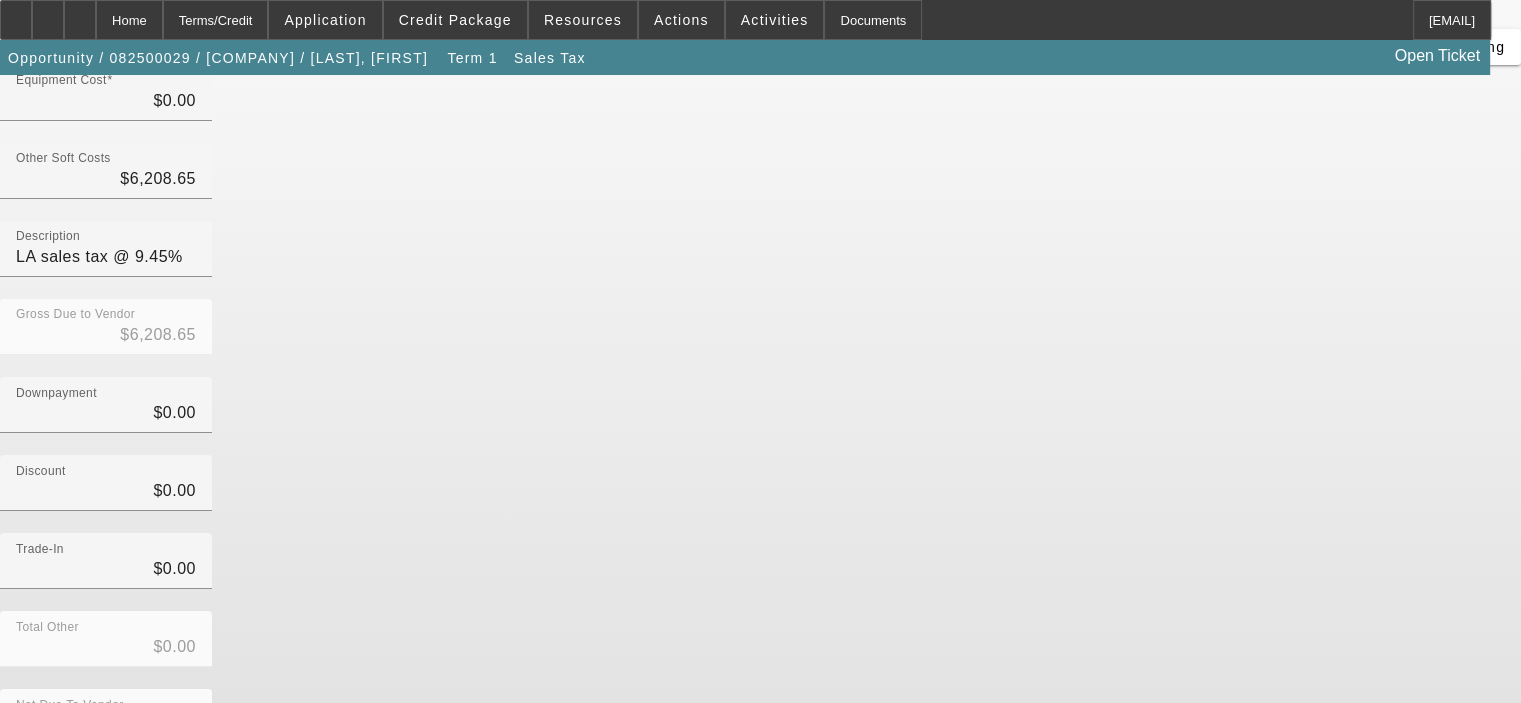 click on "Submit" at bounding box center [28, 798] 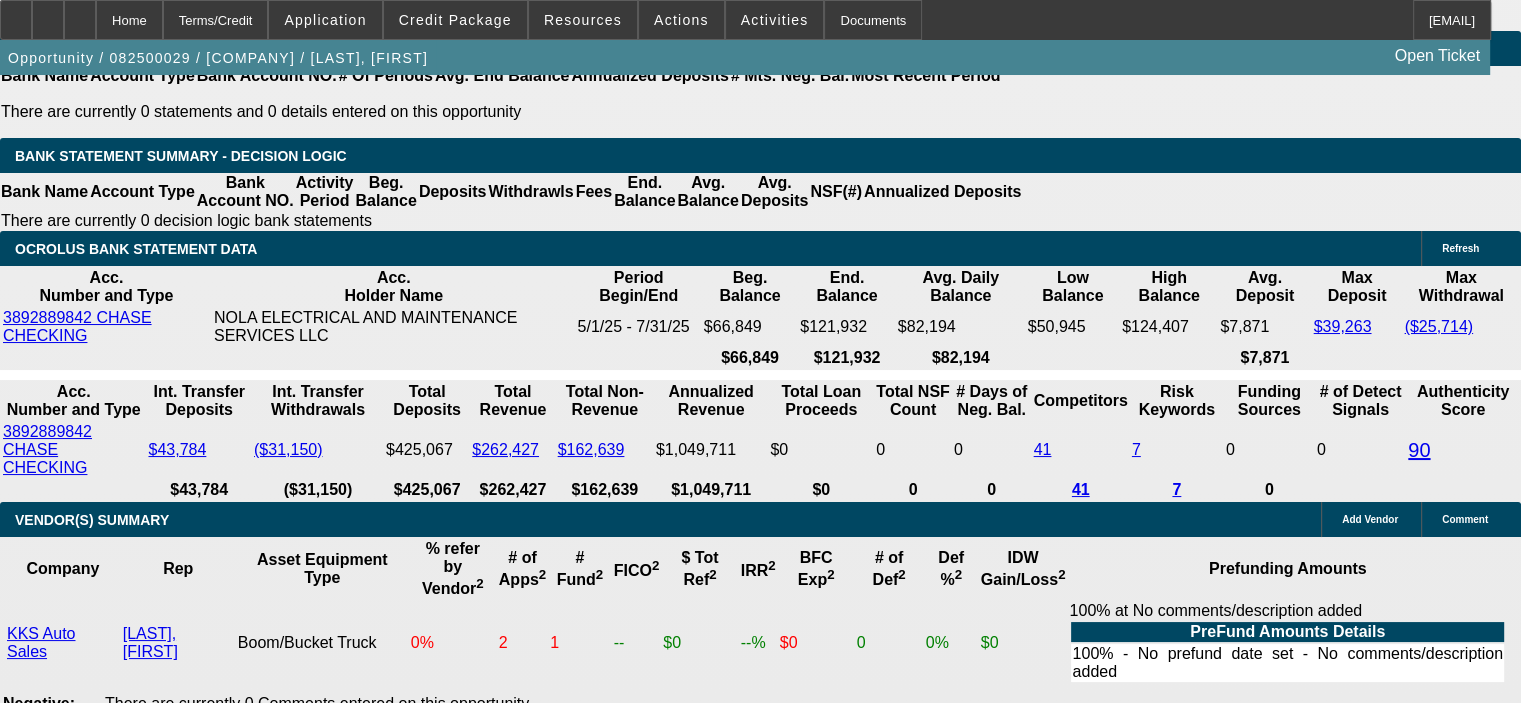 scroll, scrollTop: 3500, scrollLeft: 0, axis: vertical 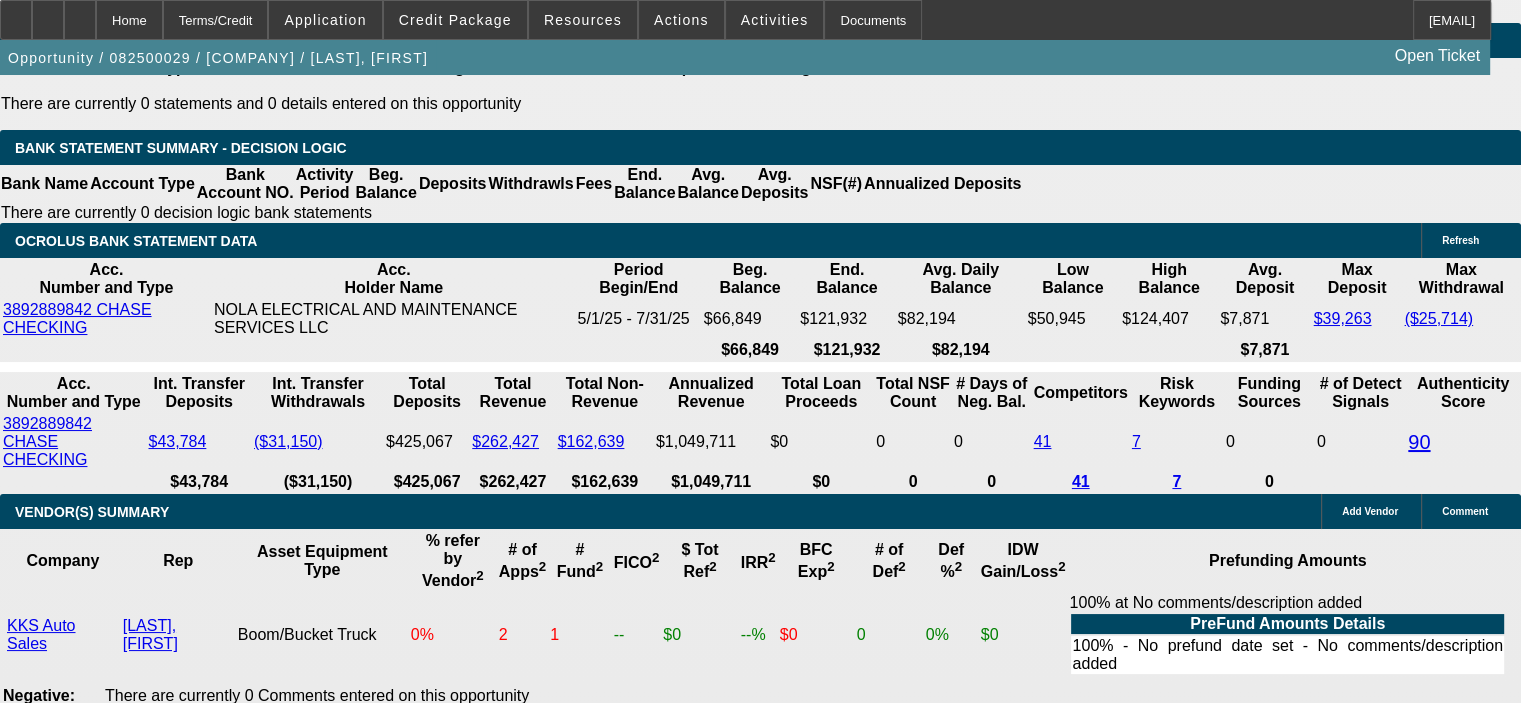 drag, startPoint x: 252, startPoint y: 369, endPoint x: 492, endPoint y: 341, distance: 241.6278 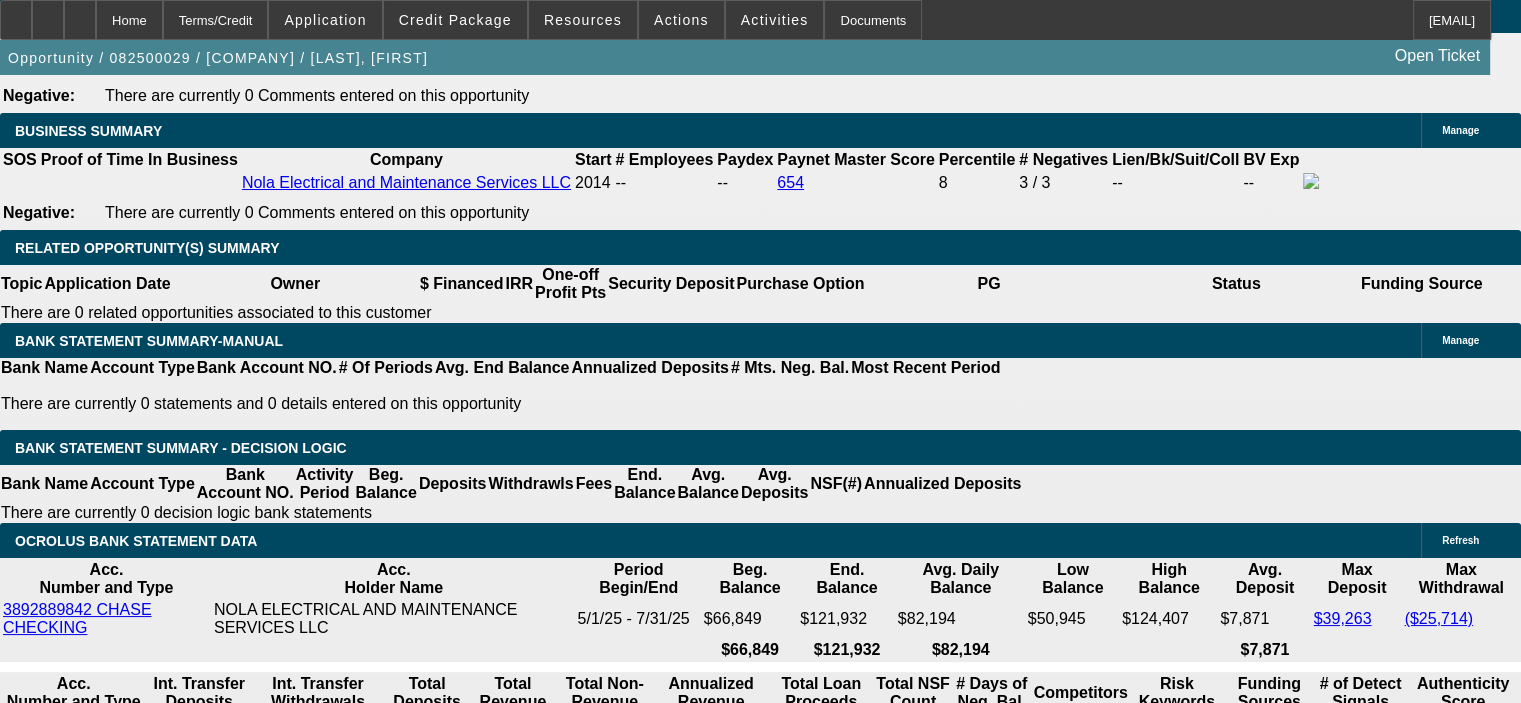 scroll, scrollTop: 3100, scrollLeft: 0, axis: vertical 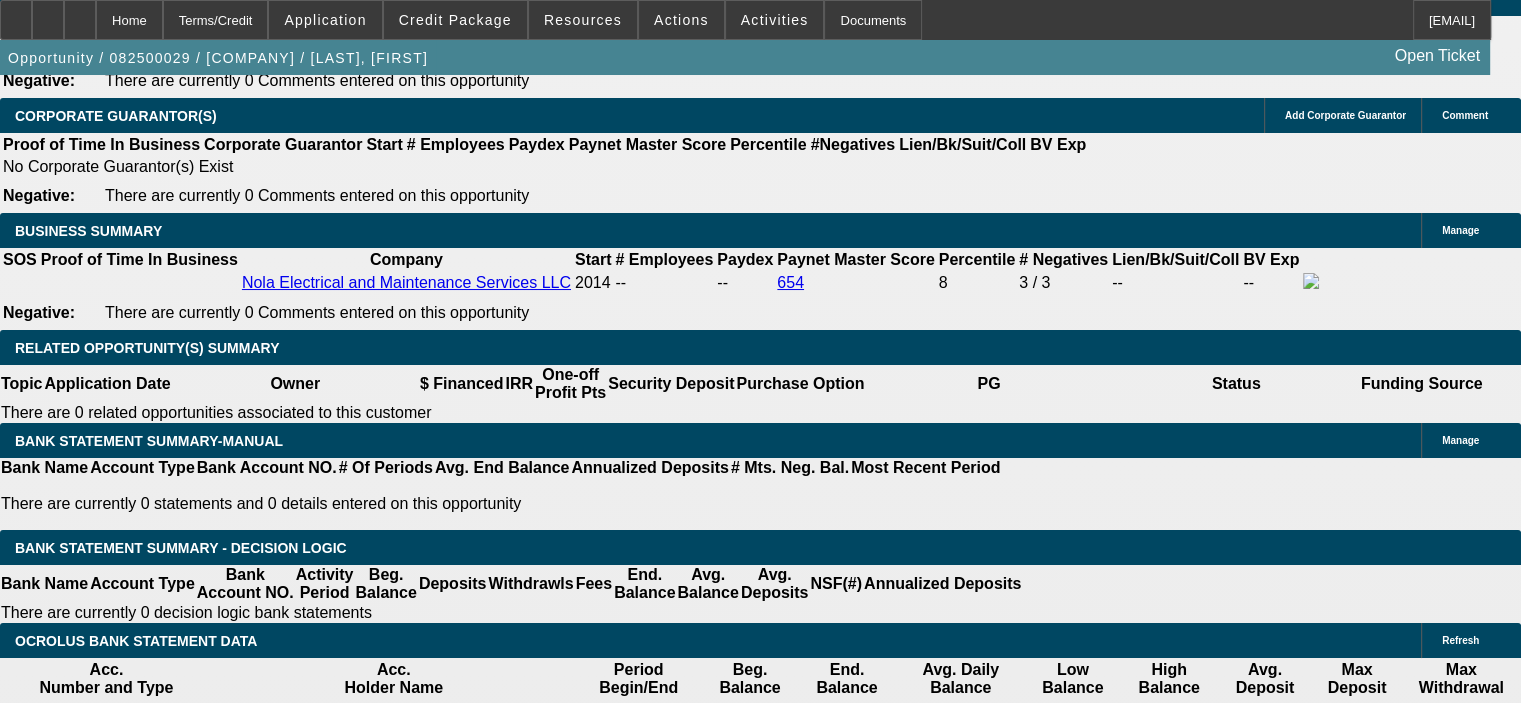 click at bounding box center (322, 1640) 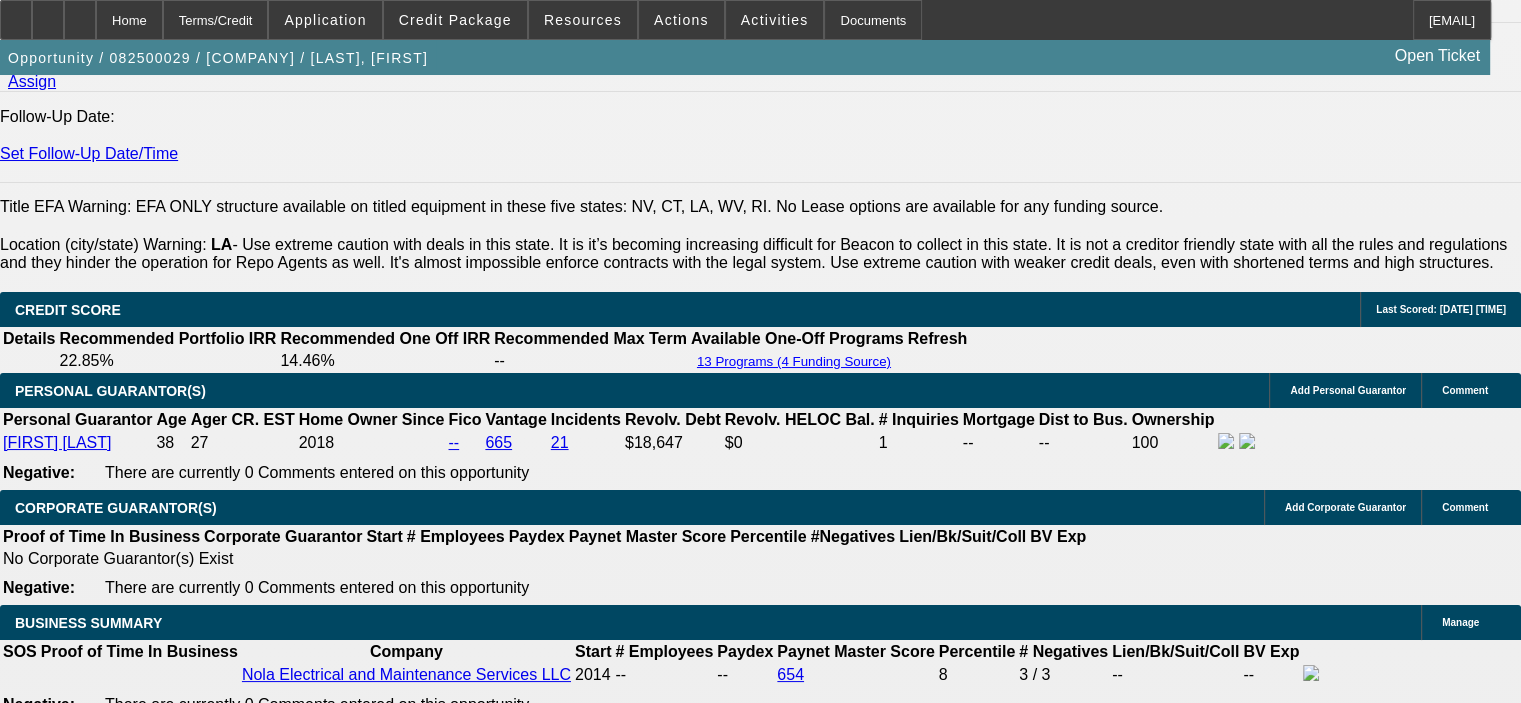 scroll, scrollTop: 2600, scrollLeft: 0, axis: vertical 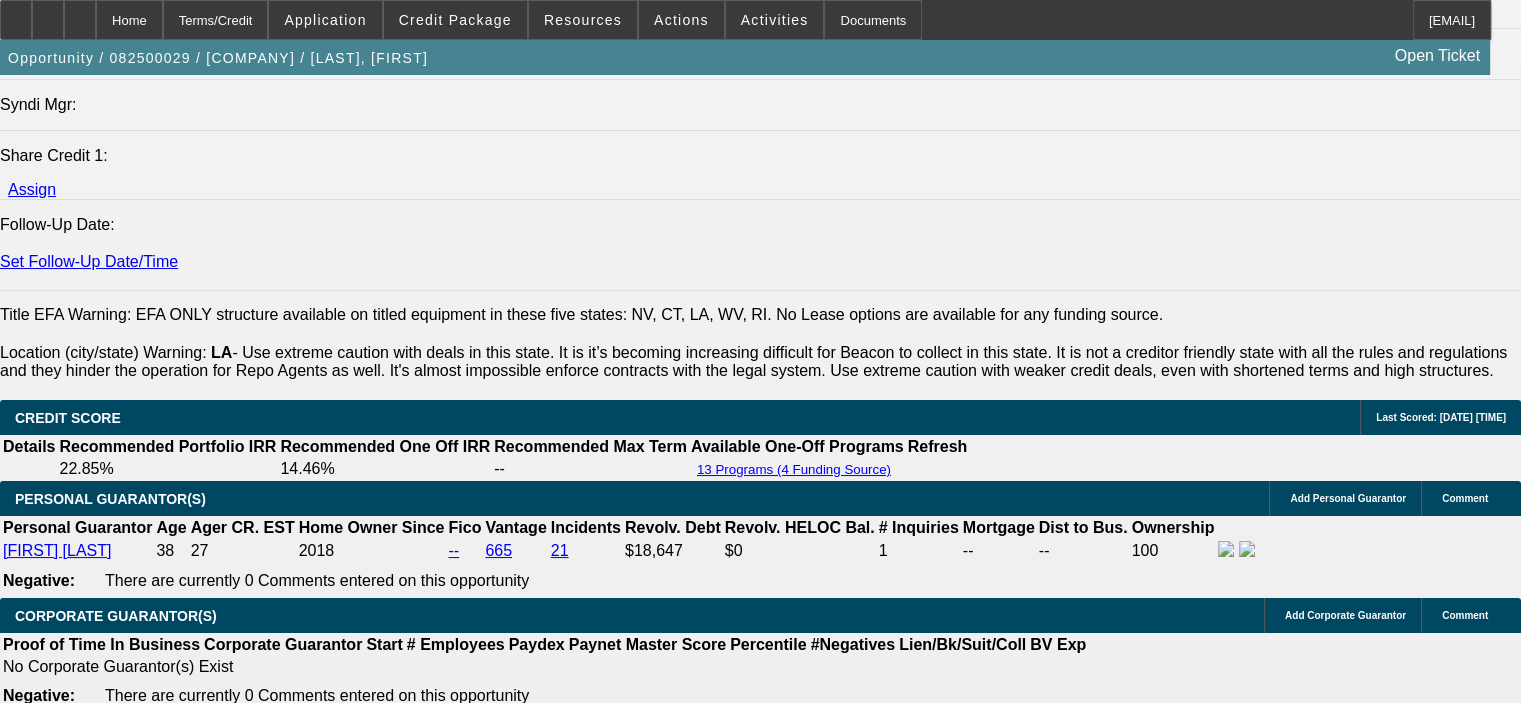 click on "Manage" 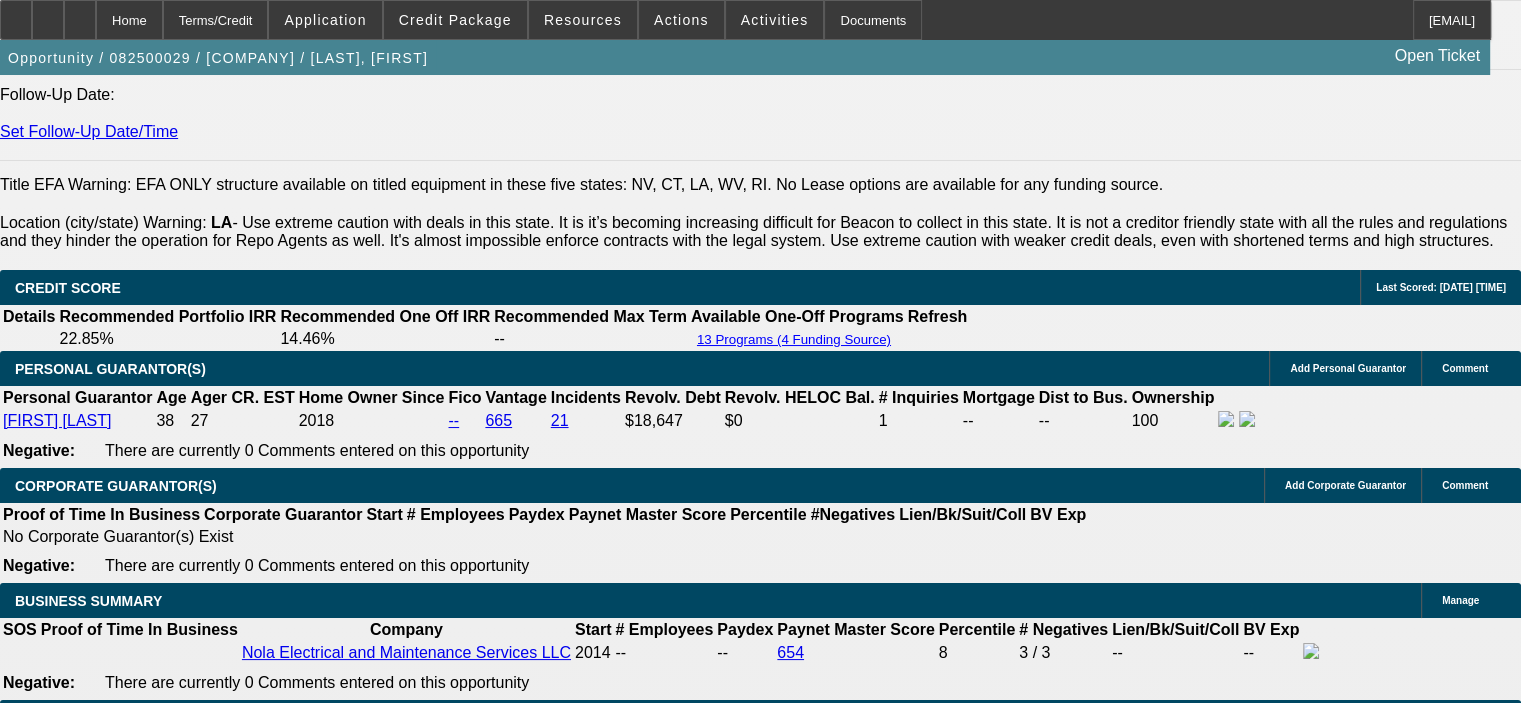 scroll, scrollTop: 2700, scrollLeft: 0, axis: vertical 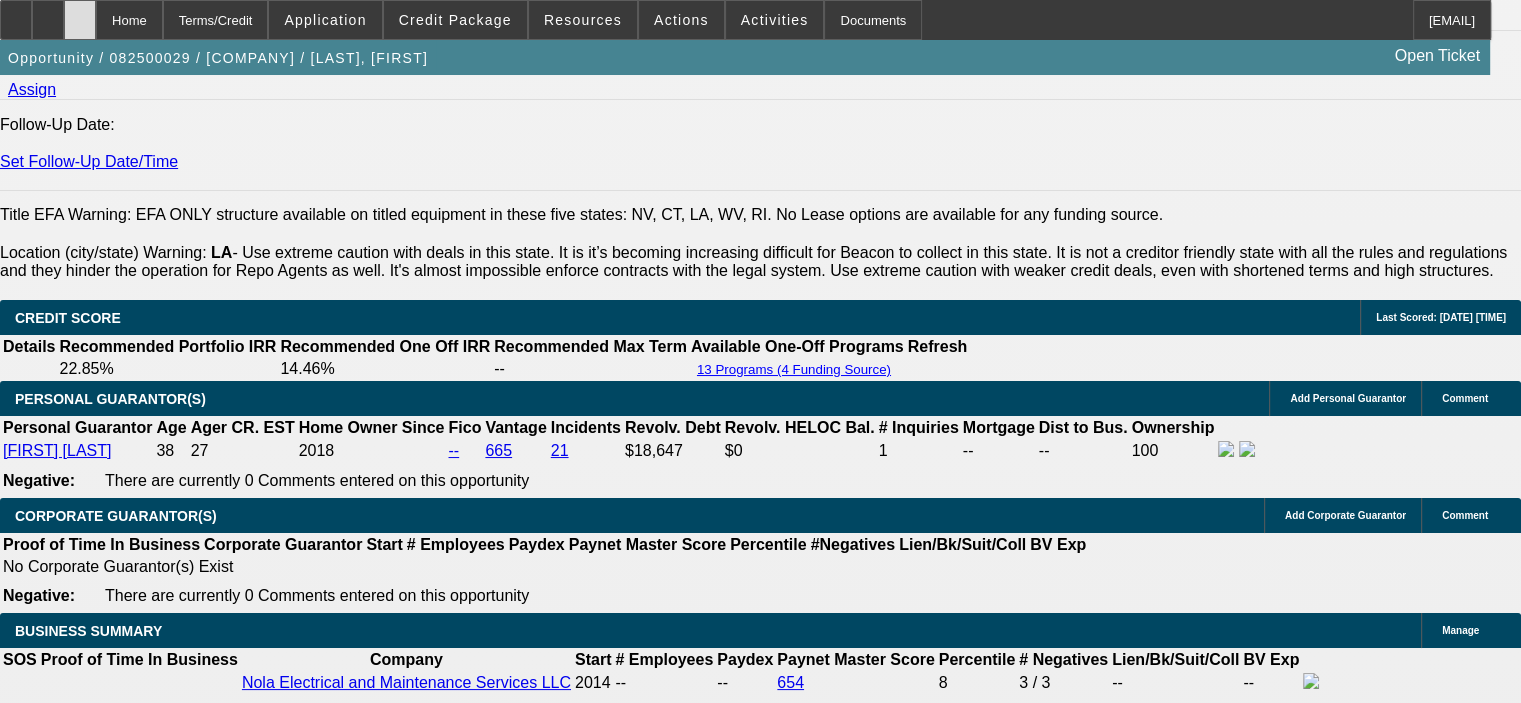 click at bounding box center [80, 13] 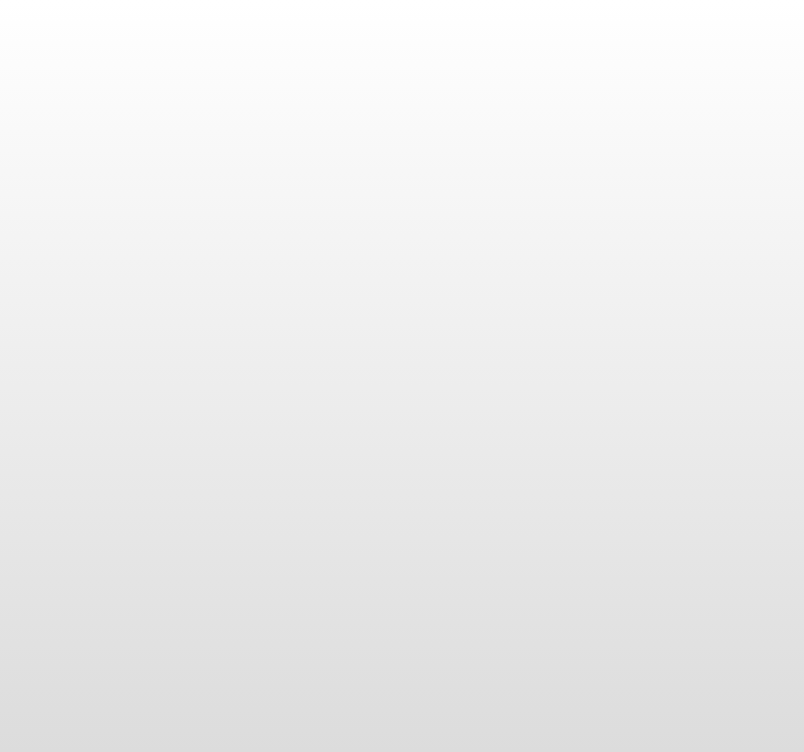 scroll, scrollTop: 0, scrollLeft: 0, axis: both 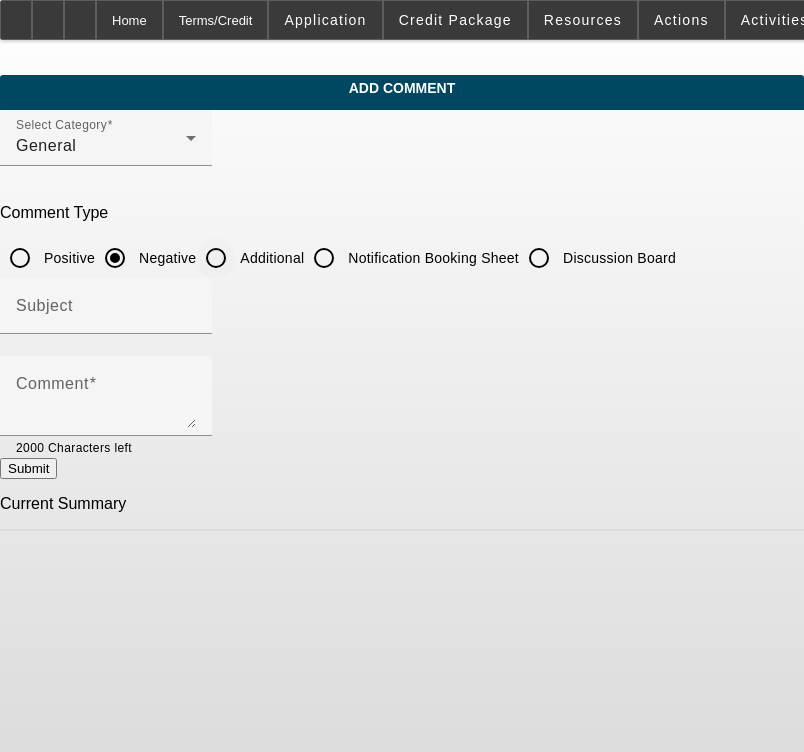 click on "Additional" at bounding box center (216, 258) 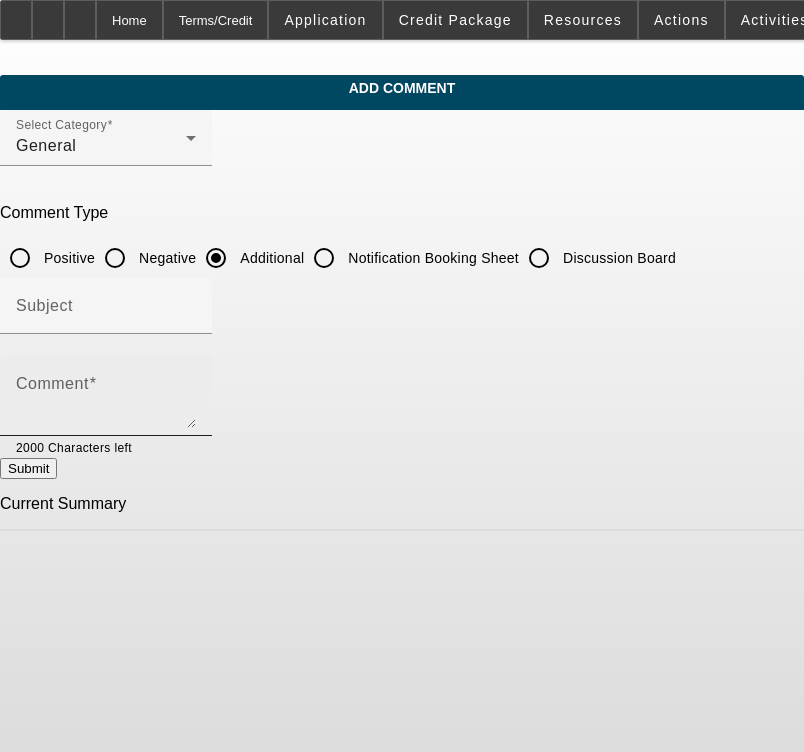 click on "Comment" 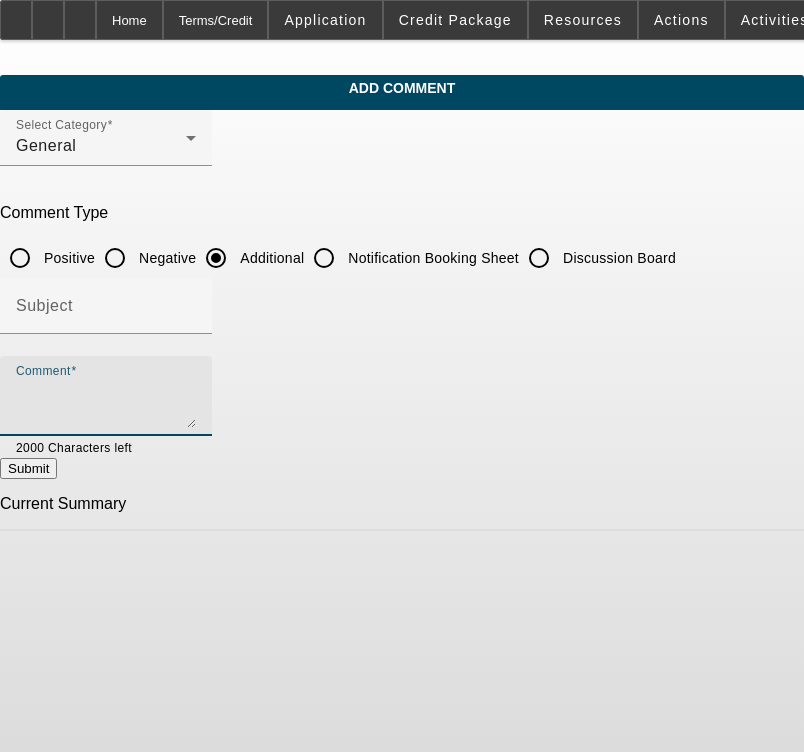 paste on "Nola Electrical has been in business over 11 years and is currently generating over $1 Million in annualized business bank deposits. Brendan usually pays cash or pays off financings early; he currently has 3 work trucks financed under his personal credit. He is a homeowner with a paid in full $223K mortgage. Per Brendan, he does not remember the two unsecured financings reported on his PayNet. He currently has a fleet of 7 Work Trucks, 1 Trailer and a Scissor Lift. This Bucket Truck is replacing a Bucket Truck that he sold about 2 years ago when he paid cash for the Scissor Lift but he needs to get another Bucket Truck (with 45' working height) due to increased business where the Scissor Lift will not reach." 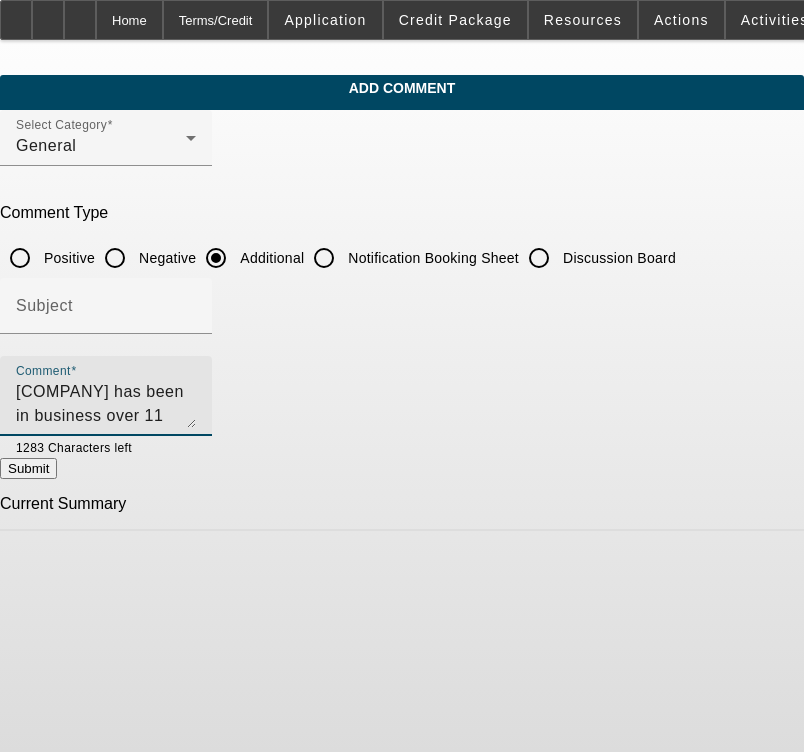 scroll, scrollTop: 115, scrollLeft: 0, axis: vertical 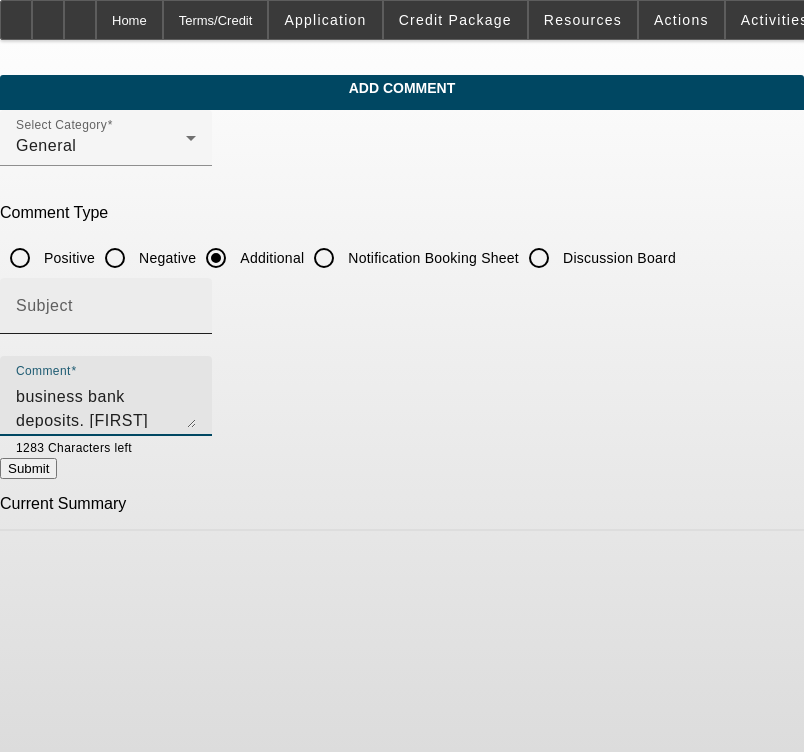 type on "Nola Electrical has been in business over 11 years and is currently generating over $1 Million in annualized business bank deposits. Brendan usually pays cash or pays off financings early; he currently has 3 work trucks financed under his personal credit. He is a homeowner with a paid in full $223K mortgage. Per Brendan, he does not remember the two unsecured financings reported on his PayNet. He currently has a fleet of 7 Work Trucks, 1 Trailer and a Scissor Lift. This Bucket Truck is replacing a Bucket Truck that he sold about 2 years ago when he paid cash for the Scissor Lift but he needs to get another Bucket Truck (with 45' working height) due to increased business where the Scissor Lift will not reach." 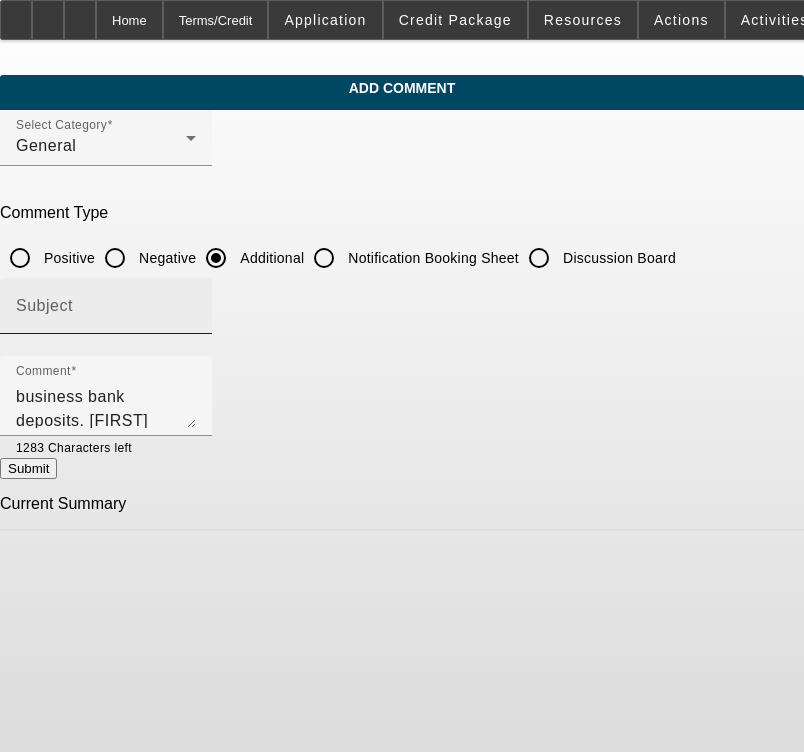 click on "Subject" 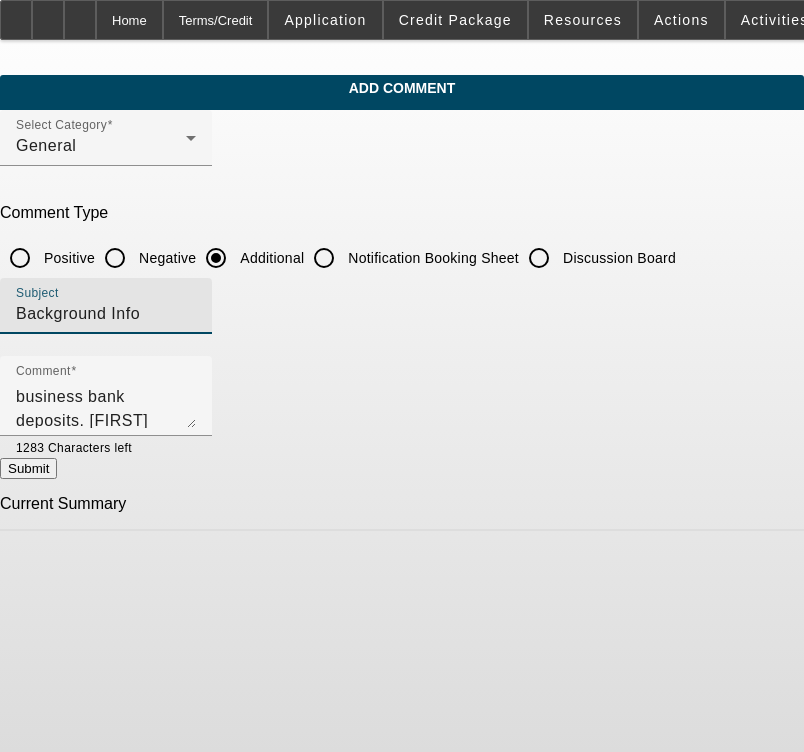 type on "Background Info" 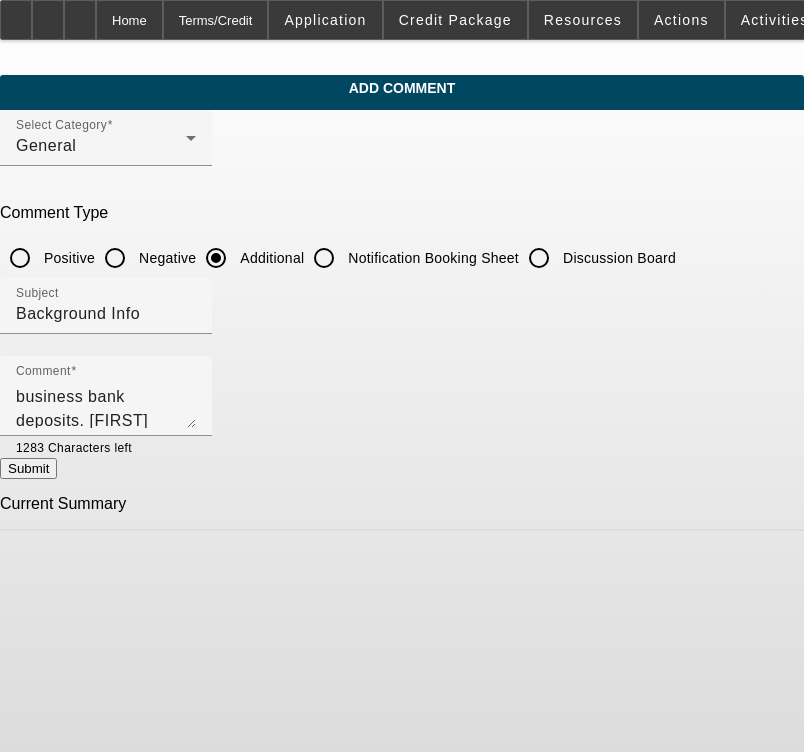 click on "Submit" at bounding box center (28, 468) 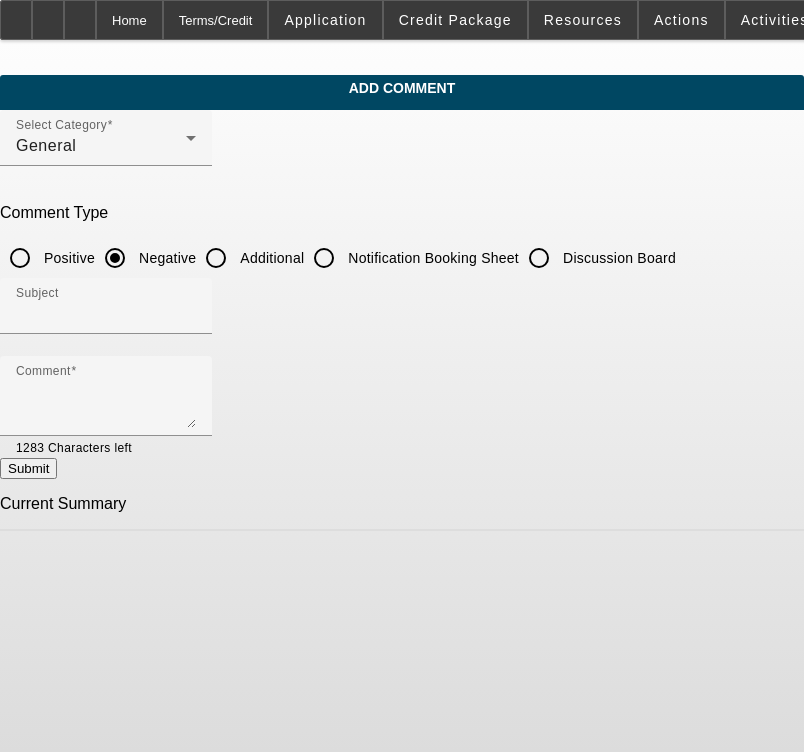scroll, scrollTop: 0, scrollLeft: 0, axis: both 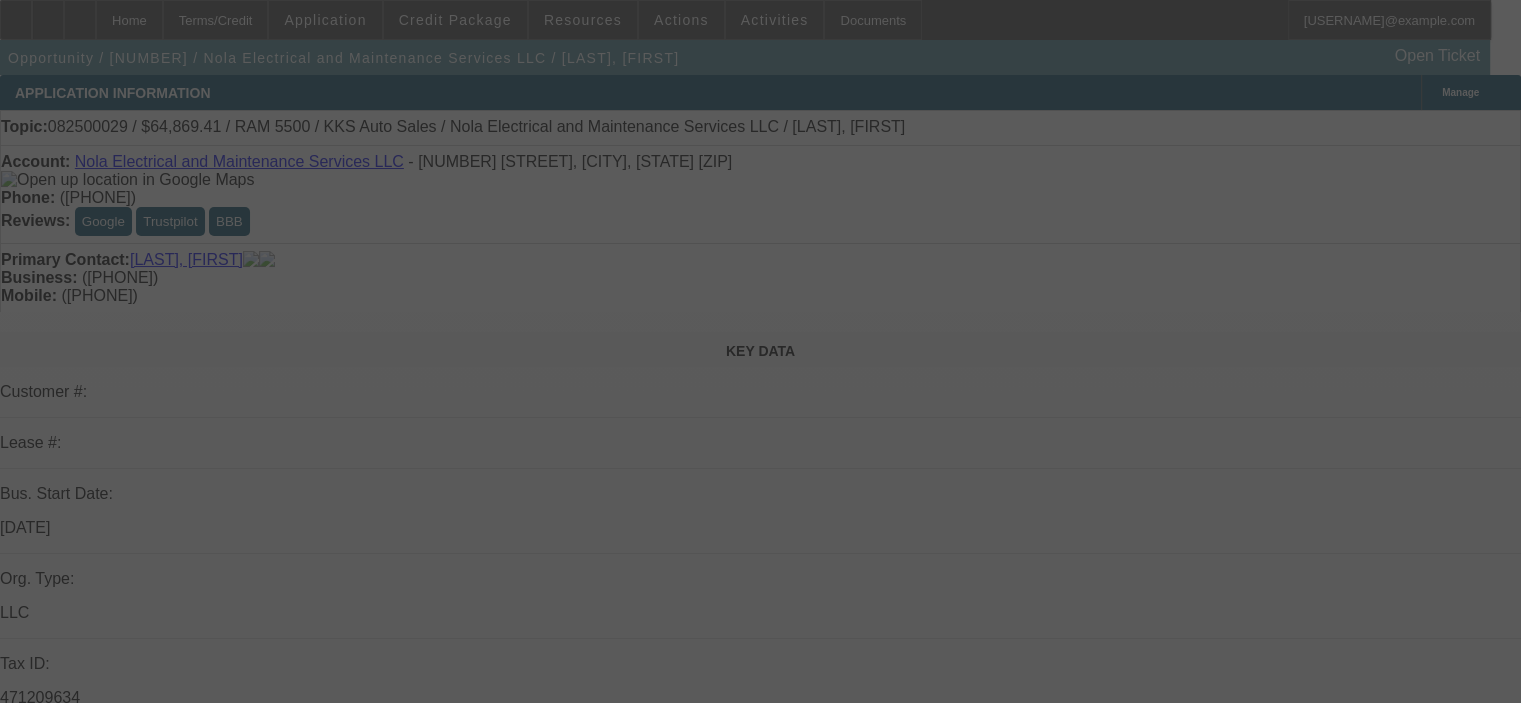 select on "0.1" 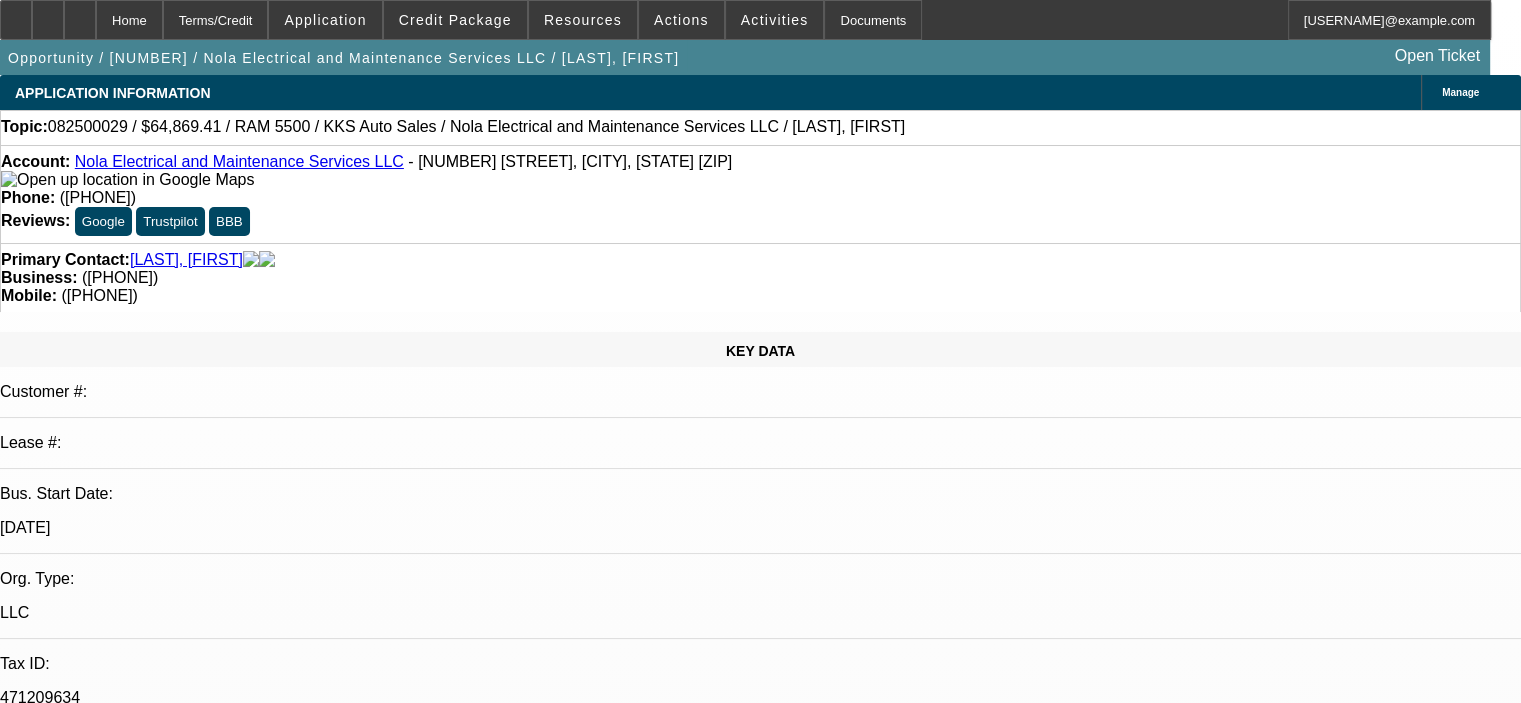 select on "1" 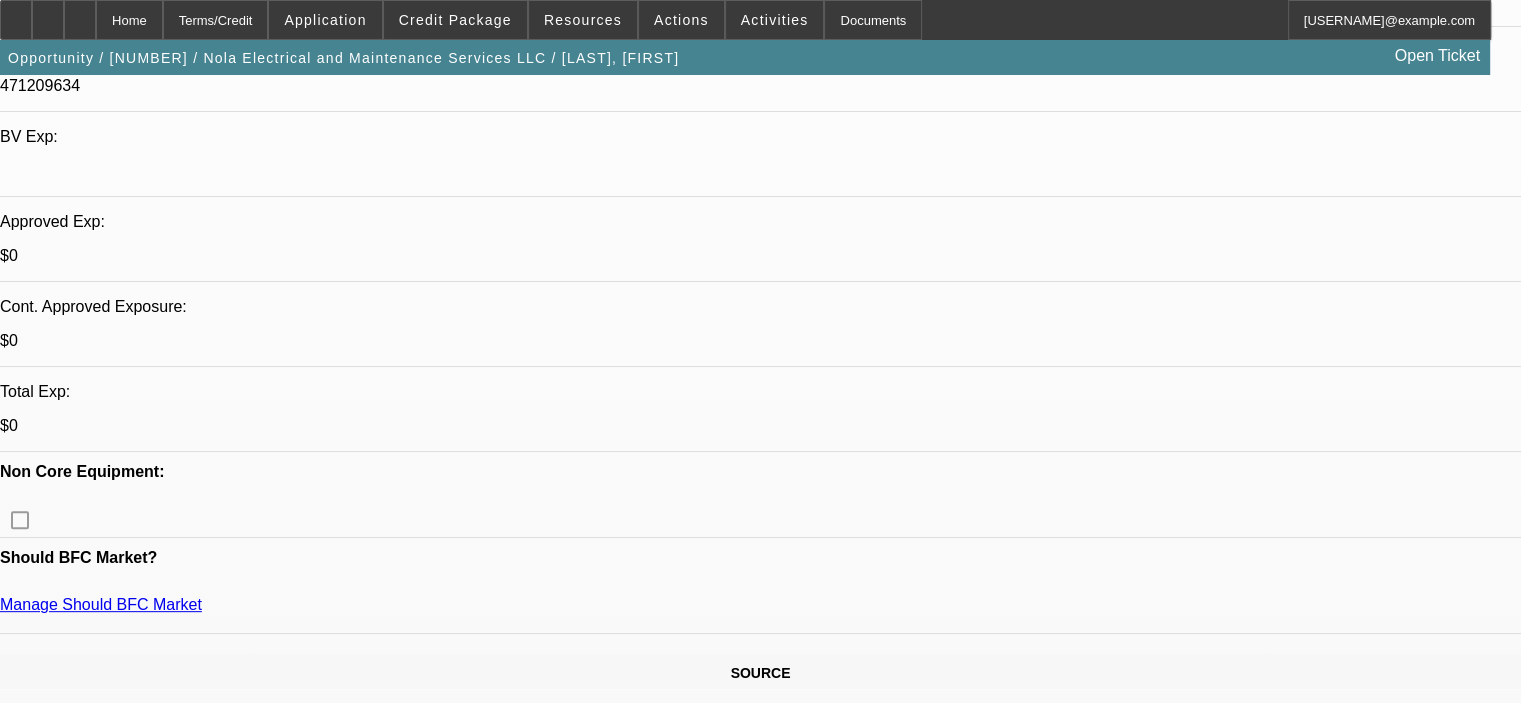 scroll, scrollTop: 600, scrollLeft: 0, axis: vertical 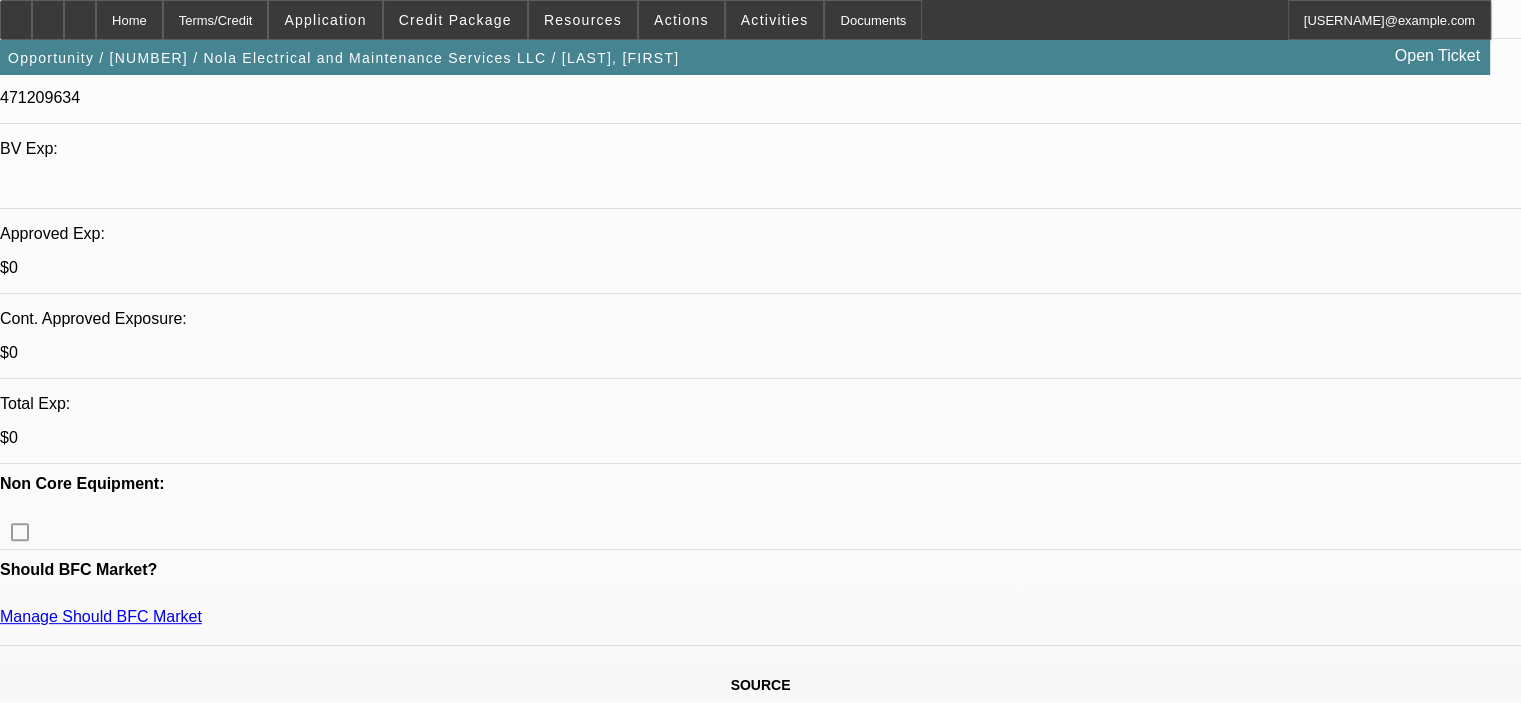 click on "13 Programs (4
Funding Source)" at bounding box center [794, 2469] 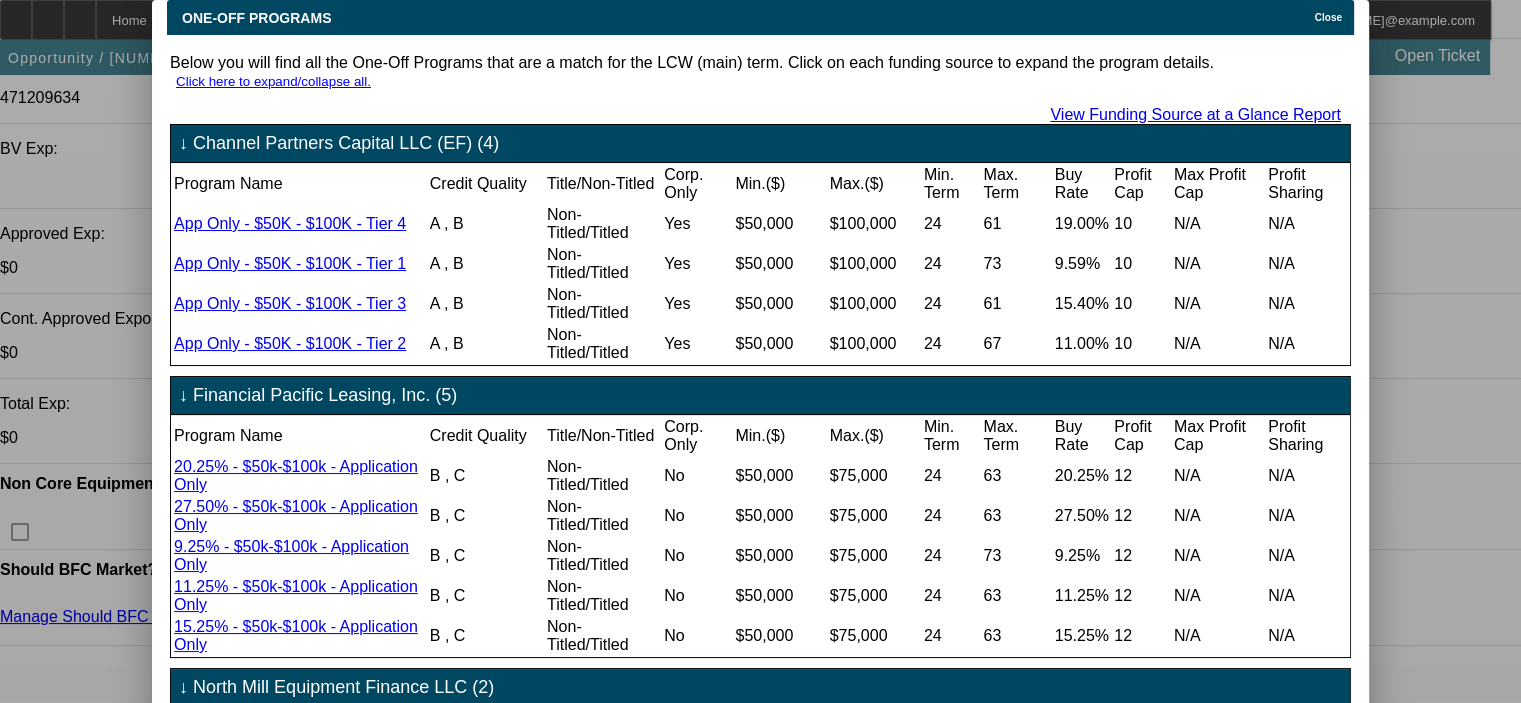 scroll, scrollTop: 0, scrollLeft: 0, axis: both 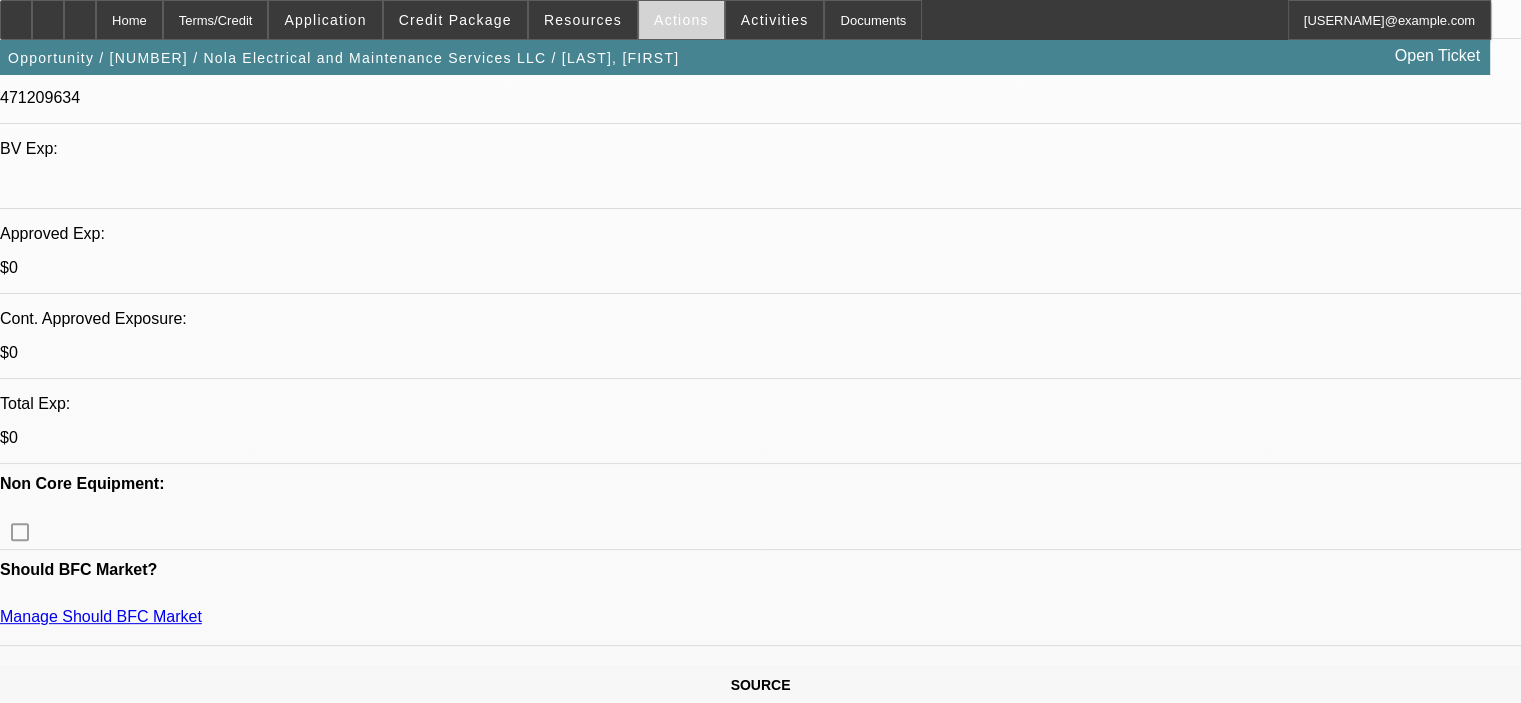 click on "Actions" at bounding box center (681, 20) 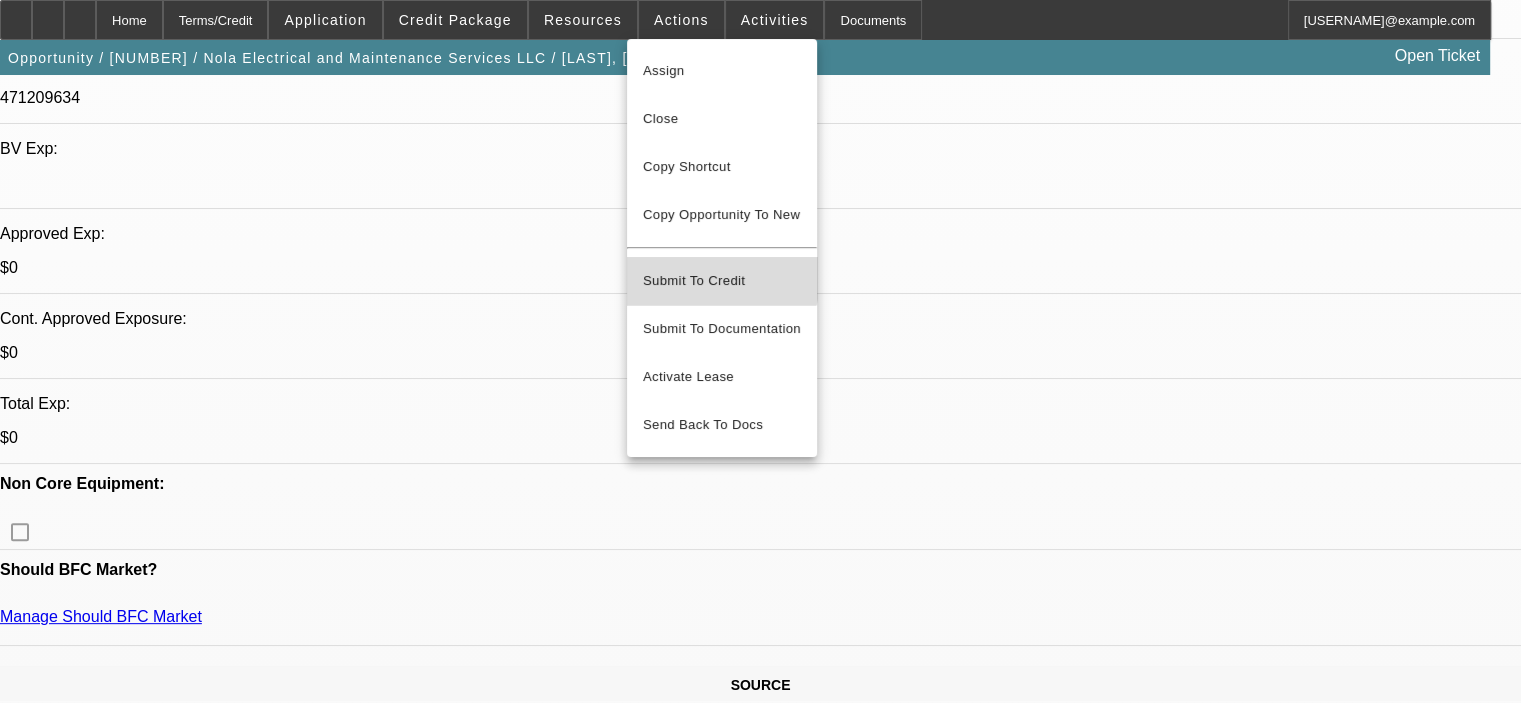 click on "Submit To Credit" at bounding box center [722, 281] 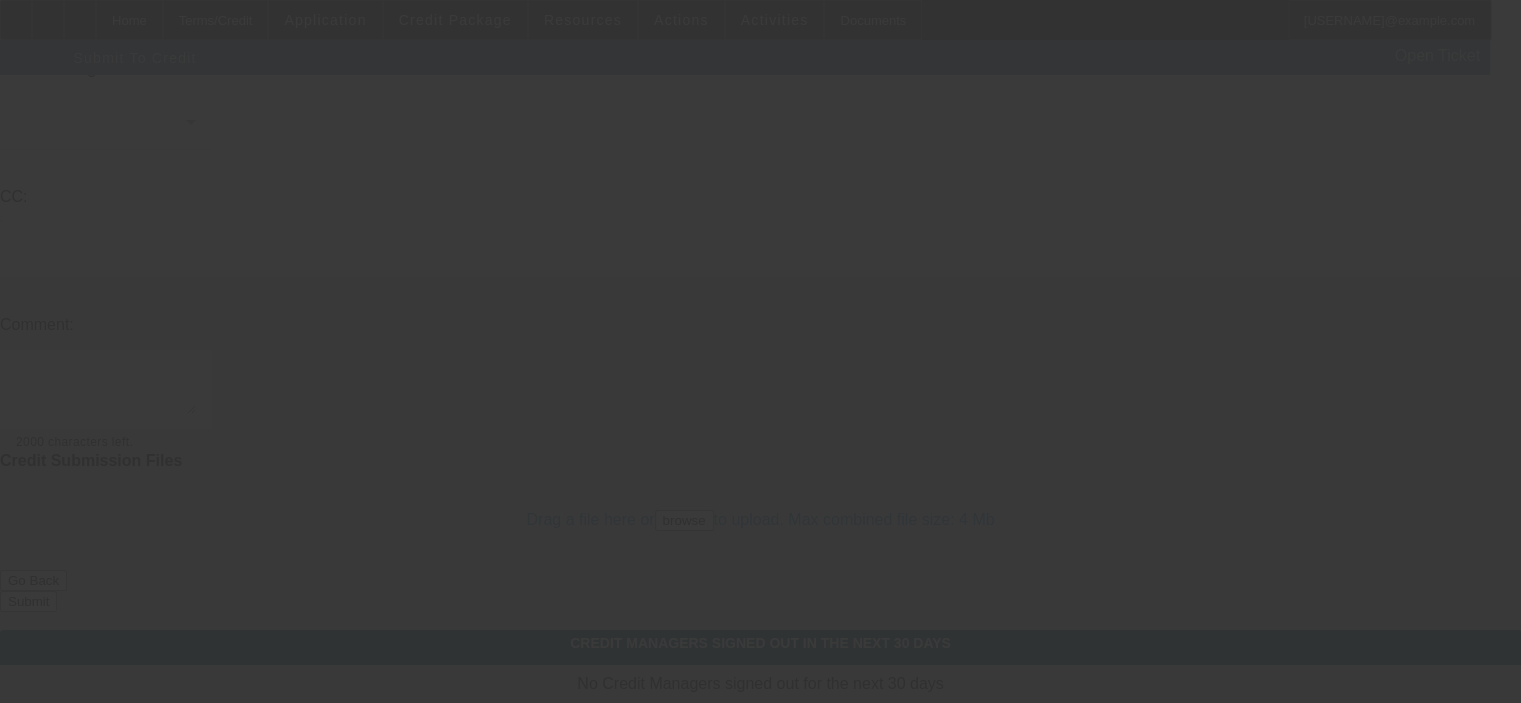 scroll, scrollTop: 0, scrollLeft: 0, axis: both 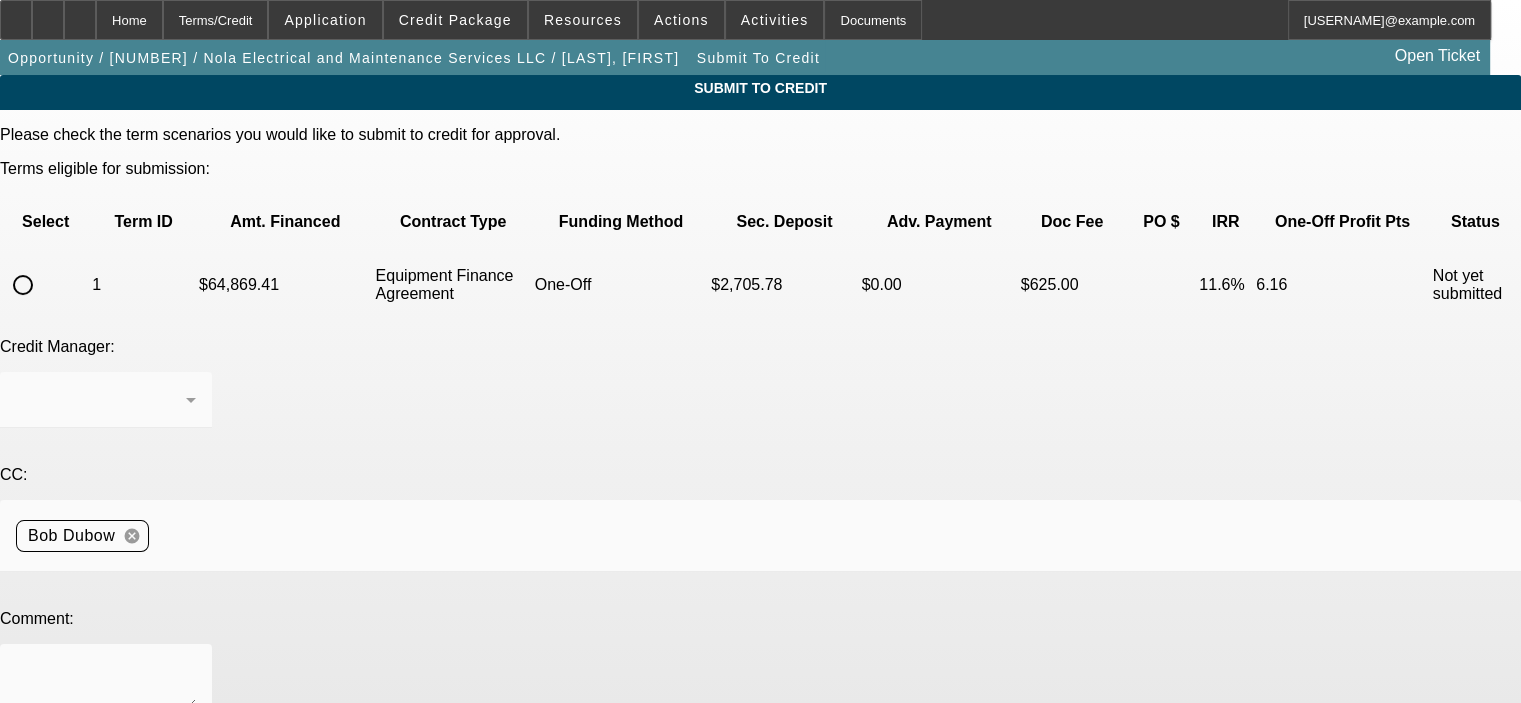 click at bounding box center [23, 285] 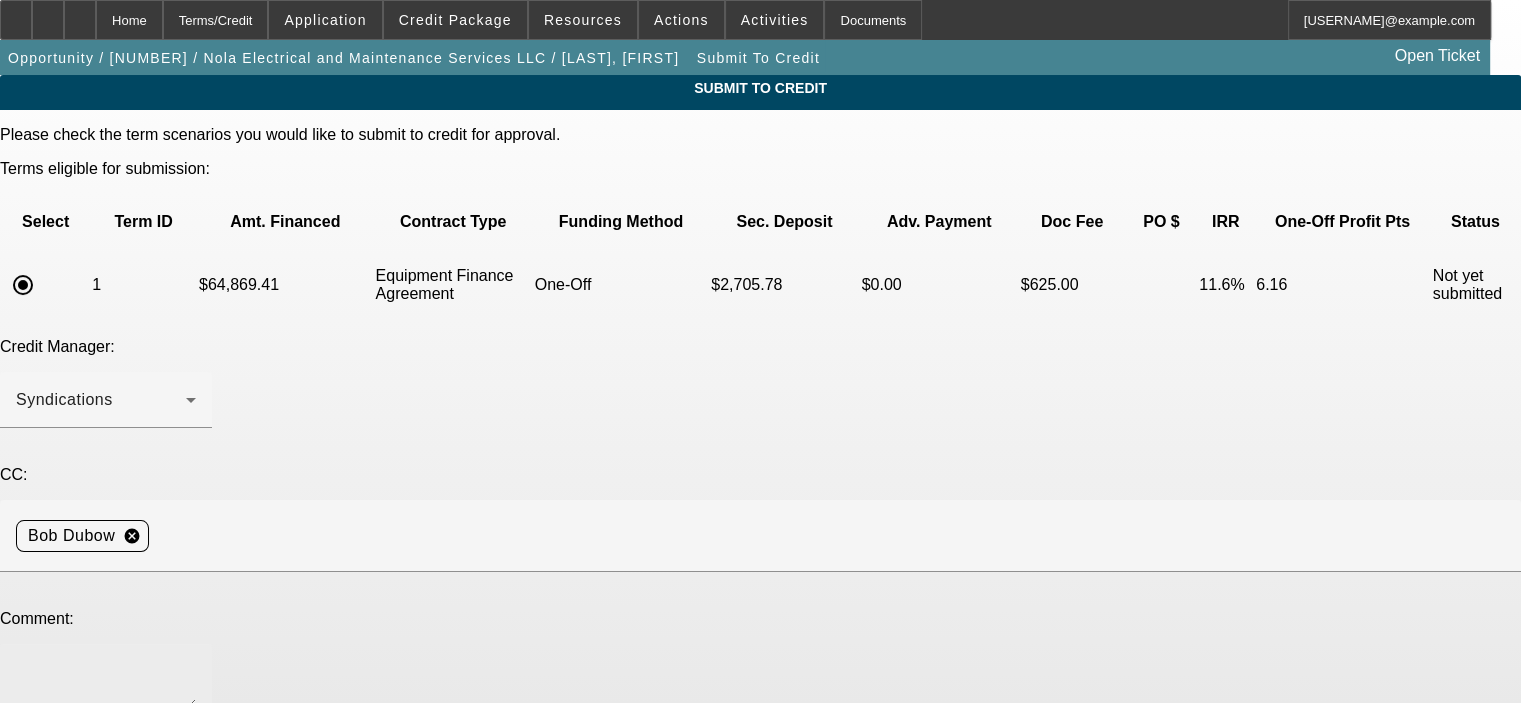 click 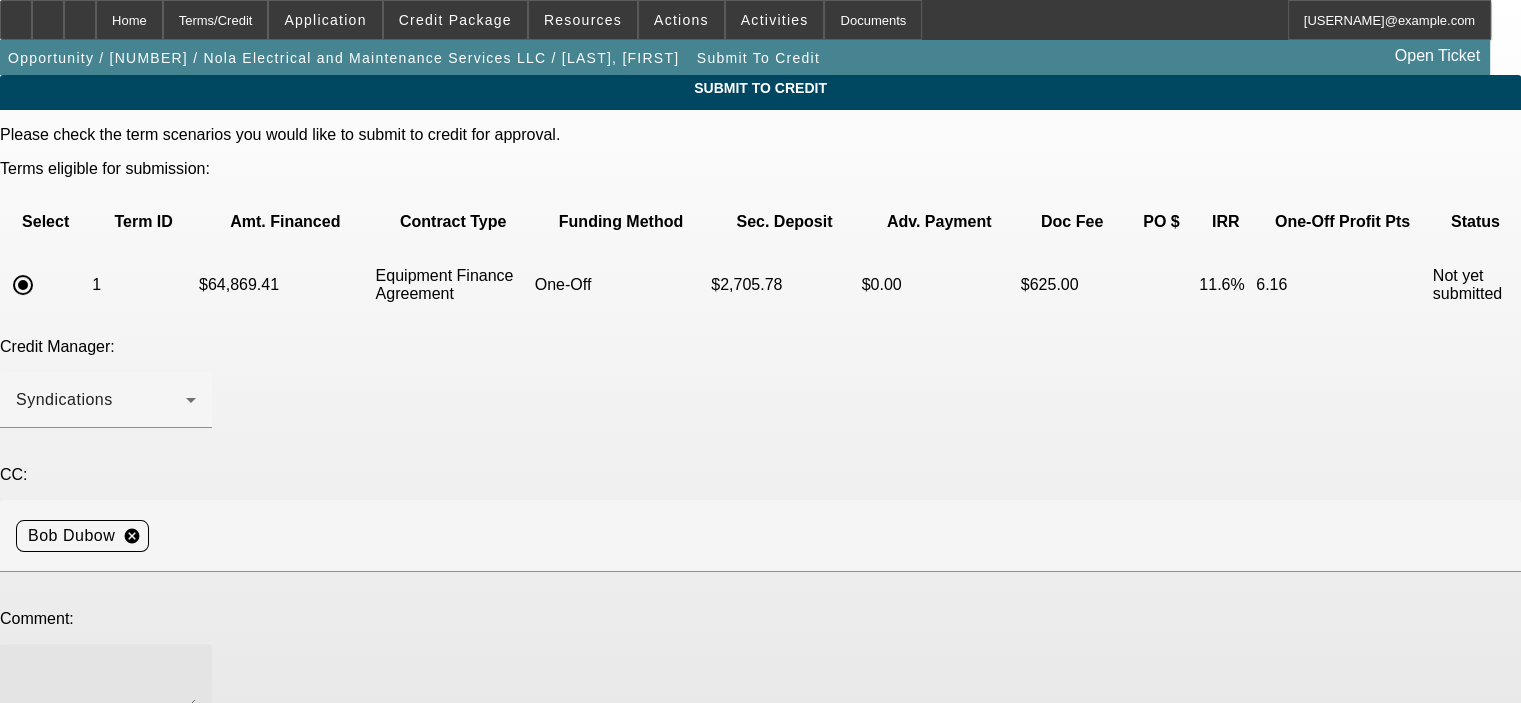 paste on "Nola Electrical has been in business over 11 years and is currently generating over $1 Million in annualized business bank deposits. [FIRST] usually pays cash or pays off financings early; he currently has 3 work trucks financed under his personal credit. He is a homeowner with a paid in full $223K mortgage. Per [FIRST], he does not remember the two unsecured financings reported on his PayNet. He currently has a fleet of 7 Work Trucks, 1 Trailer and a Scissor Lift. This Bucket Truck is replacing a Bucket Truck that he sold about 2 years ago when he paid cash for the Scissor Lift but he needs to get another Bucket Truck (with 45' working height) due to increased business where the Scissor Lift will not reach." 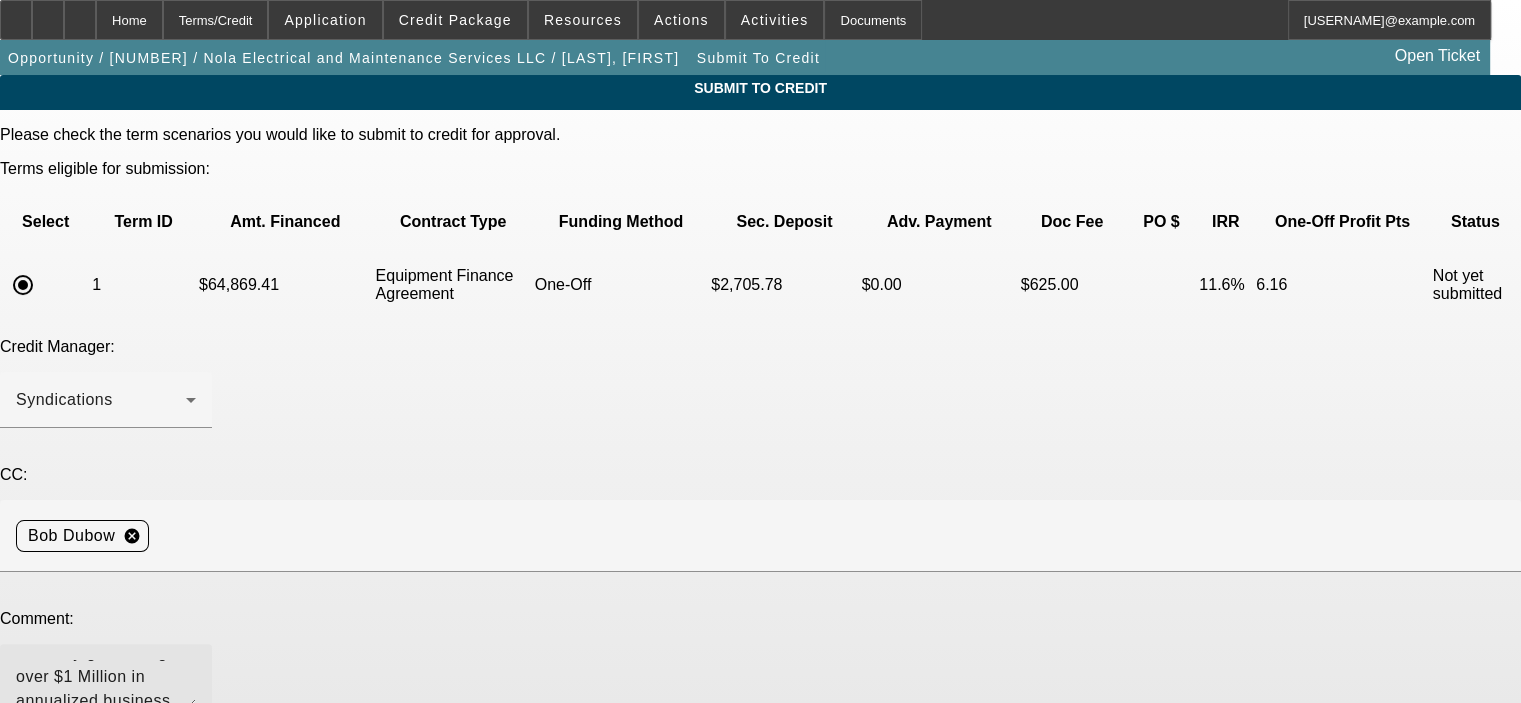 scroll, scrollTop: 115, scrollLeft: 0, axis: vertical 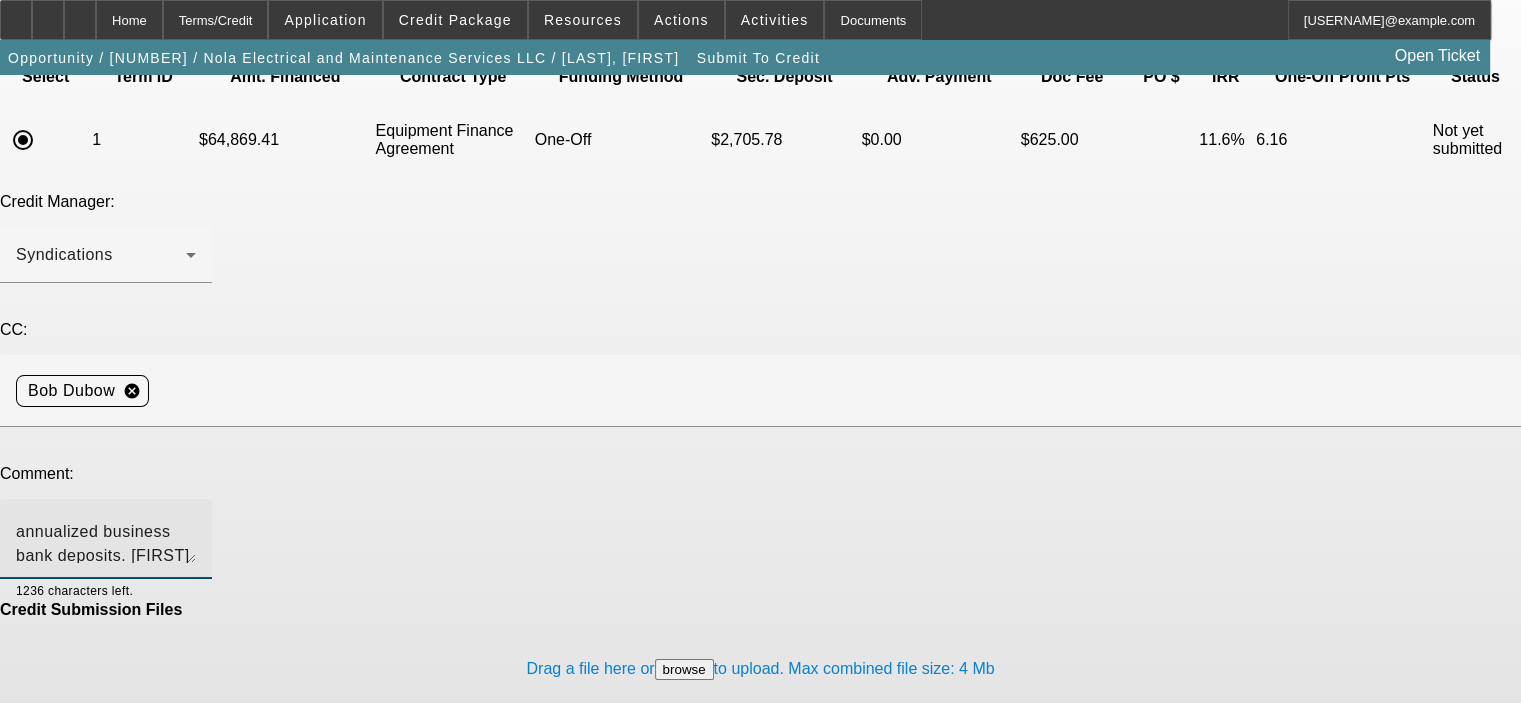 type on "Nola Electrical has been in business over 11 years and is currently generating over $1 Million in annualized business bank deposits. [FIRST] usually pays cash or pays off financings early; he currently has 3 work trucks financed under his personal credit. He is a homeowner with a paid in full $223K mortgage. Per [FIRST], he does not remember the two unsecured financings reported on his PayNet. He currently has a fleet of 7 Work Trucks, 1 Trailer and a Scissor Lift. This Bucket Truck is replacing a Bucket Truck that he sold about 2 years ago when he paid cash for the Scissor Lift but he needs to get another Bucket Truck (with 45' working height) due to increased business where the Scissor Lift will not reach. Please submit to Channel Partners, thanks. [FIRST]" 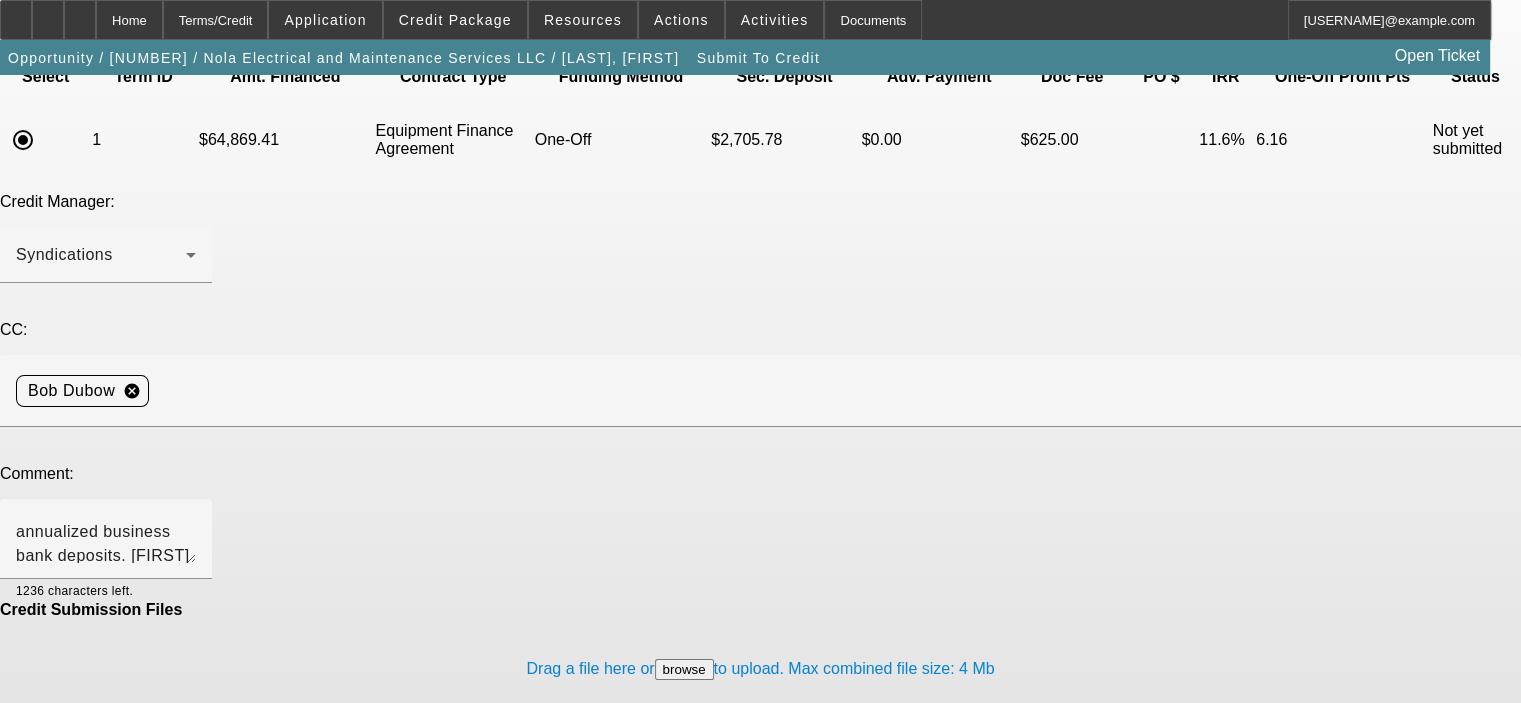 click on "Submit" at bounding box center (28, 750) 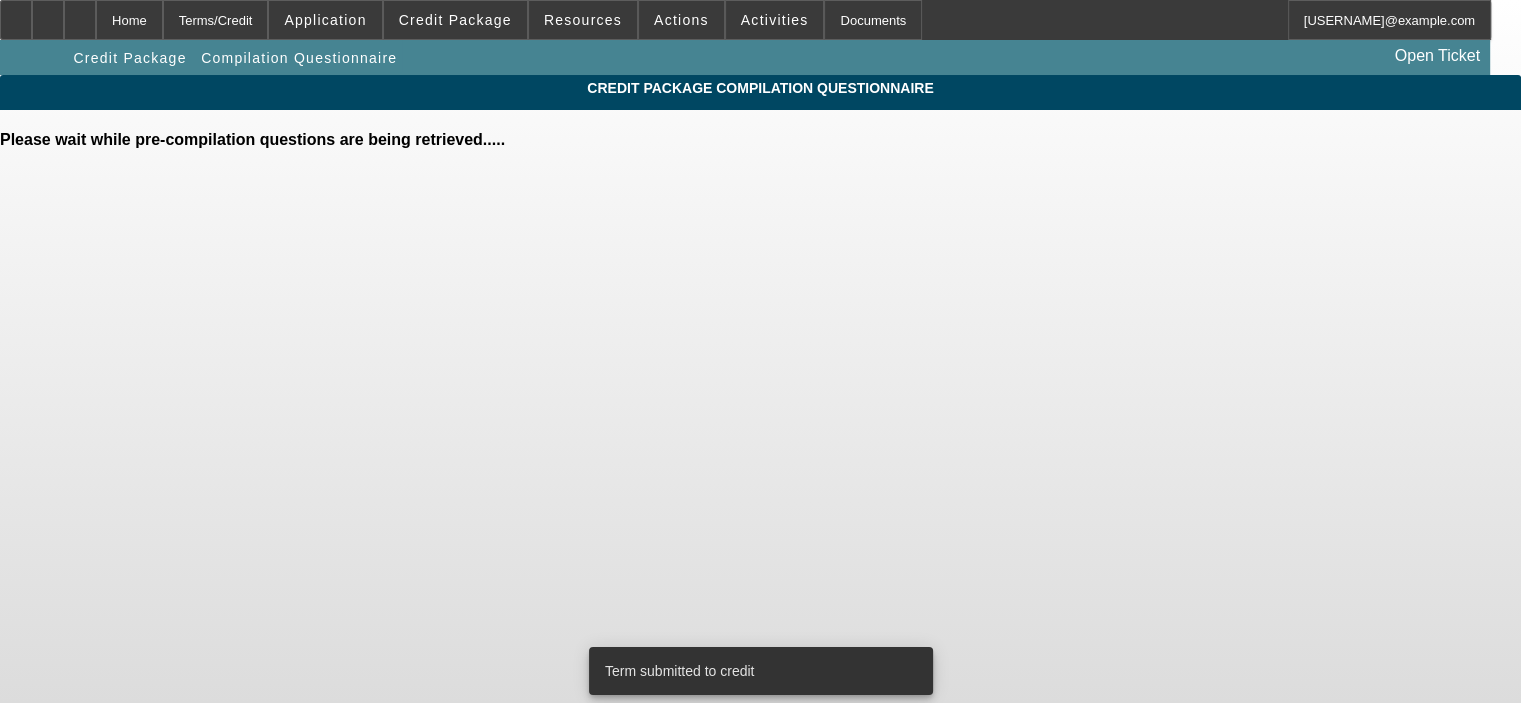 scroll, scrollTop: 0, scrollLeft: 0, axis: both 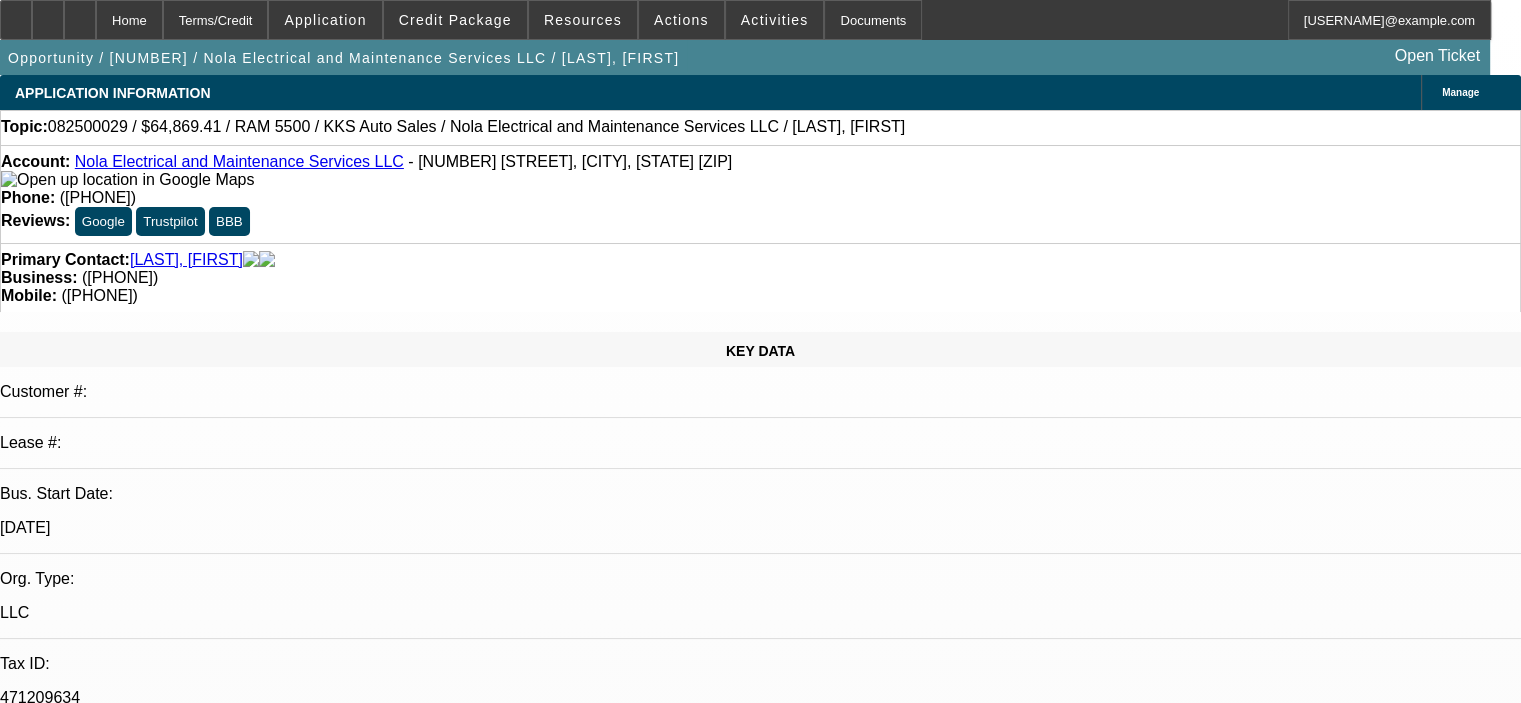select on "0.1" 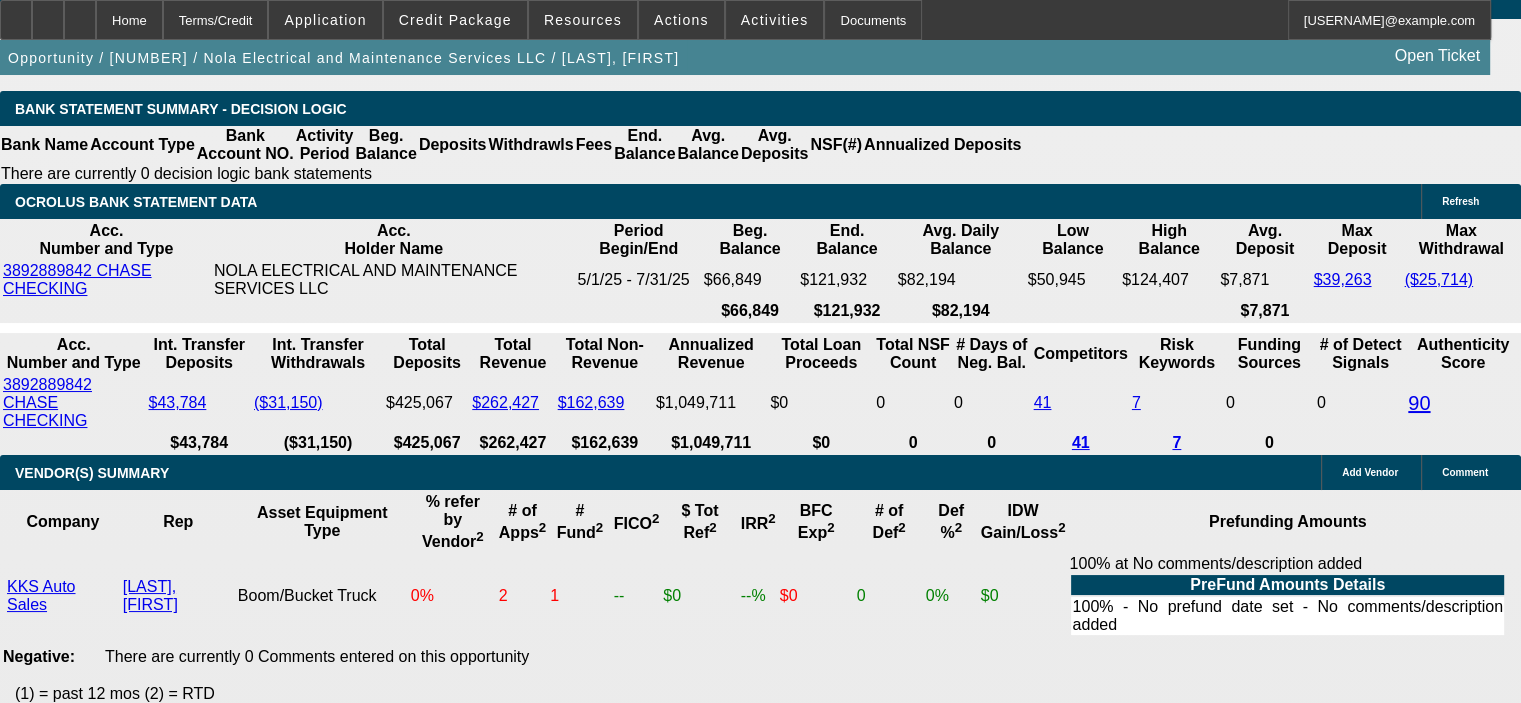 scroll, scrollTop: 3531, scrollLeft: 0, axis: vertical 